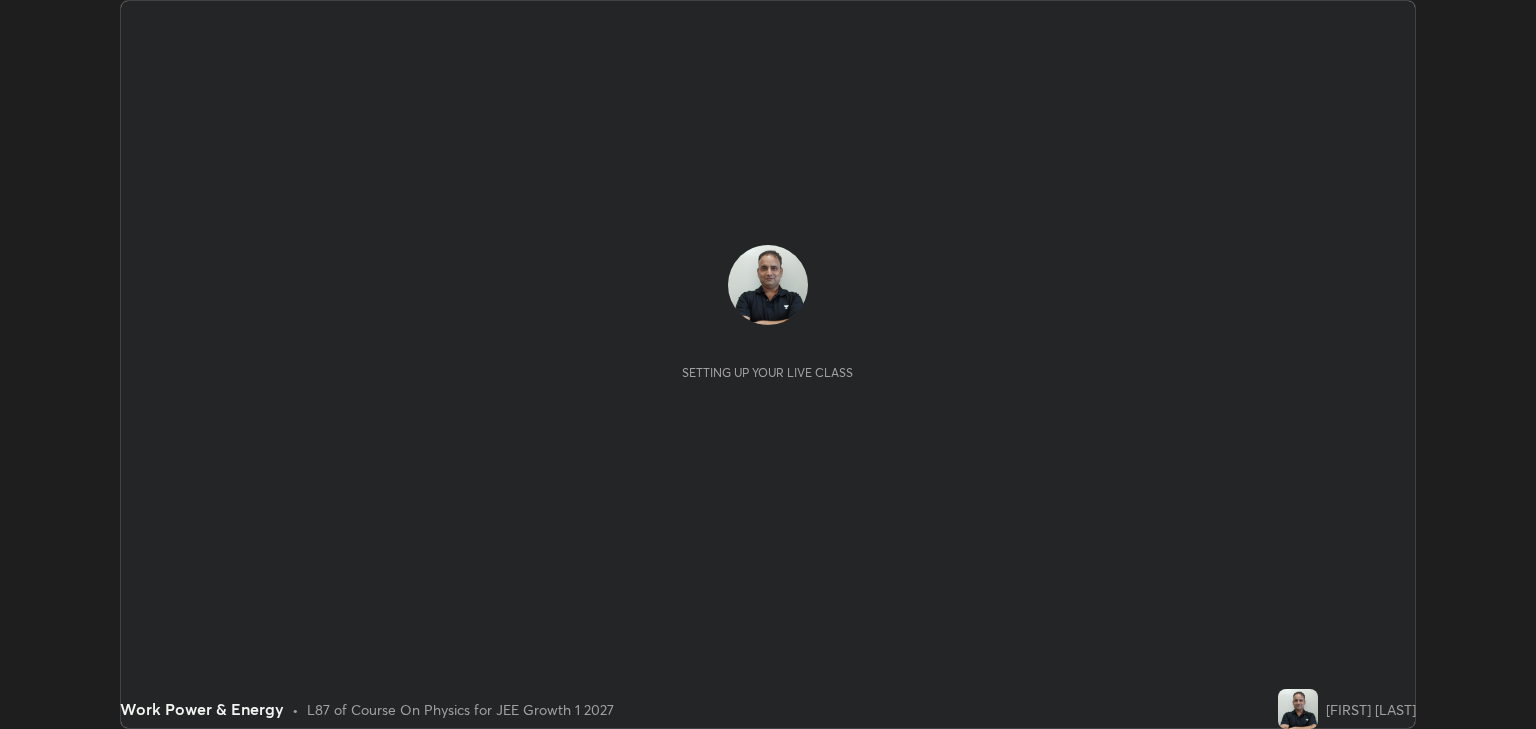 scroll, scrollTop: 0, scrollLeft: 0, axis: both 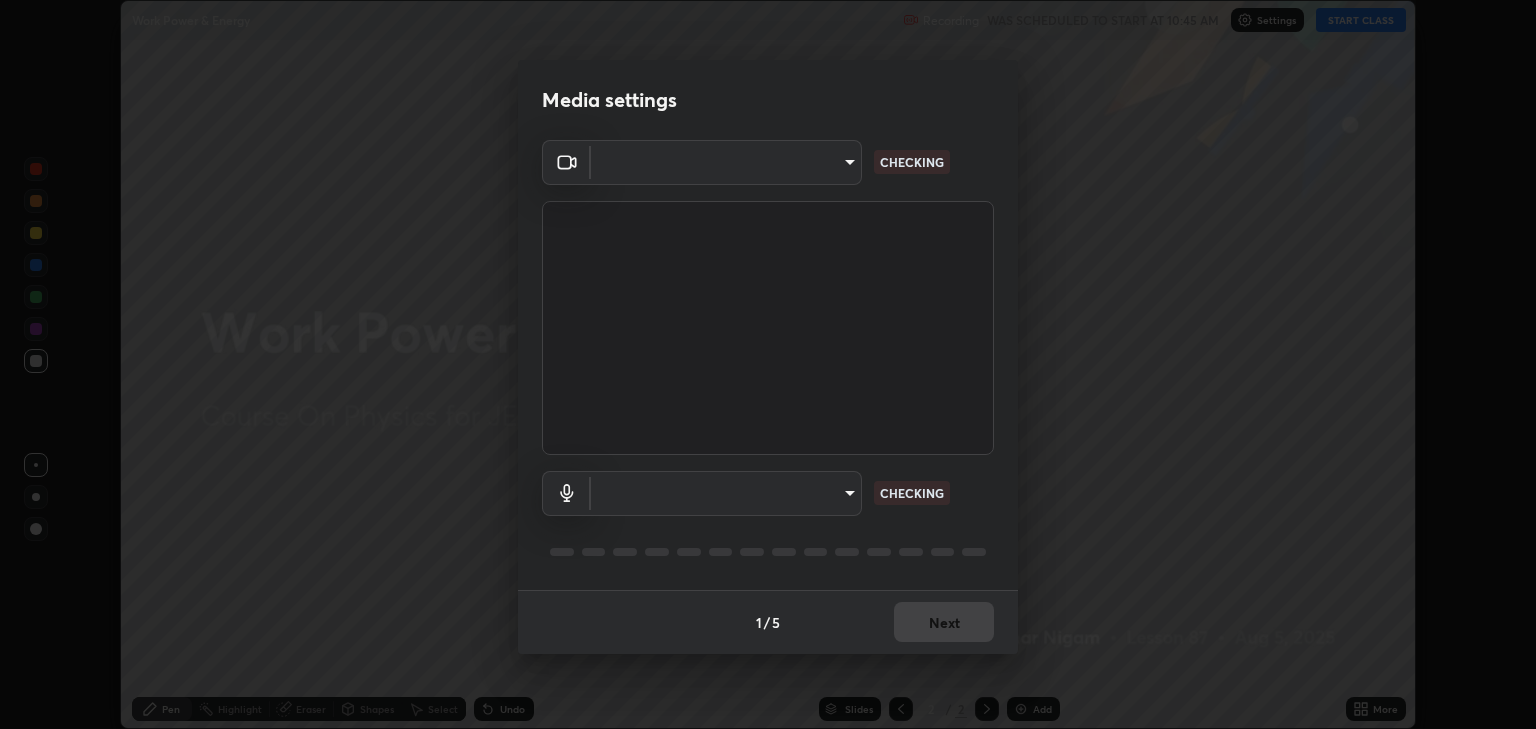 type on "a5fd4db2a2ff04be9e75800ceec395402009cfa99126b0c31c67d7c87717ec82" 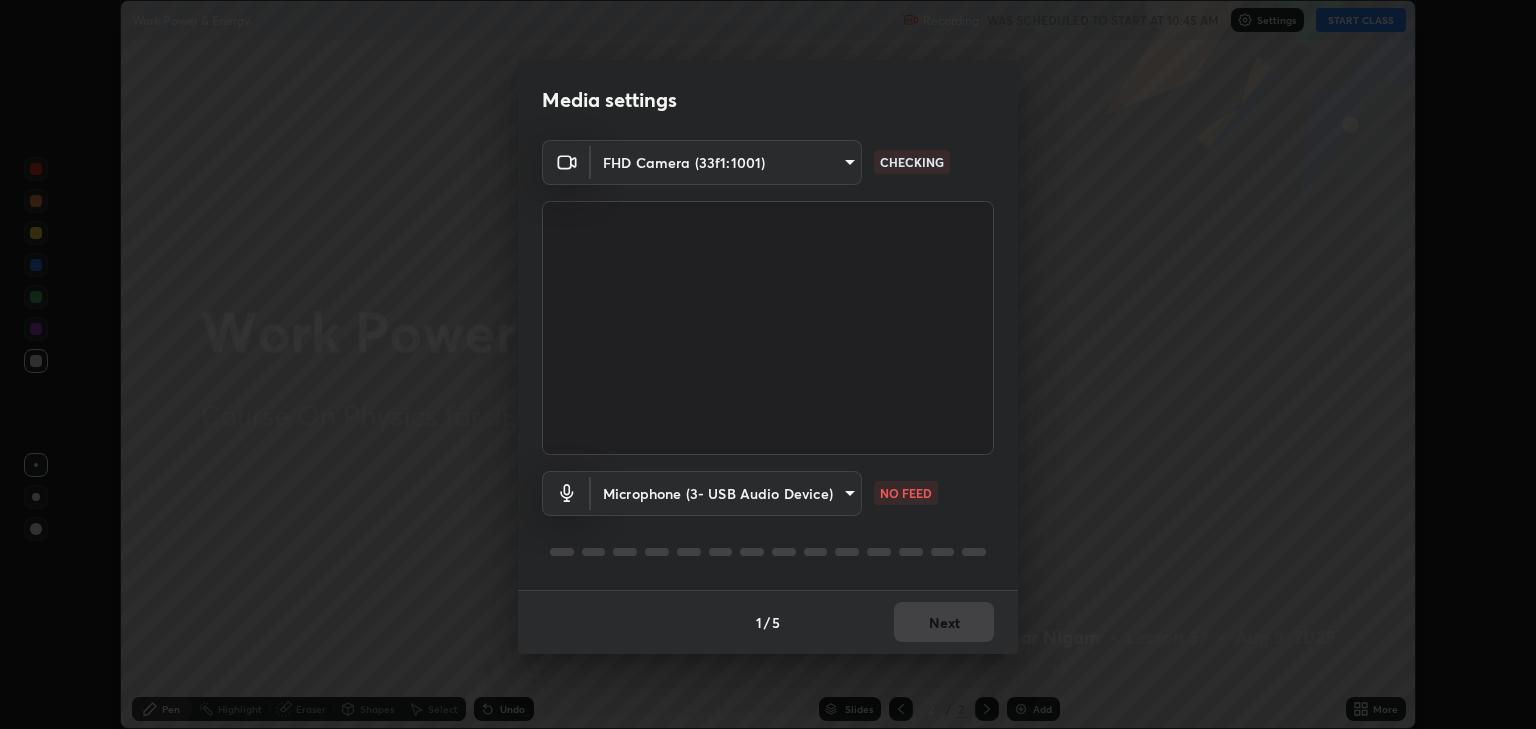 click on "Erase all Work Power & Energy Recording WAS SCHEDULED TO START AT 10:45 AM Settings START CLASS Setting up your live class Work Power & Energy • L87 of Course On Physics for JEE Growth 1 2027 [FIRST] [LAST] Pen Highlight Eraser Shapes Select Undo Slides 2 / 2 Add More No doubts shared Encourage your learners to ask a doubt for better clarity Report an issue Reason for reporting Buffering Chat not working Audio - Video sync issue Educator video quality low ​ Attach an image Report Media settings FHD Camera (33f1:1001) [HASH] NO FEED 1 / 5 Next" at bounding box center (768, 364) 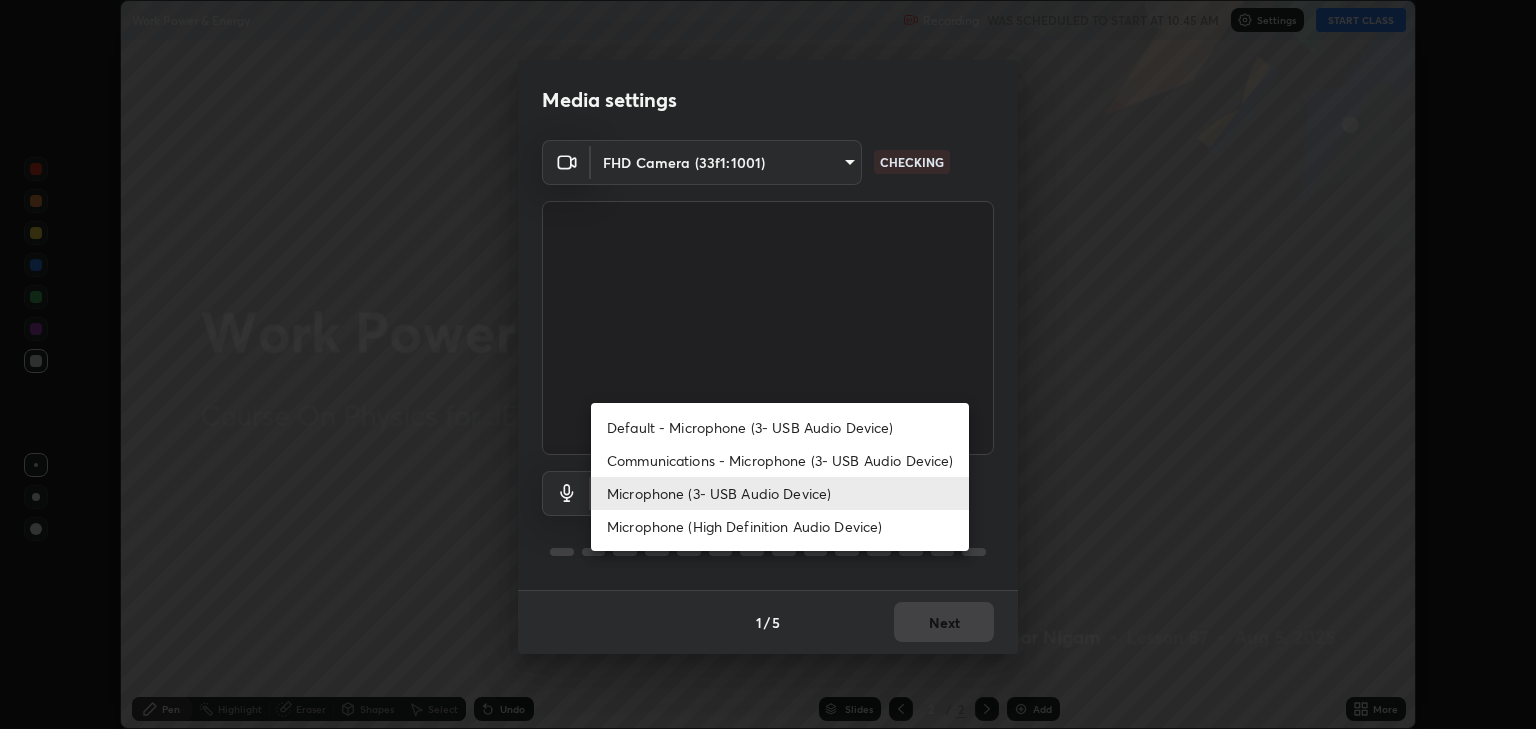 click on "Communications - Microphone (3- USB Audio Device)" at bounding box center (780, 460) 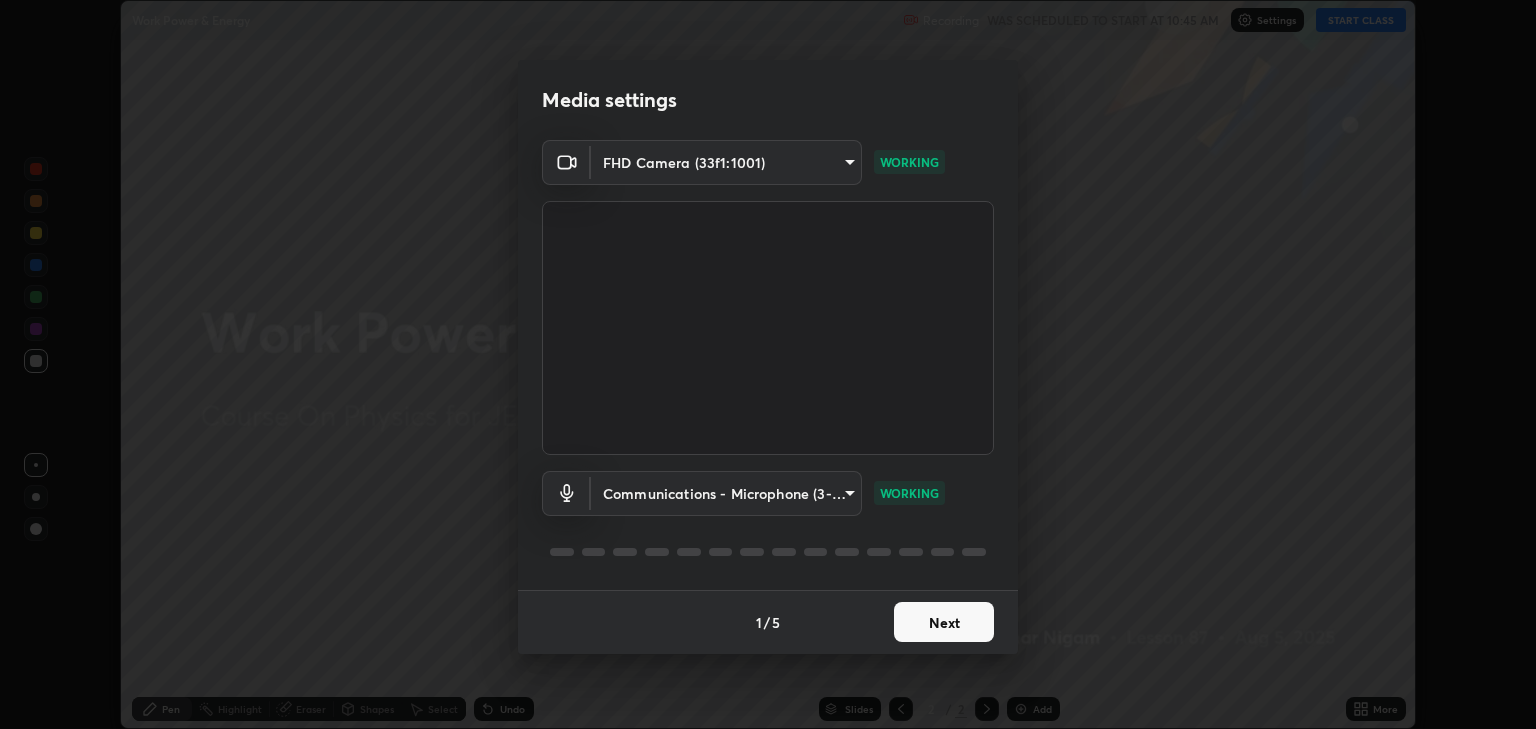click on "Next" at bounding box center (944, 622) 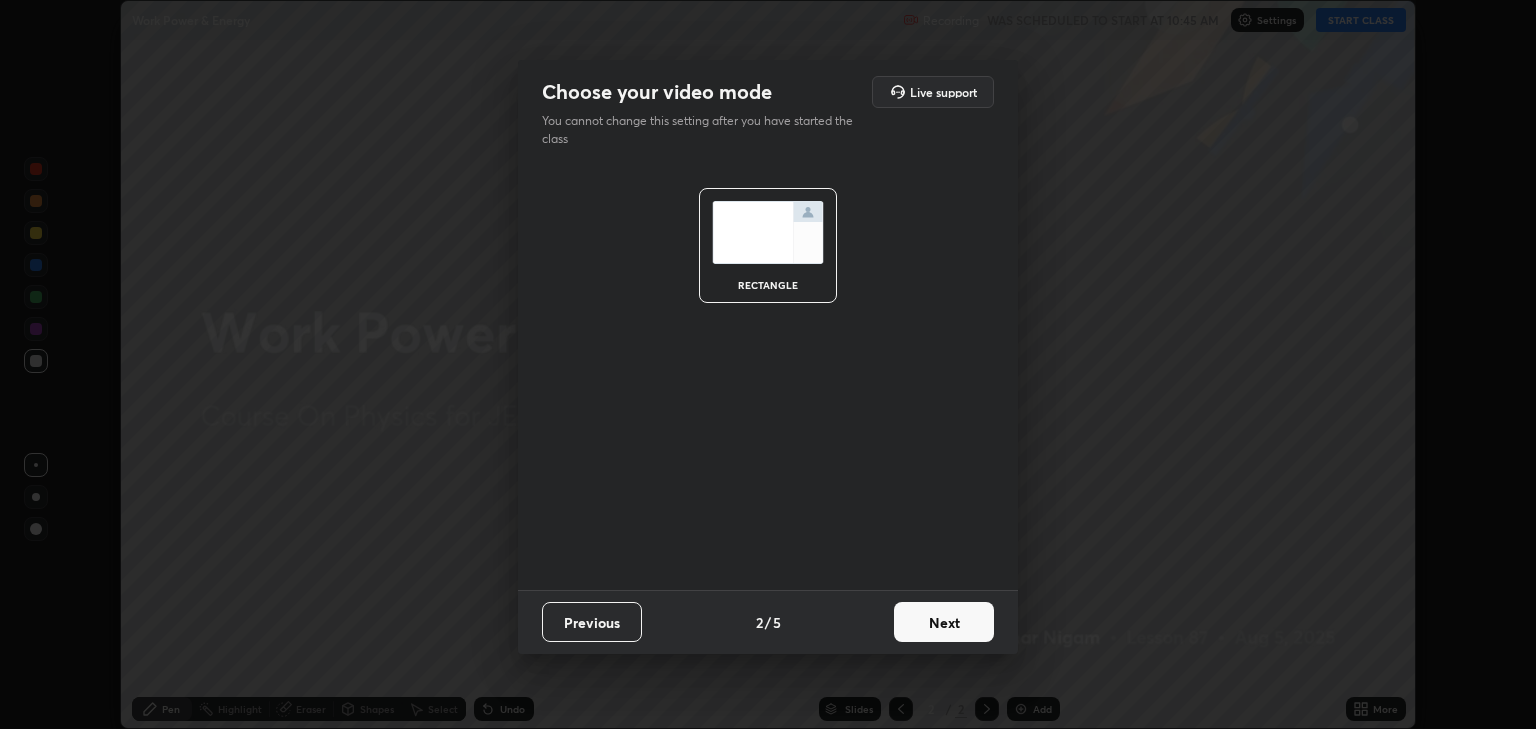 click on "Next" at bounding box center (944, 622) 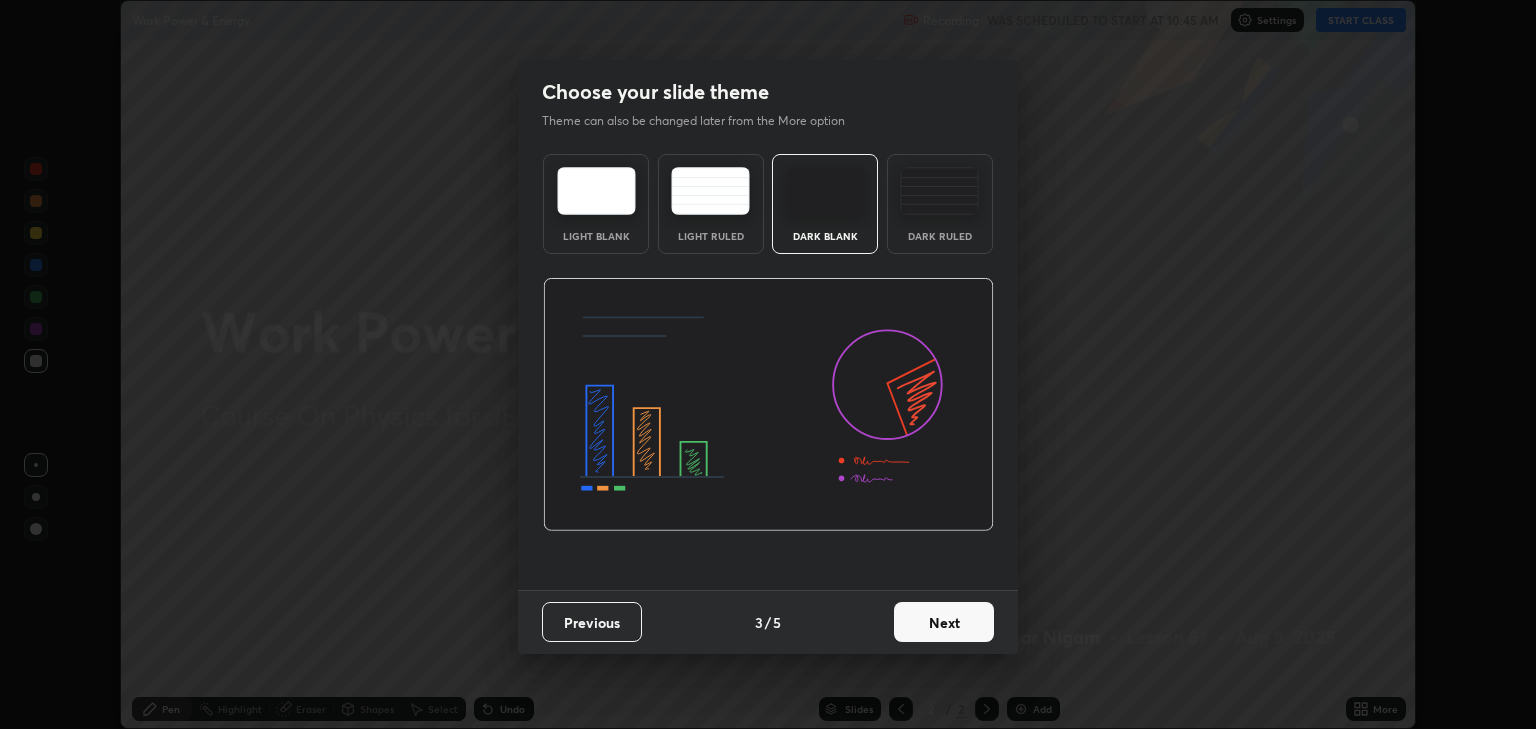 click on "Next" at bounding box center (944, 622) 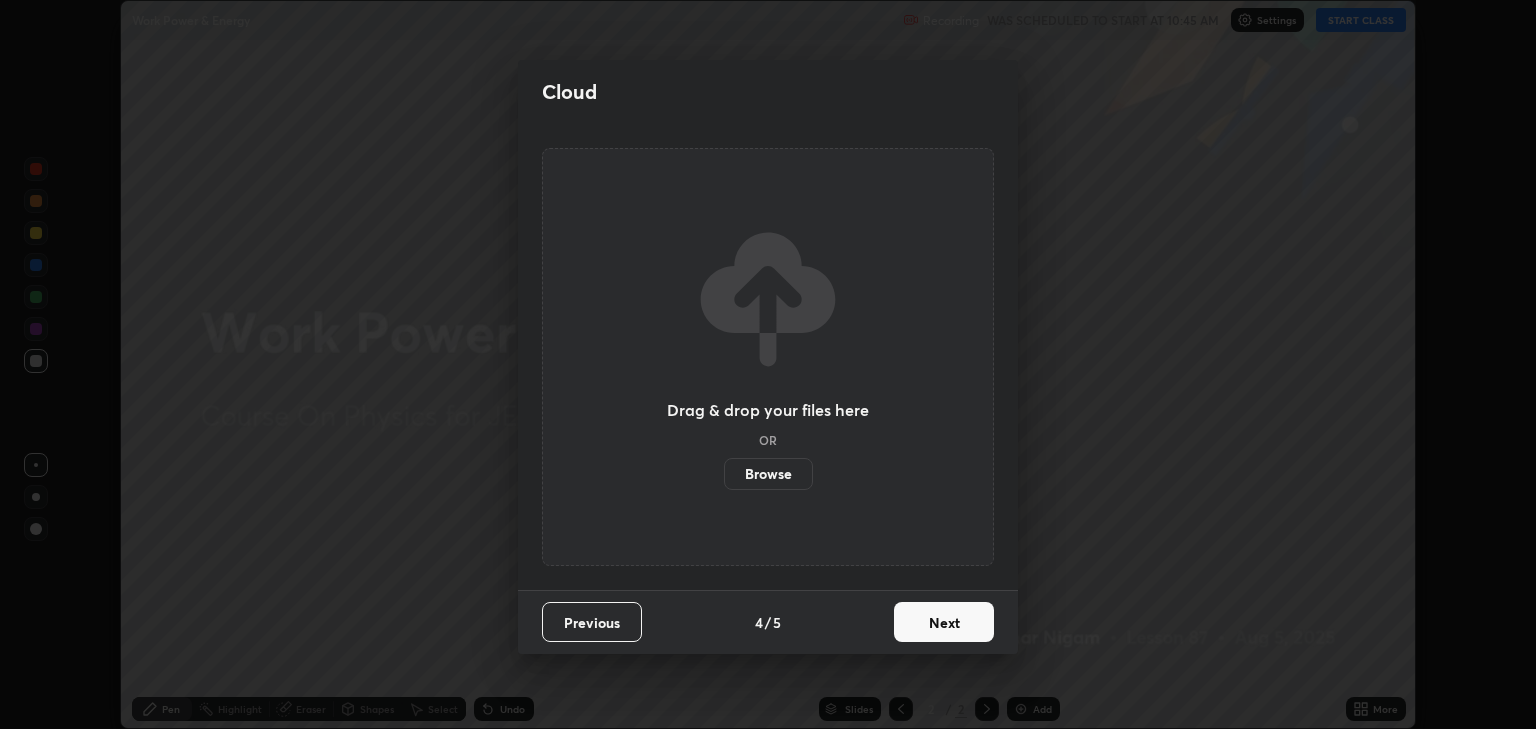 click on "Next" at bounding box center (944, 622) 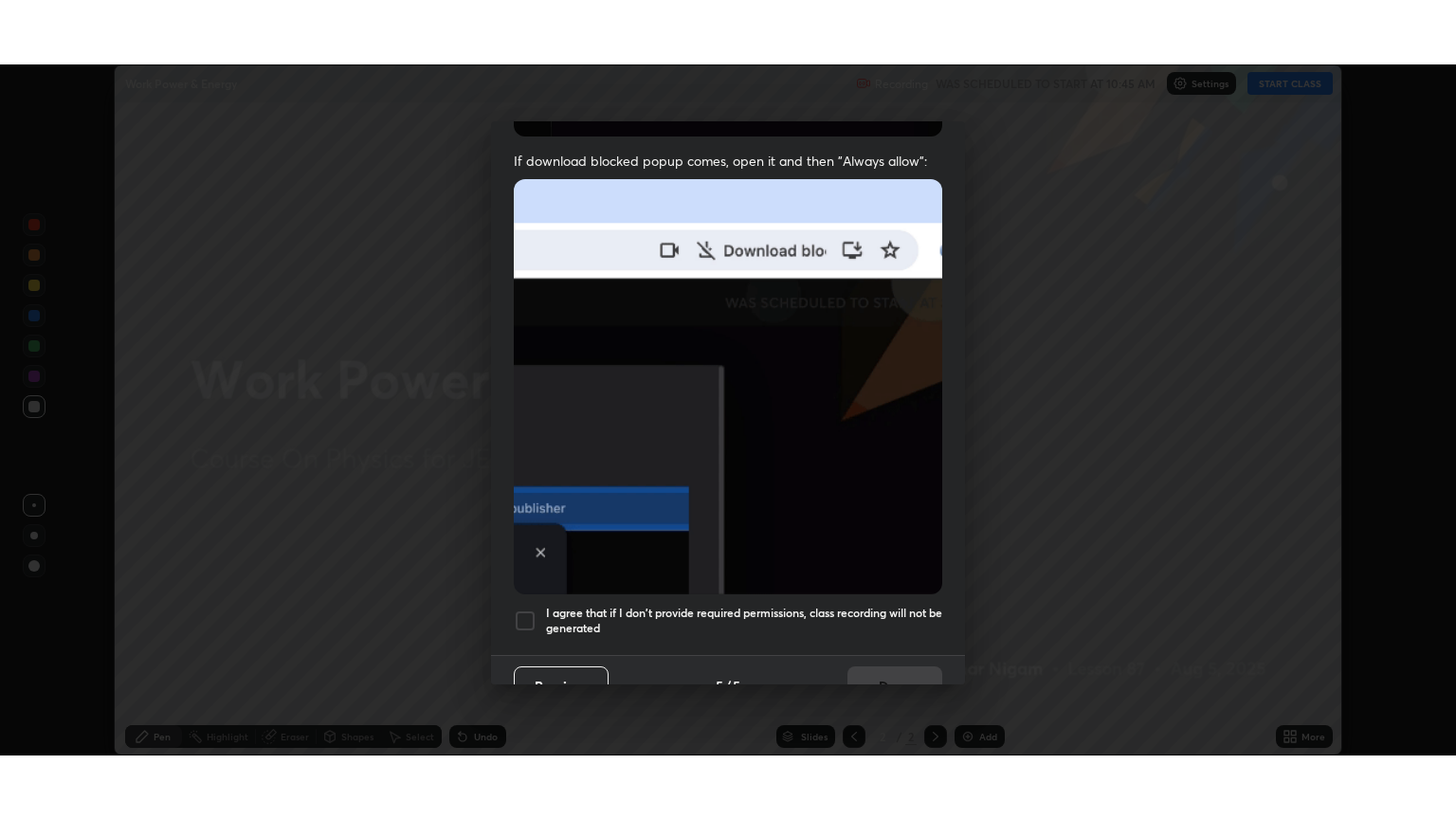 scroll, scrollTop: 384, scrollLeft: 0, axis: vertical 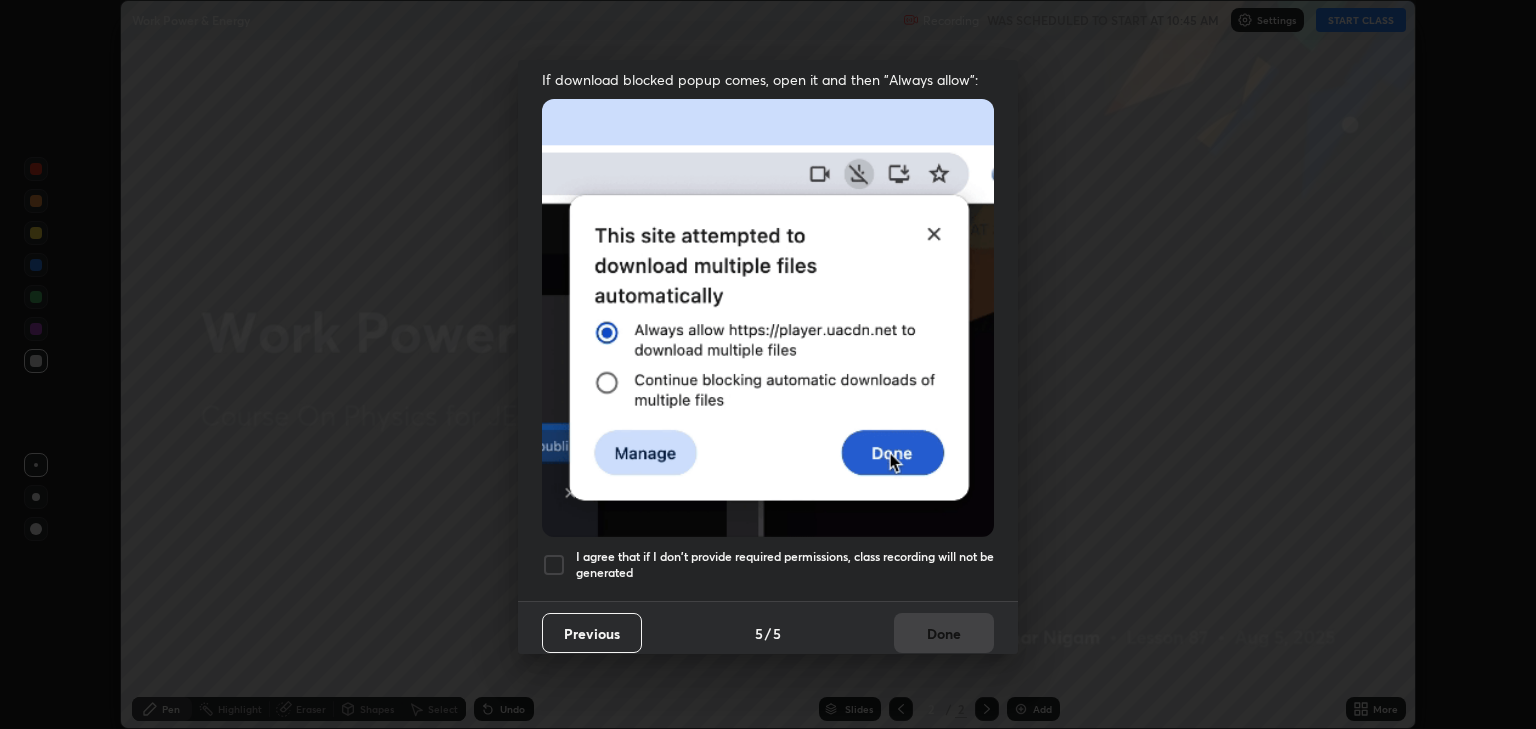 click at bounding box center [554, 565] 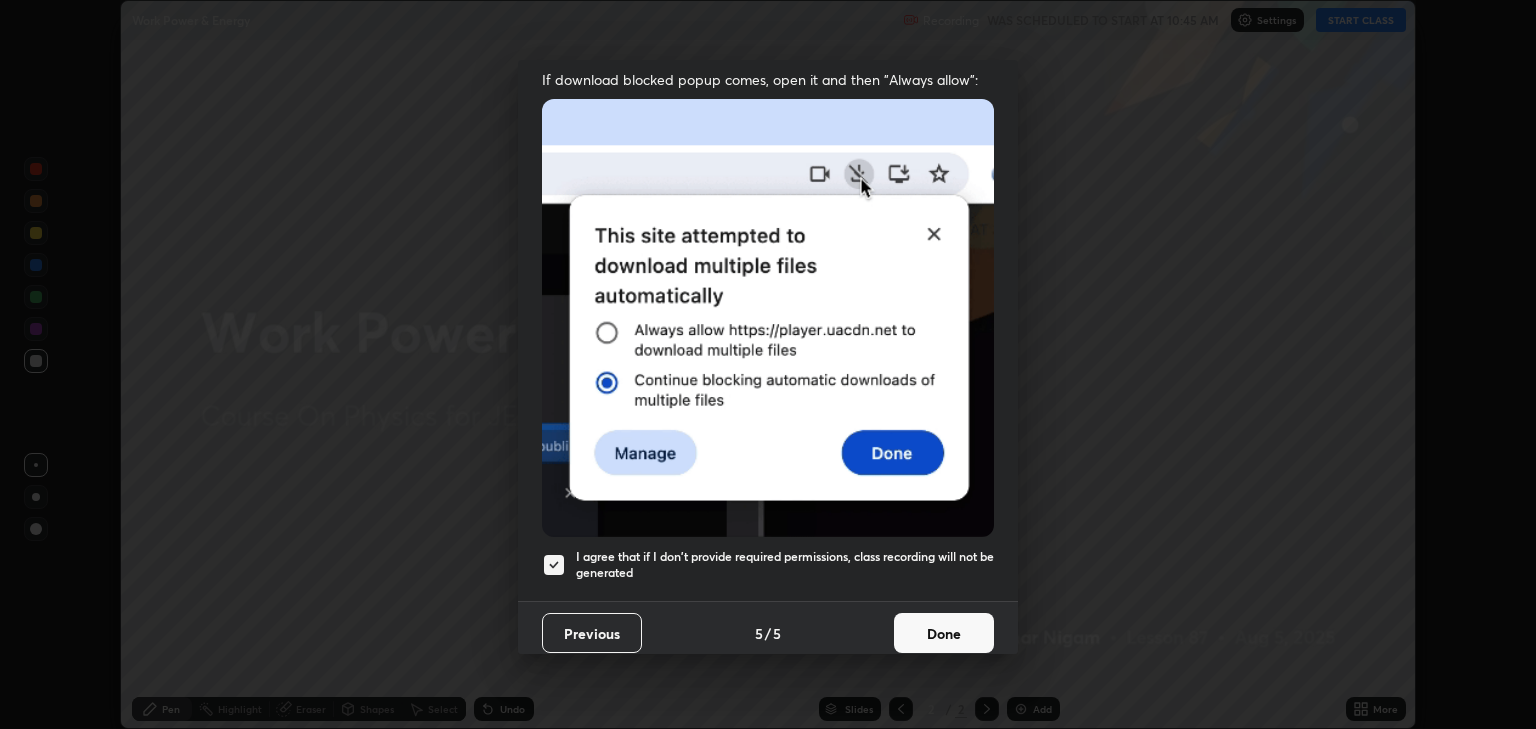 click on "Done" at bounding box center (944, 633) 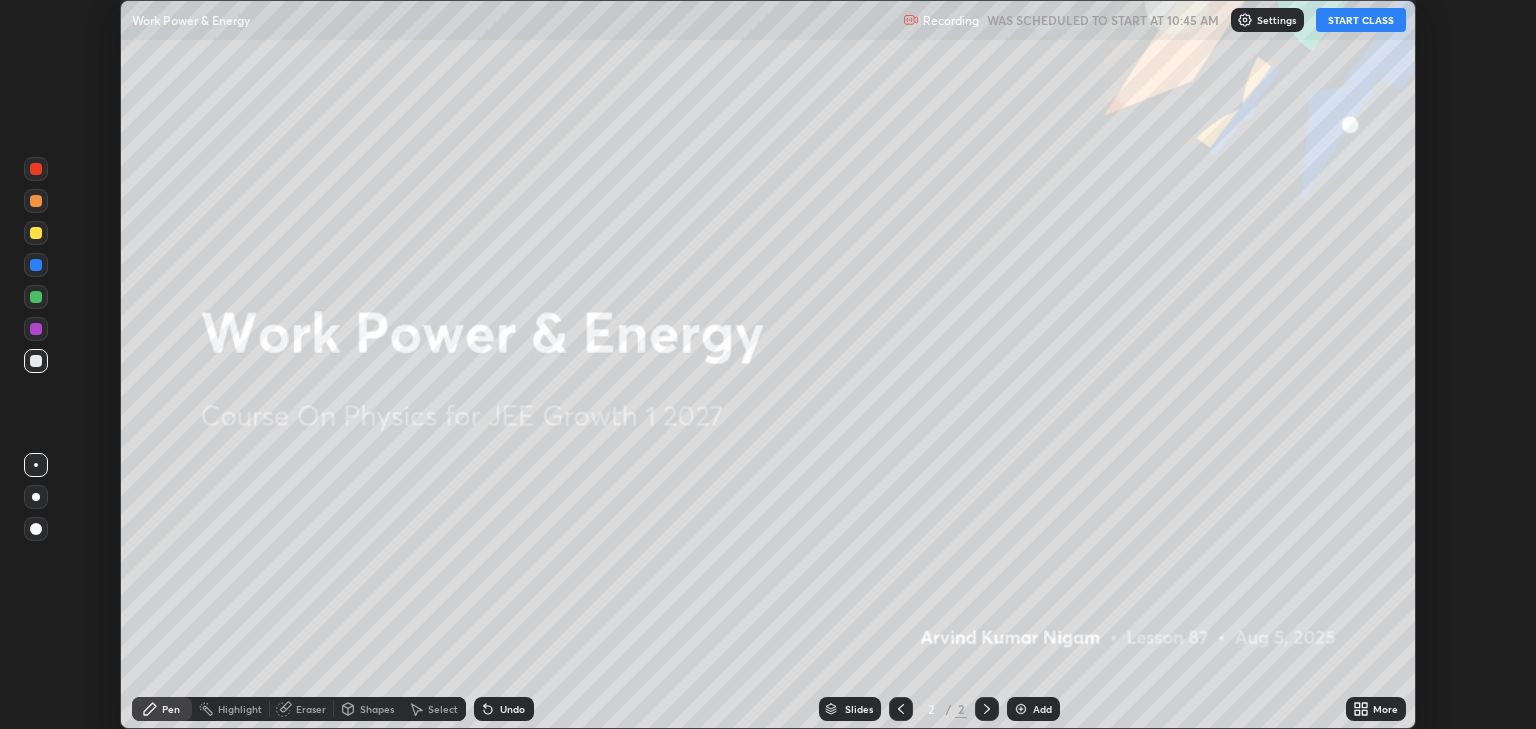 click on "START CLASS" at bounding box center [1361, 20] 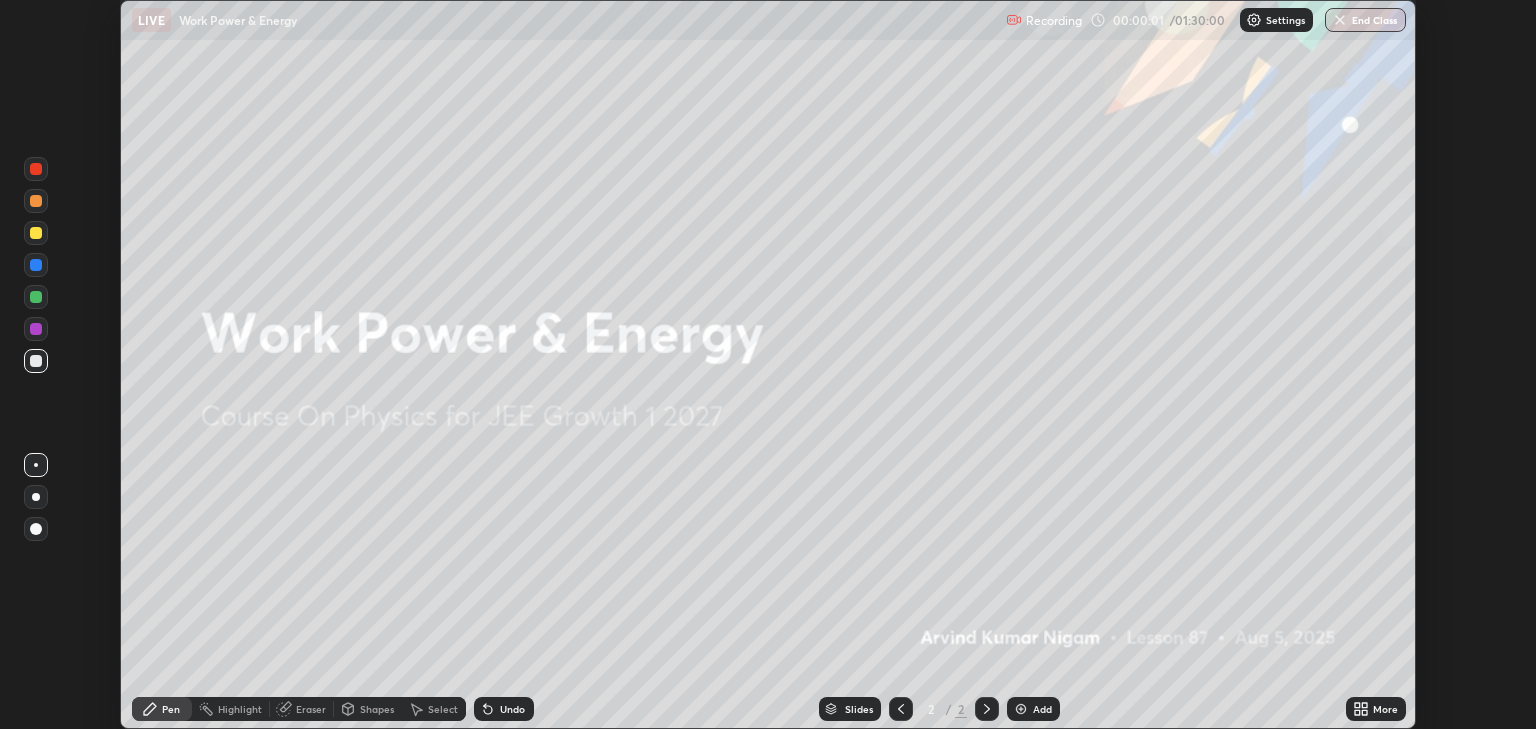 click on "More" at bounding box center (1385, 709) 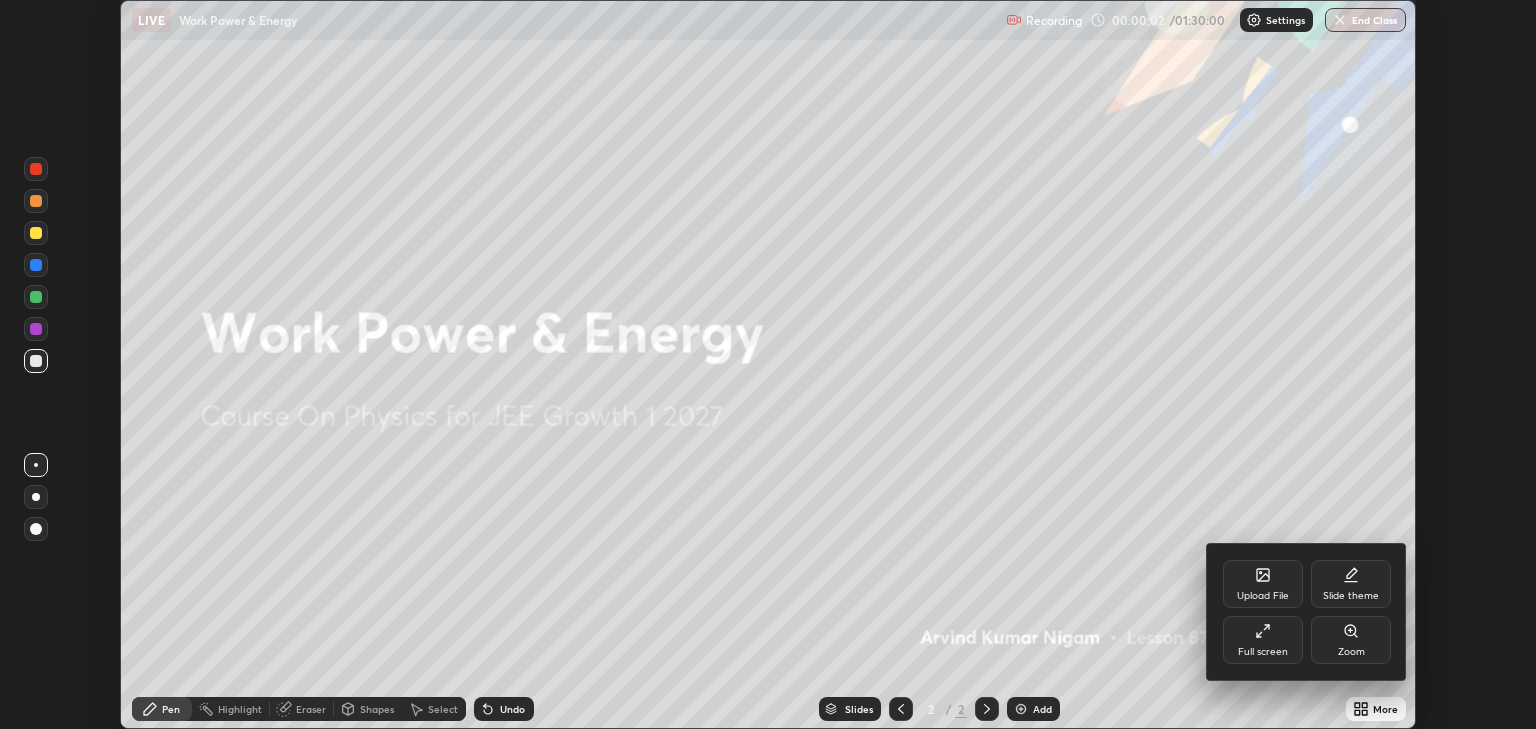 click on "Full screen" at bounding box center [1263, 652] 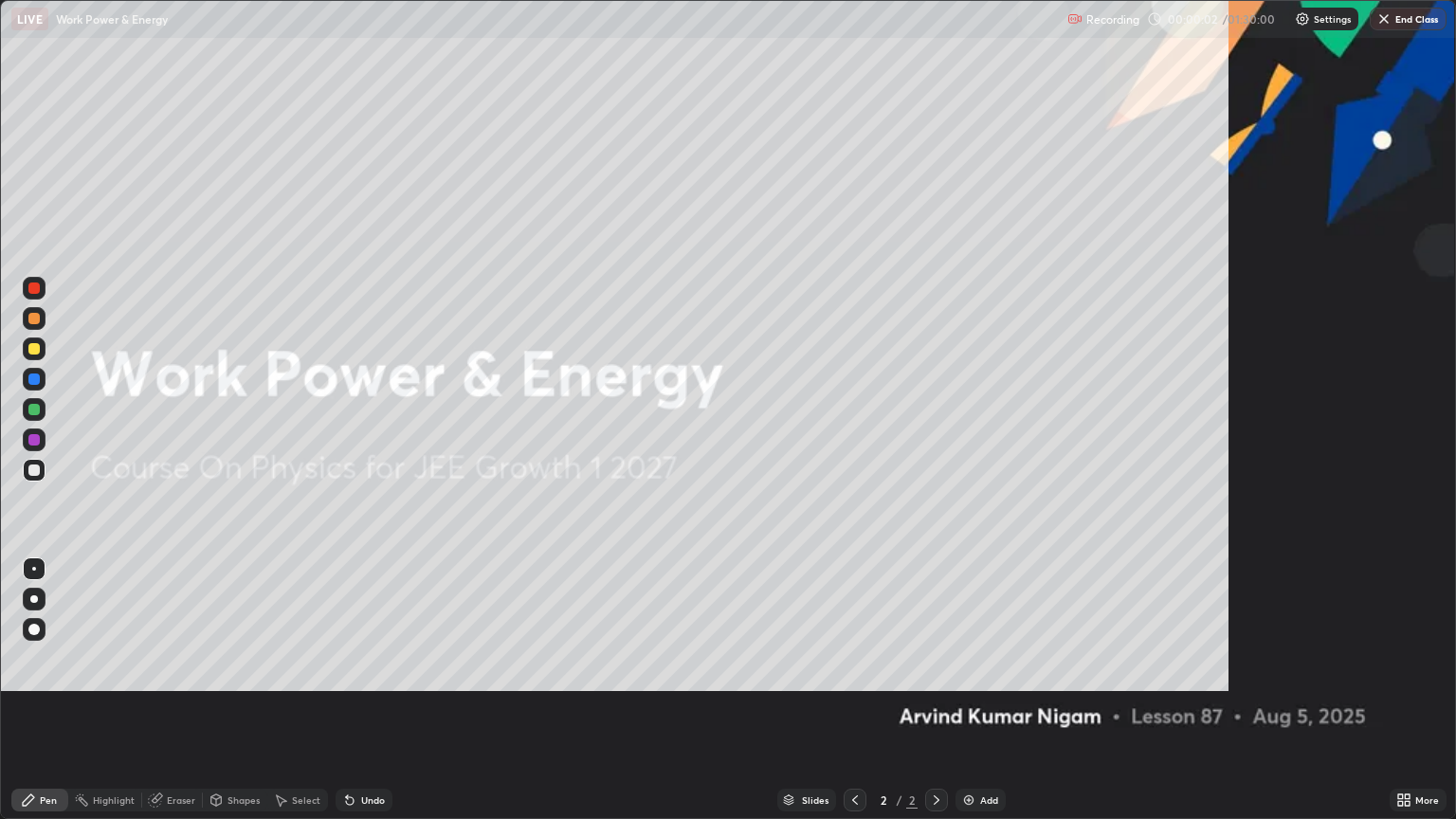scroll, scrollTop: 93973, scrollLeft: 93336, axis: both 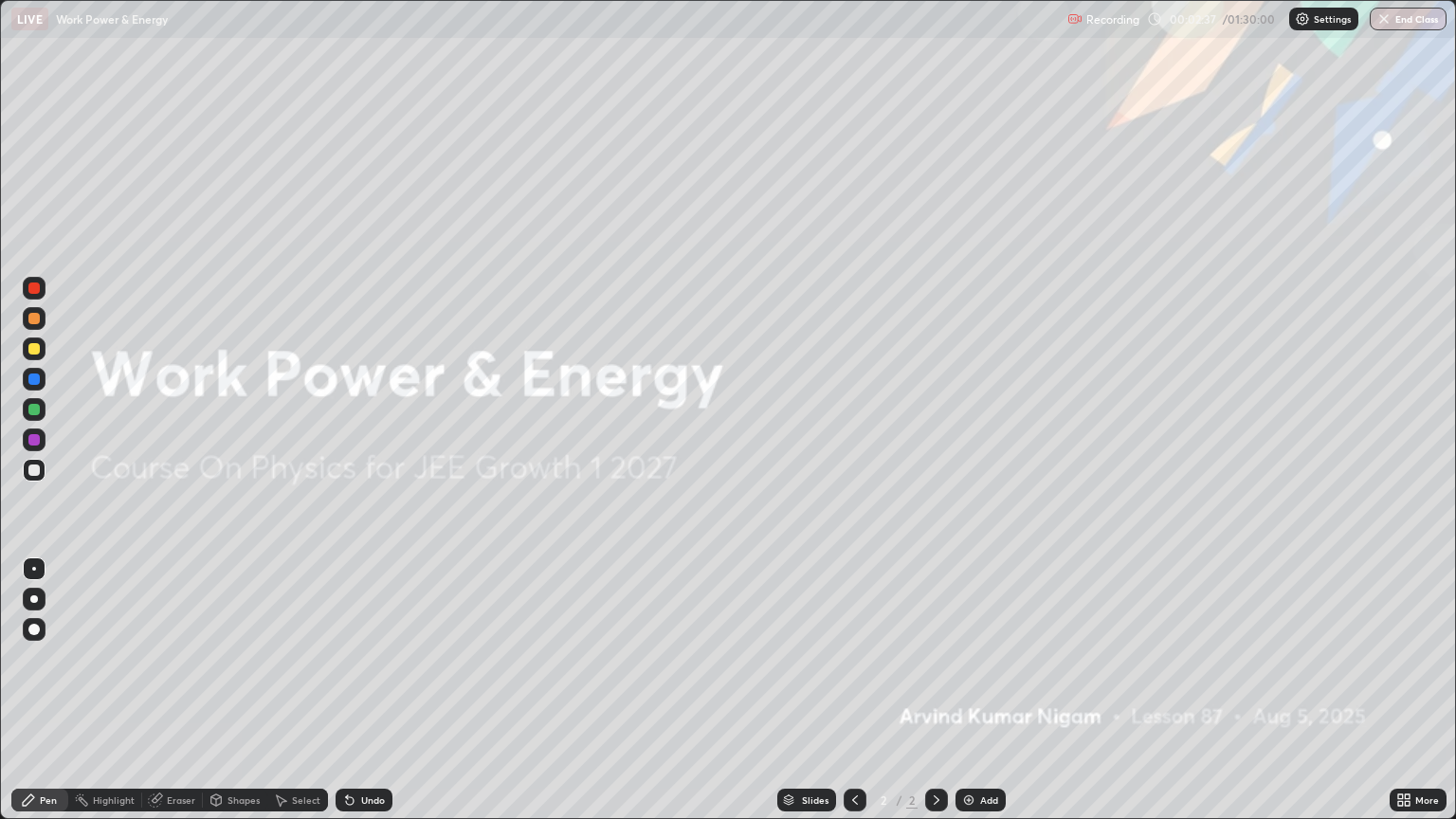 click on "Add" at bounding box center [980, 800] 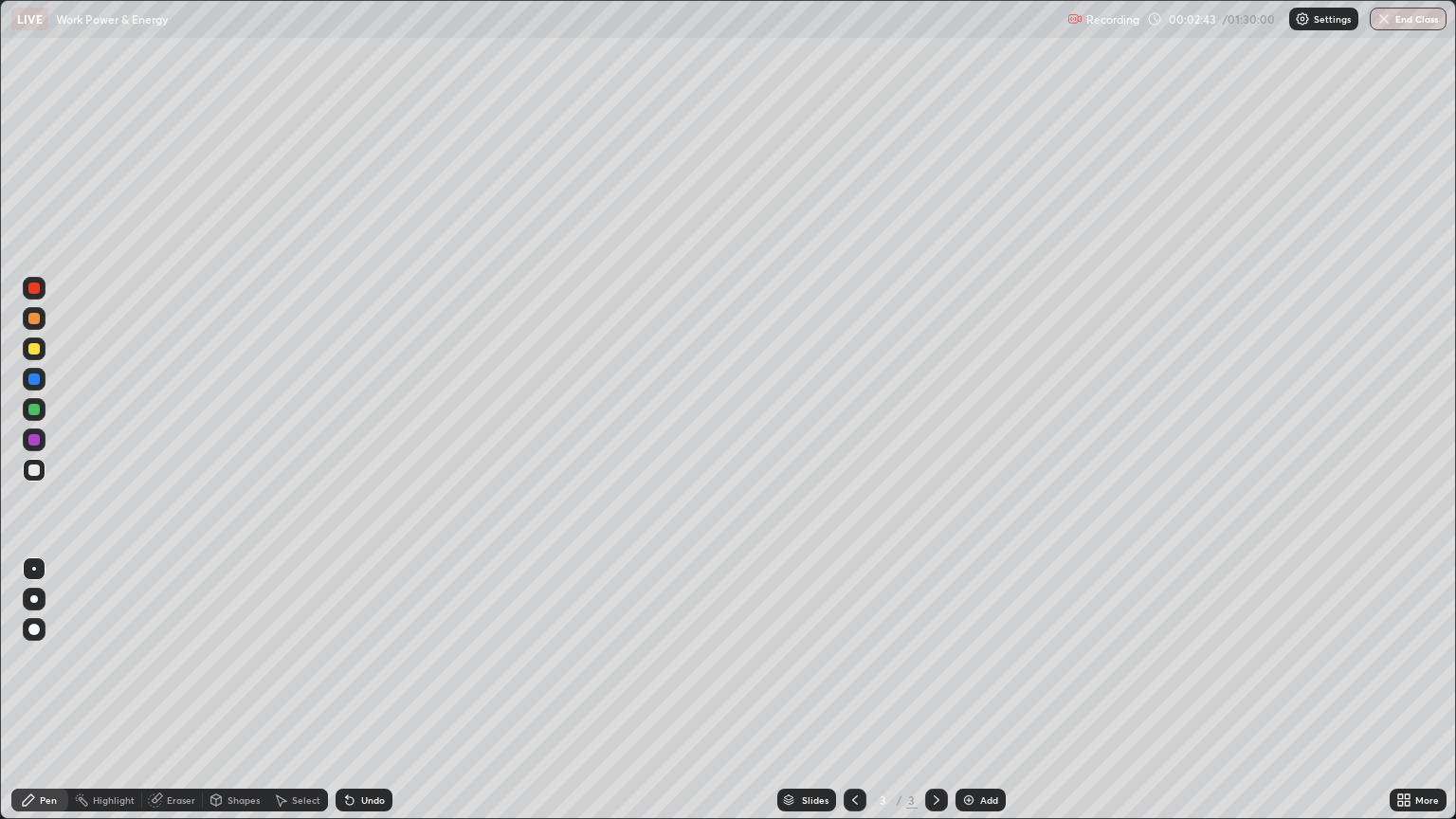 click on "Shapes" at bounding box center [244, 800] 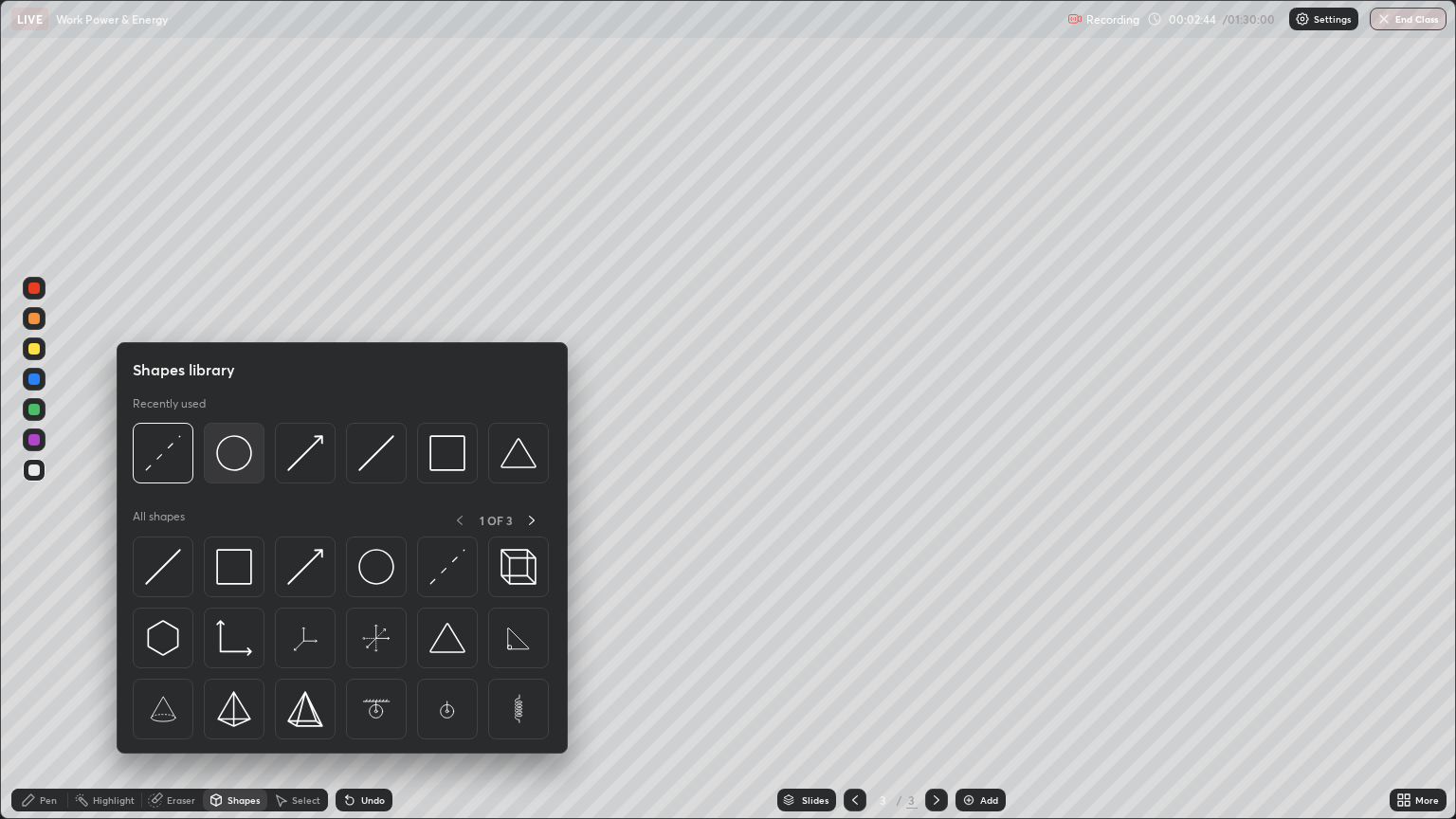 click at bounding box center (234, 453) 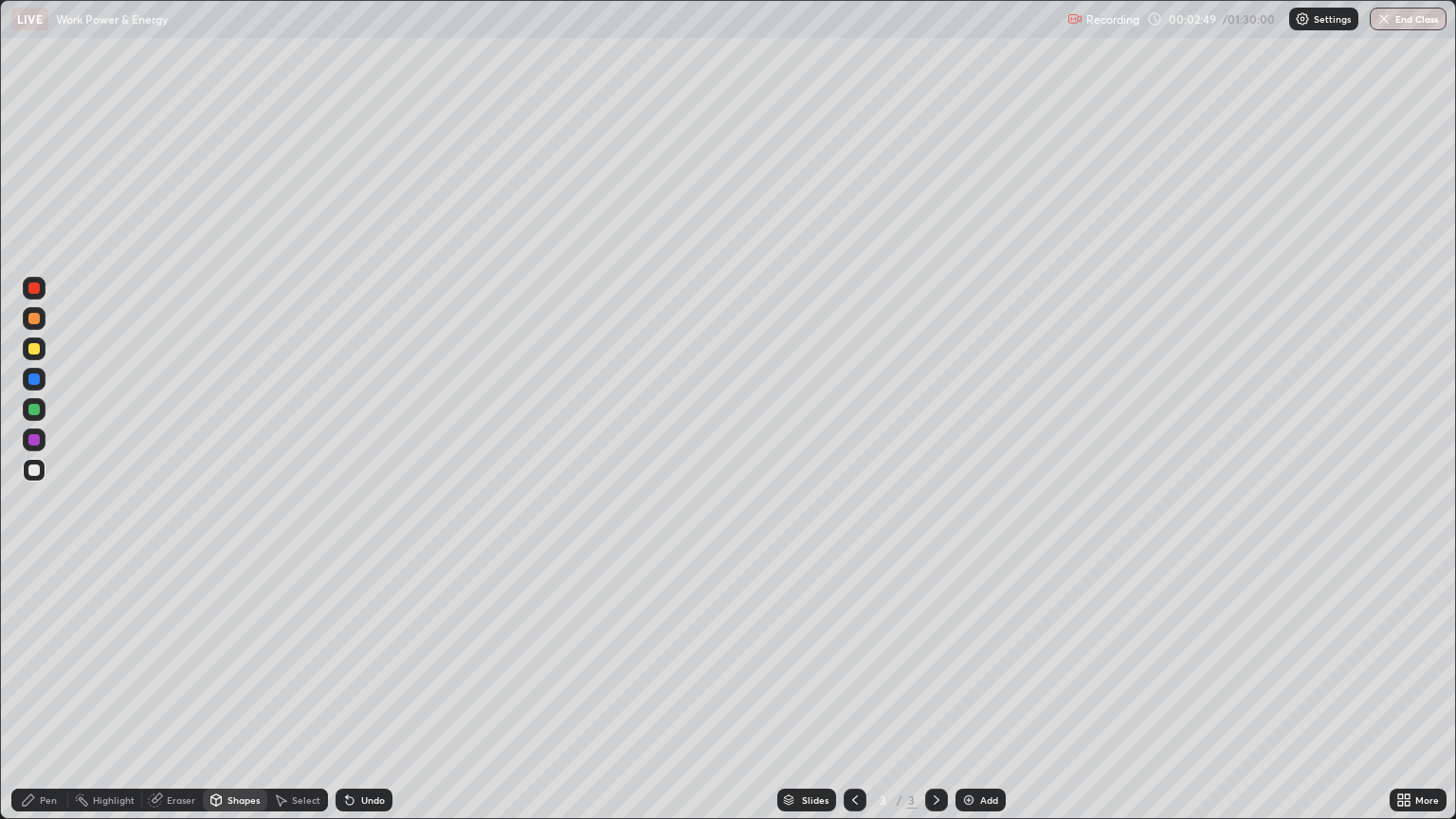 click on "Shapes" at bounding box center [244, 800] 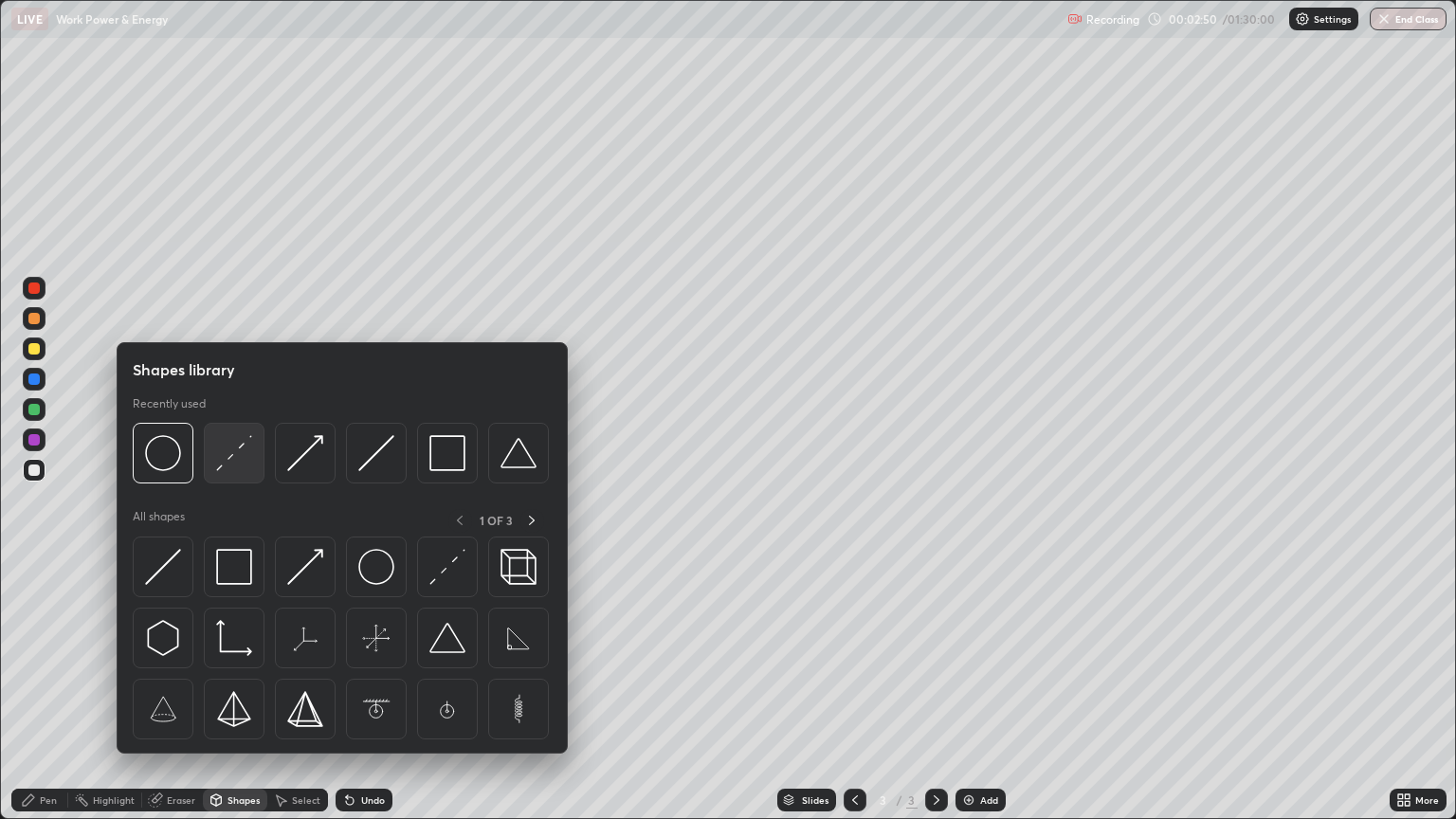 click at bounding box center (234, 453) 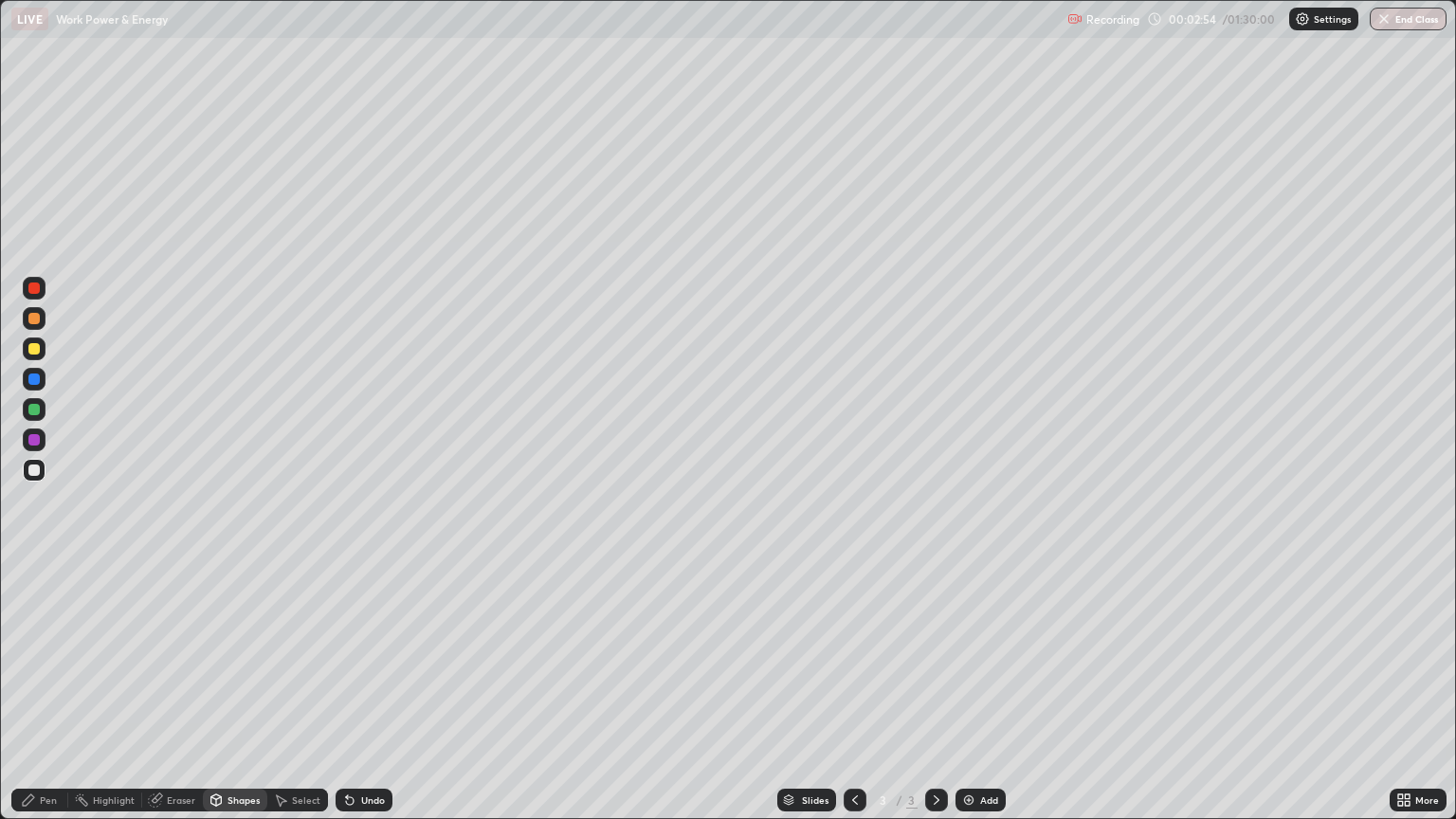click on "Pen" at bounding box center (48, 800) 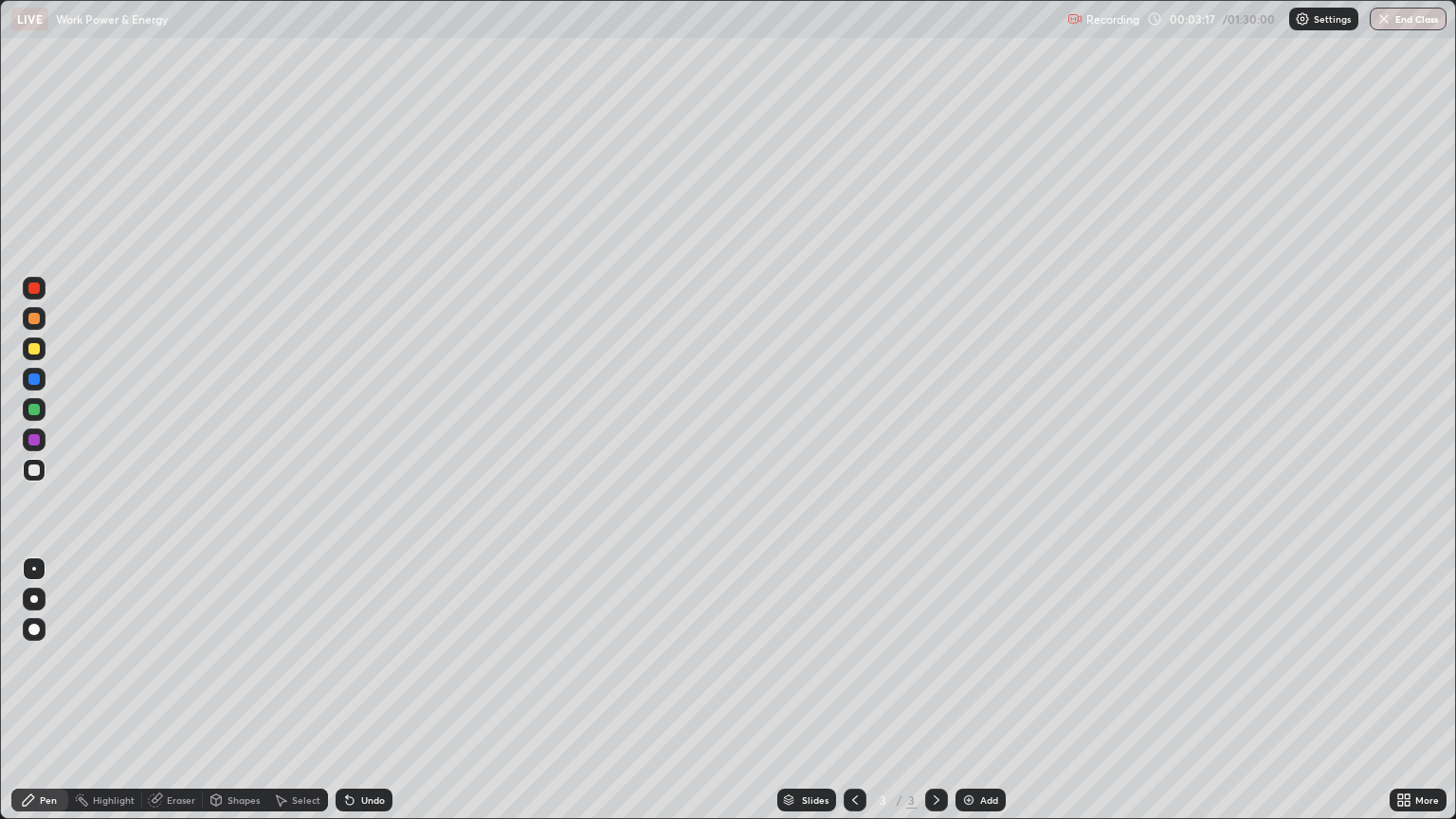 click on "Undo" at bounding box center (373, 800) 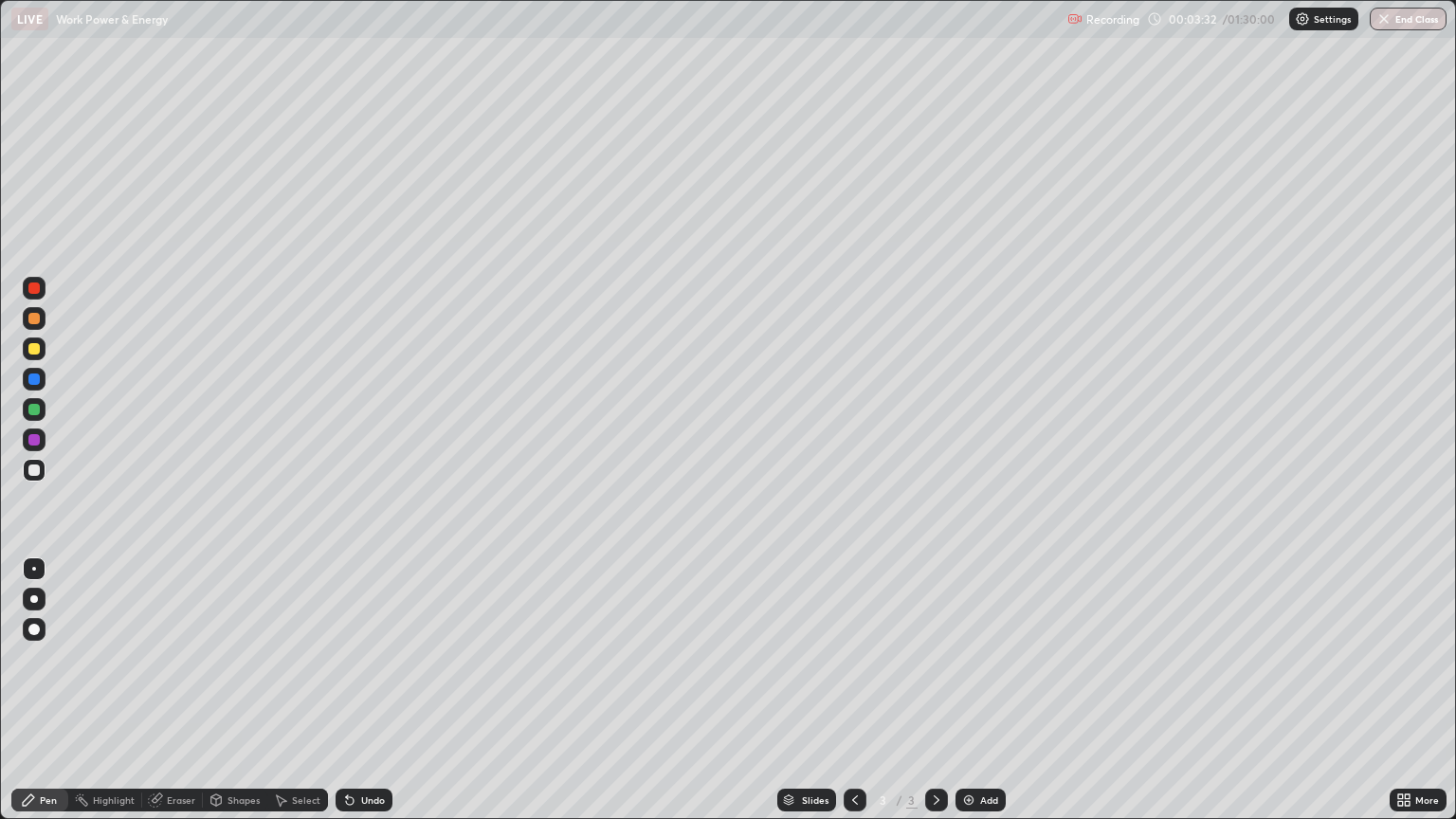 click at bounding box center (34, 349) 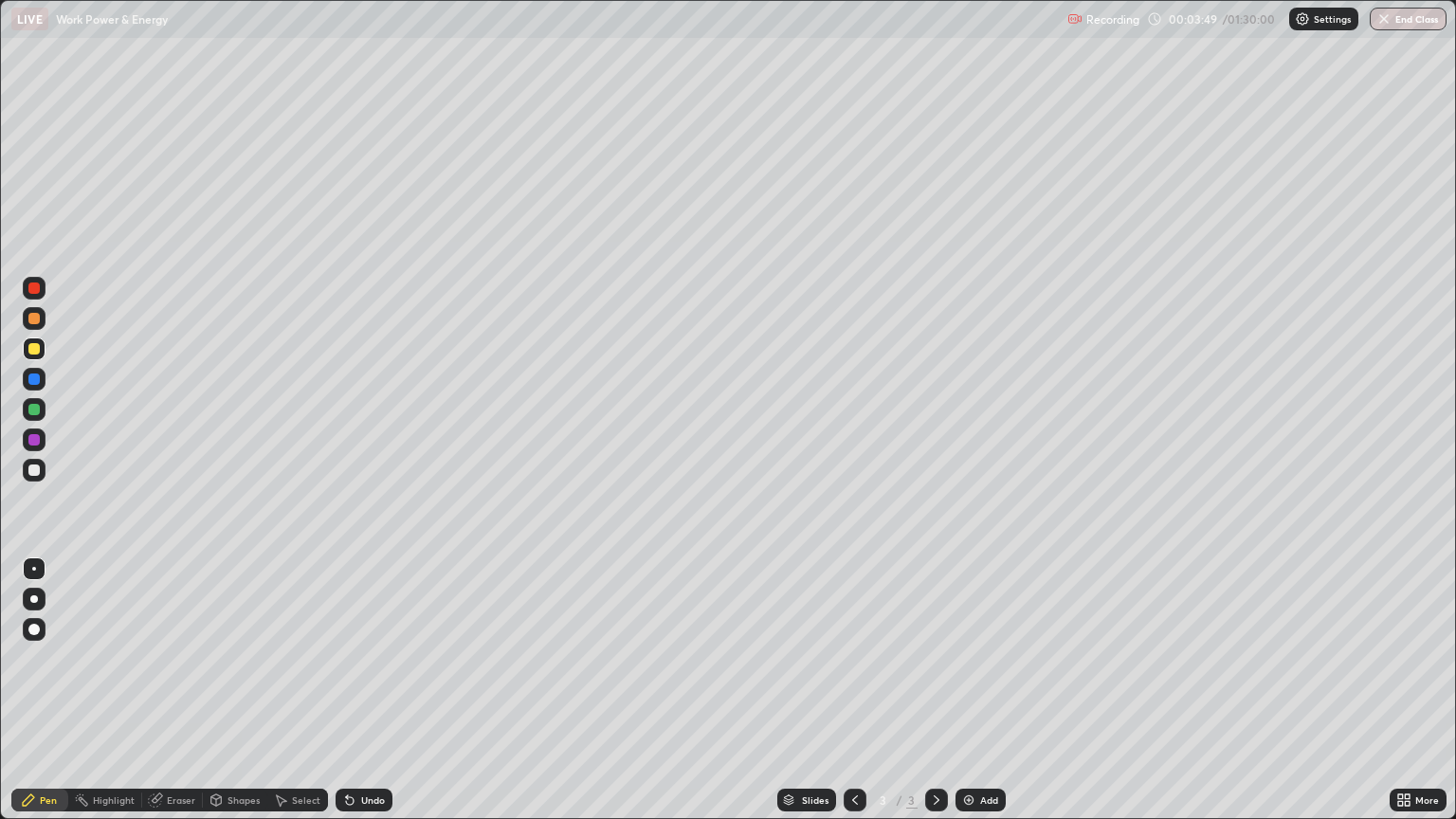click at bounding box center (34, 599) 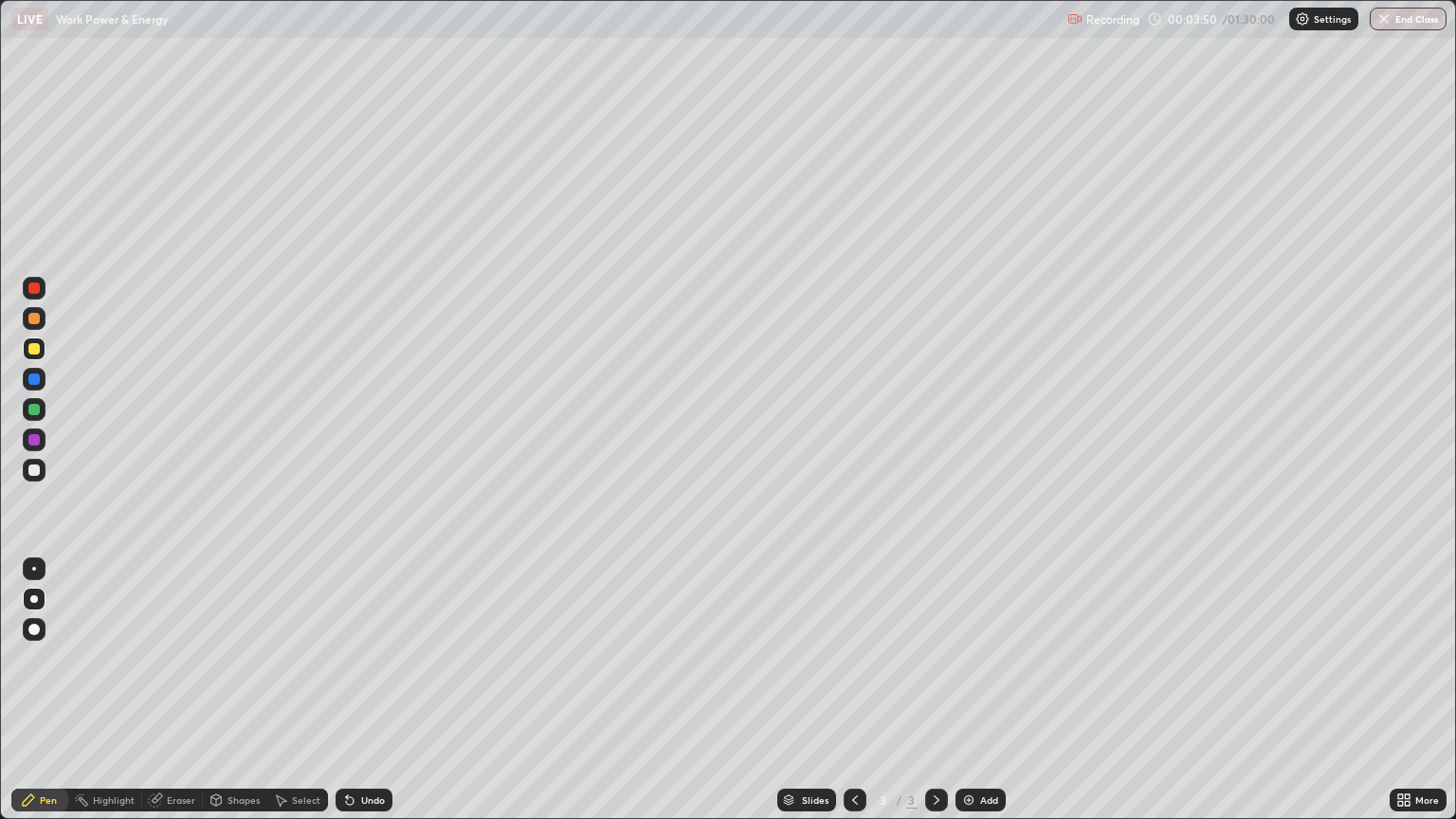 click on "Shapes" at bounding box center (235, 800) 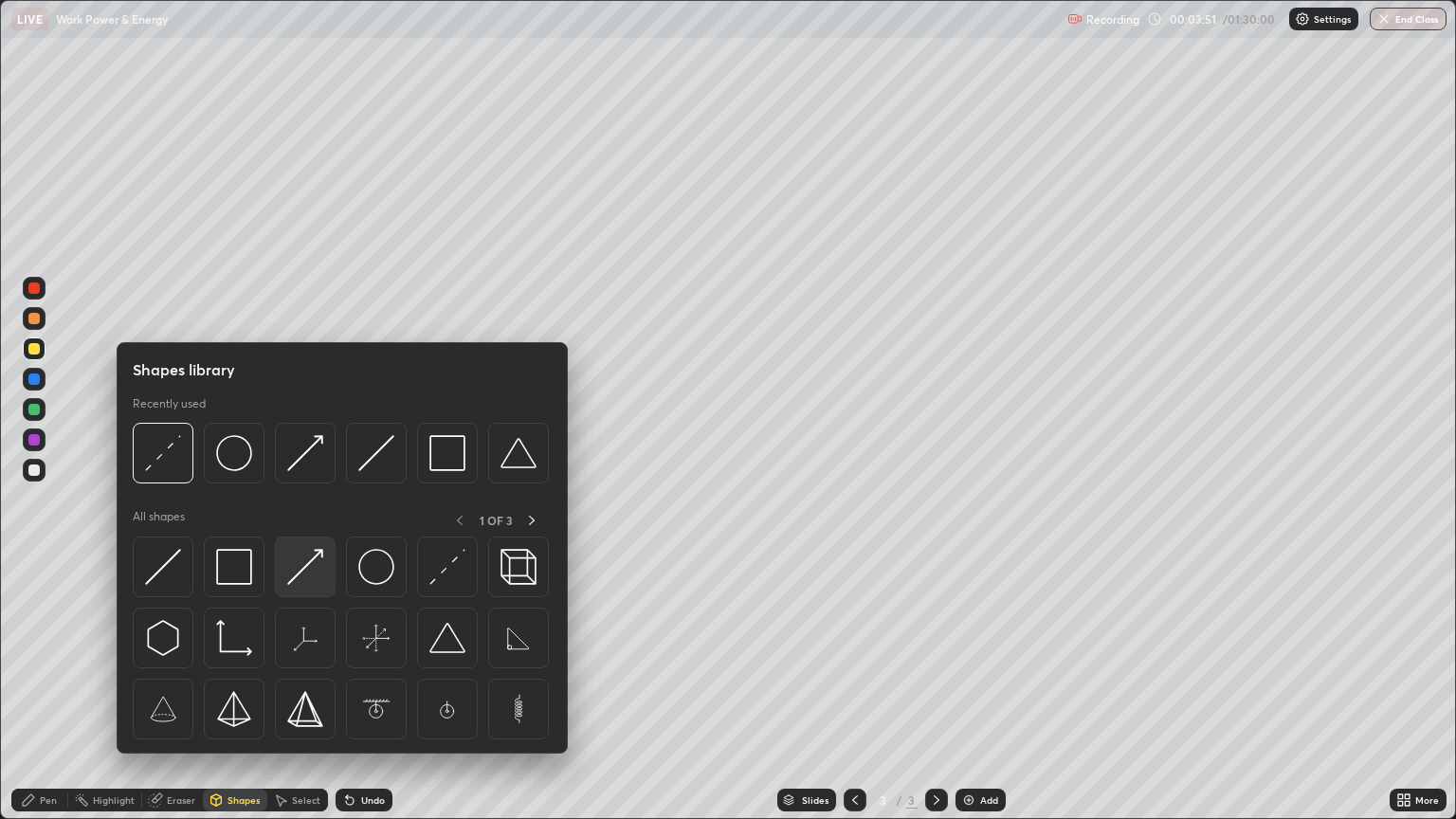 click at bounding box center [305, 567] 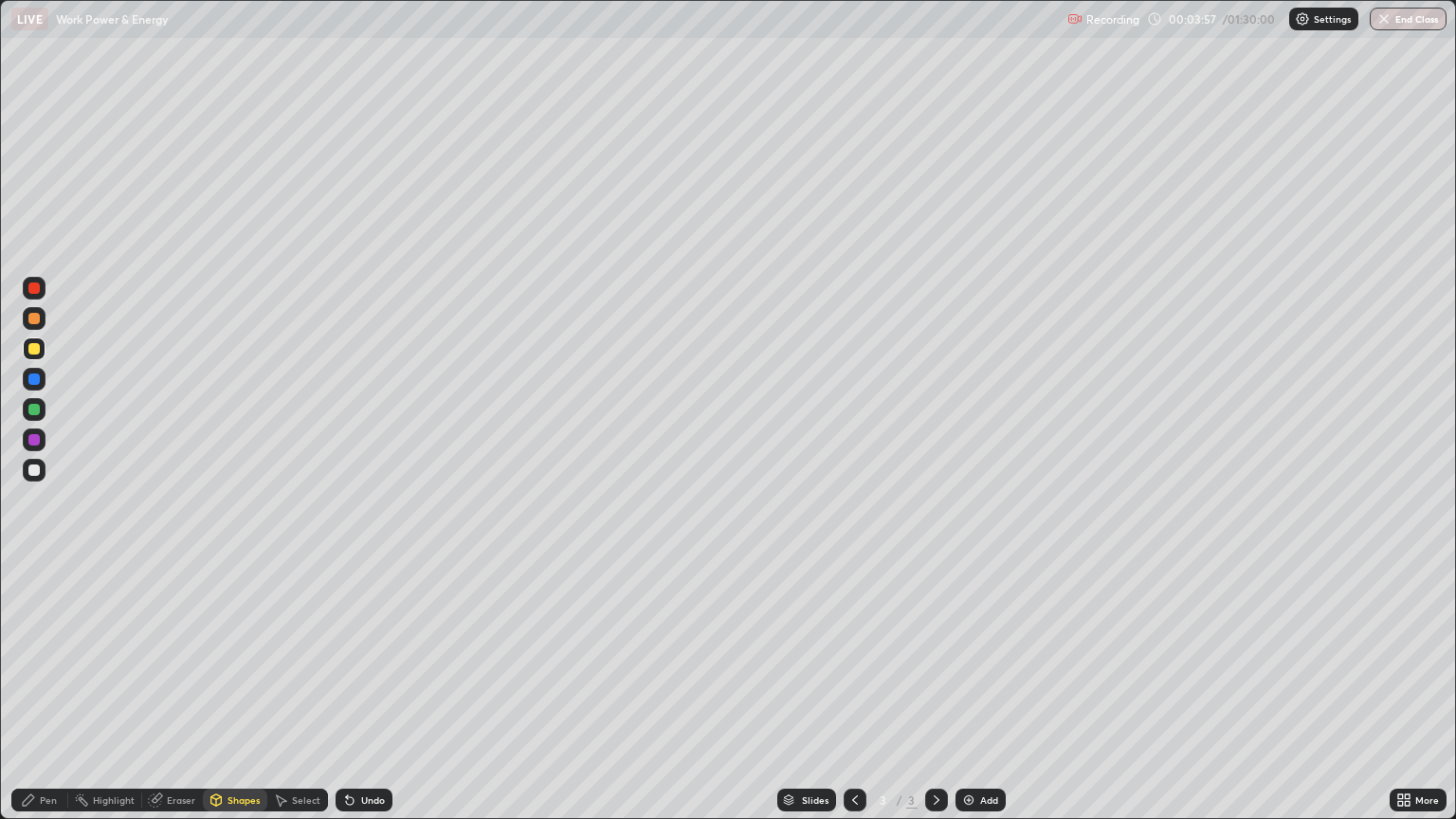 click on "Pen" at bounding box center (48, 800) 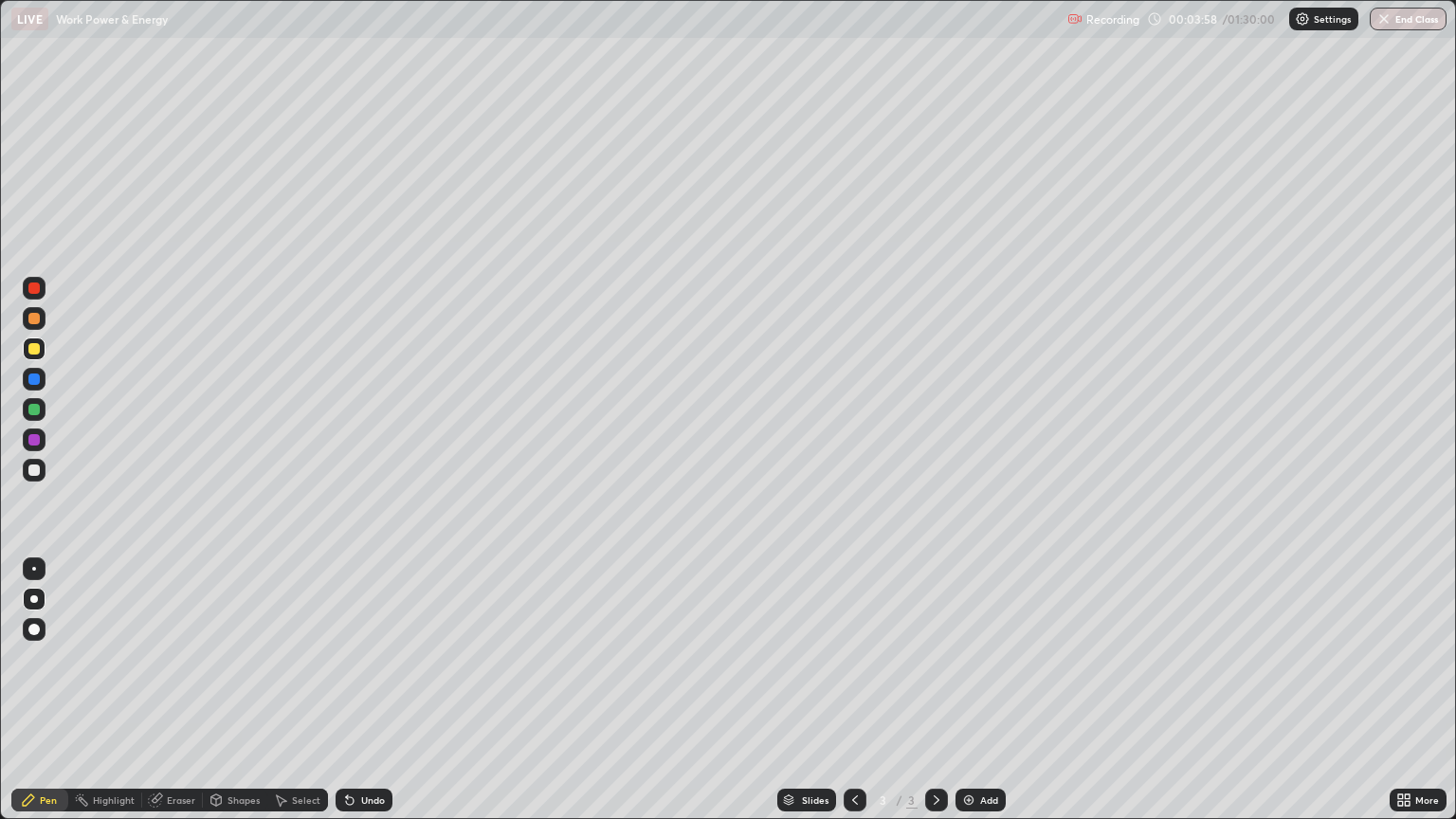 click at bounding box center (34, 569) 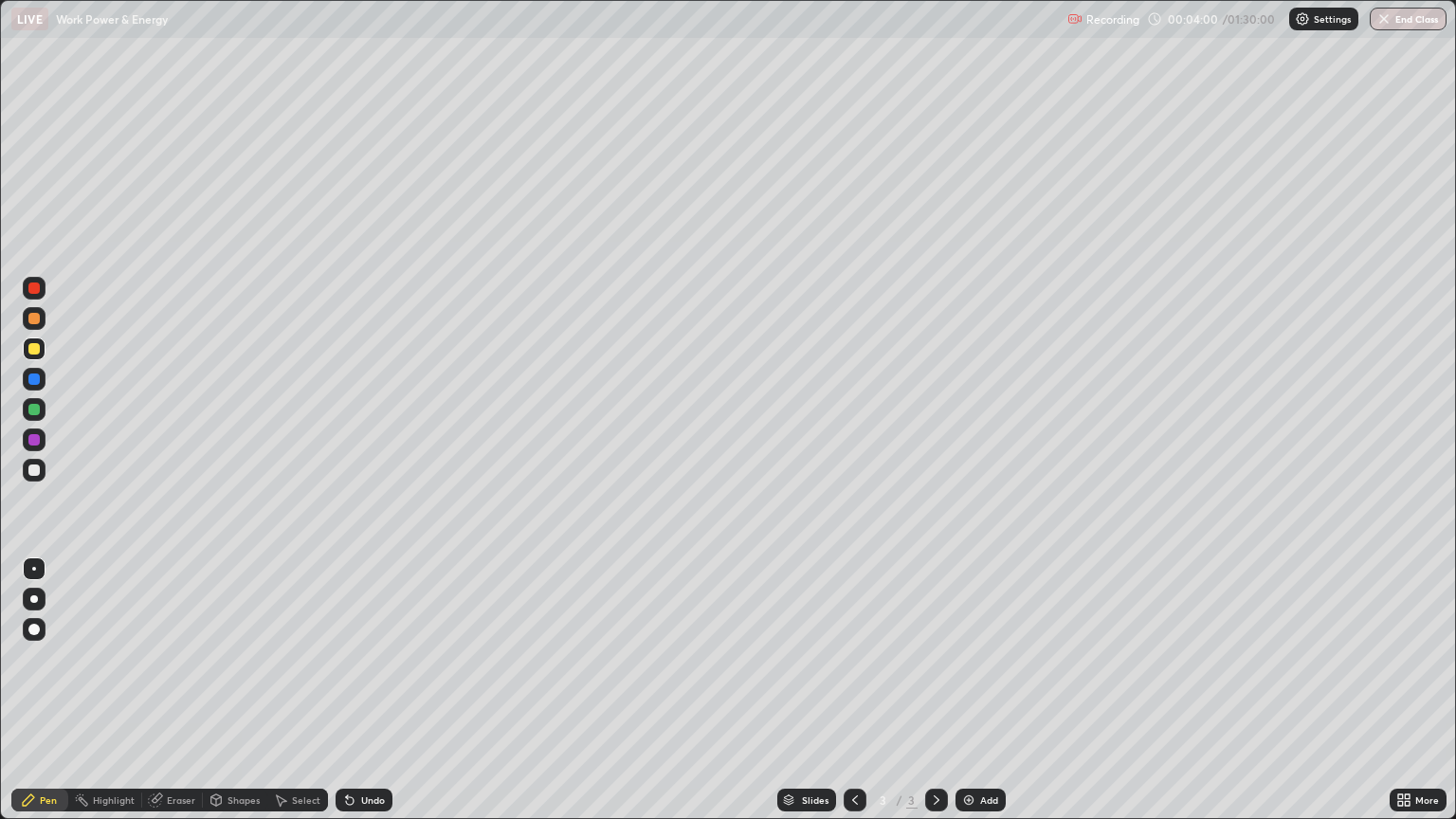 click on "Shapes" at bounding box center [244, 800] 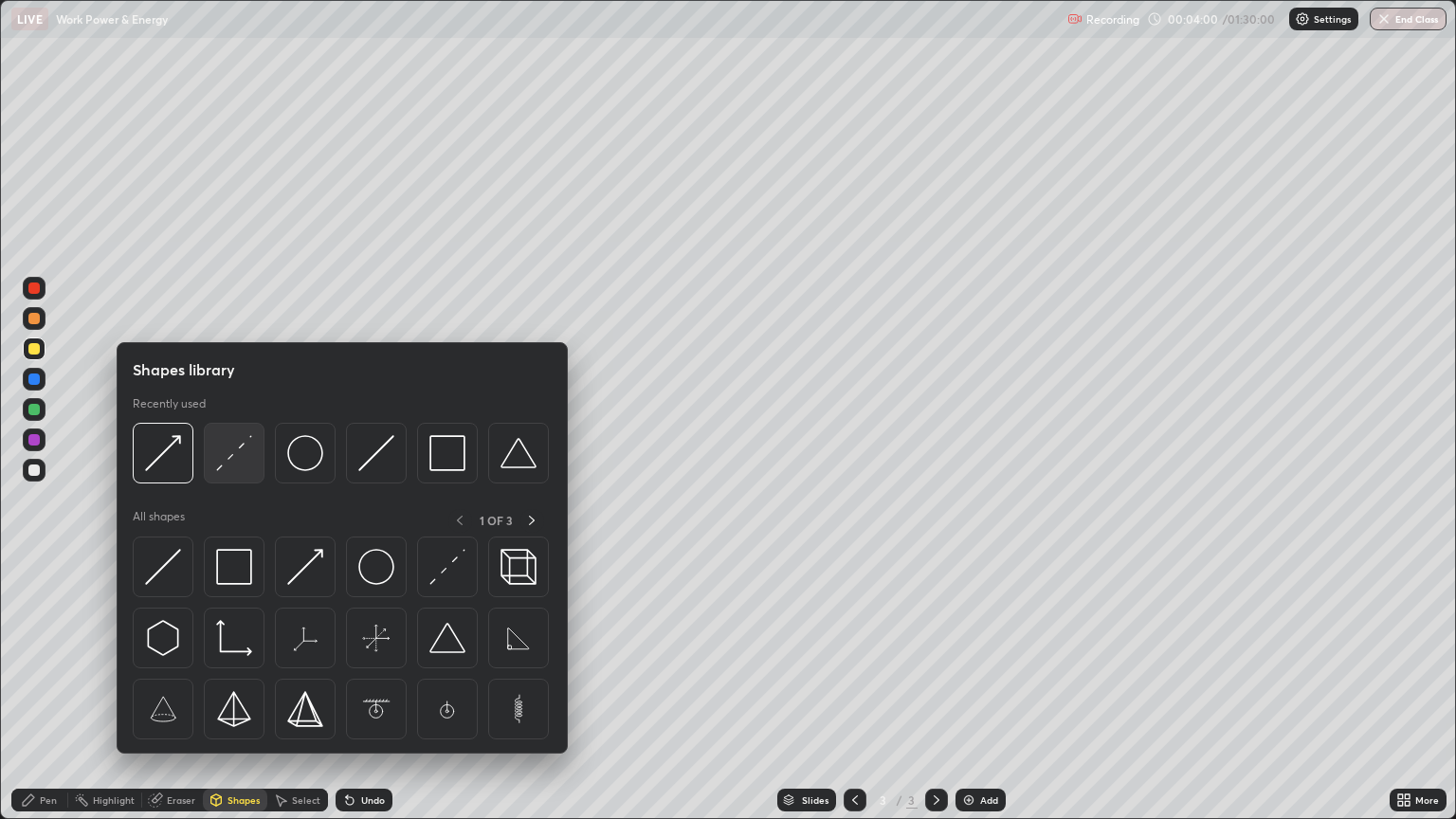 click at bounding box center (234, 453) 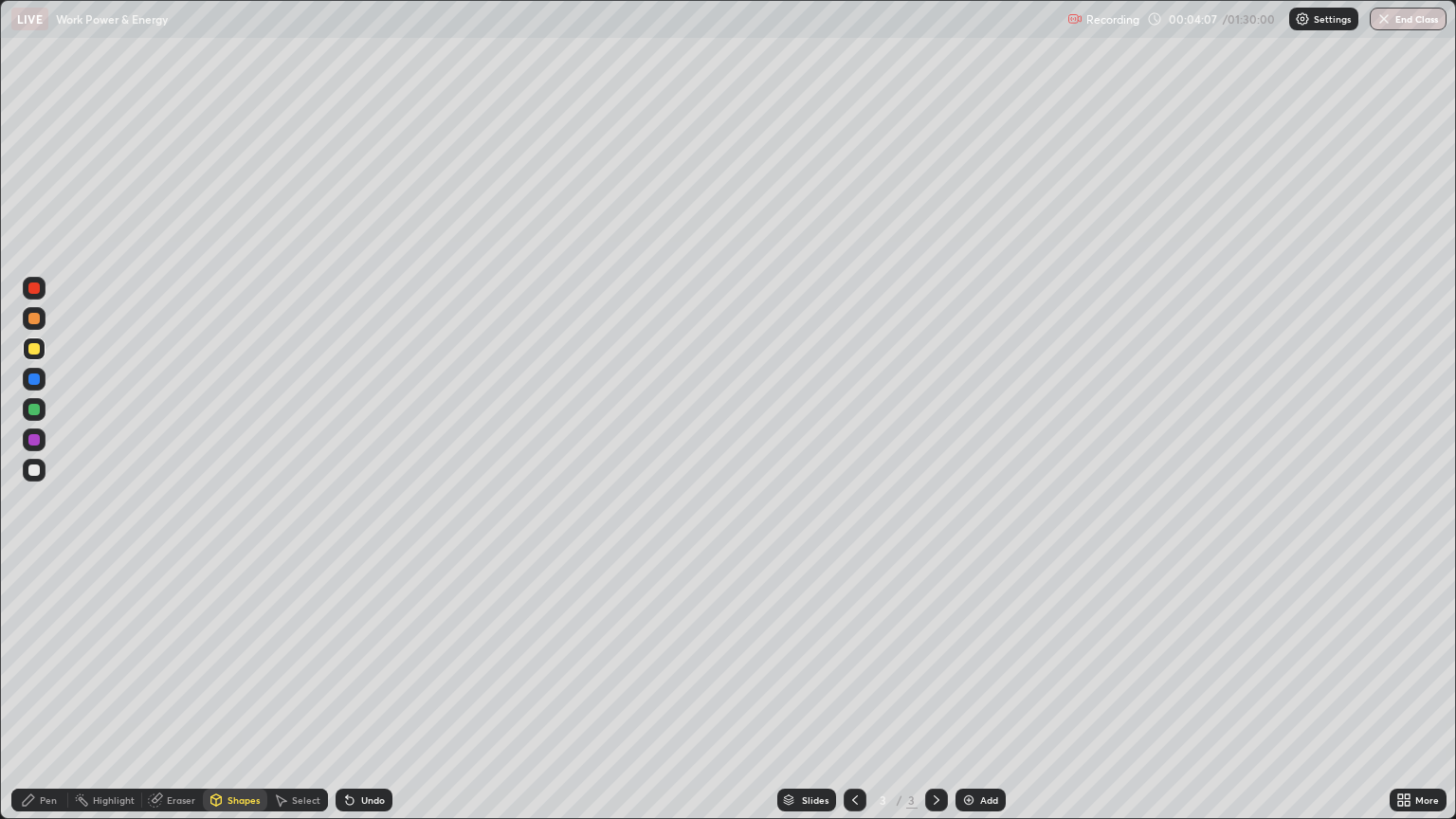 click at bounding box center [34, 470] 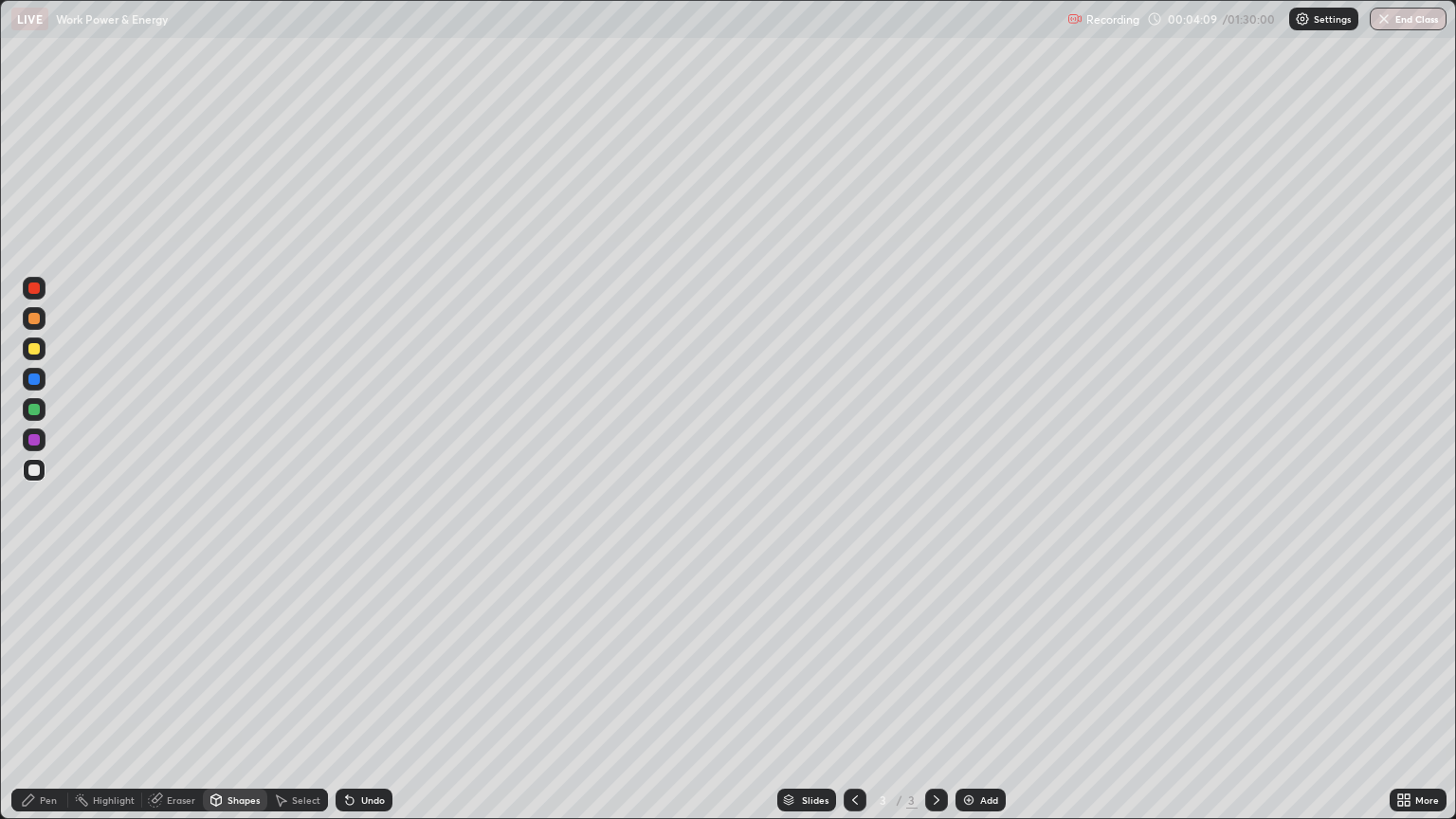 click on "Pen" at bounding box center [40, 800] 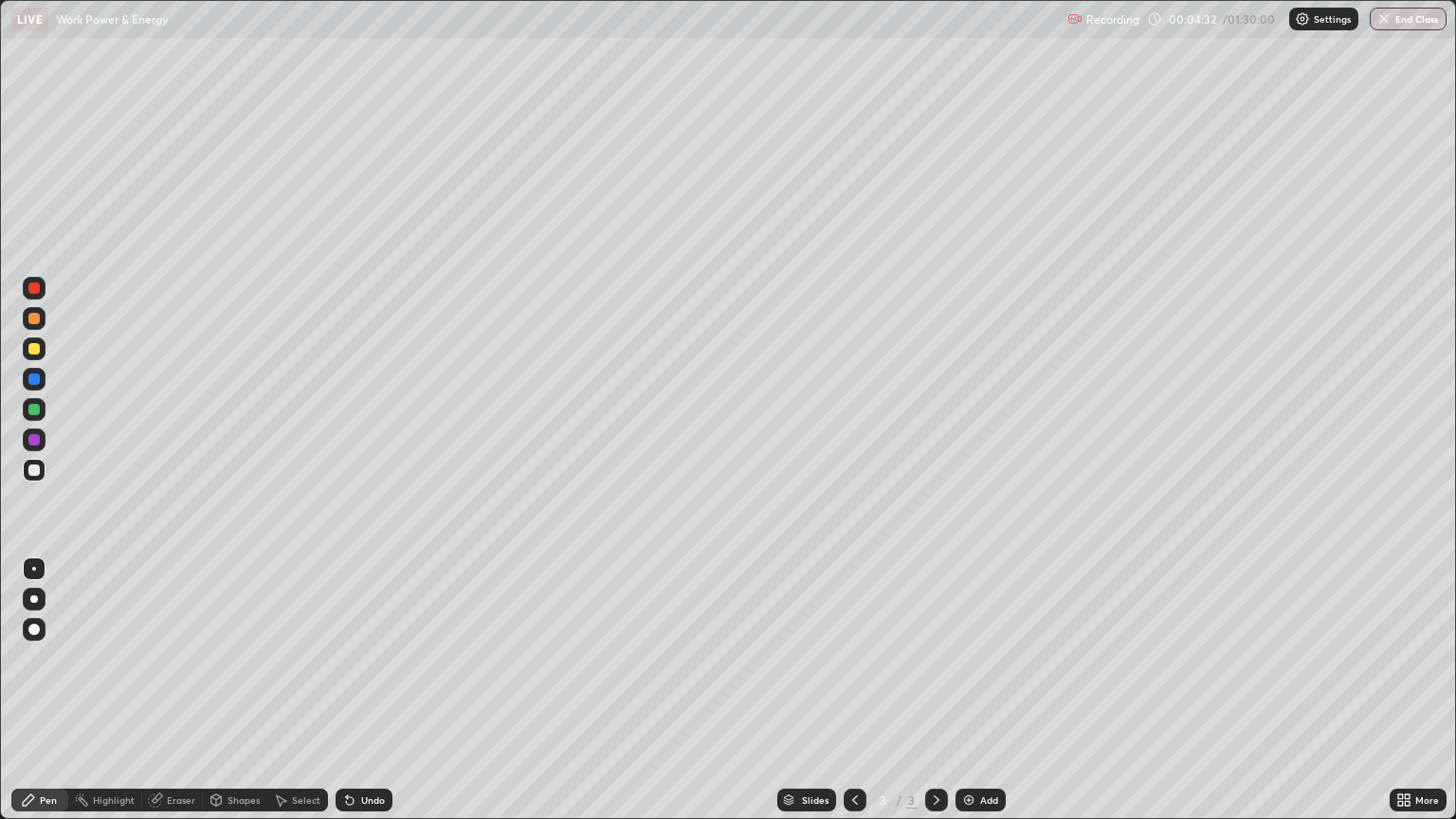 click on "Eraser" at bounding box center (173, 800) 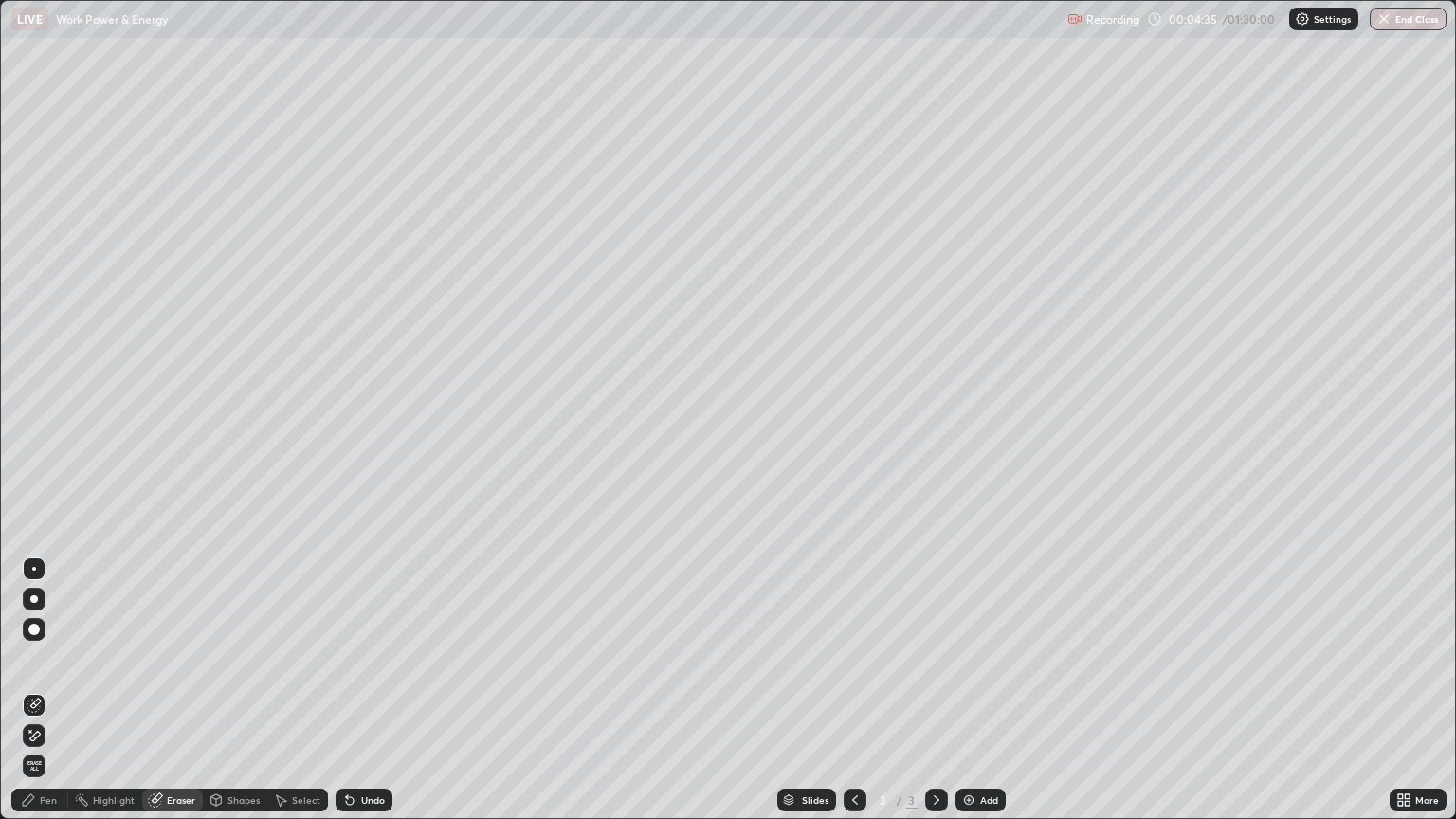 click on "Pen" at bounding box center [40, 800] 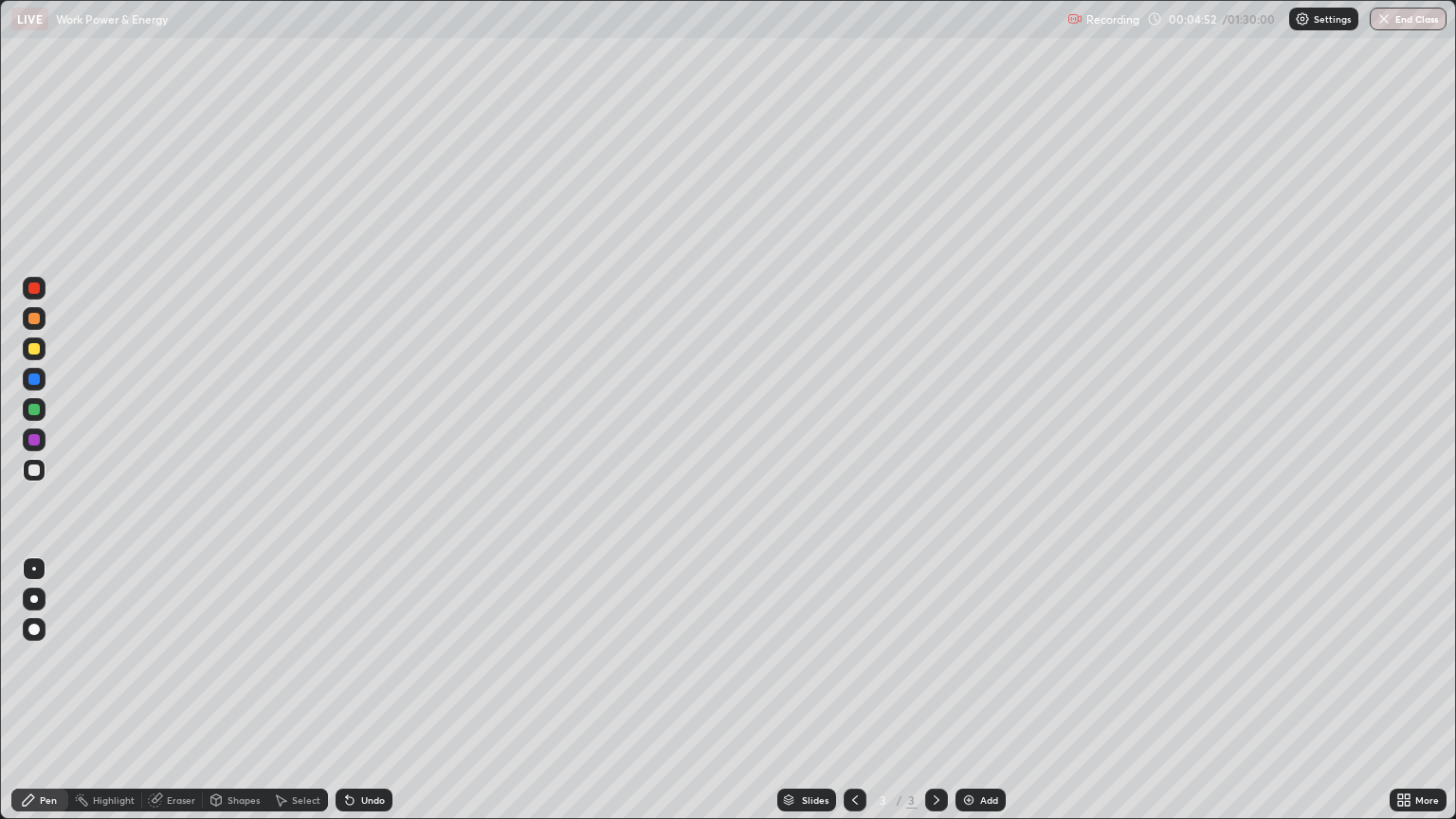 click on "Shapes" at bounding box center (244, 800) 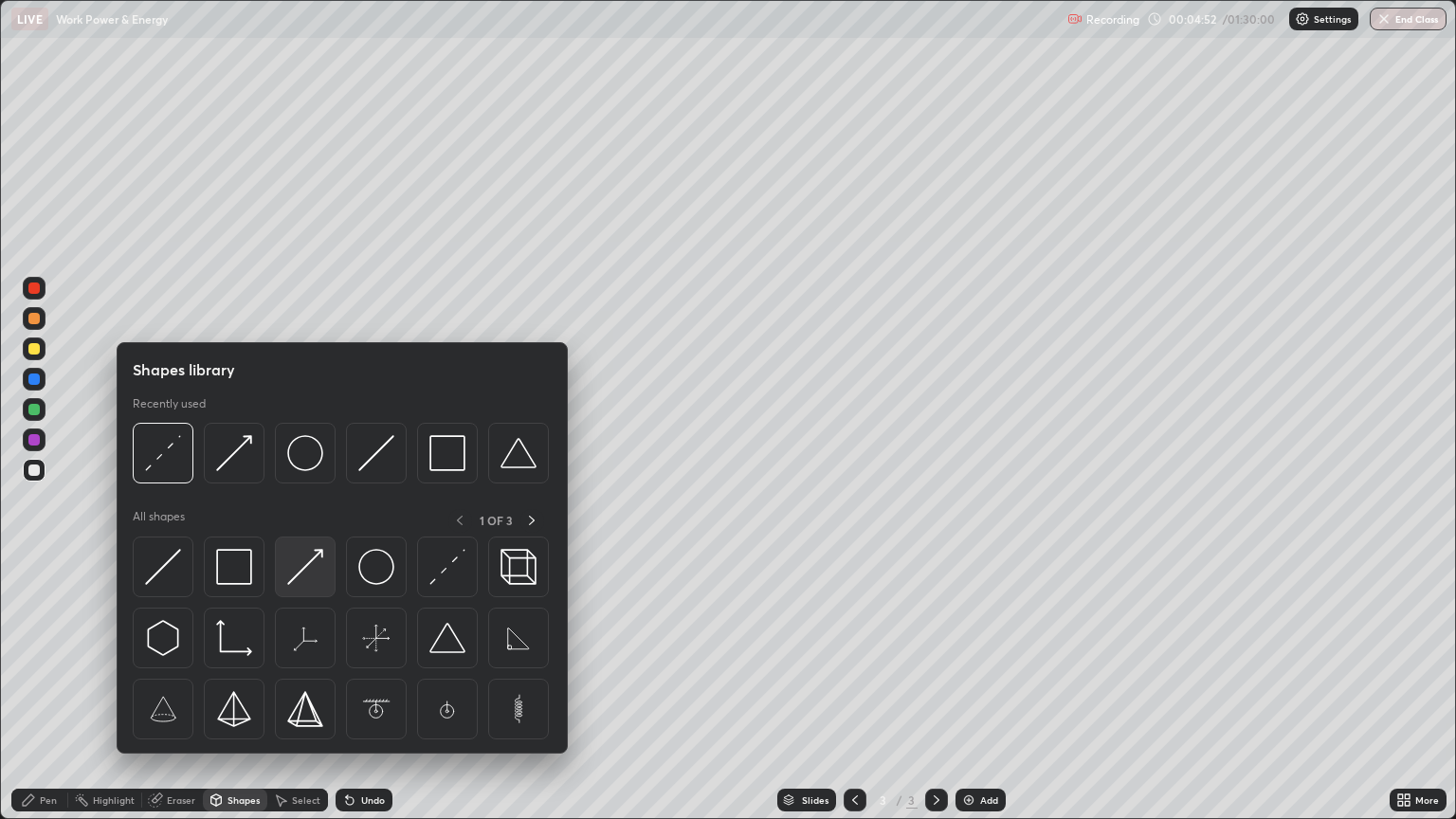 click at bounding box center [305, 567] 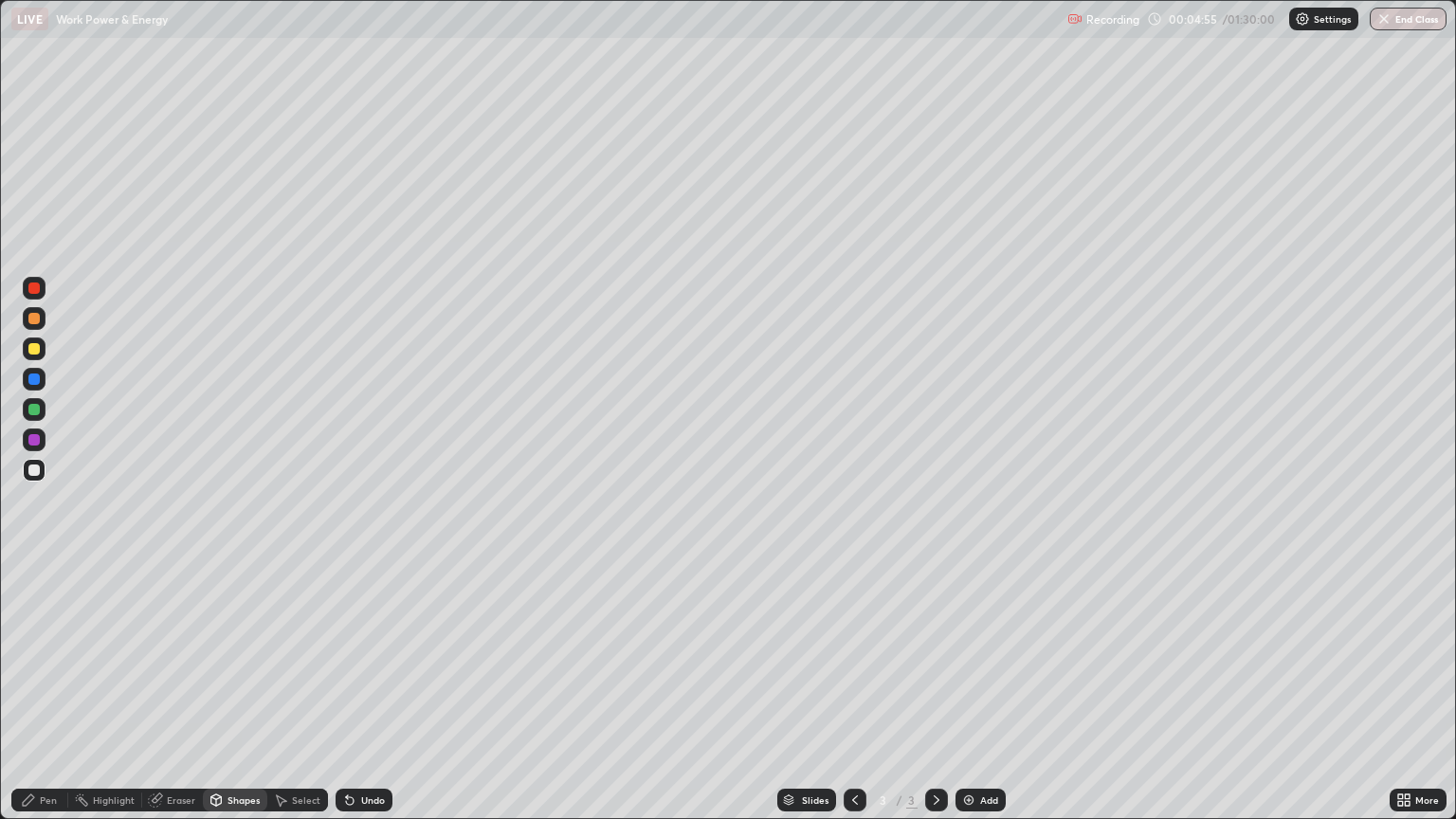 click on "Pen" at bounding box center [48, 800] 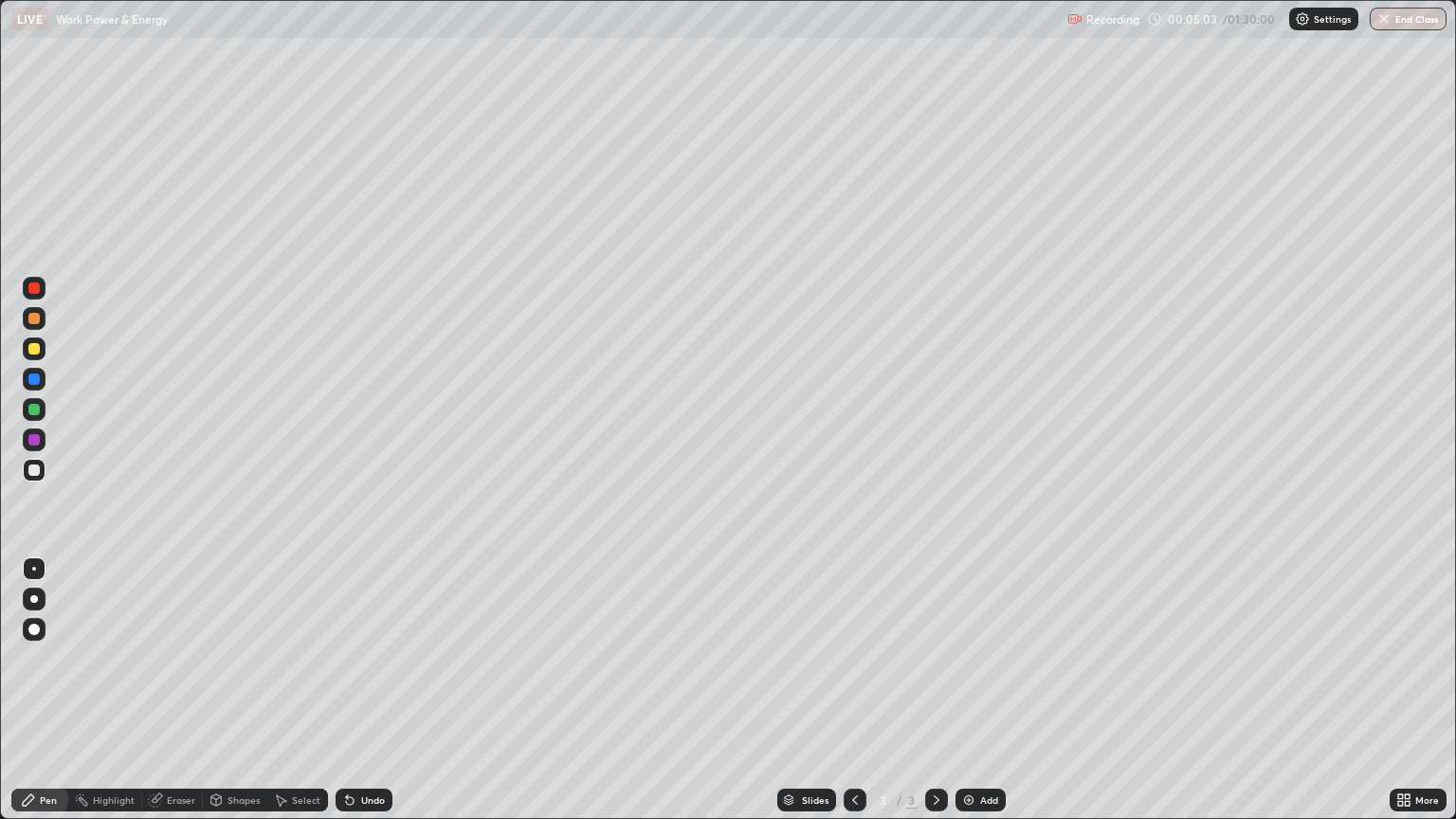 click on "Undo" at bounding box center [373, 800] 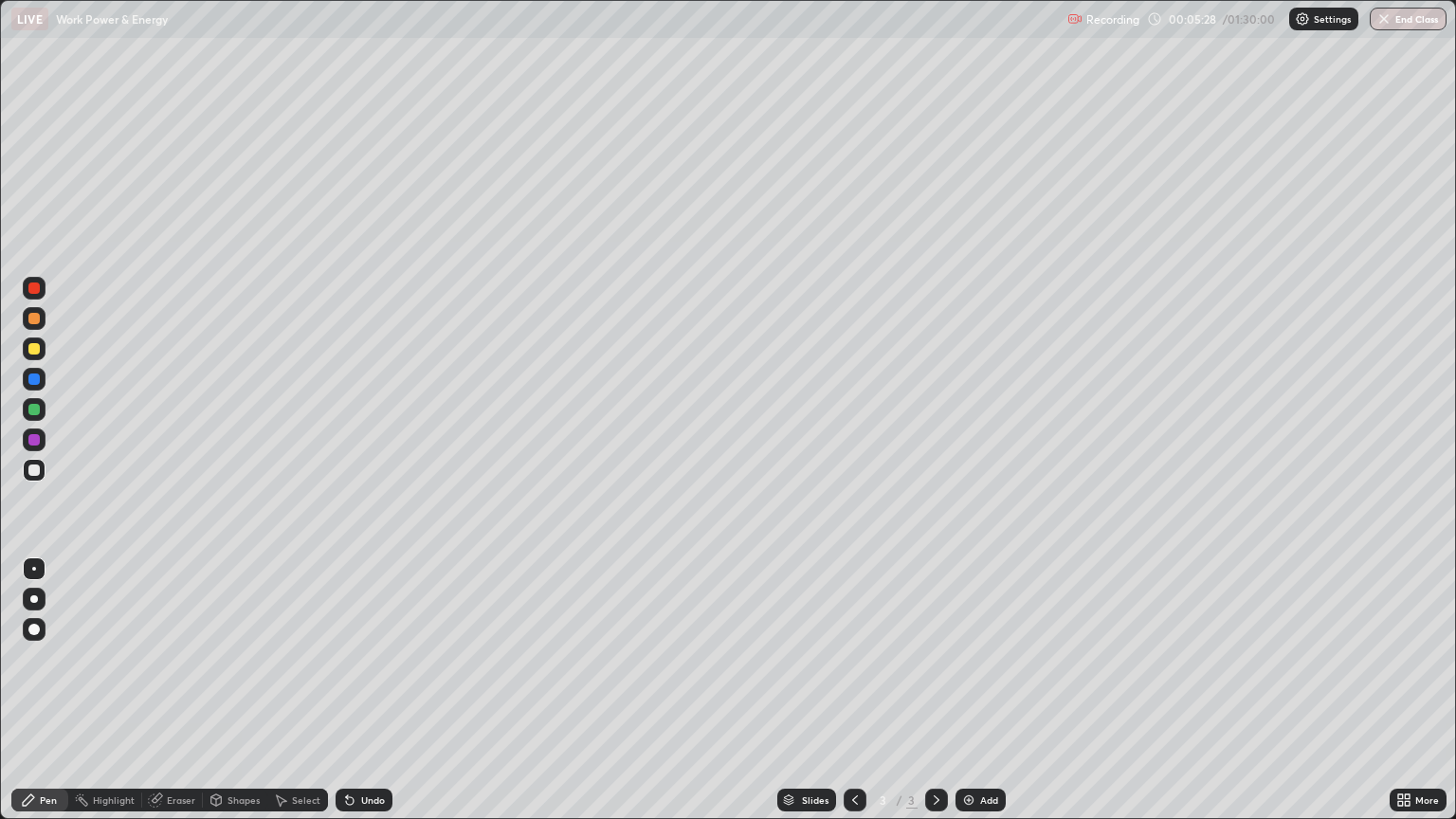 click on "Undo" at bounding box center [373, 800] 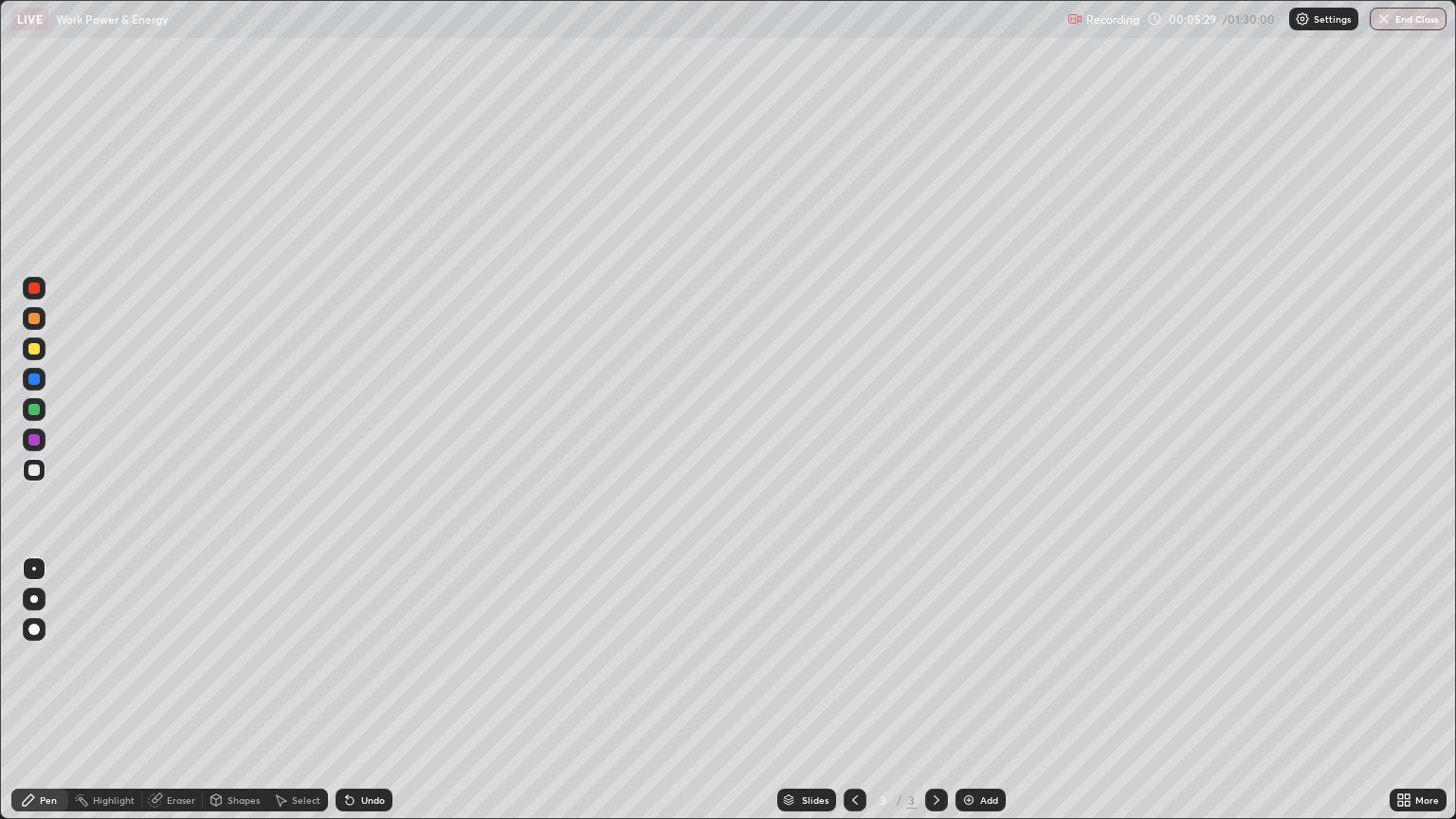 click 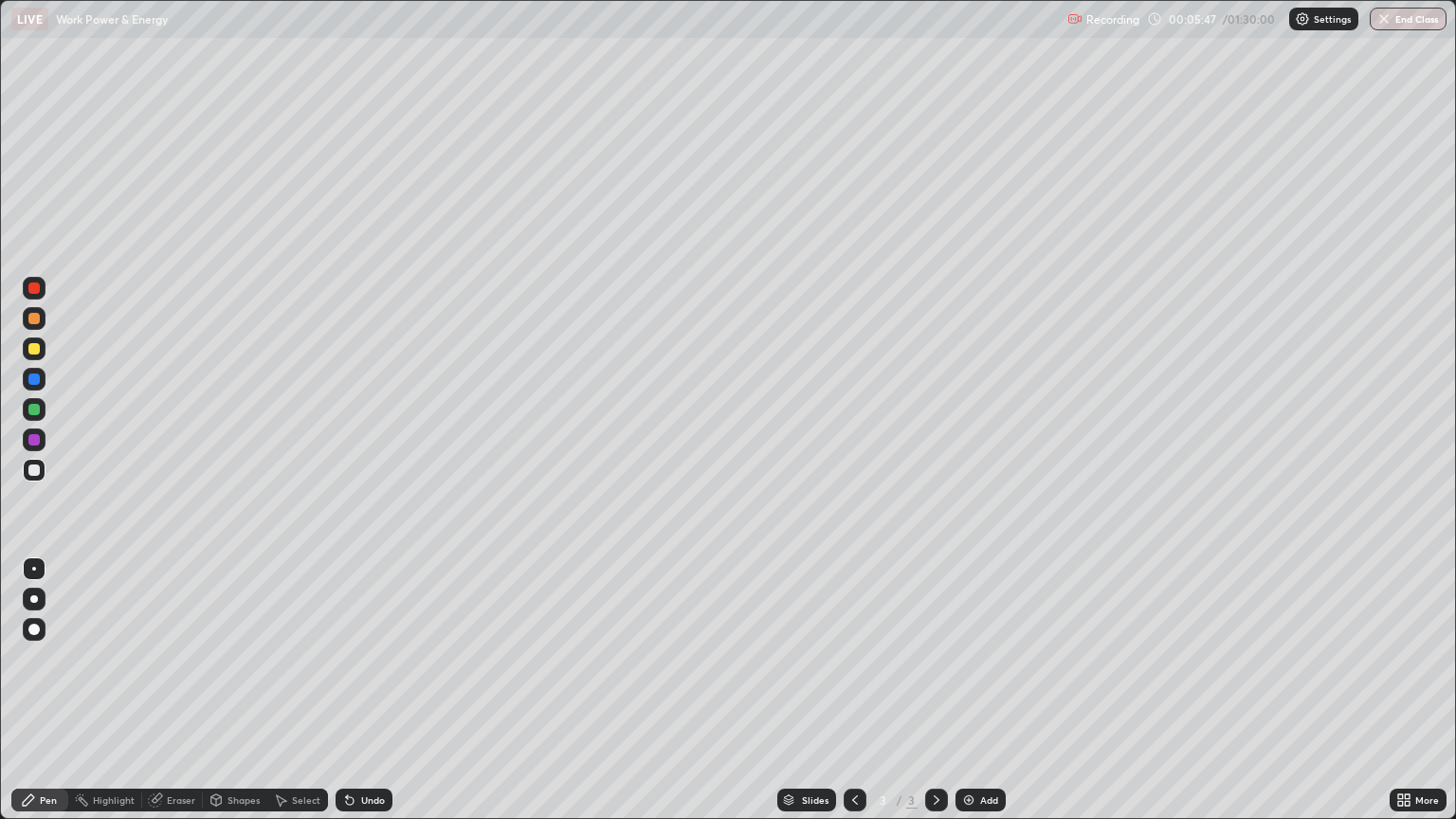 click at bounding box center (34, 349) 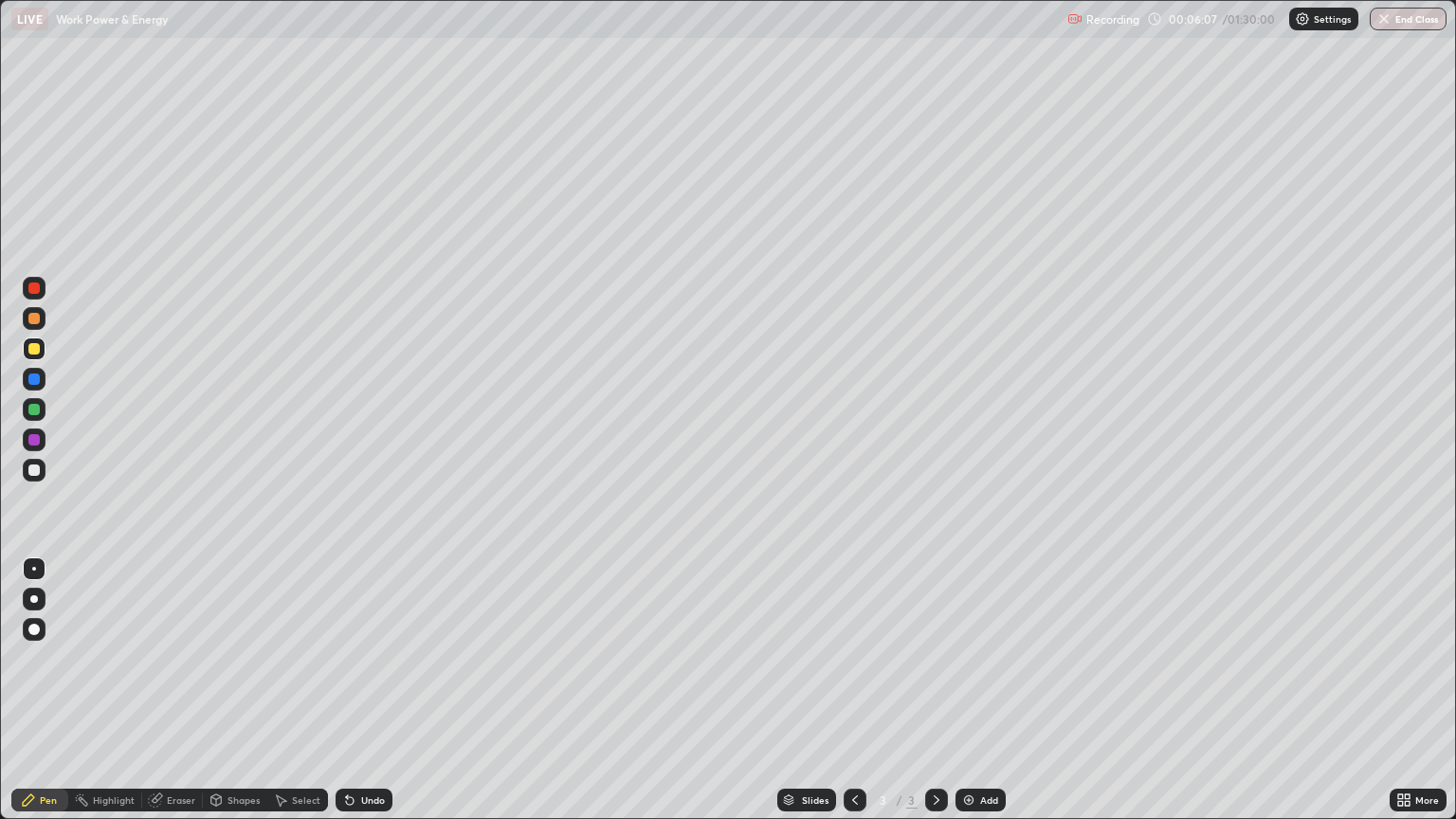 click at bounding box center [34, 470] 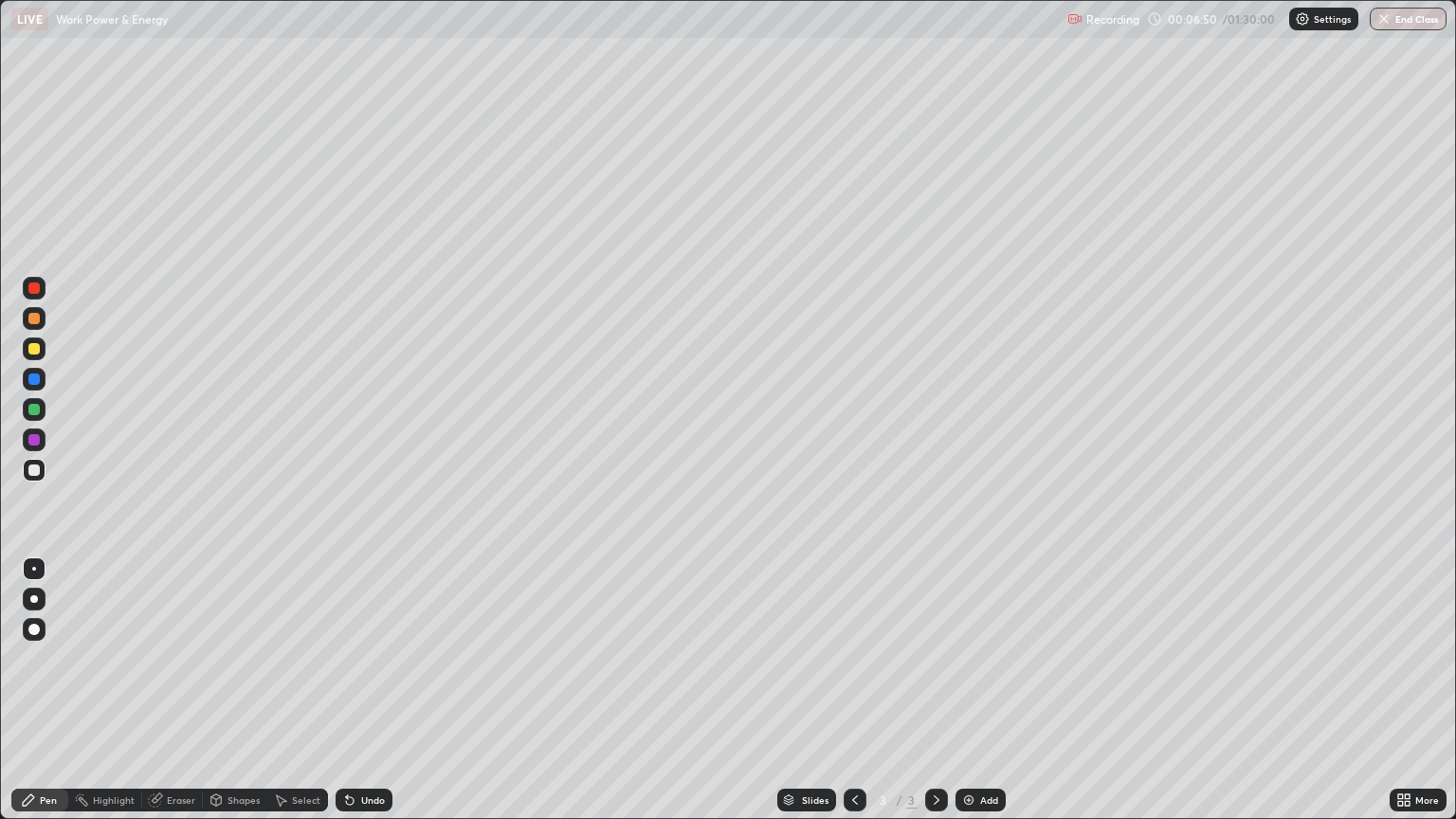 click on "Undo" at bounding box center [373, 800] 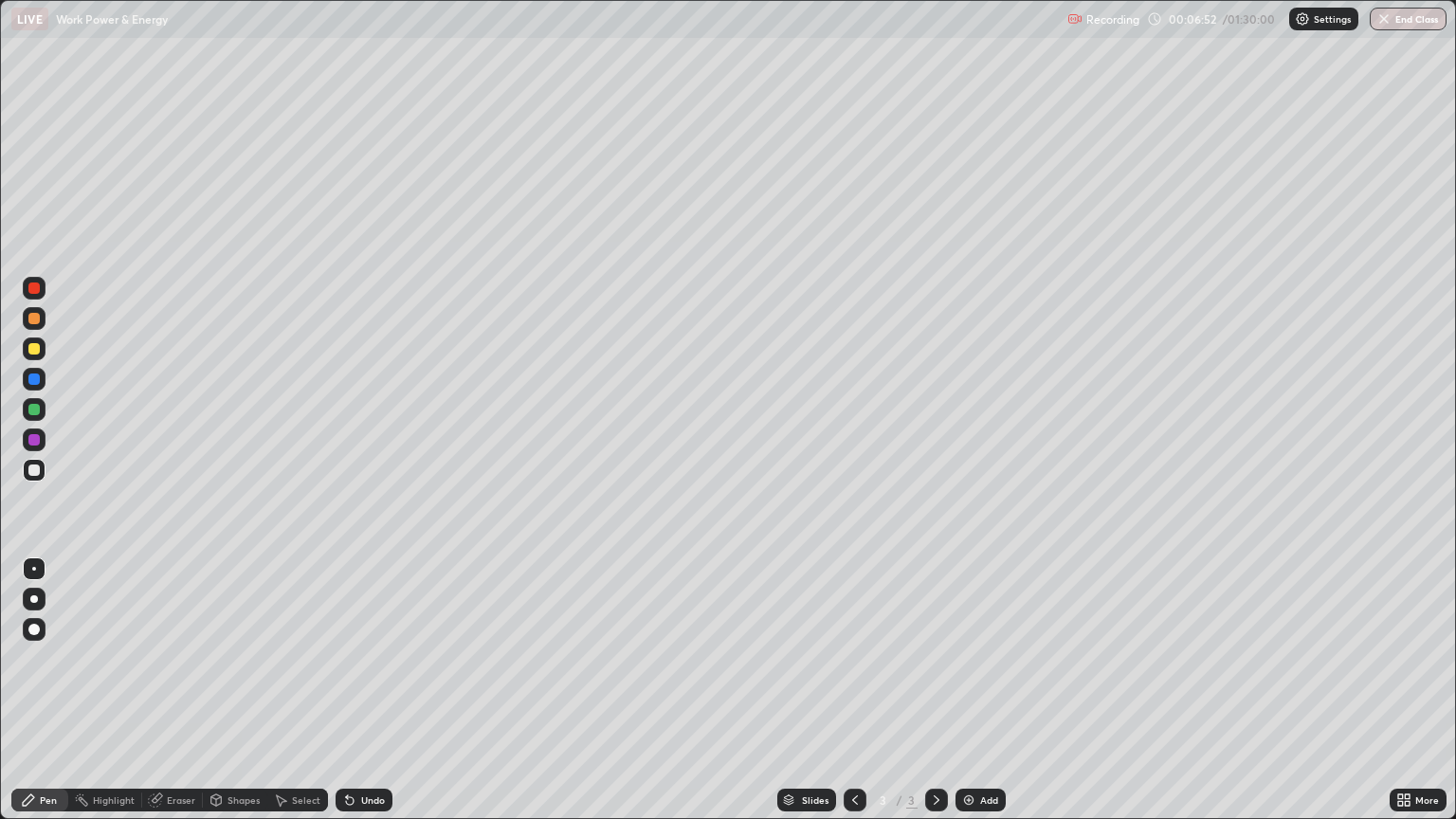 click on "Undo" at bounding box center [373, 800] 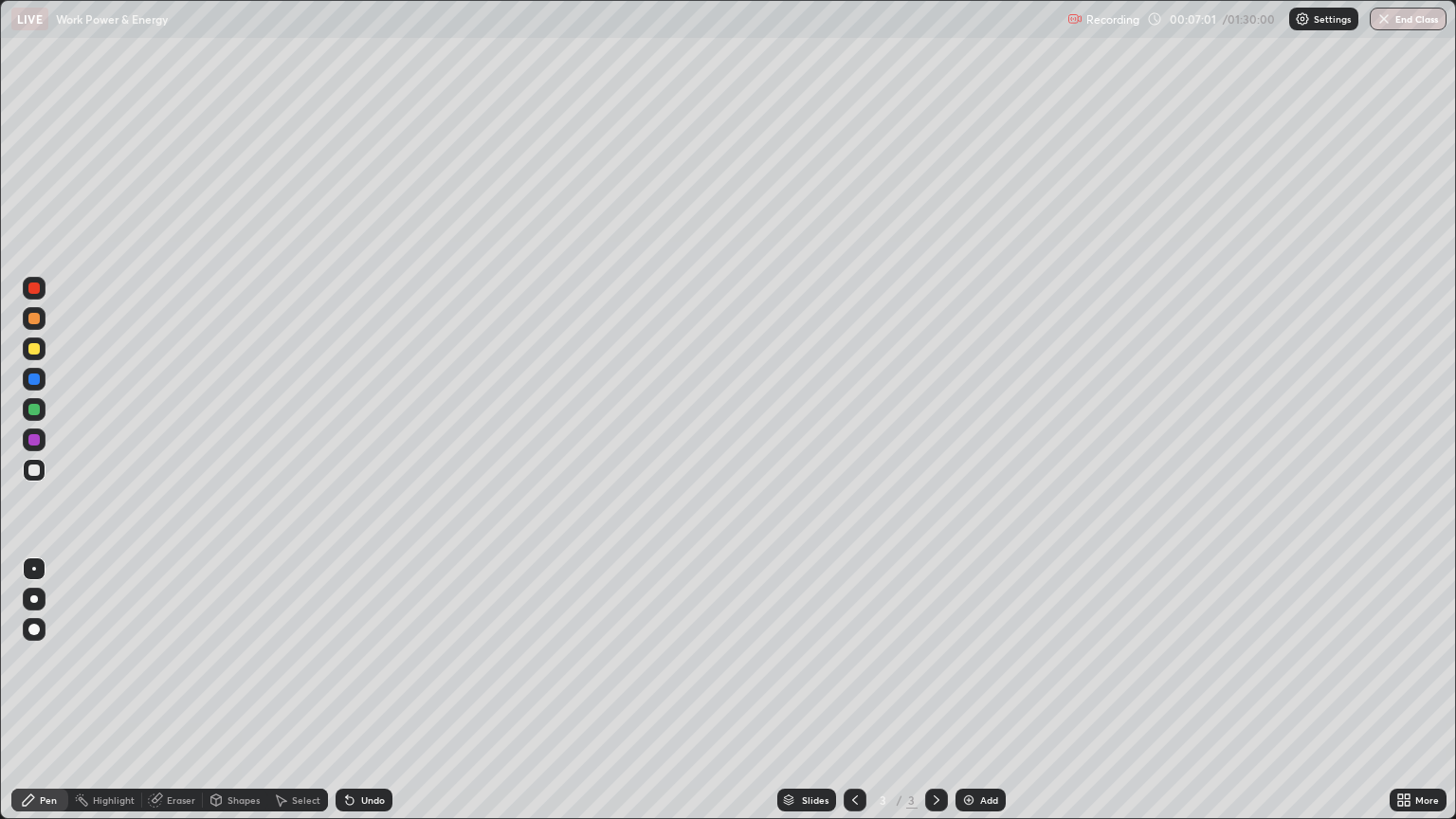click on "Undo" at bounding box center (373, 800) 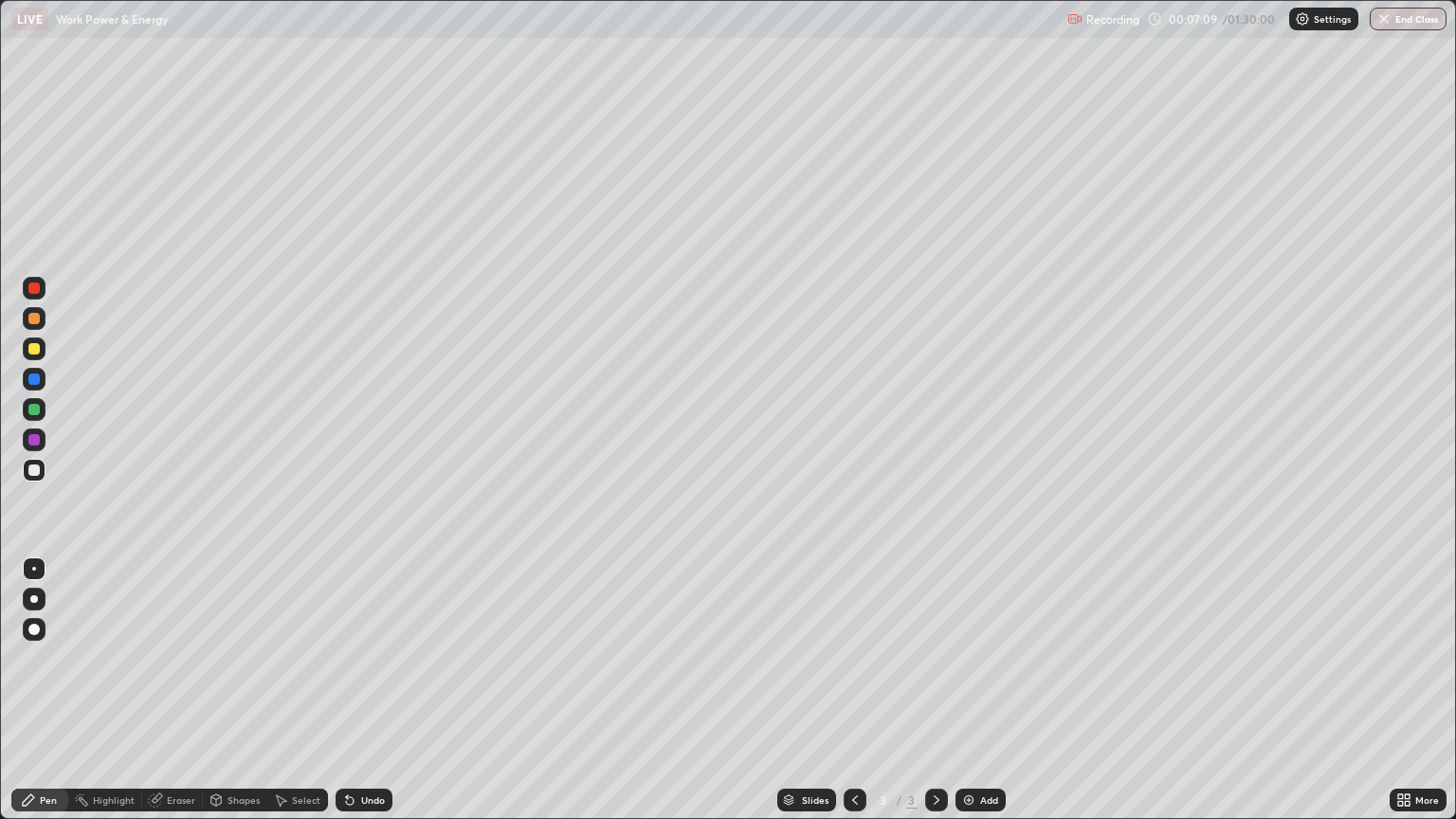 click at bounding box center (34, 410) 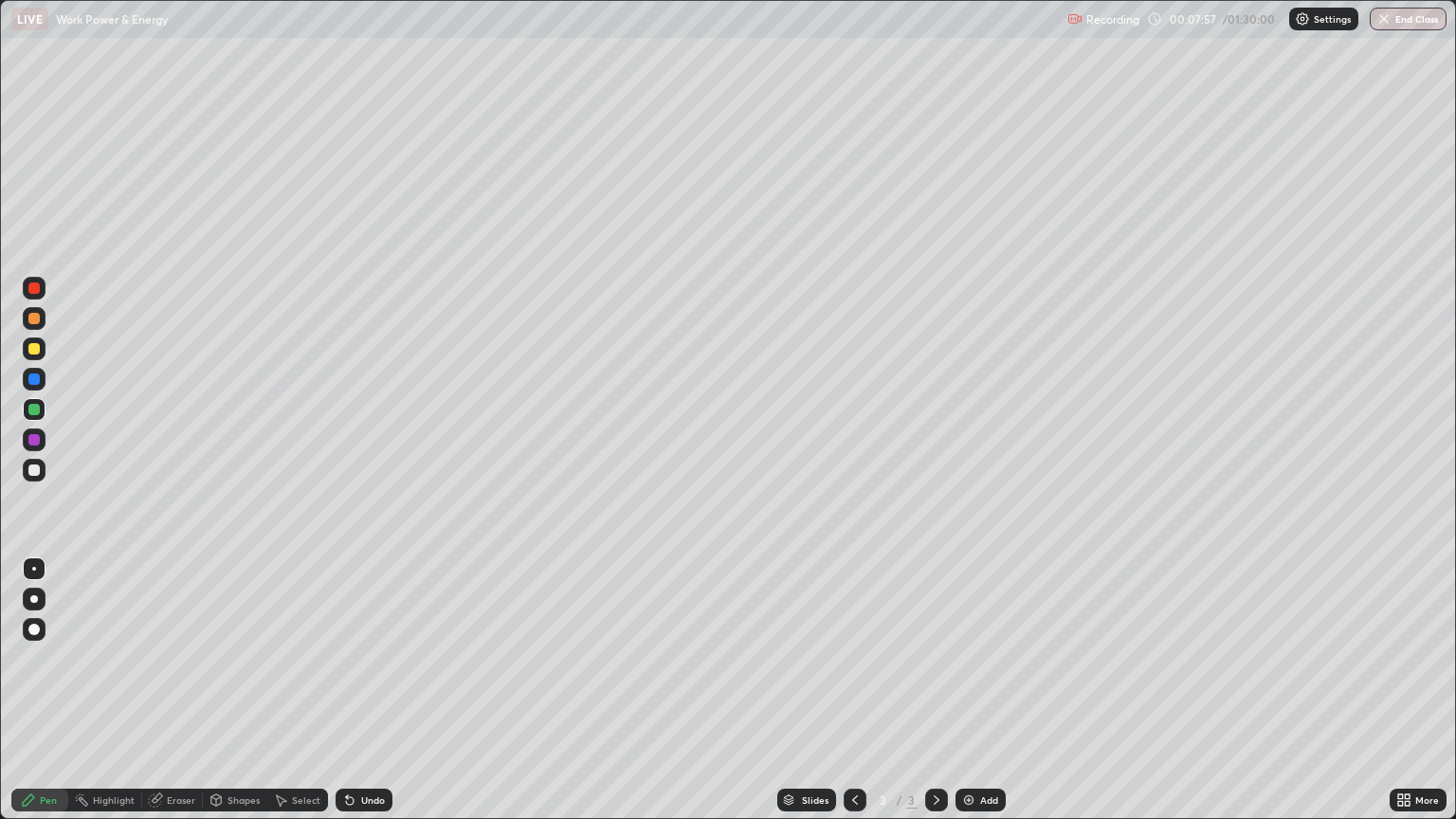 click on "Slides 3 / 3 Add" at bounding box center (891, 800) 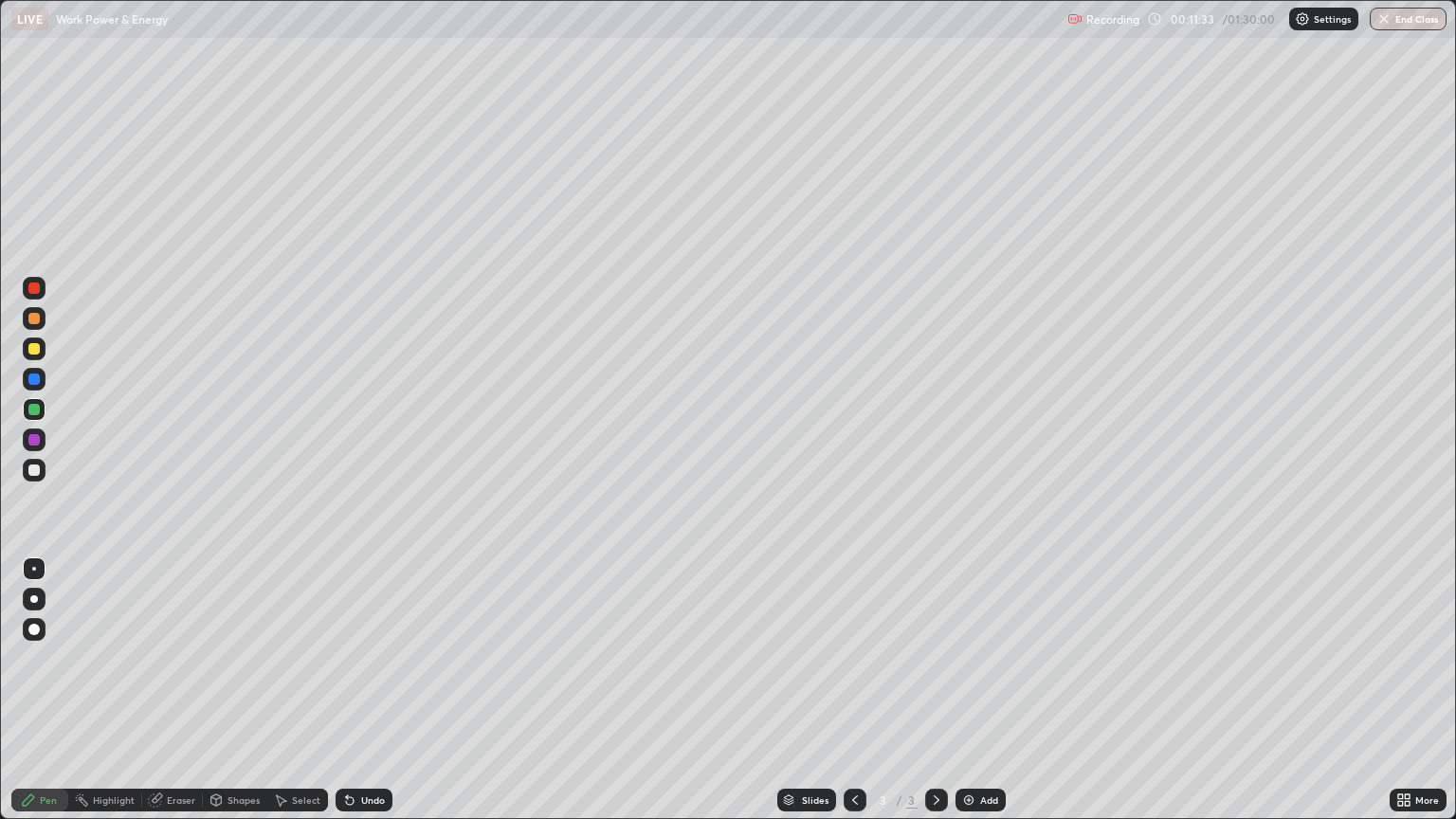 click on "Add" at bounding box center [989, 800] 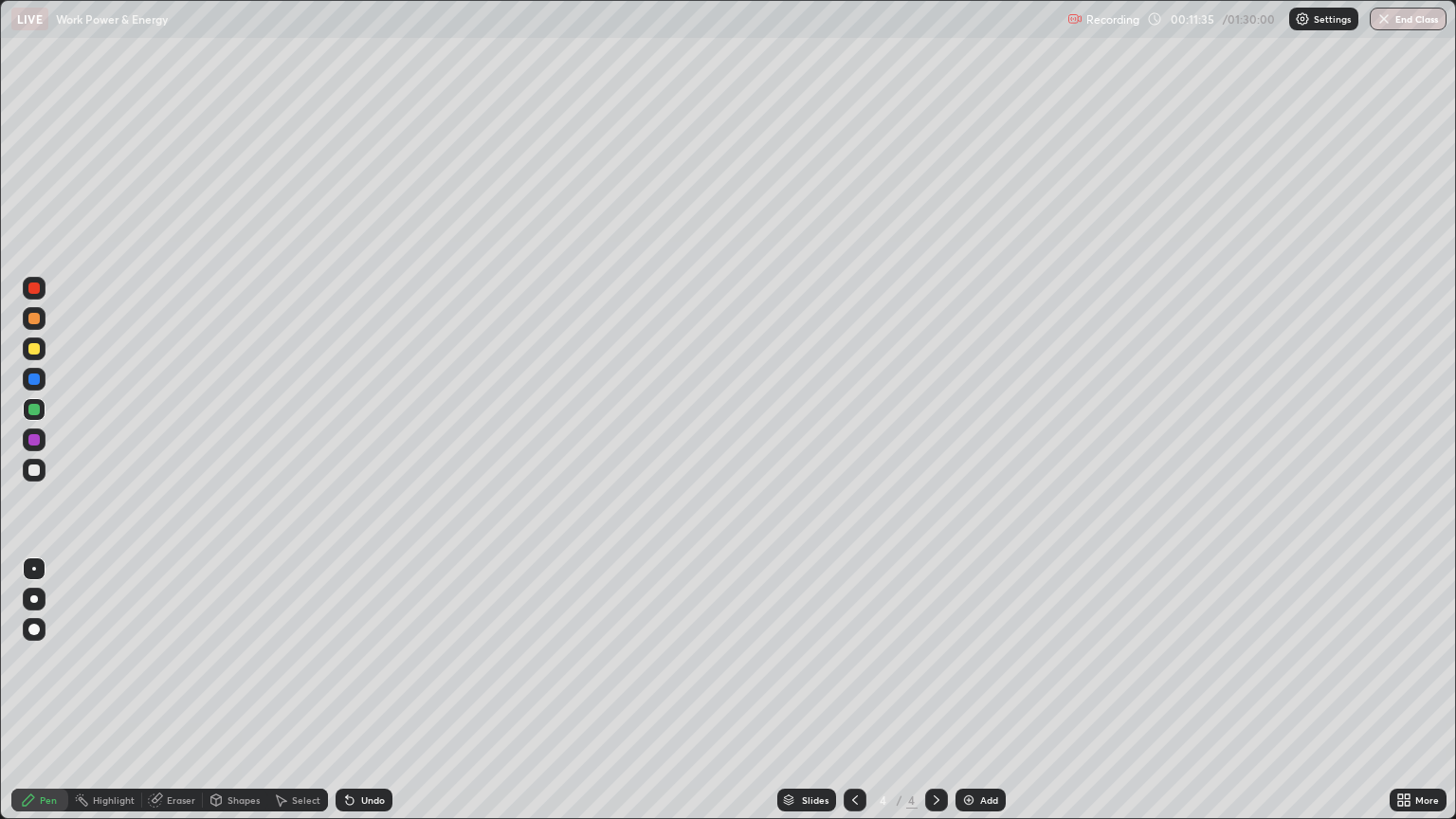 click at bounding box center [34, 470] 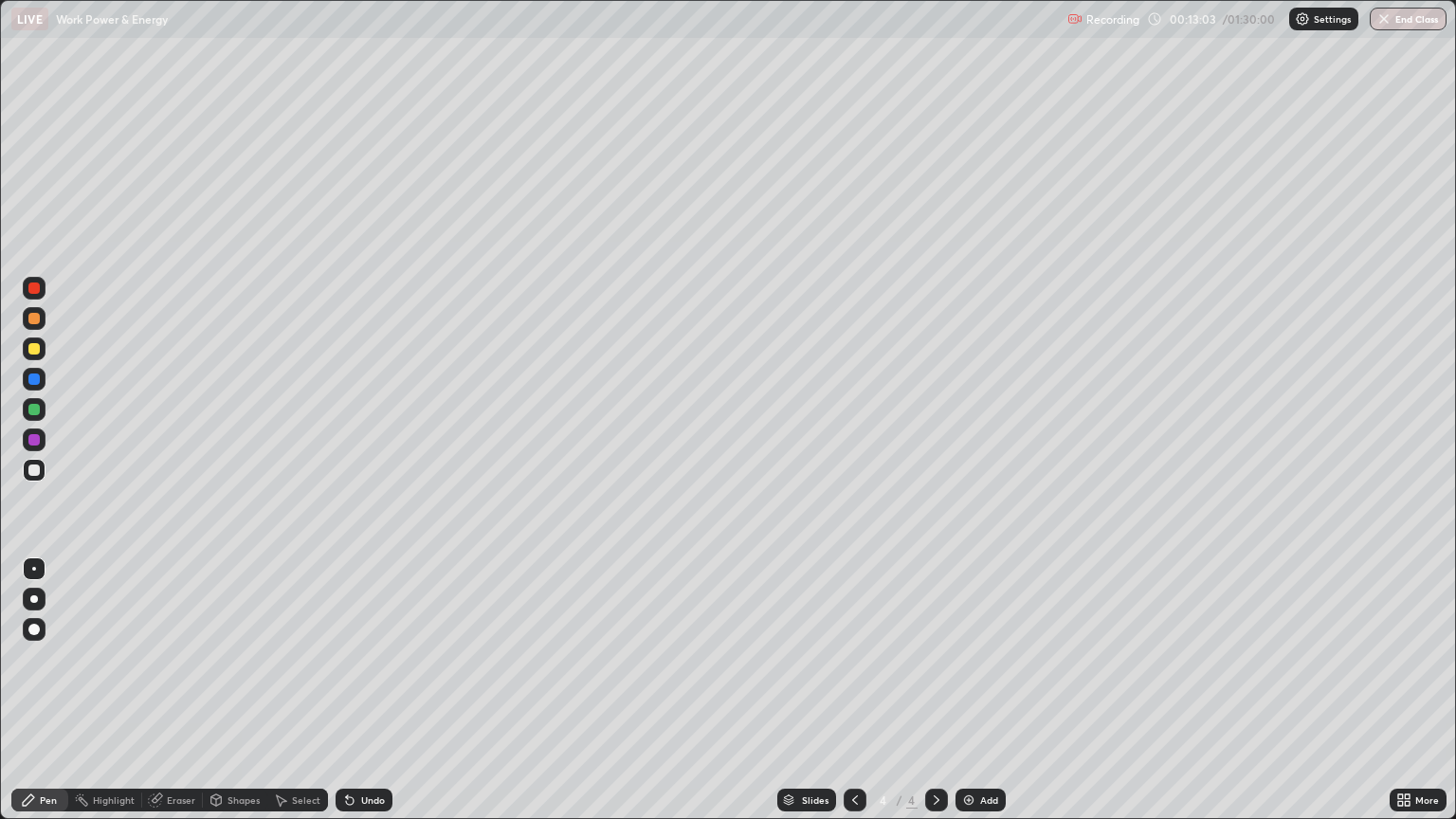 click on "Undo" at bounding box center (373, 800) 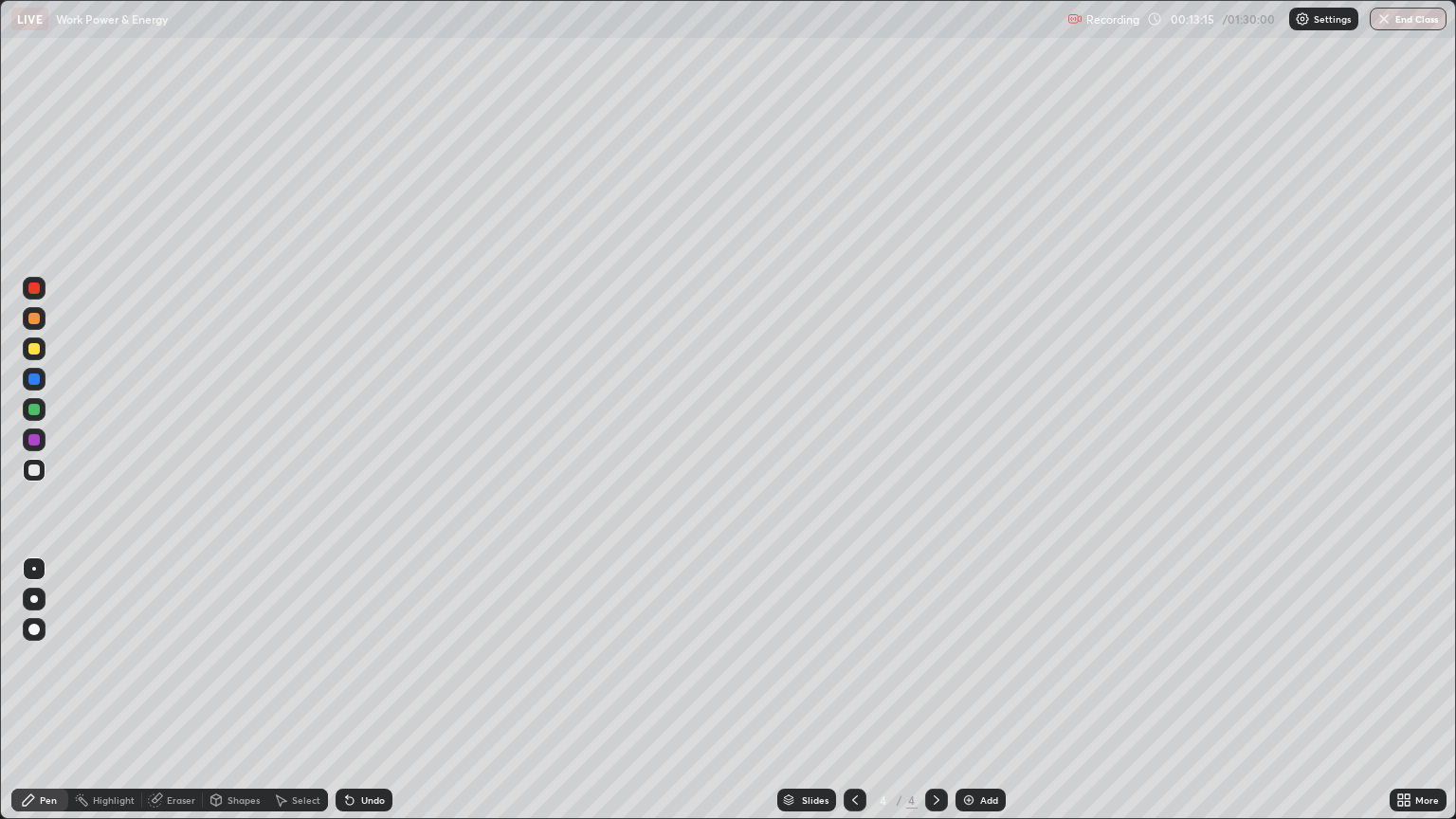 click on "Shapes" at bounding box center [244, 800] 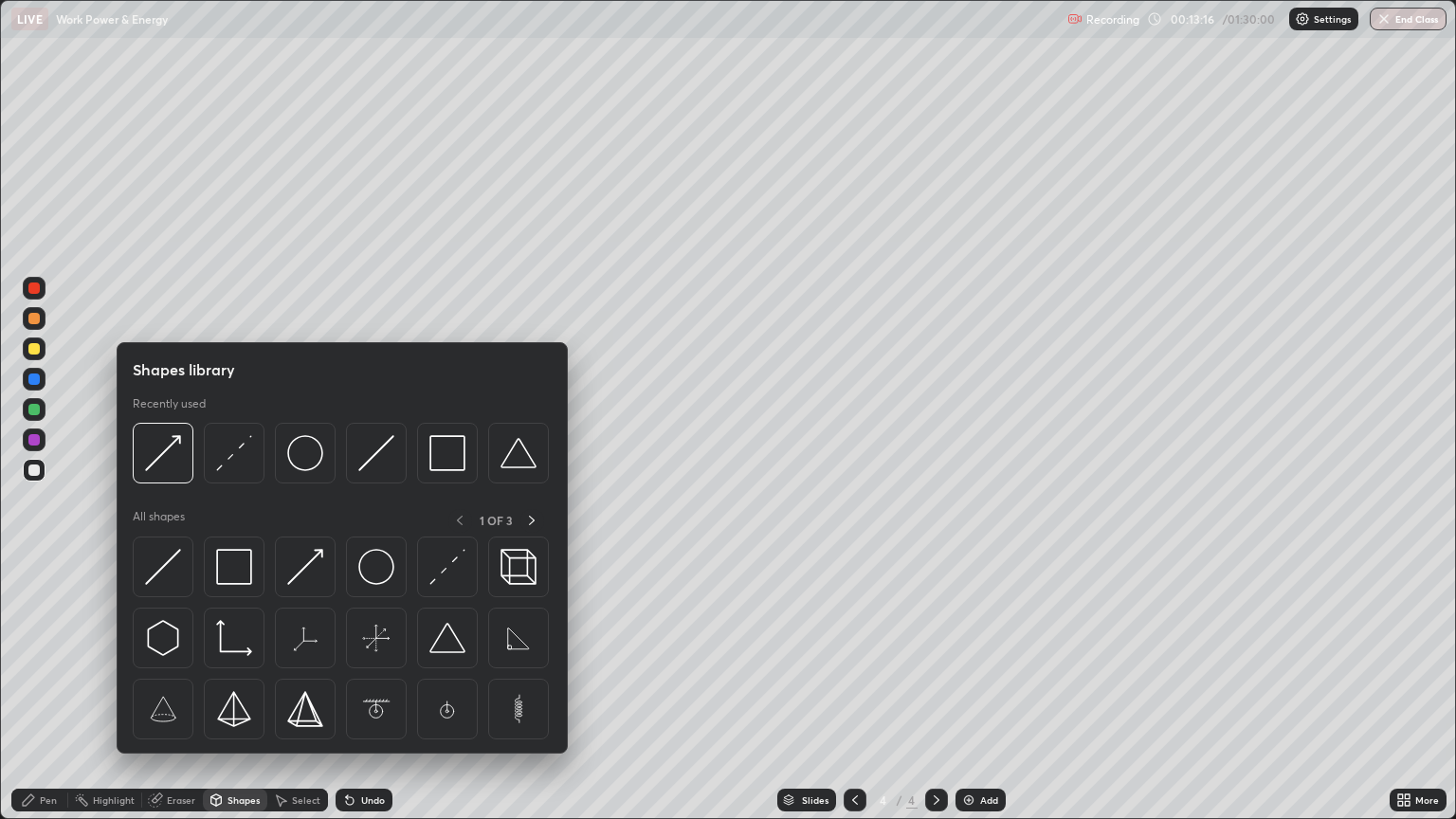 click at bounding box center [376, 567] 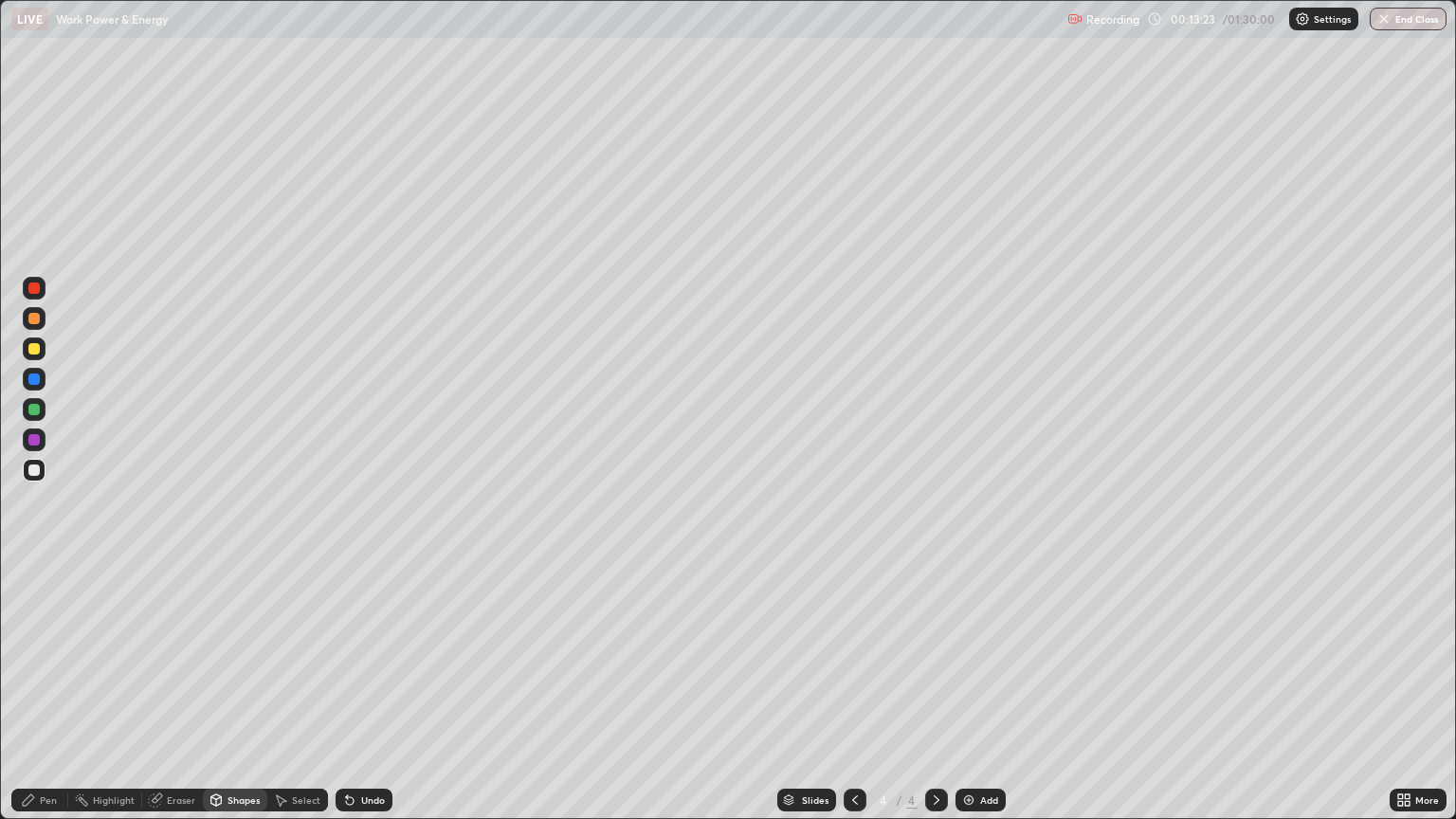 click on "Shapes" at bounding box center [235, 800] 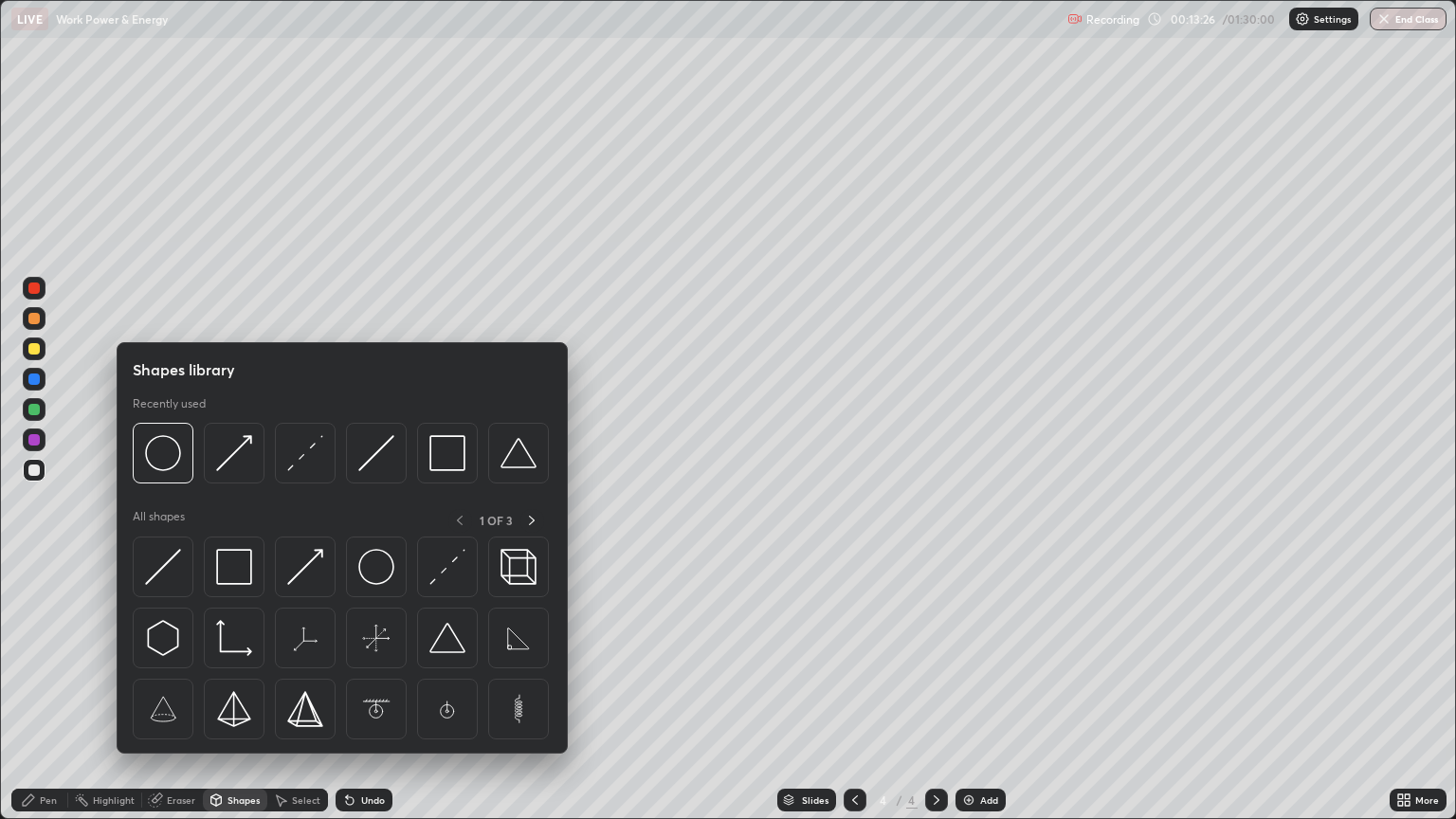 click on "Pen" at bounding box center [48, 800] 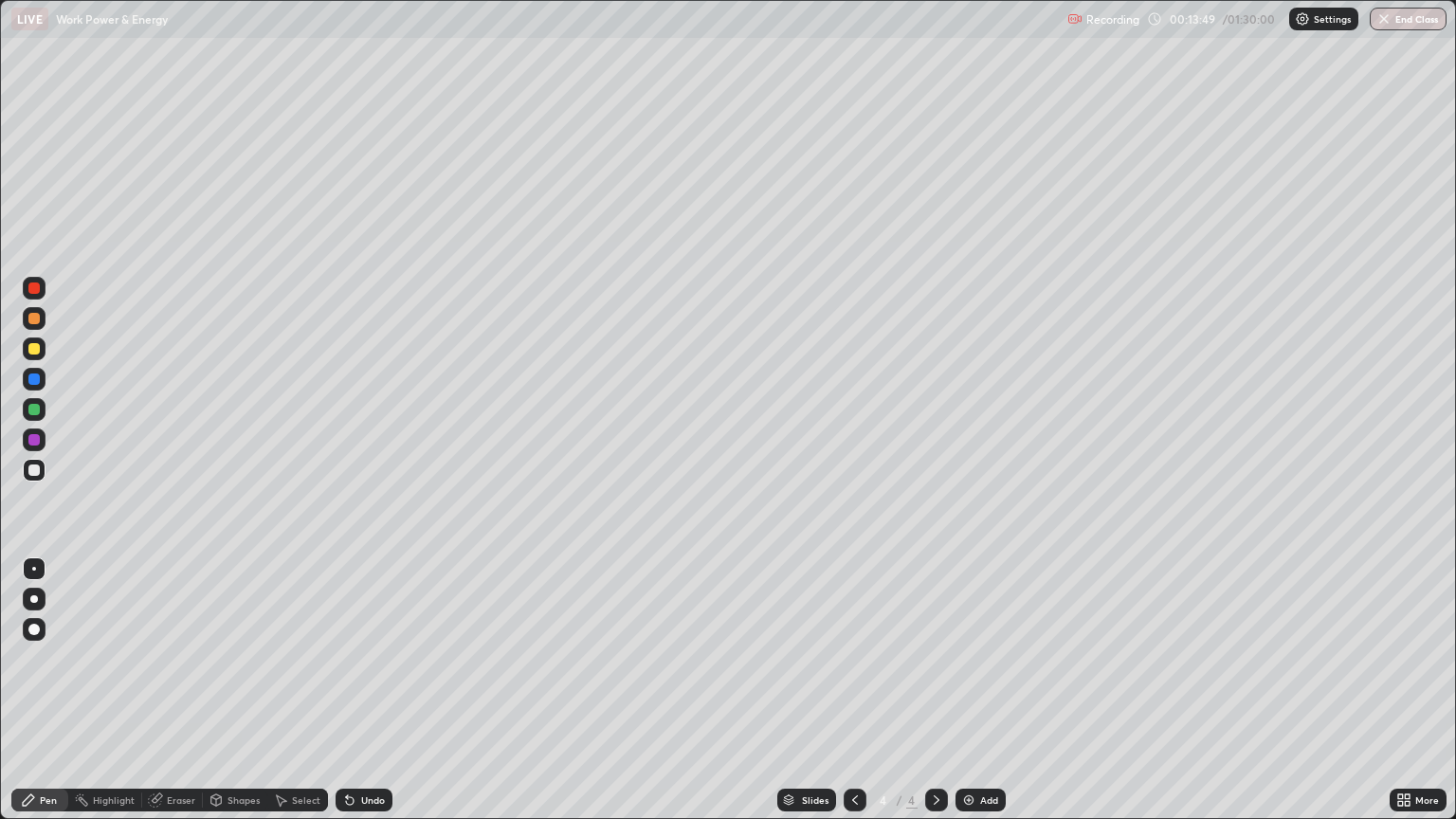 click at bounding box center (34, 349) 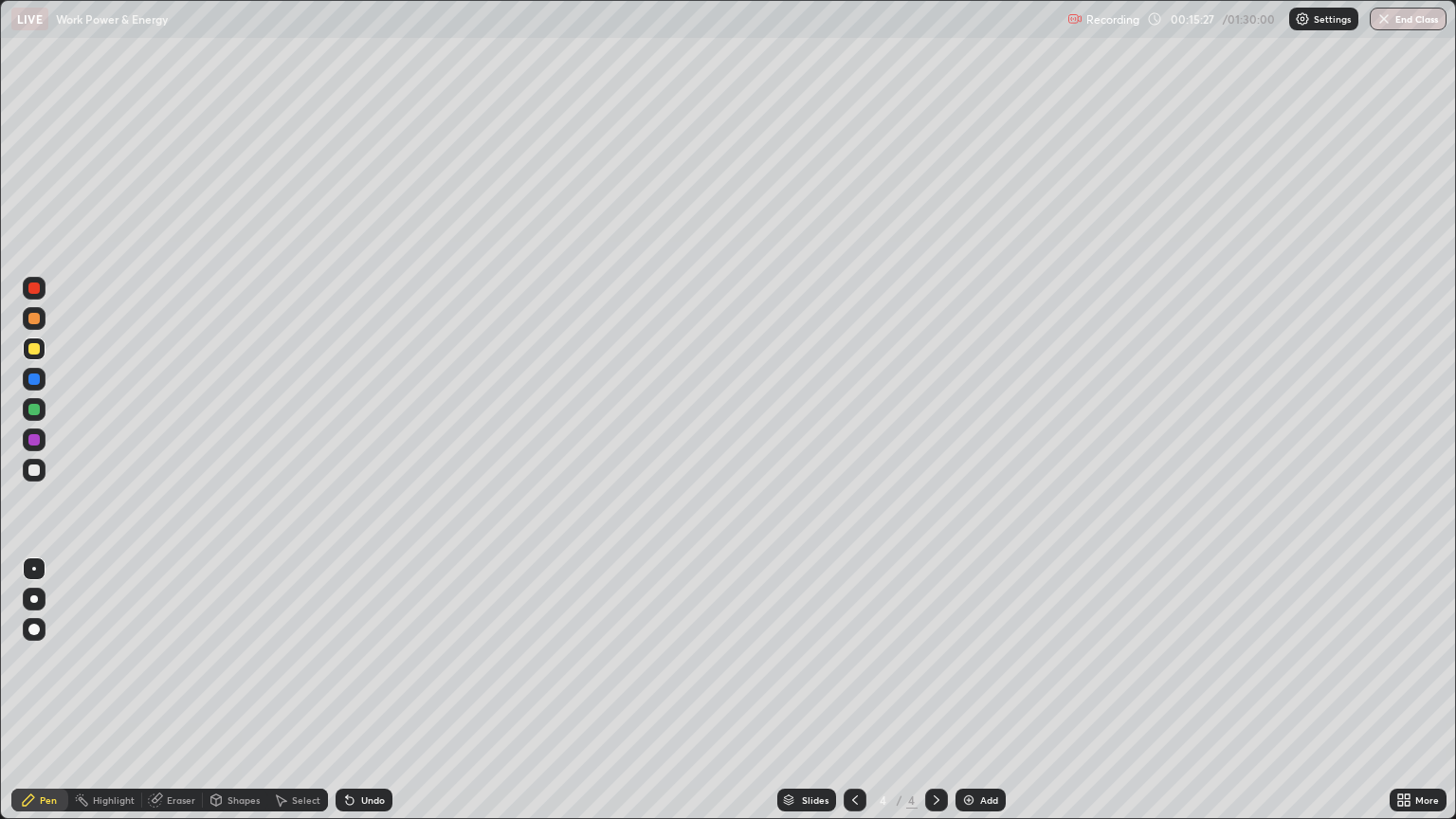 click on "Add" at bounding box center (989, 800) 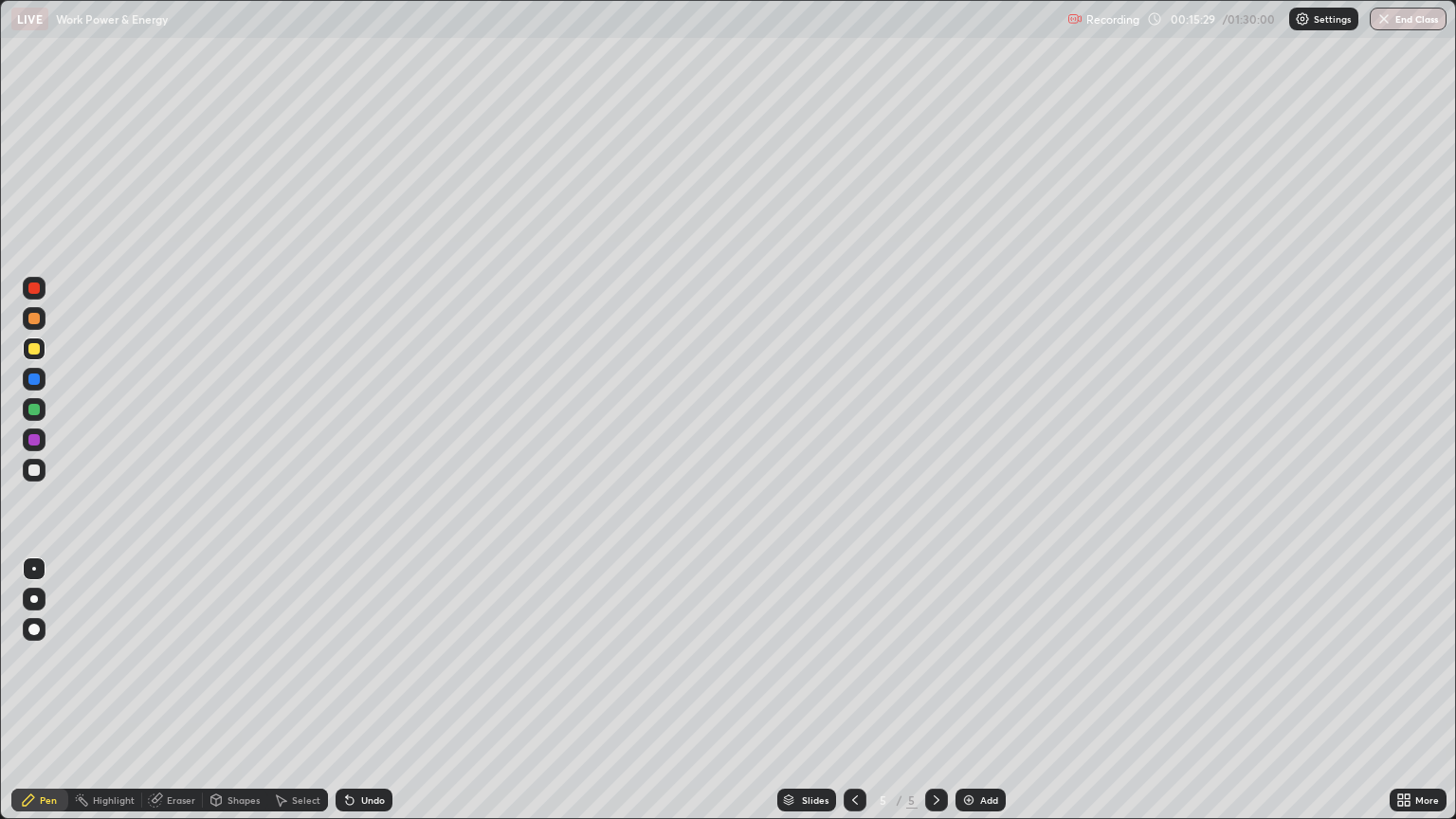 click 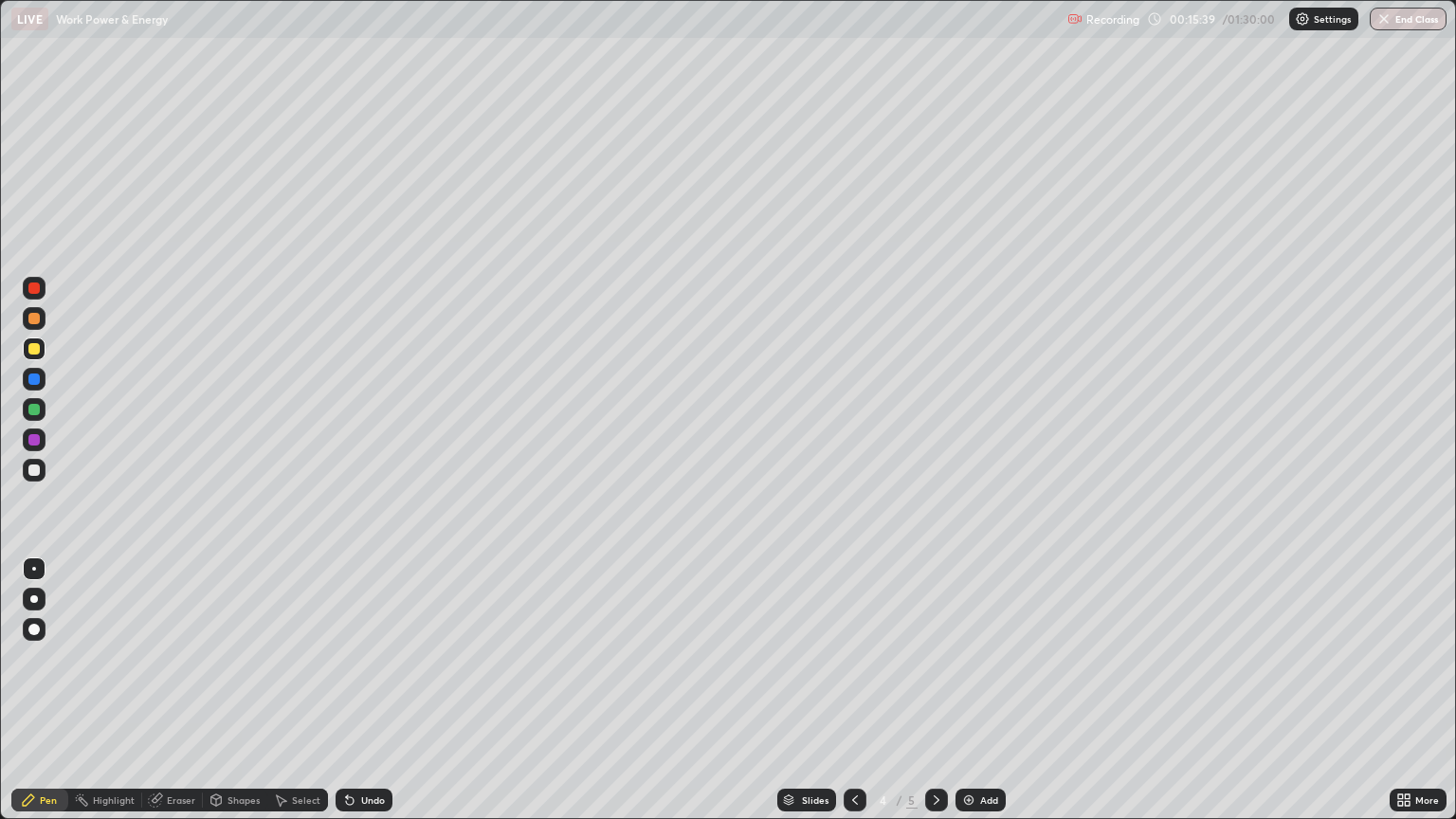 click at bounding box center [937, 800] 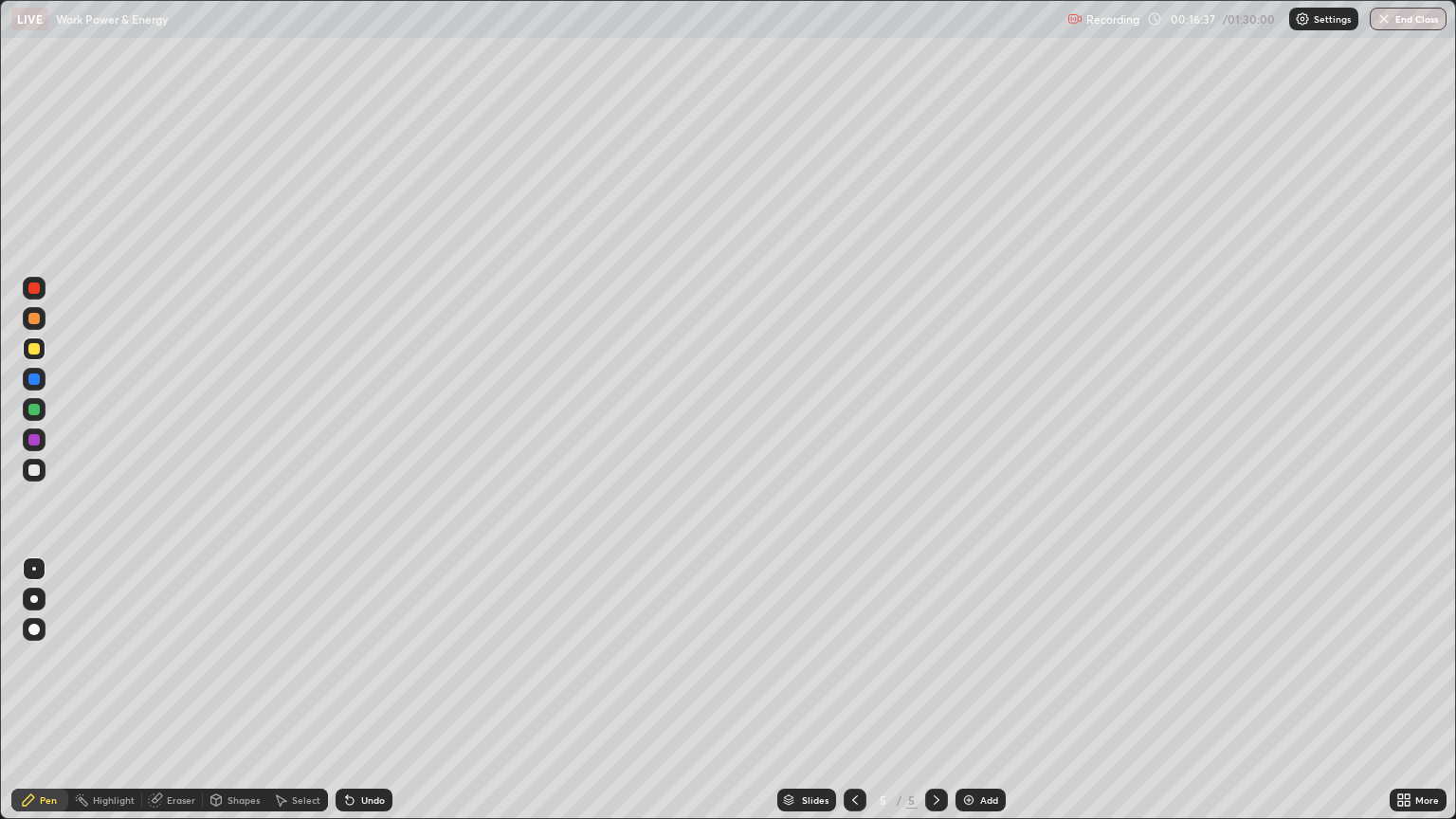 click on "Shapes" at bounding box center [235, 800] 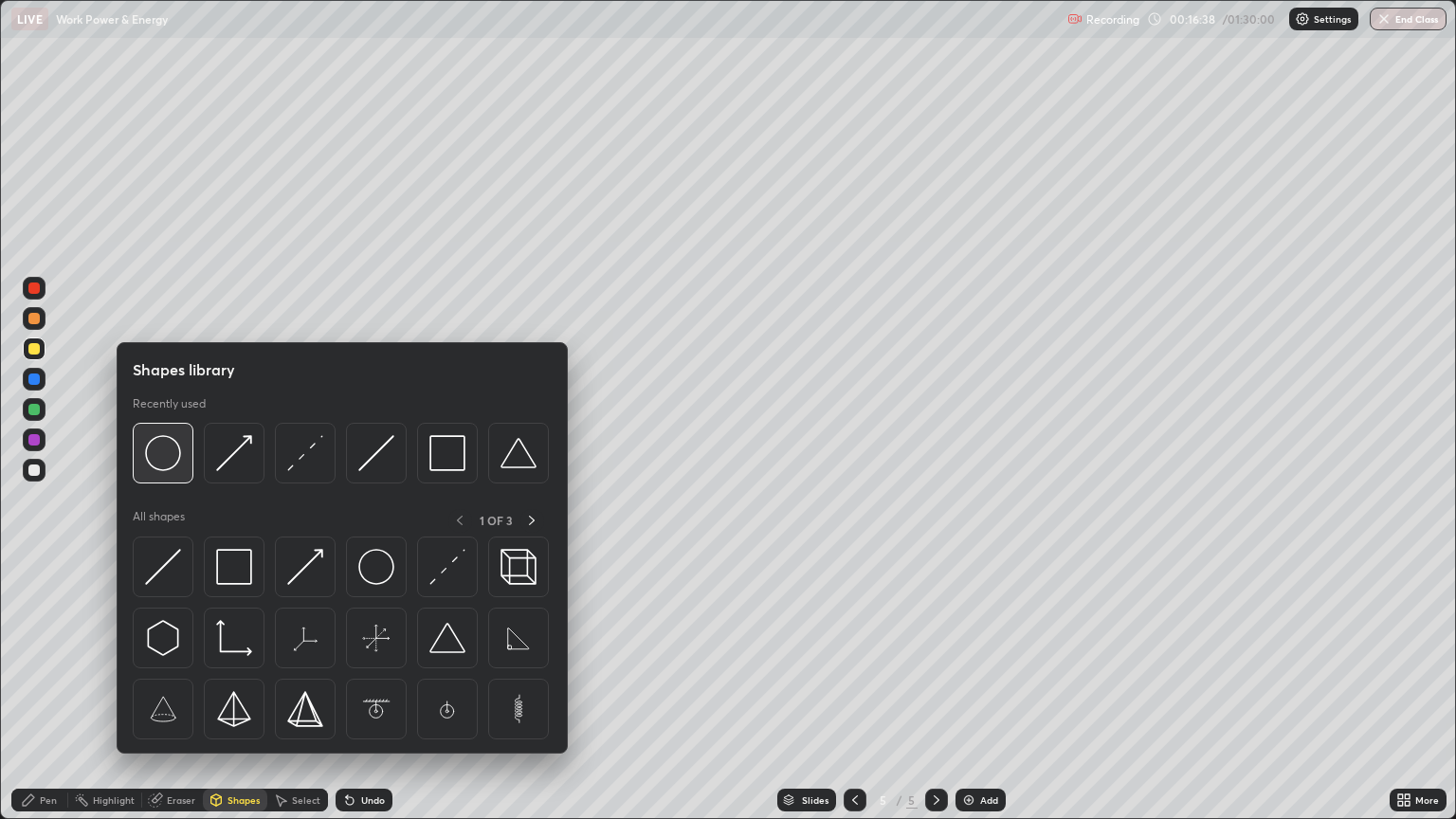 click at bounding box center [163, 453] 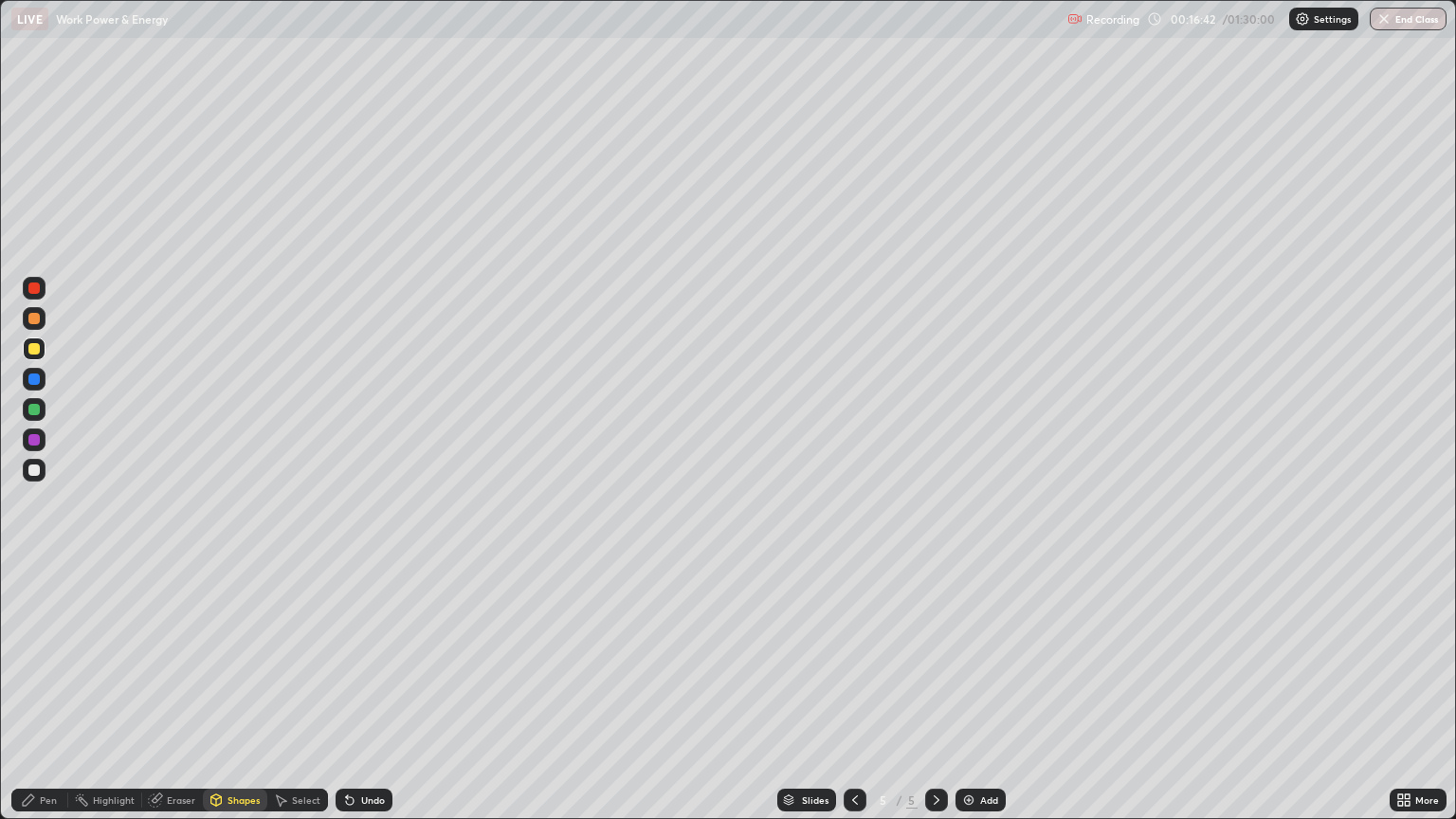 click on "Shapes" at bounding box center (244, 800) 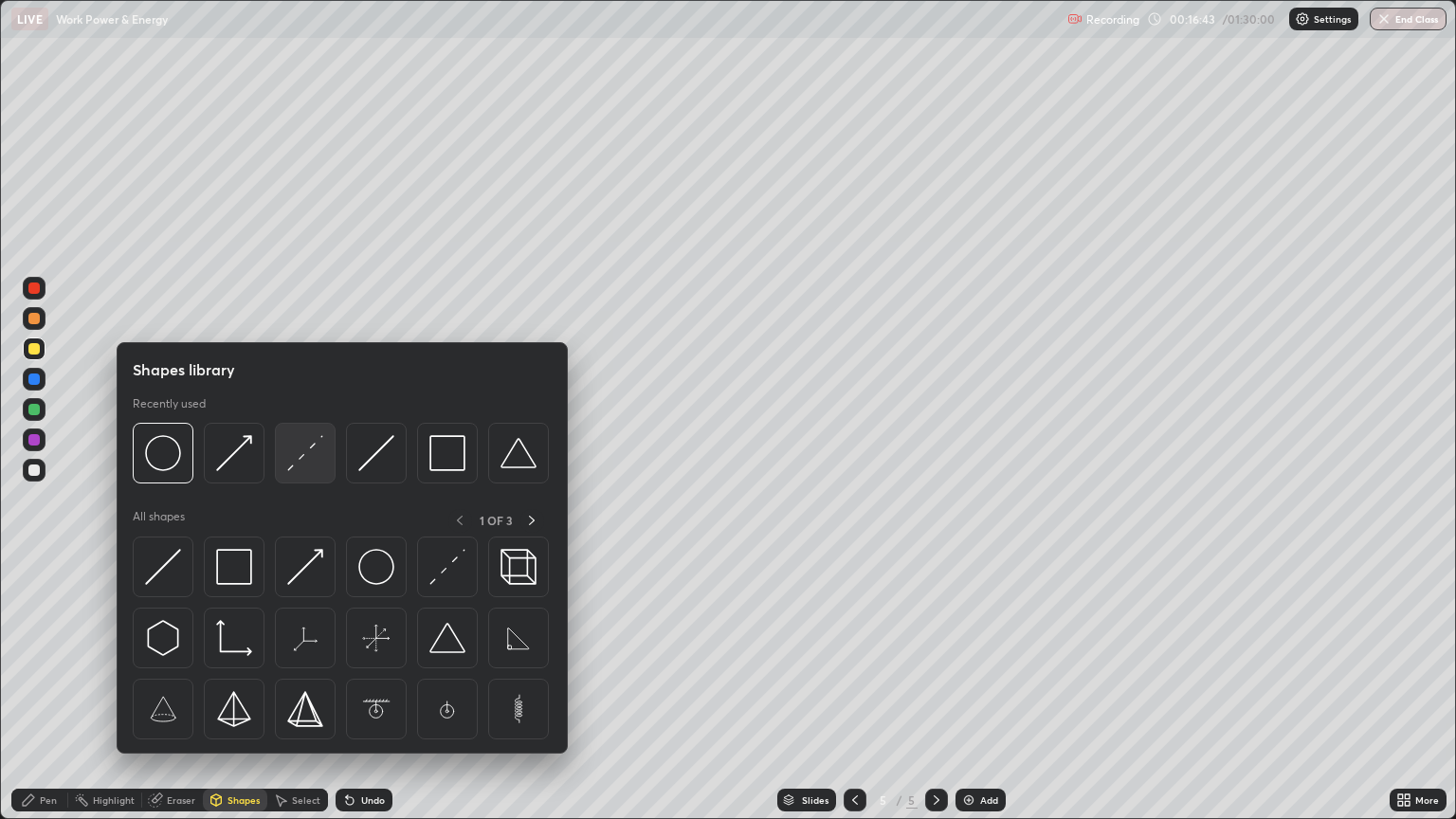 click at bounding box center [305, 453] 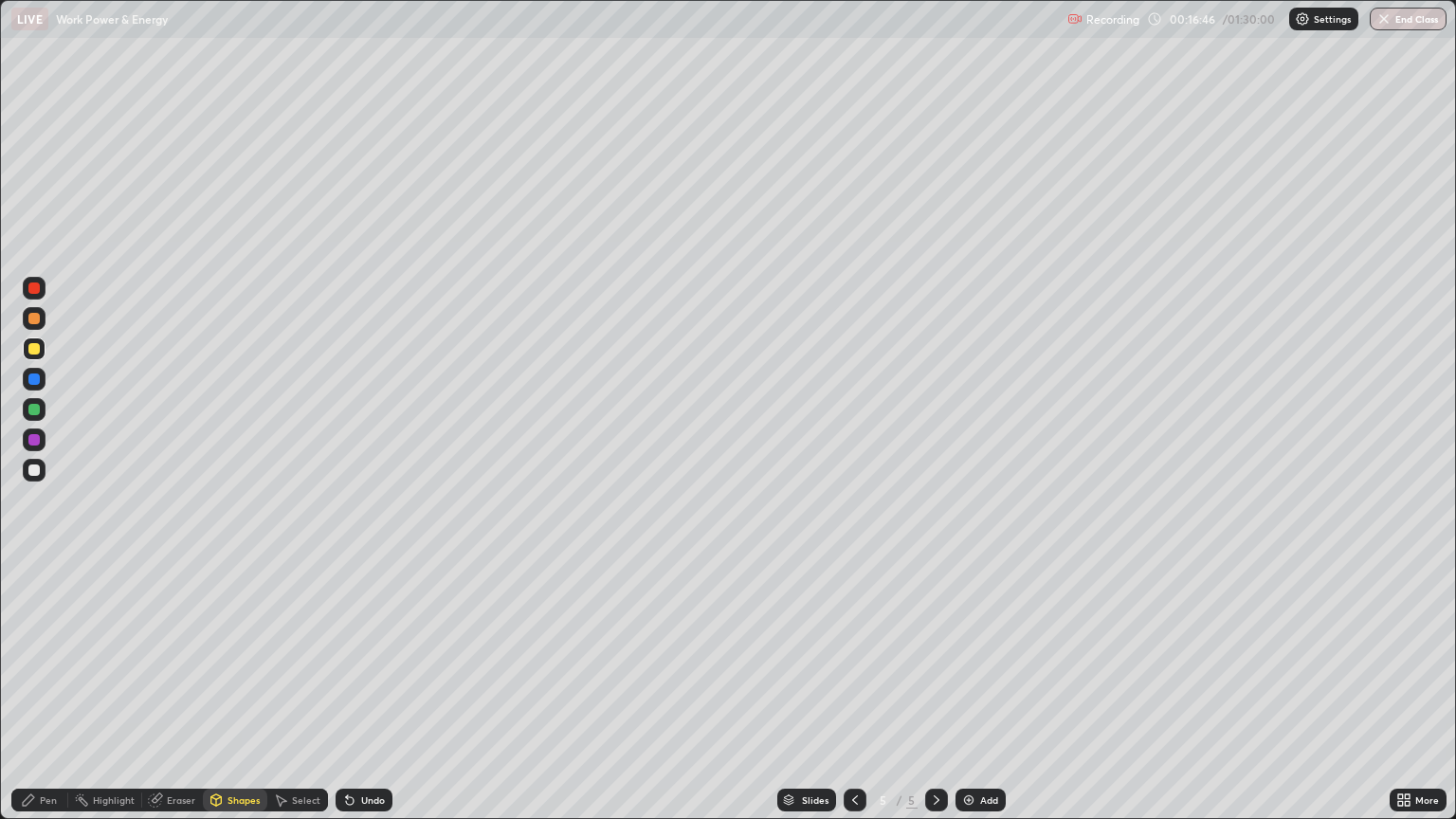 click on "Pen" at bounding box center (40, 800) 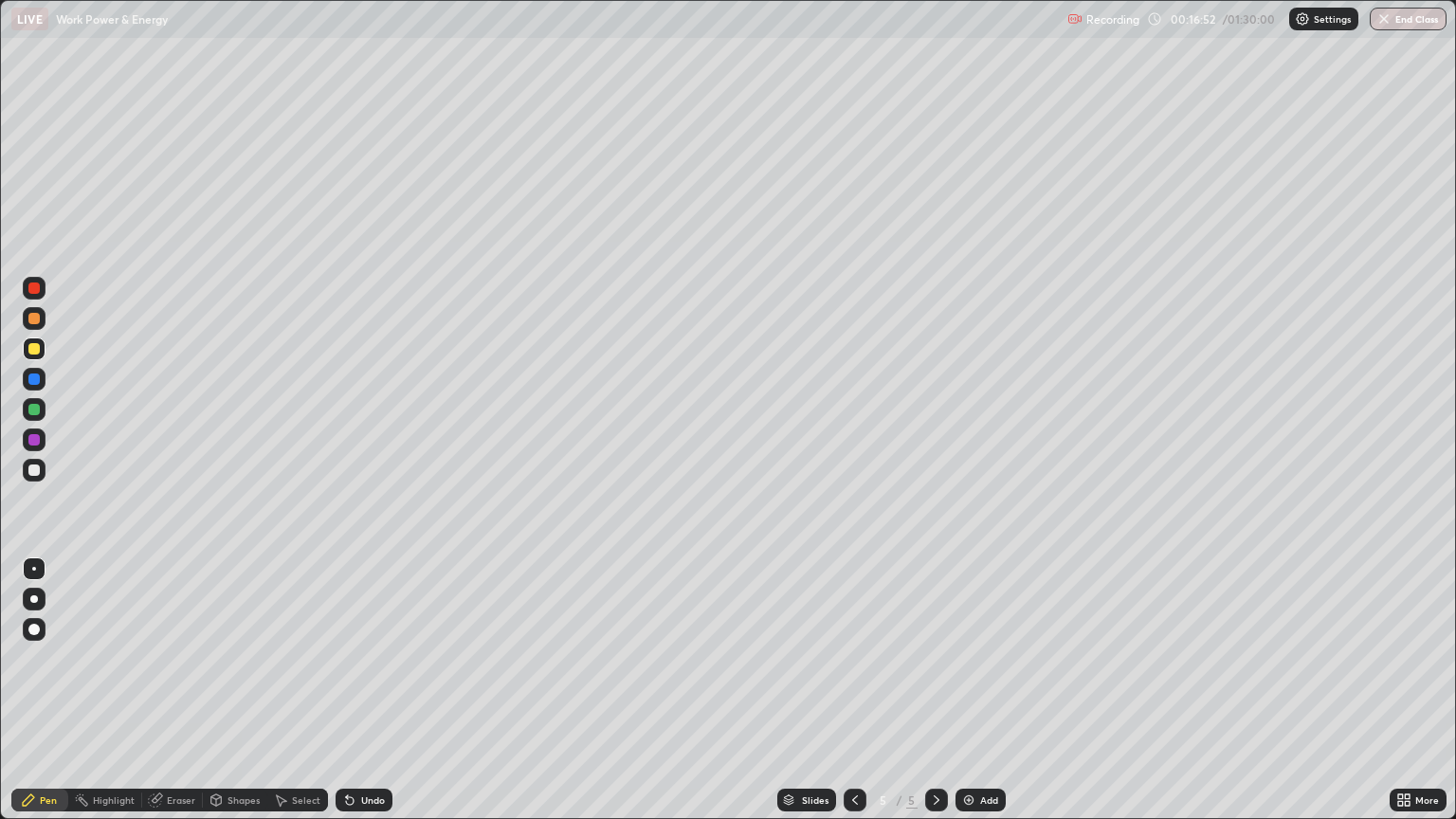 click at bounding box center [34, 470] 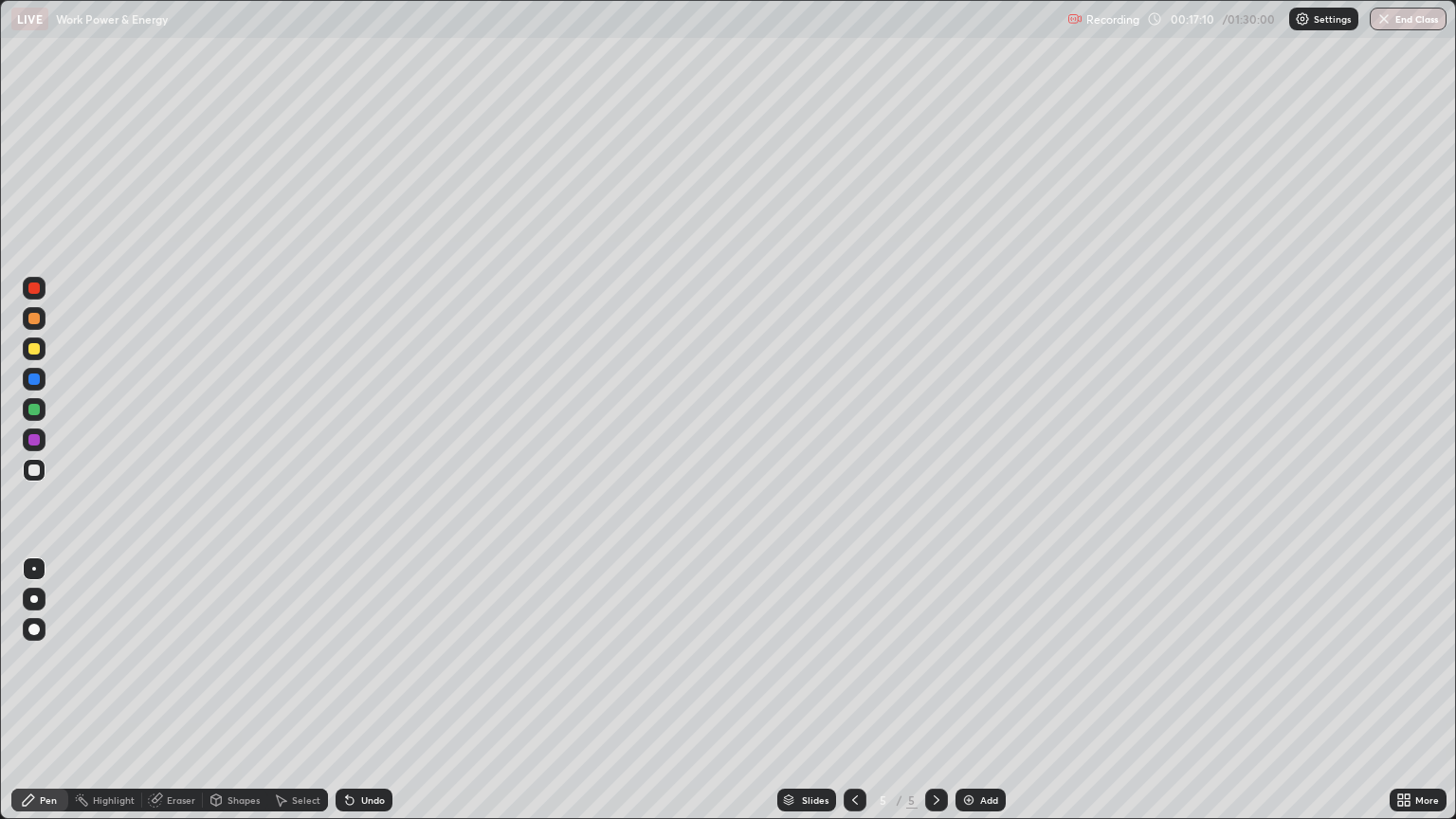 click on "Shapes" at bounding box center [244, 800] 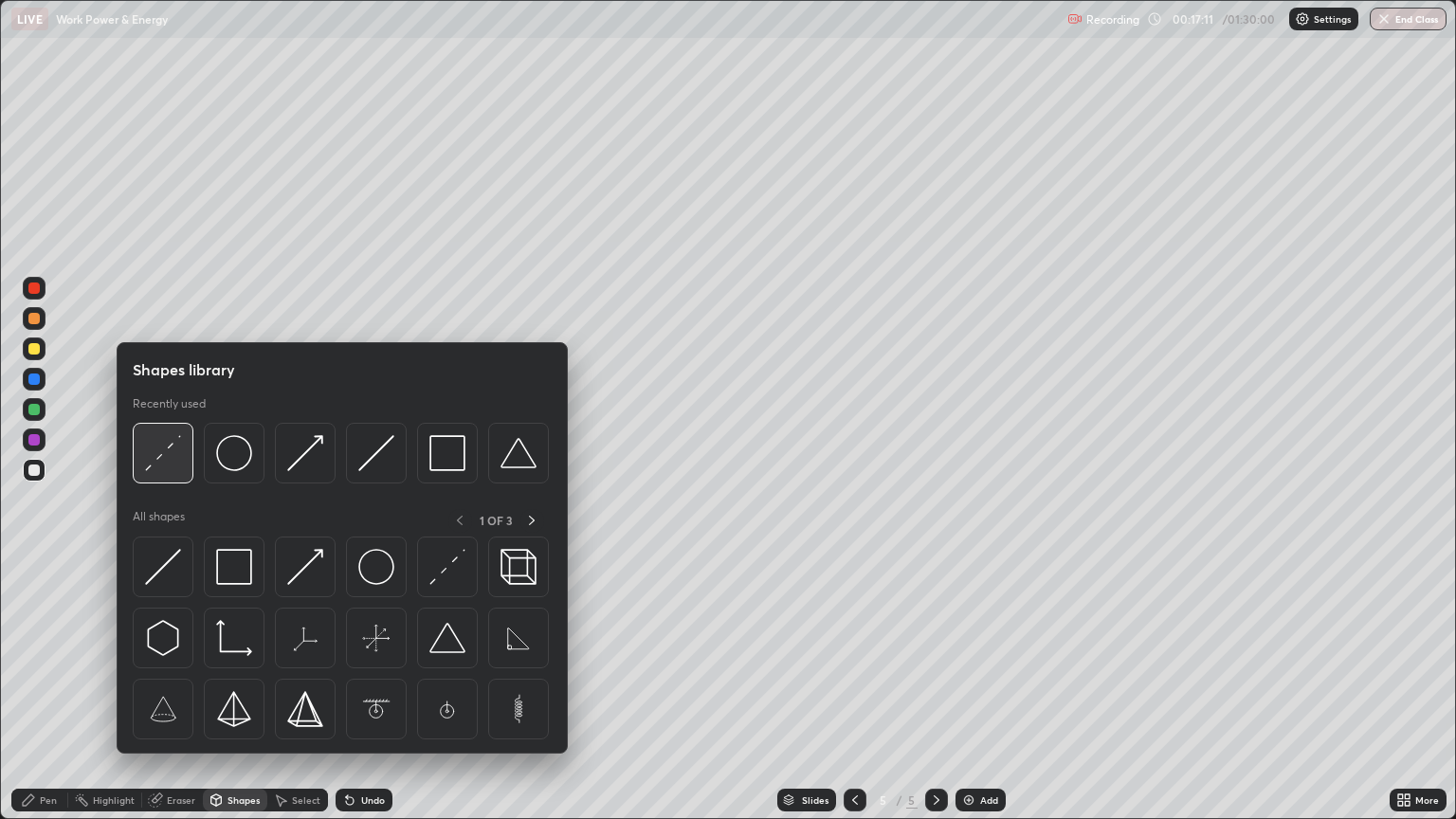 click at bounding box center (163, 453) 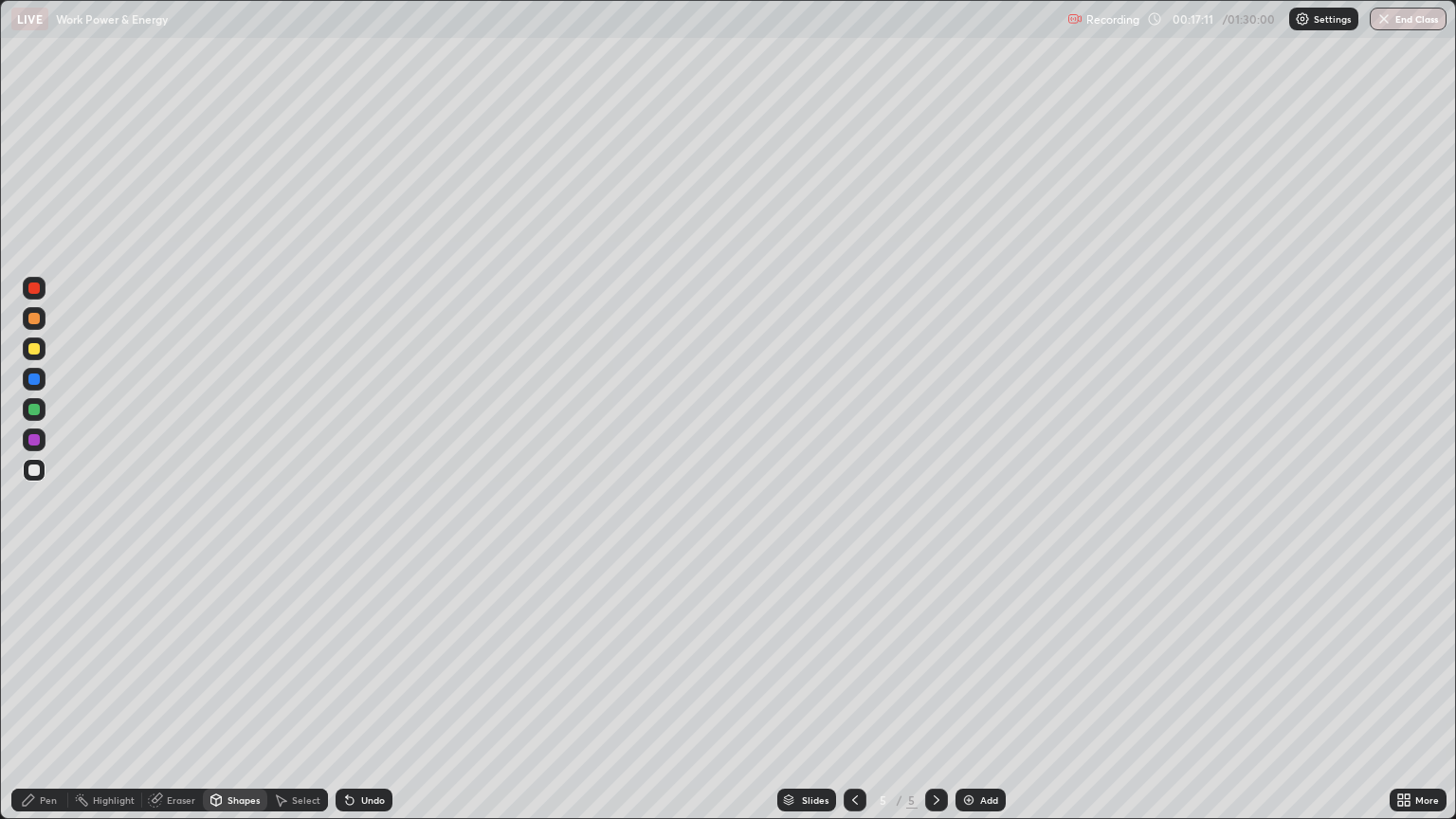 click at bounding box center (34, 349) 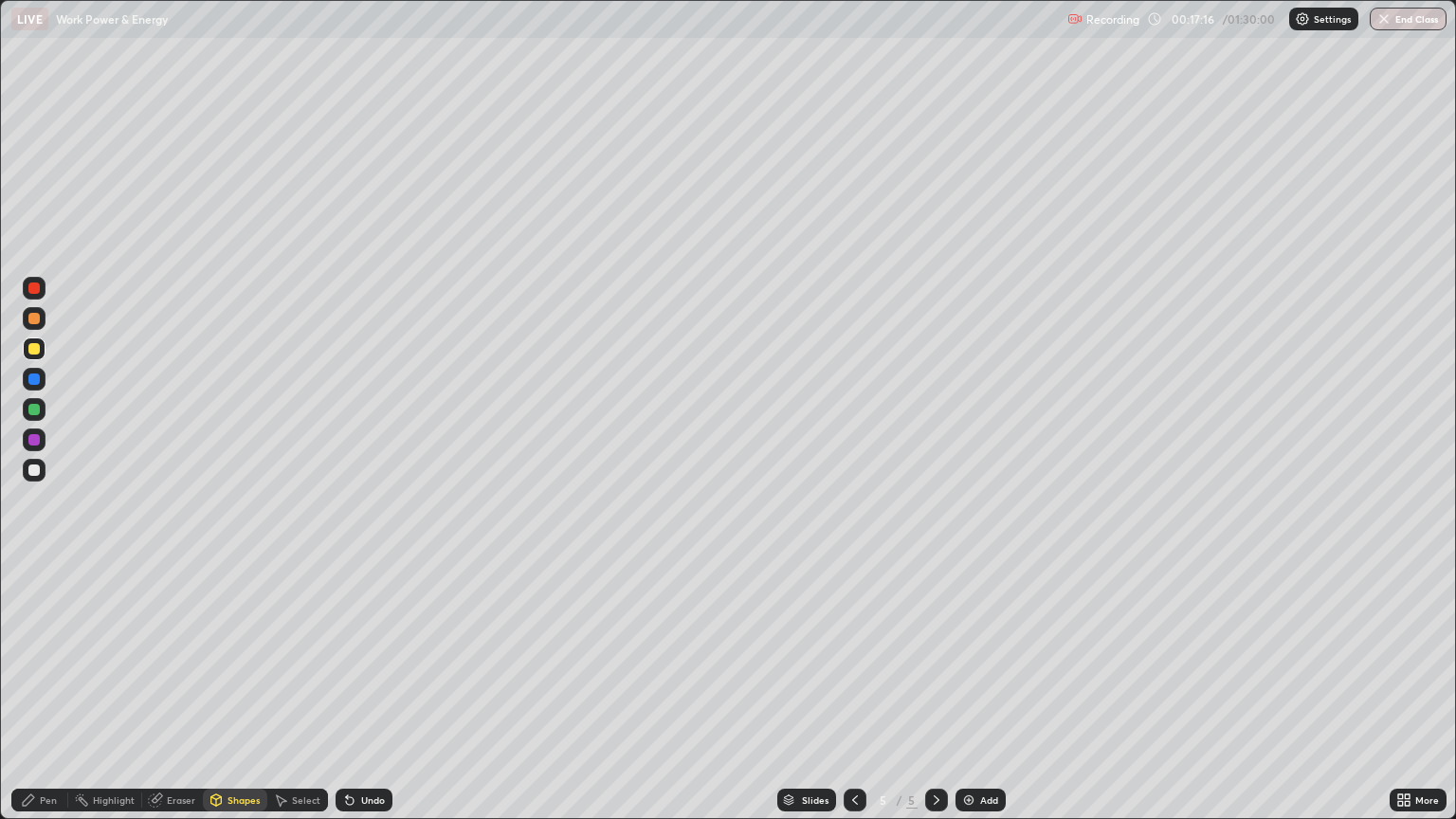 click on "Pen" at bounding box center [48, 800] 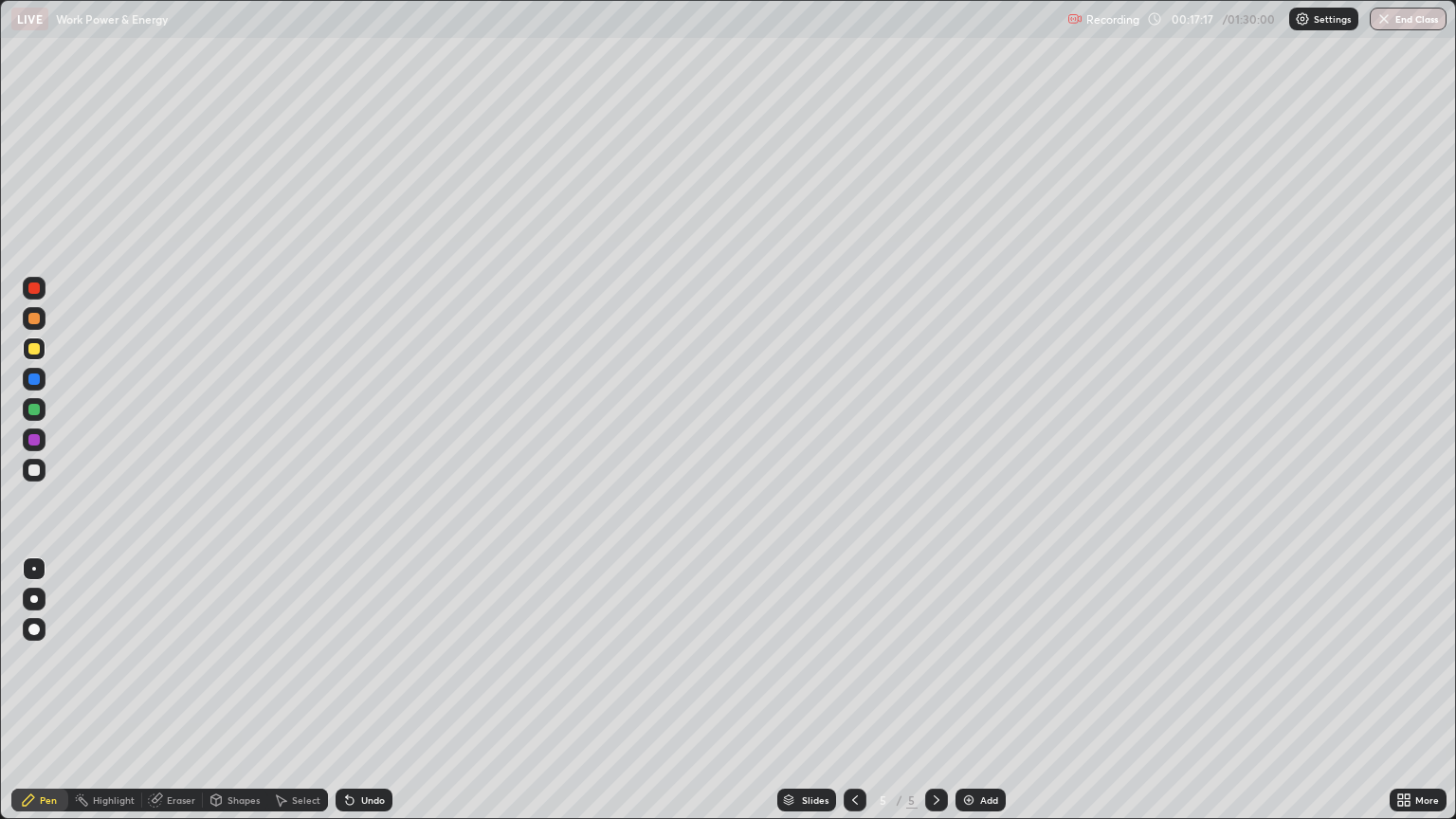 click at bounding box center [34, 470] 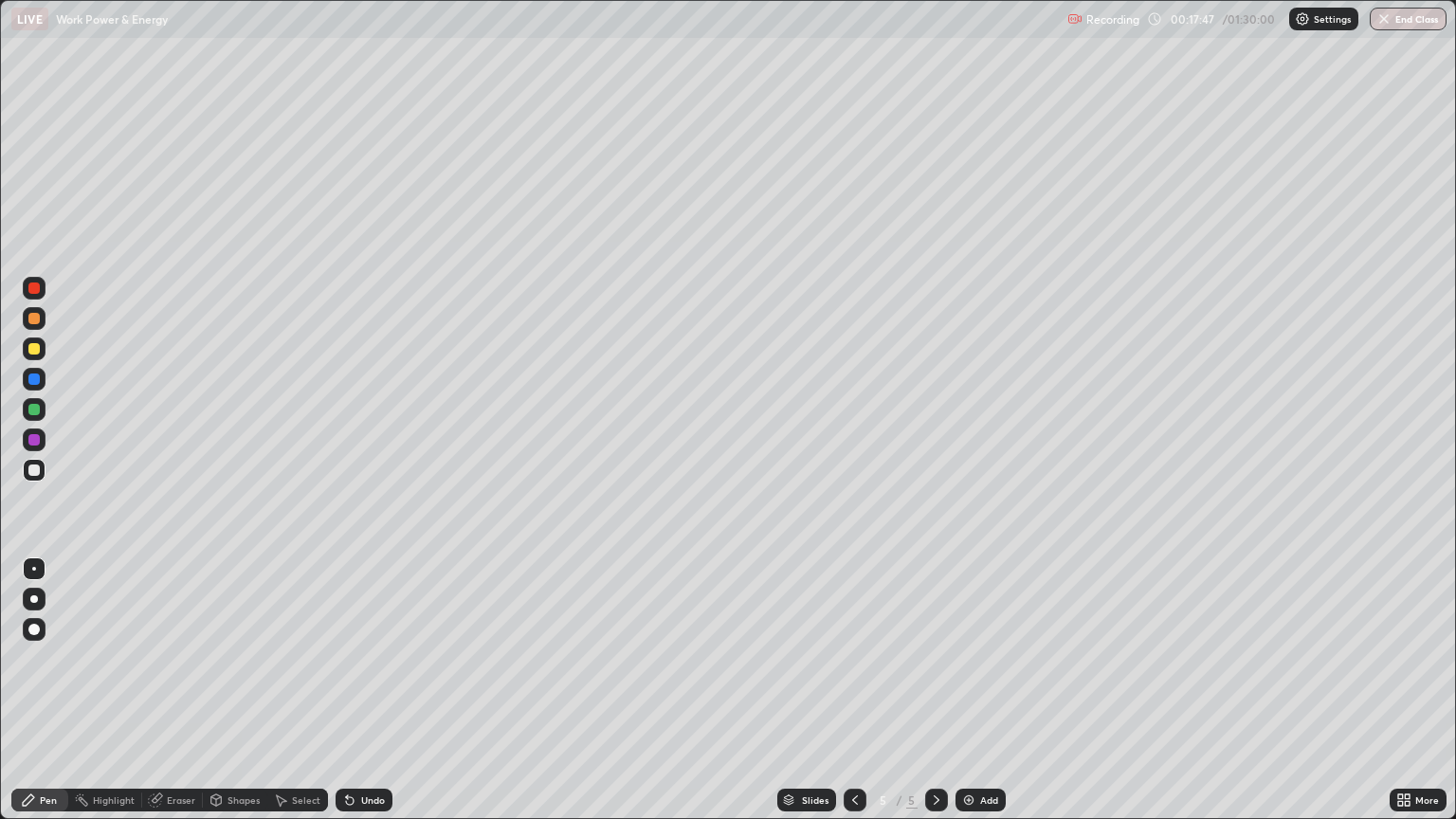 click at bounding box center [34, 379] 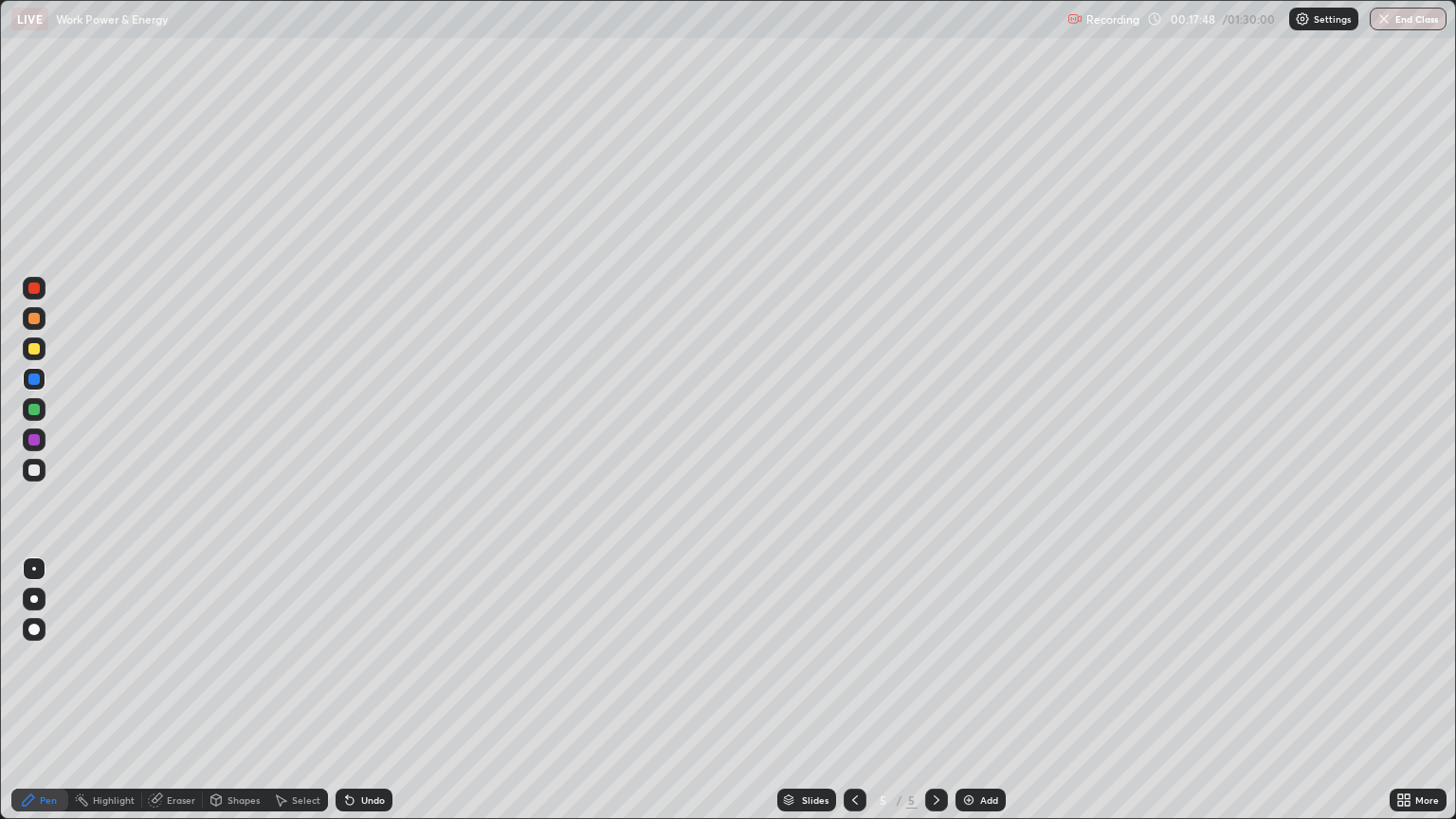 click at bounding box center [34, 599] 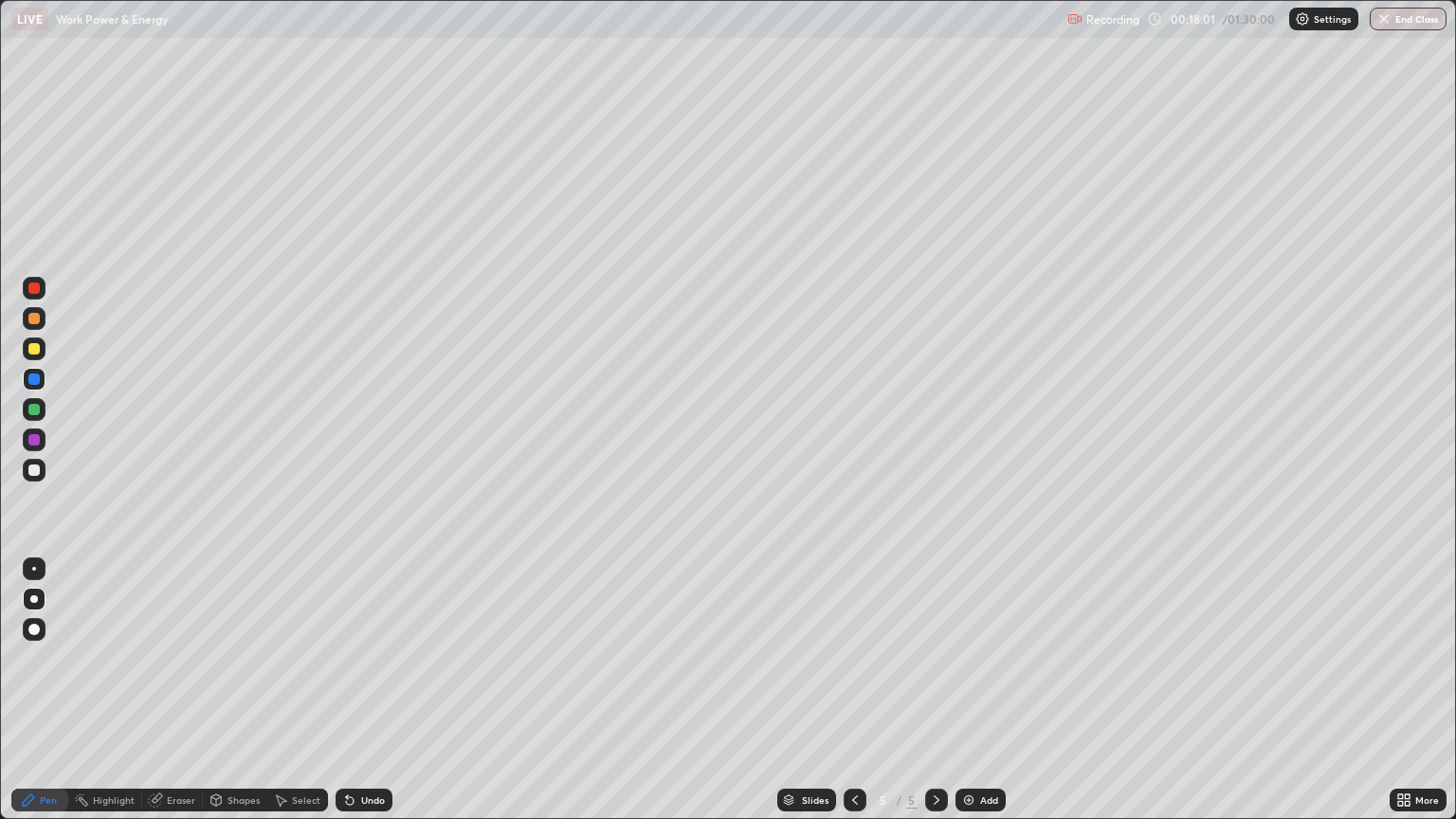 click at bounding box center (34, 569) 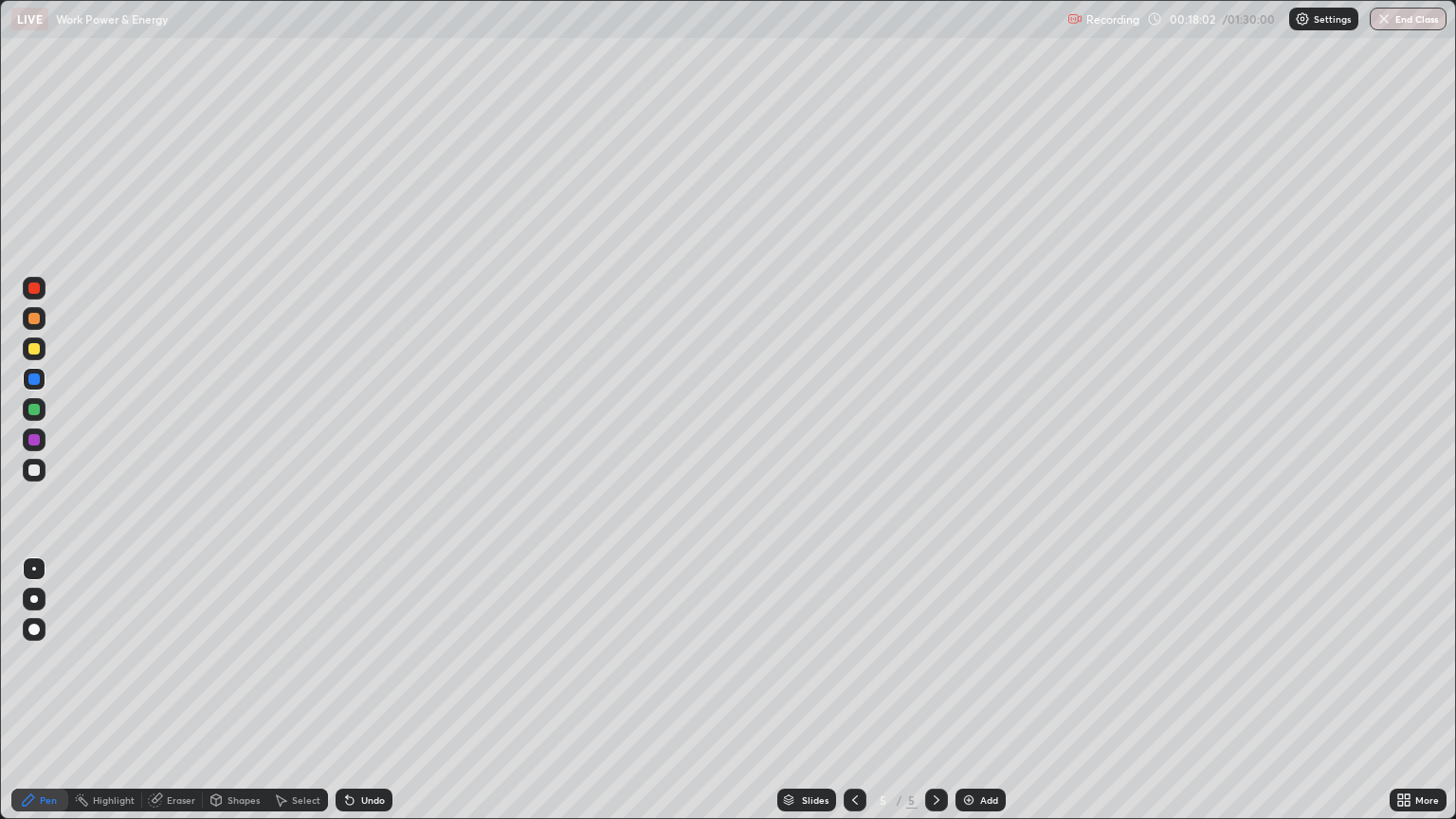 click at bounding box center [34, 470] 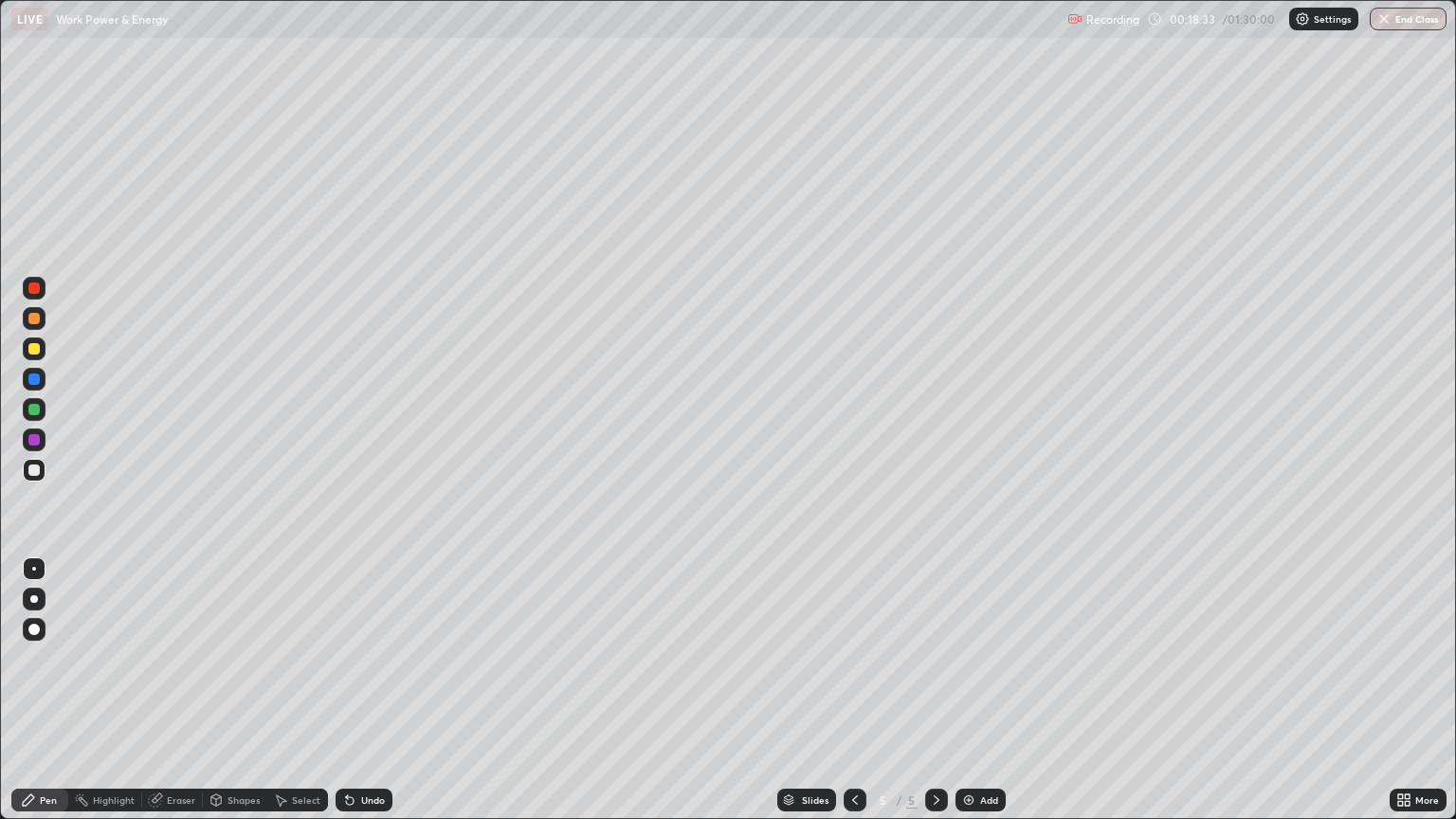 click at bounding box center [34, 410] 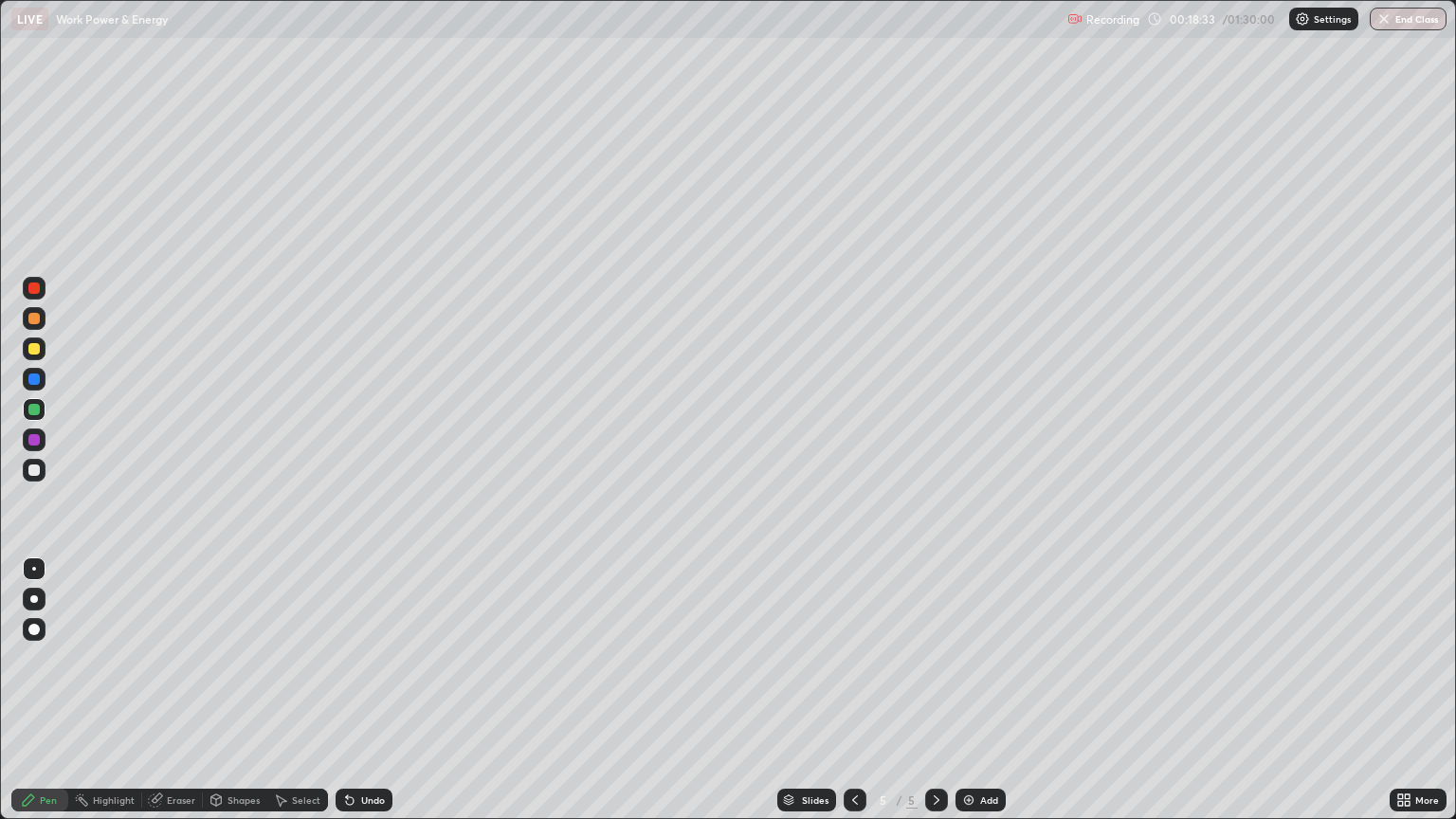 click at bounding box center [34, 599] 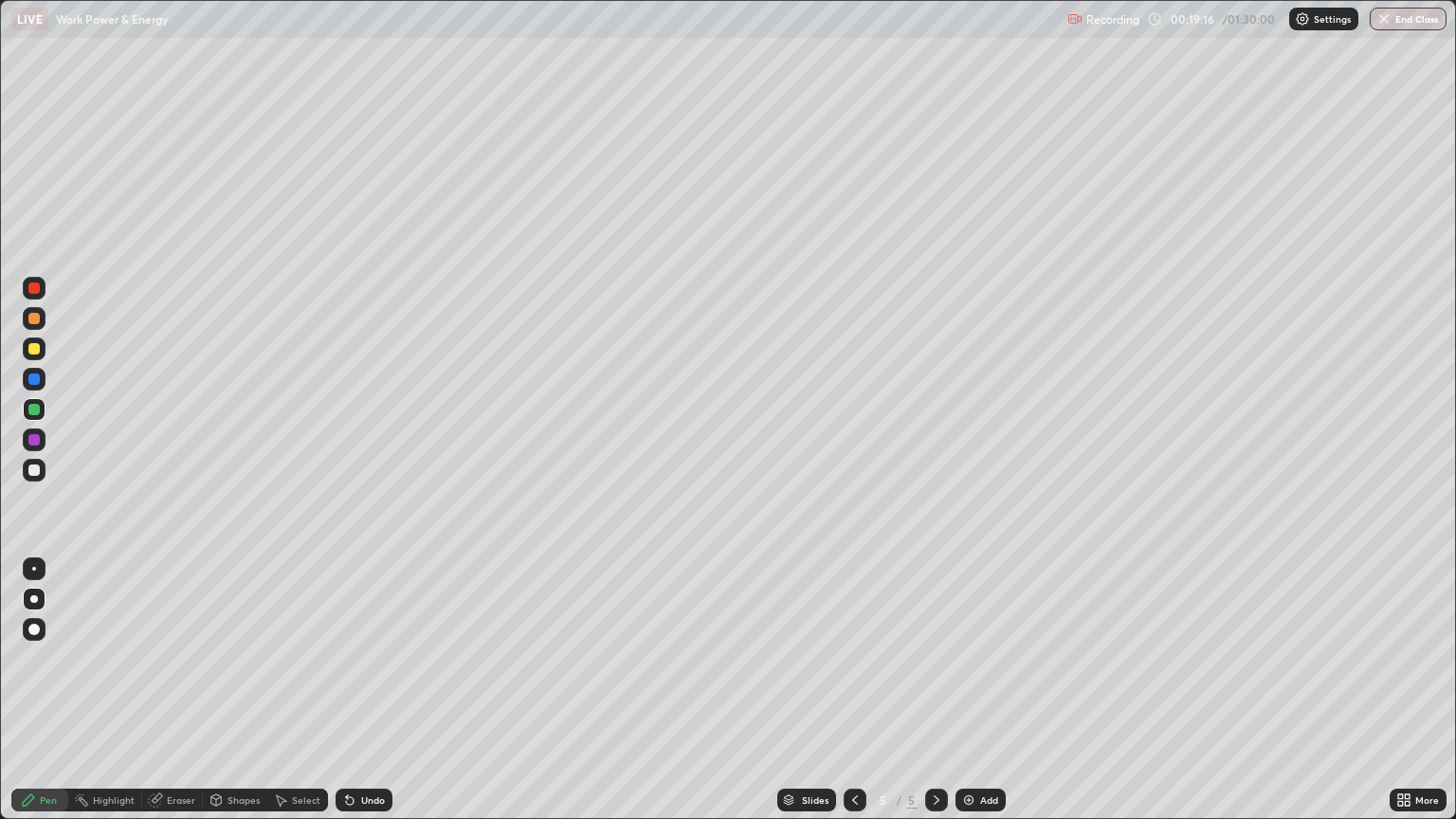 click at bounding box center [34, 569] 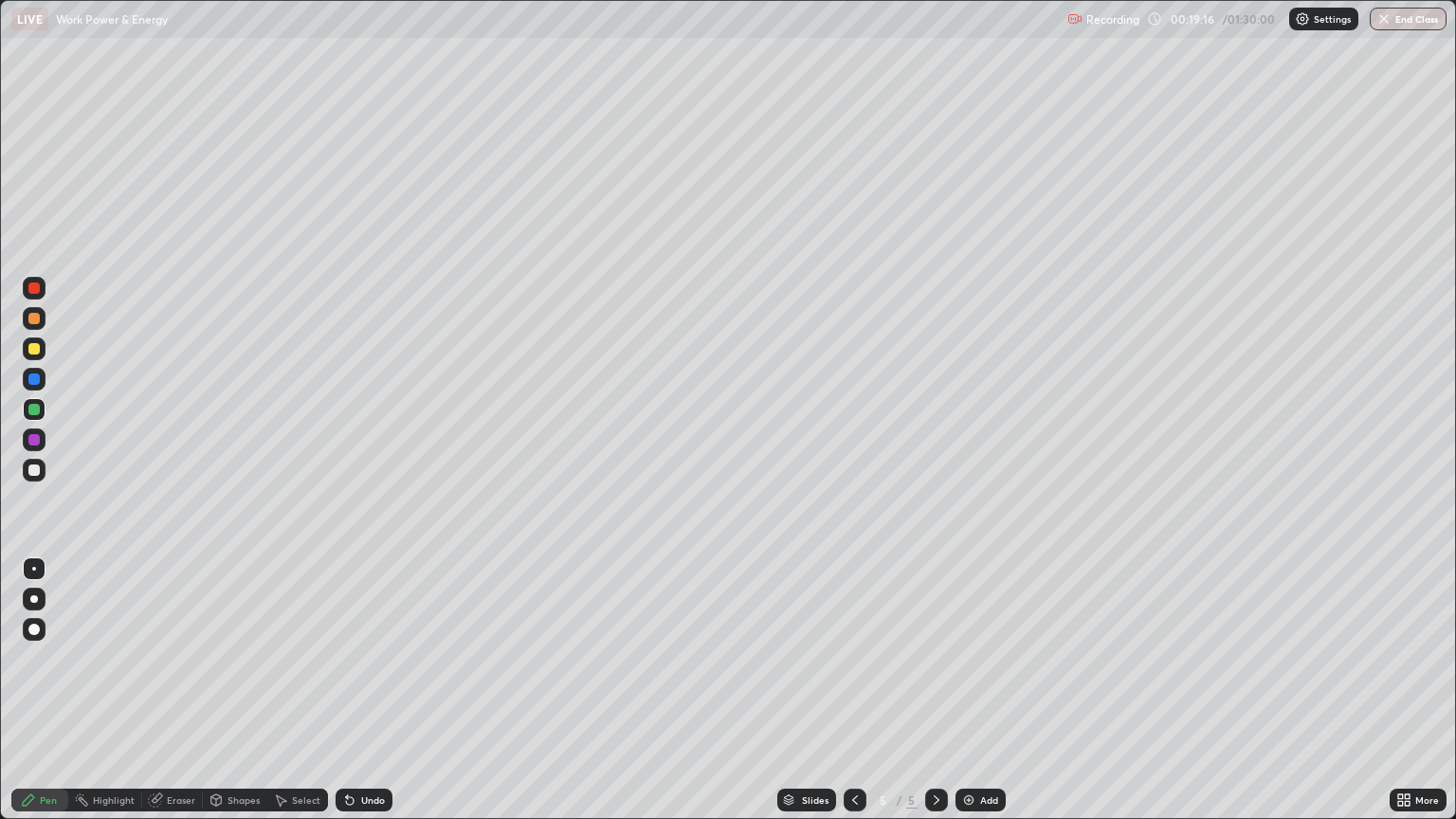 click at bounding box center (34, 470) 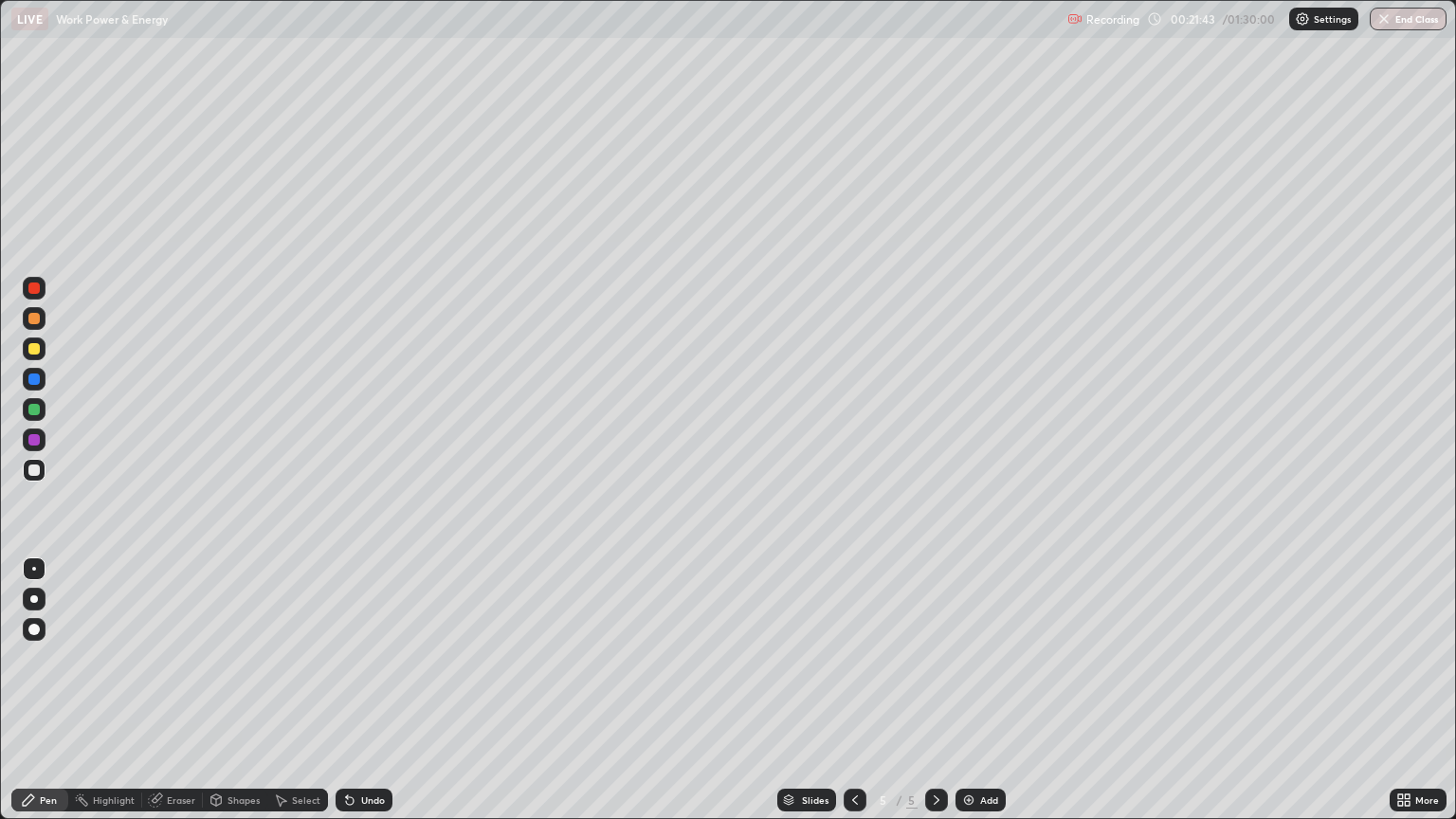 click on "Undo" at bounding box center [373, 800] 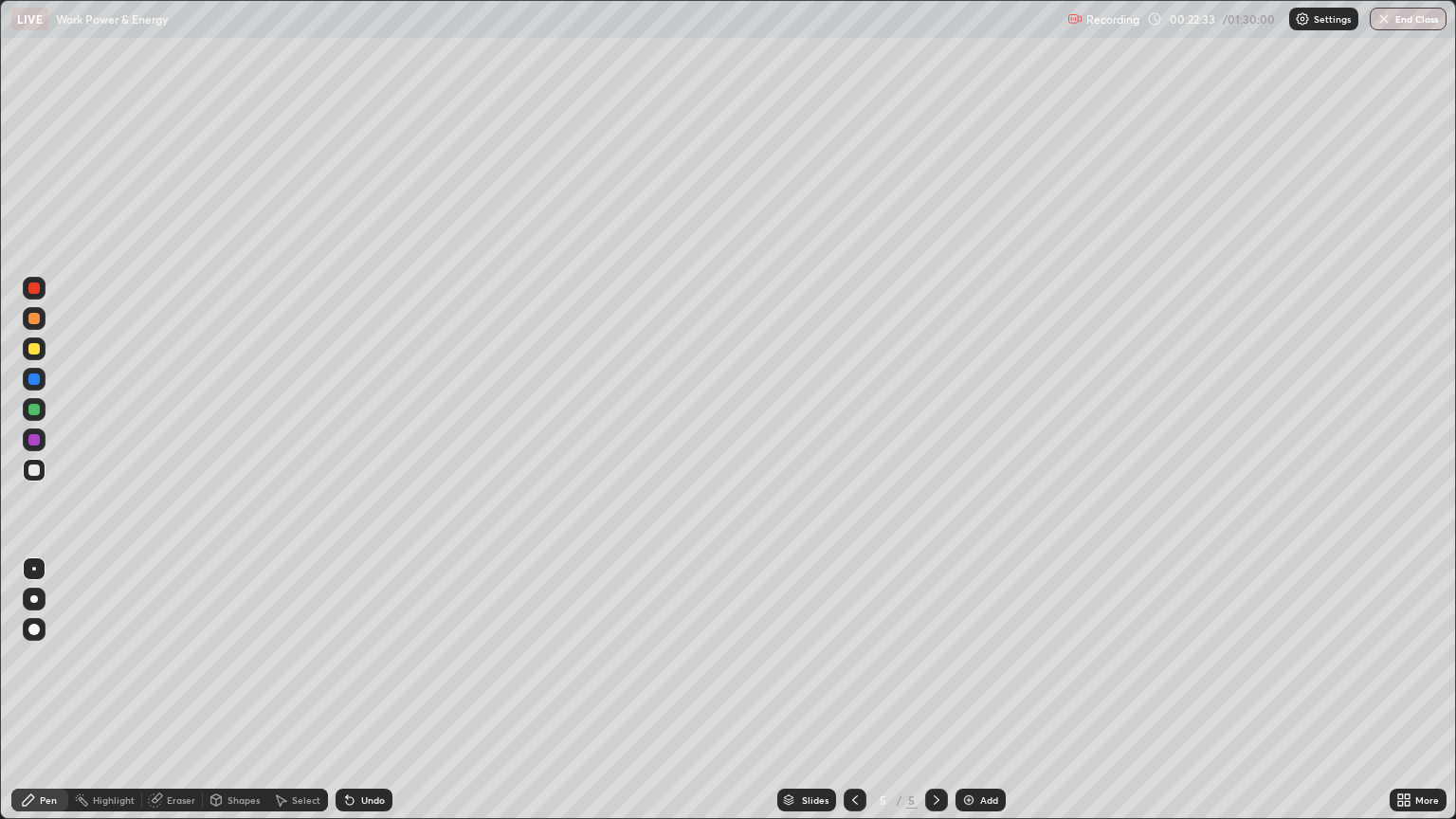 click at bounding box center (34, 410) 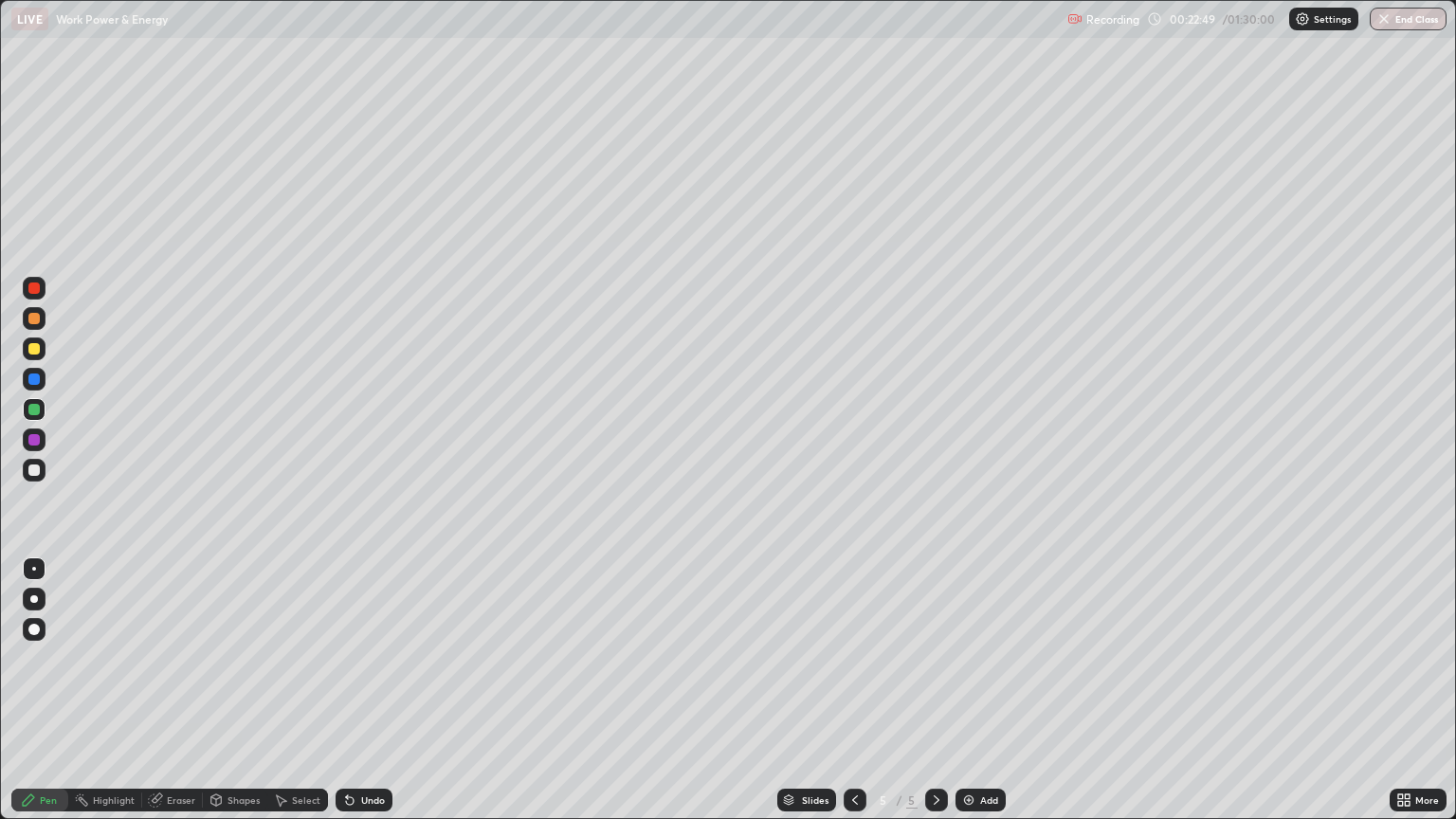 click at bounding box center [34, 470] 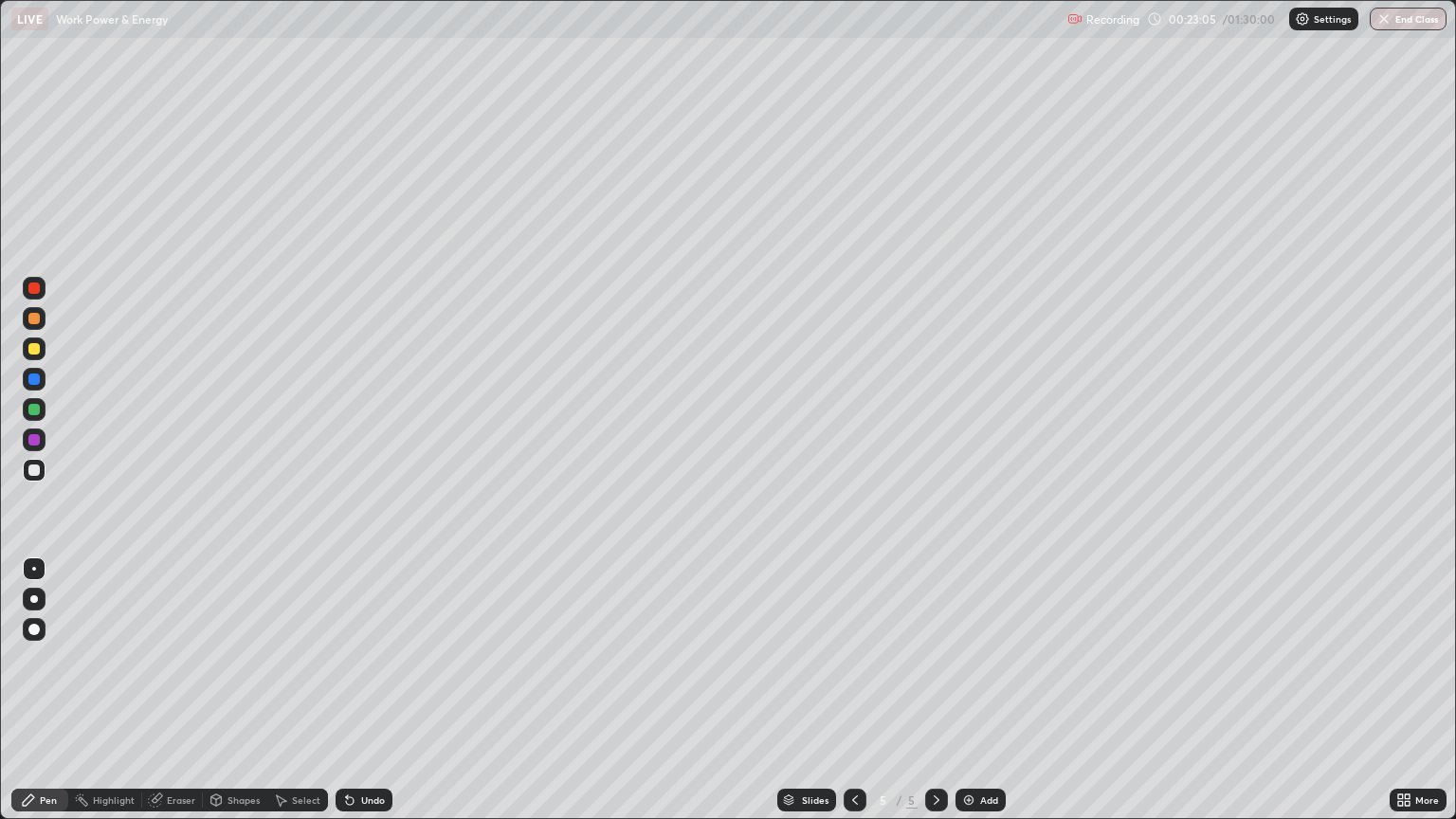 click on "Undo" at bounding box center [364, 800] 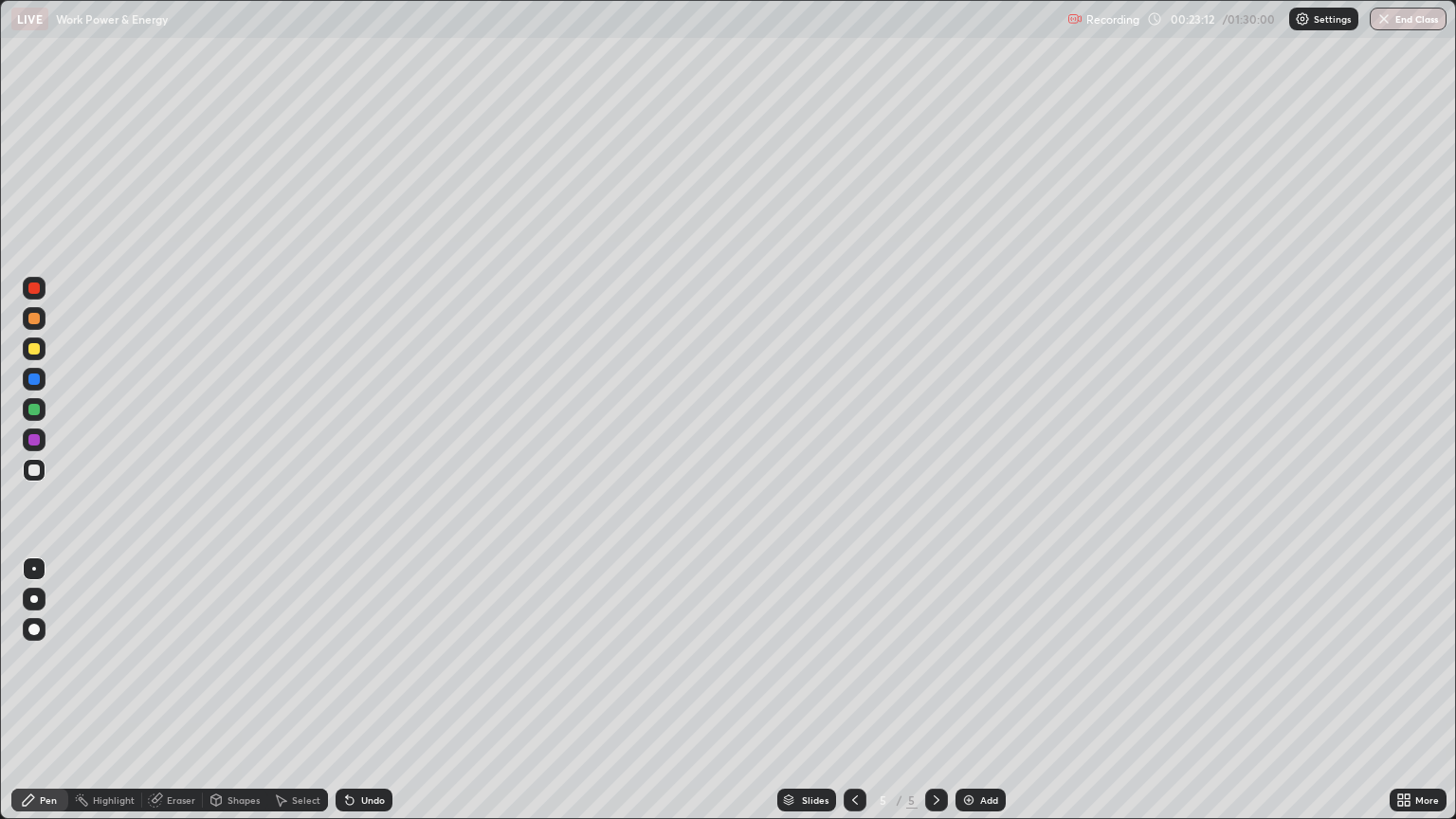 click at bounding box center (34, 410) 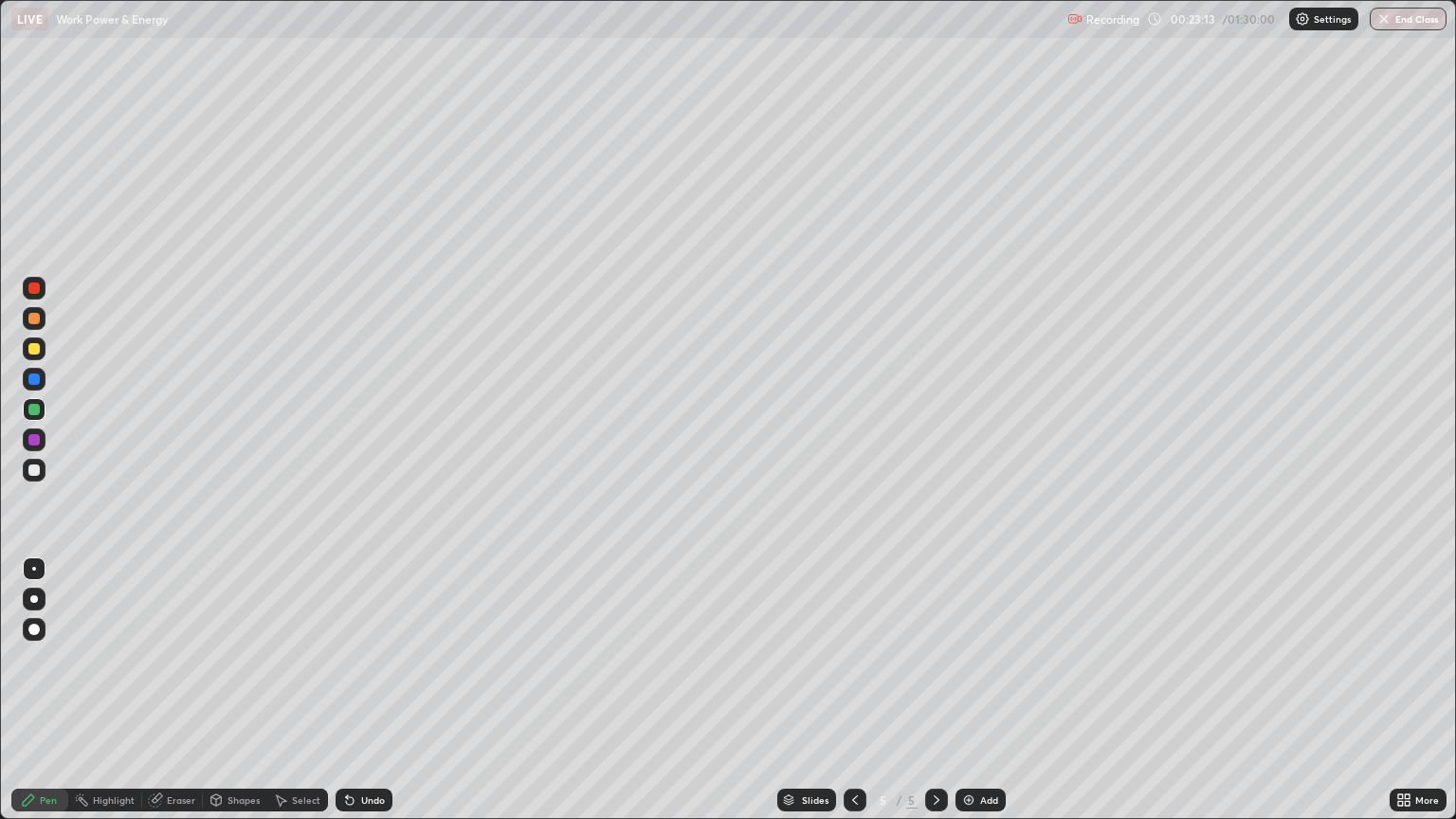 click at bounding box center (34, 599) 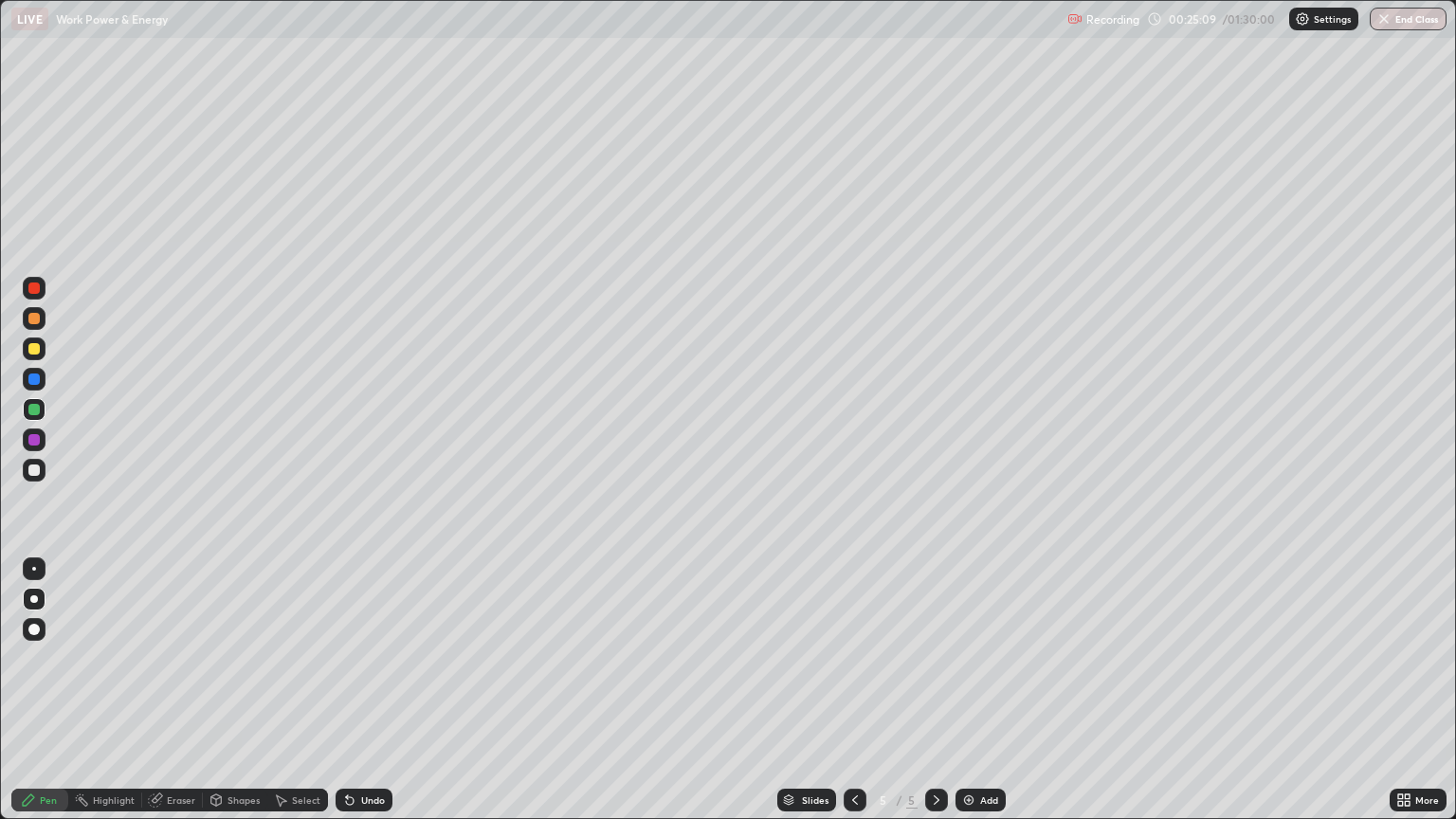 click on "Add" at bounding box center [980, 800] 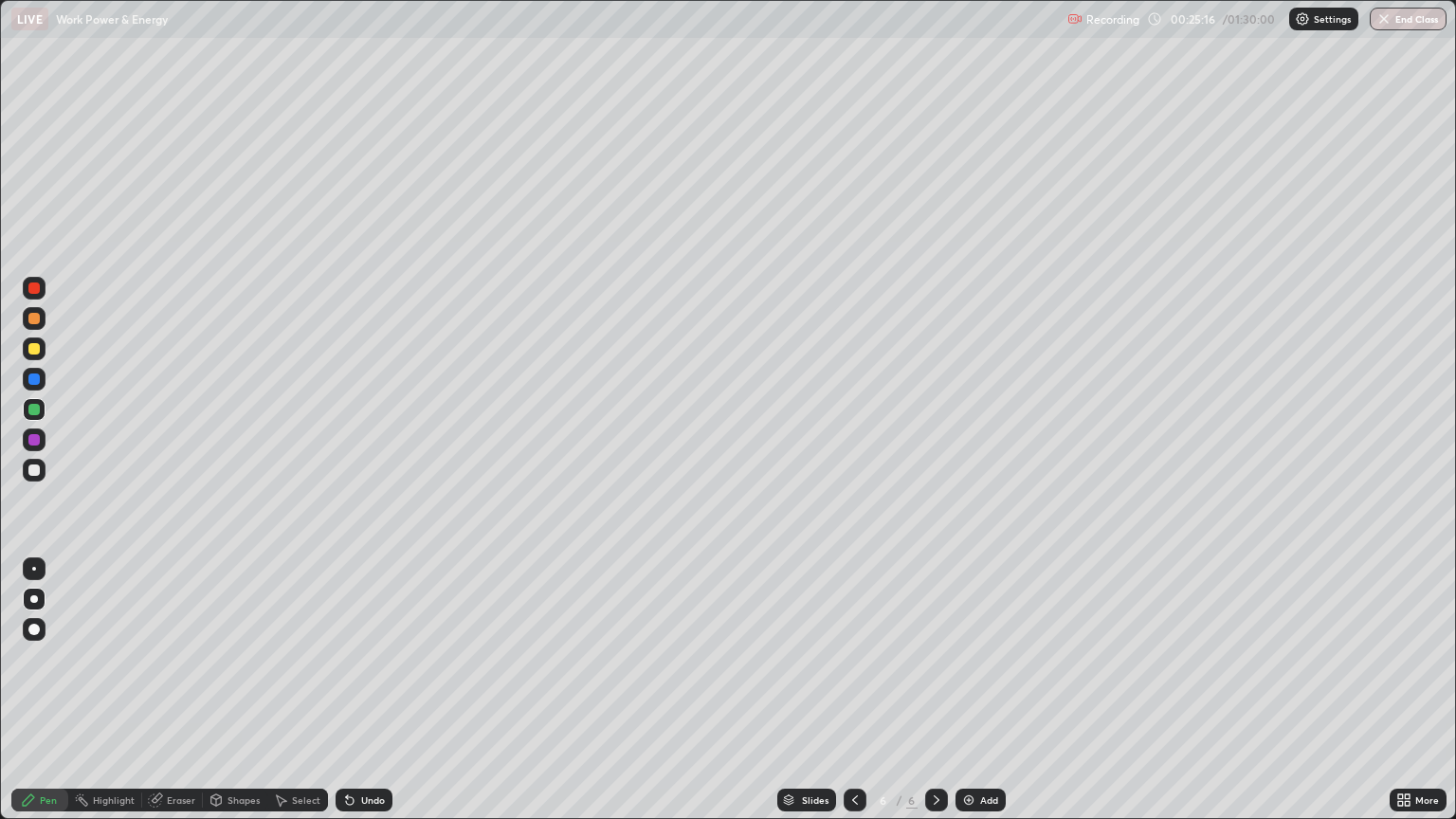 click at bounding box center [34, 569] 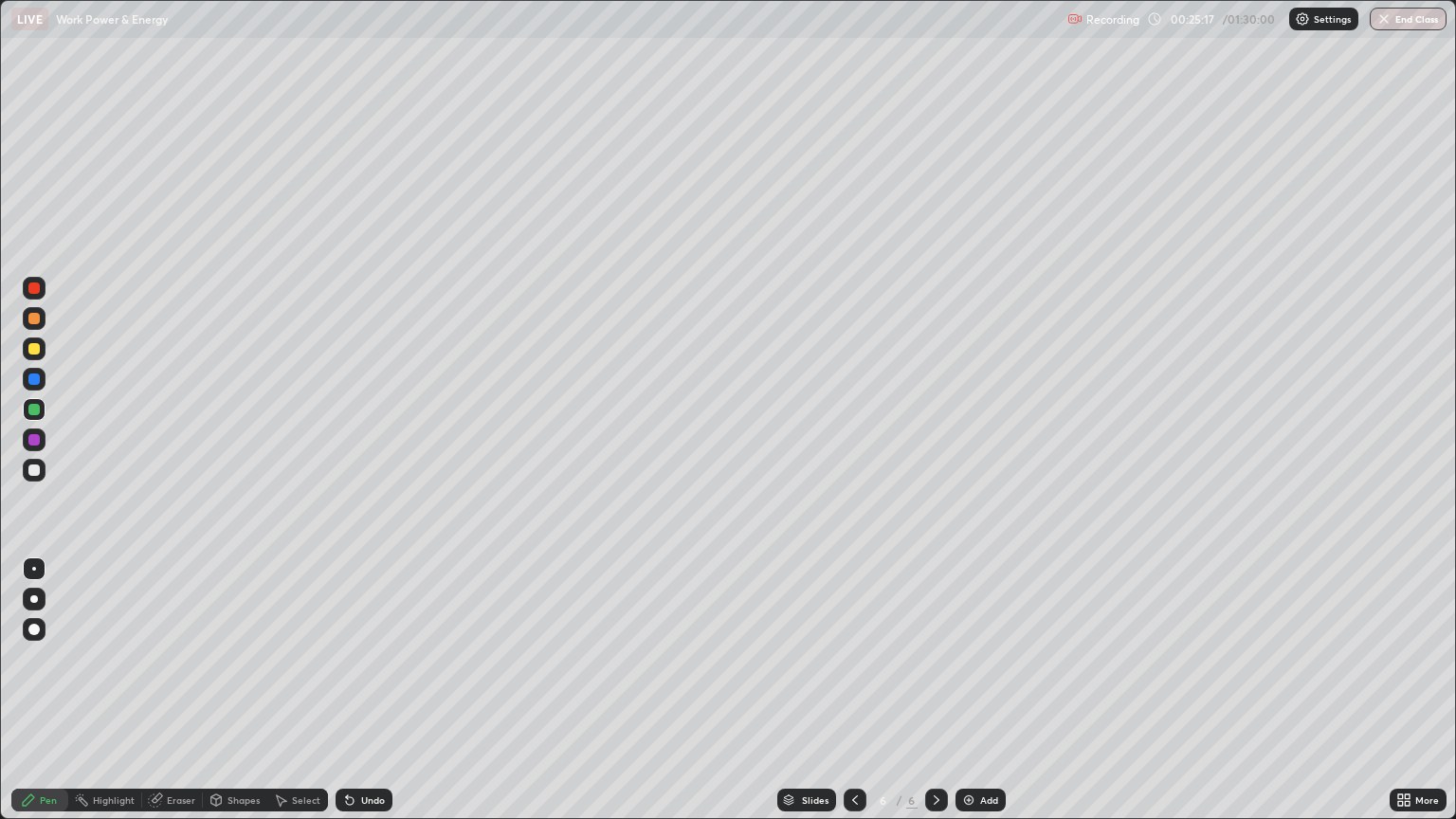 click at bounding box center (34, 470) 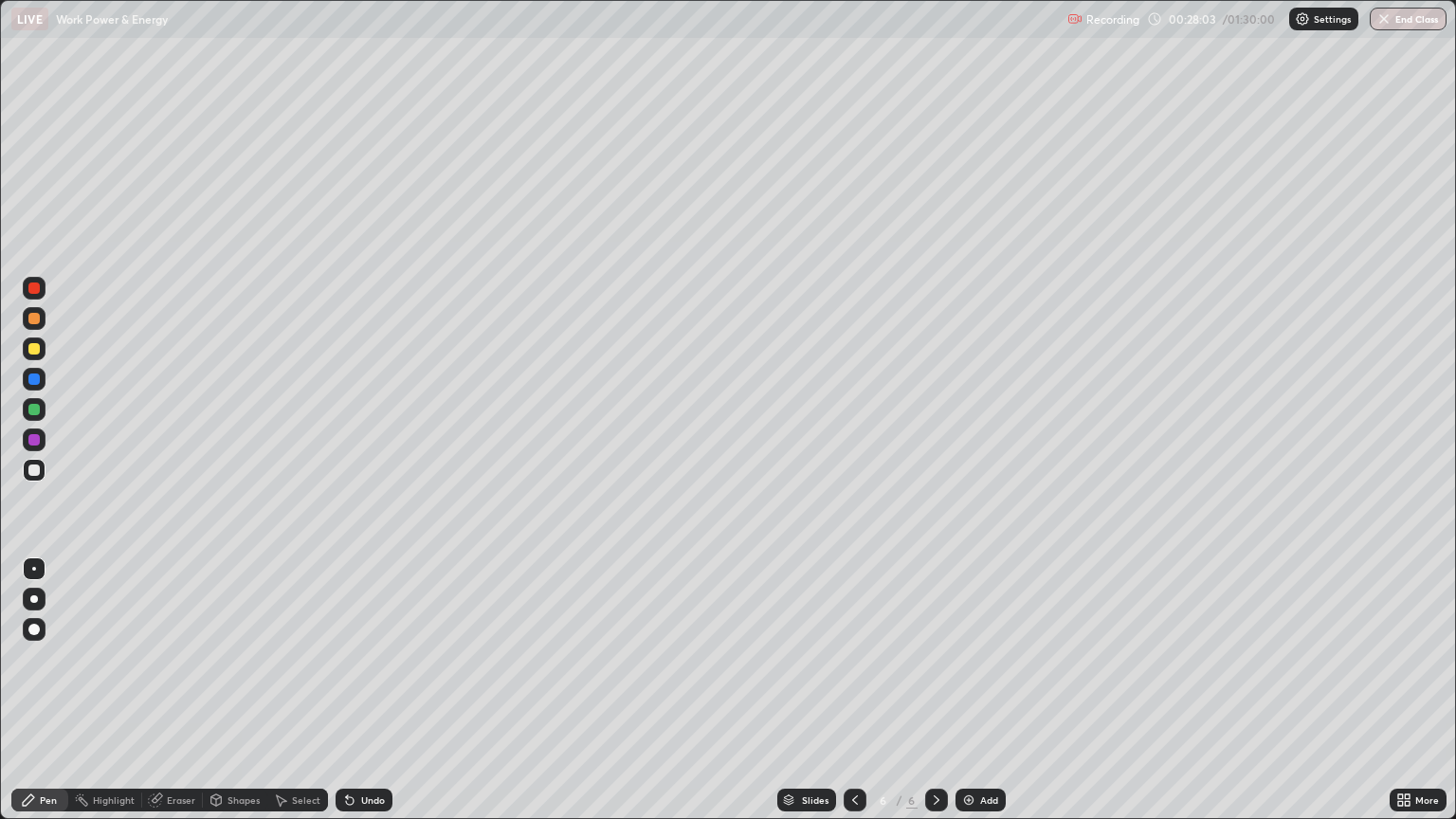 click on "Add" at bounding box center [989, 800] 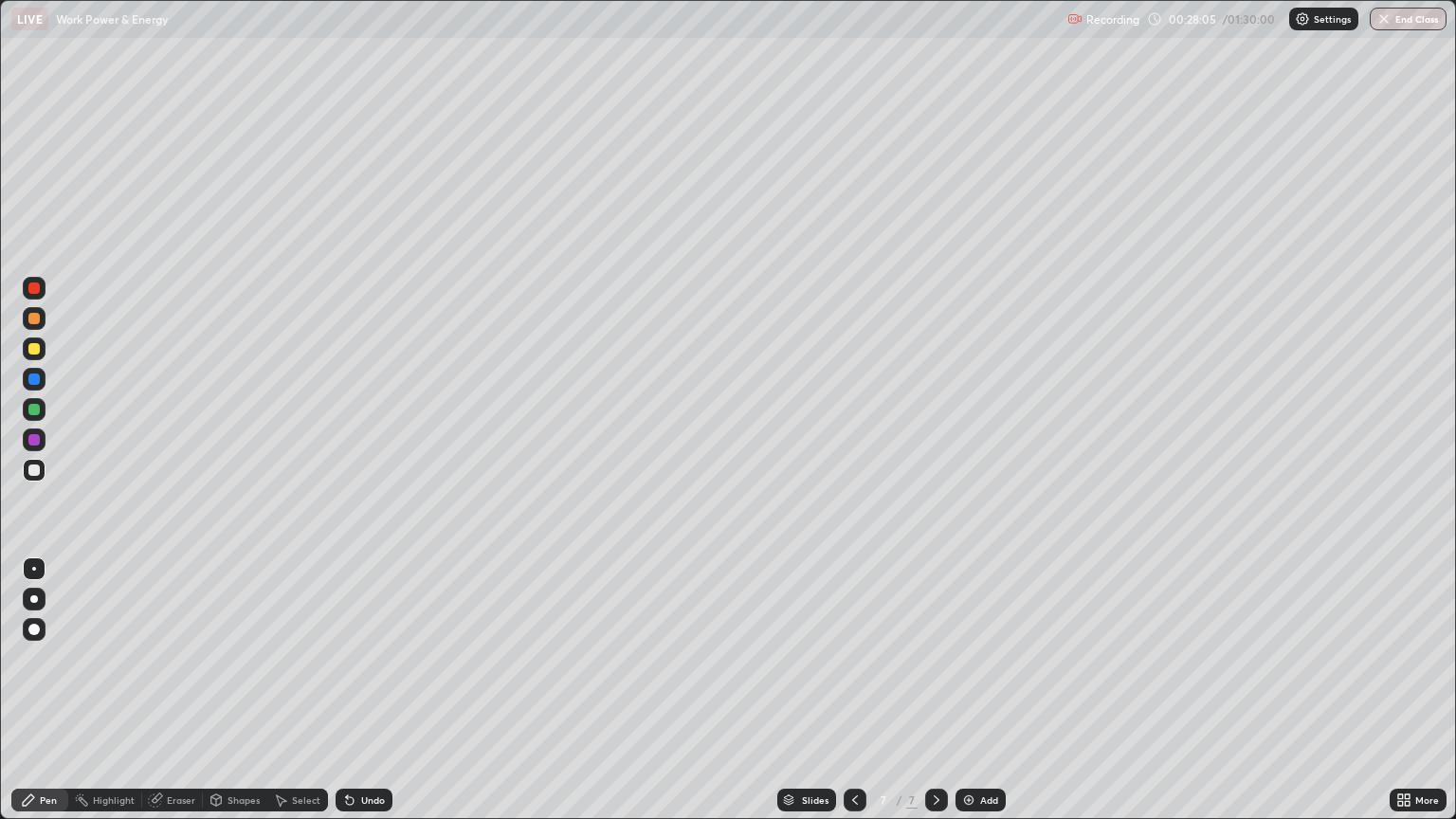 click 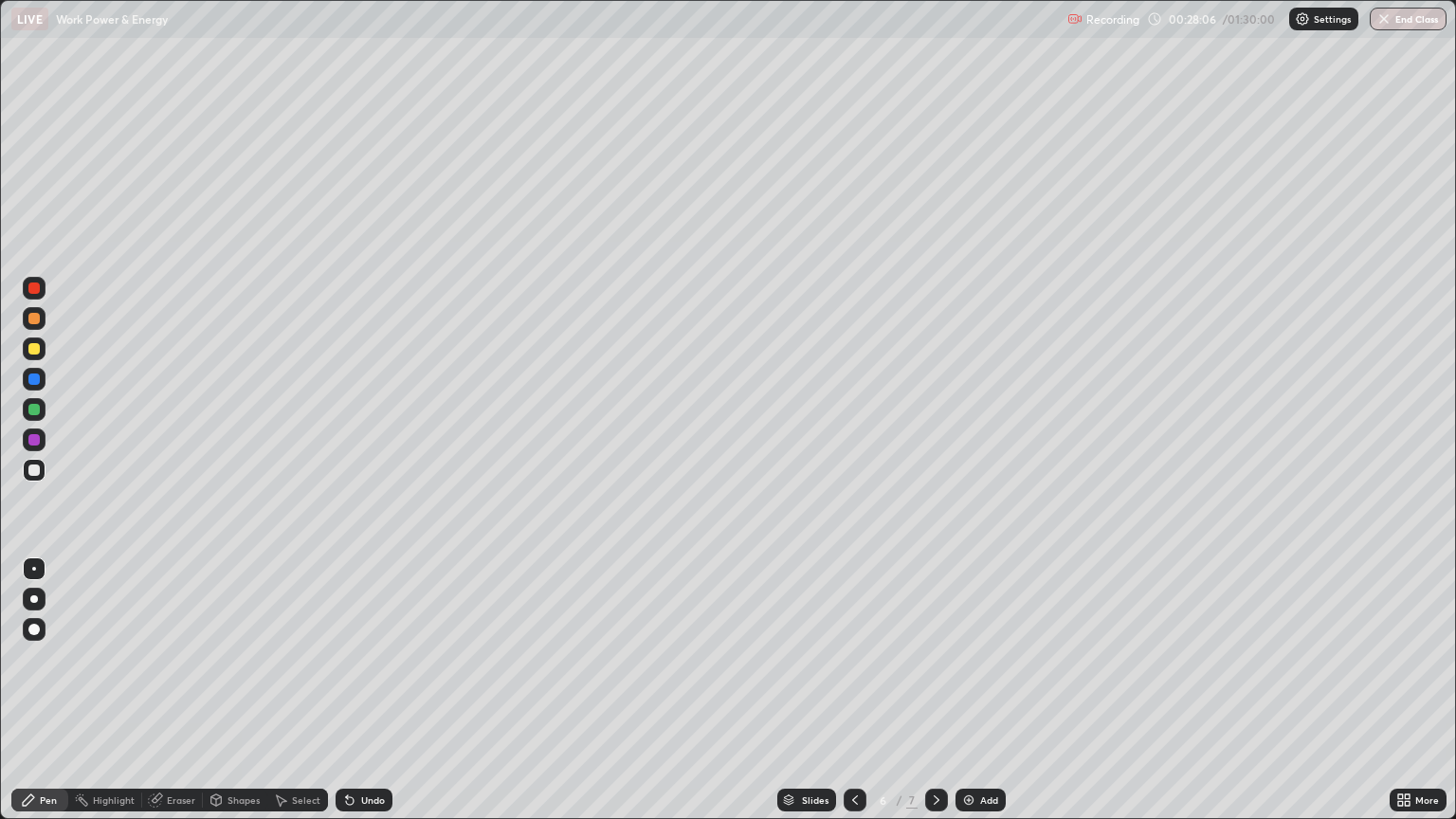 click 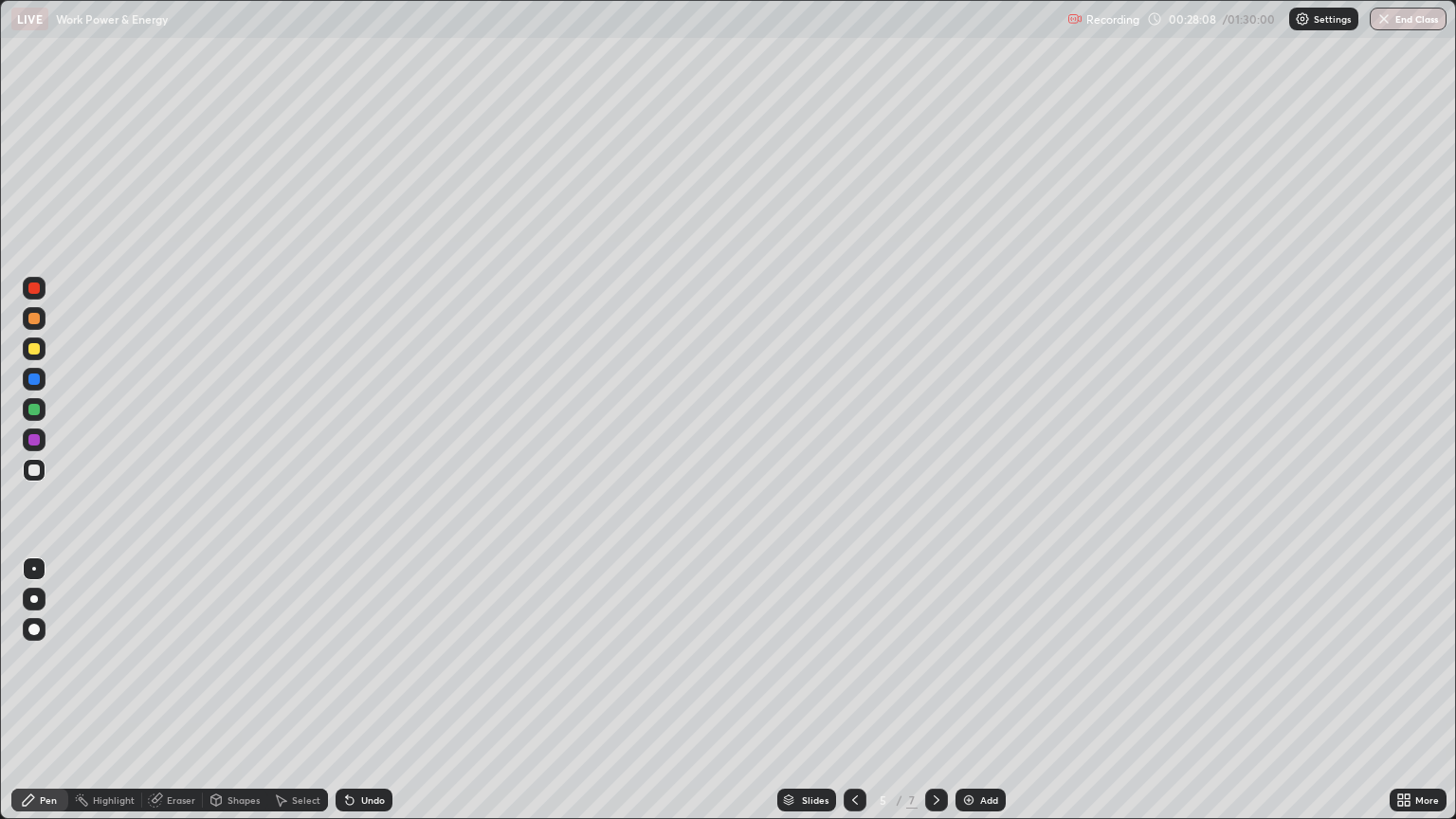 click at bounding box center [34, 410] 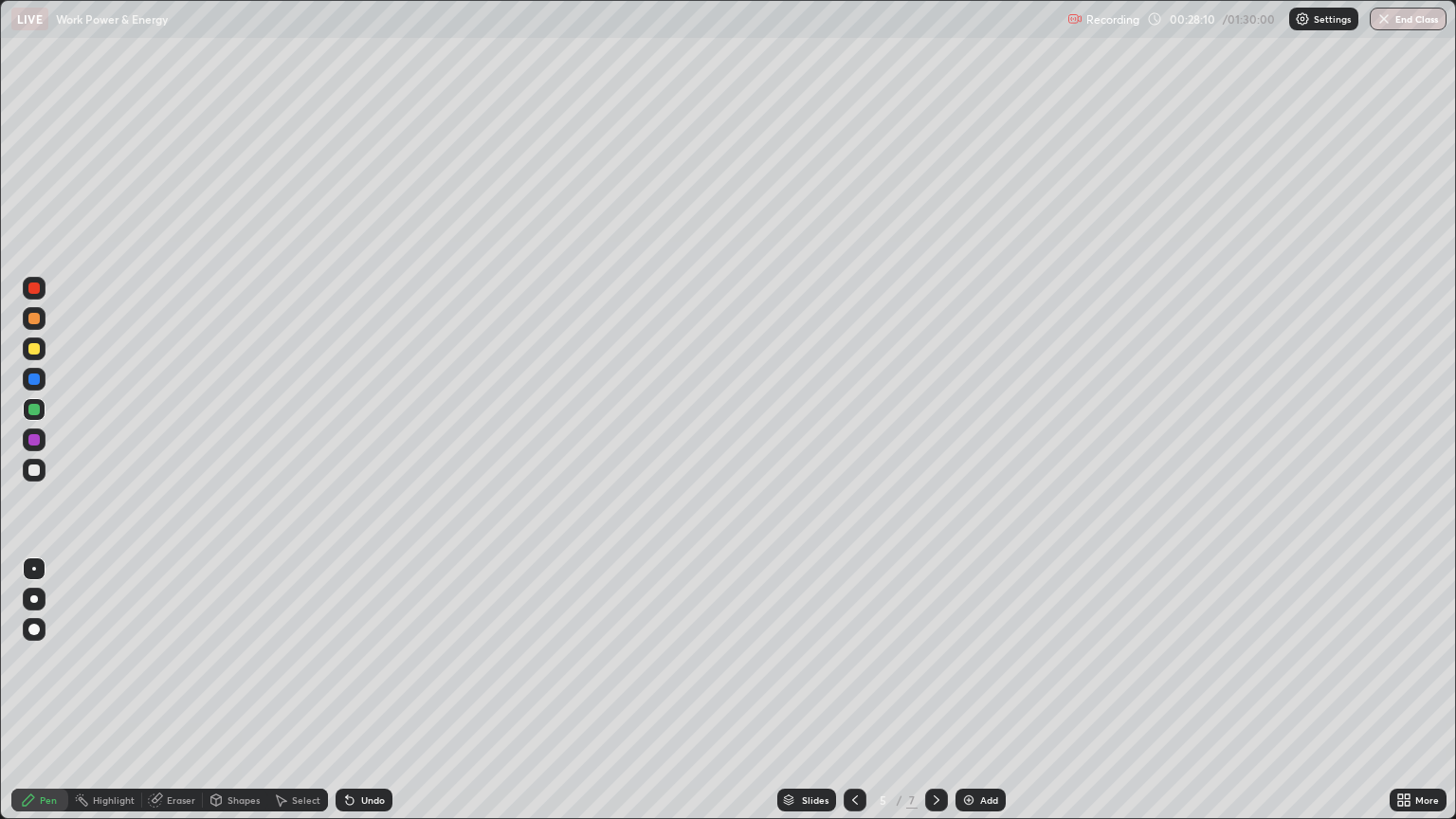 click at bounding box center (34, 599) 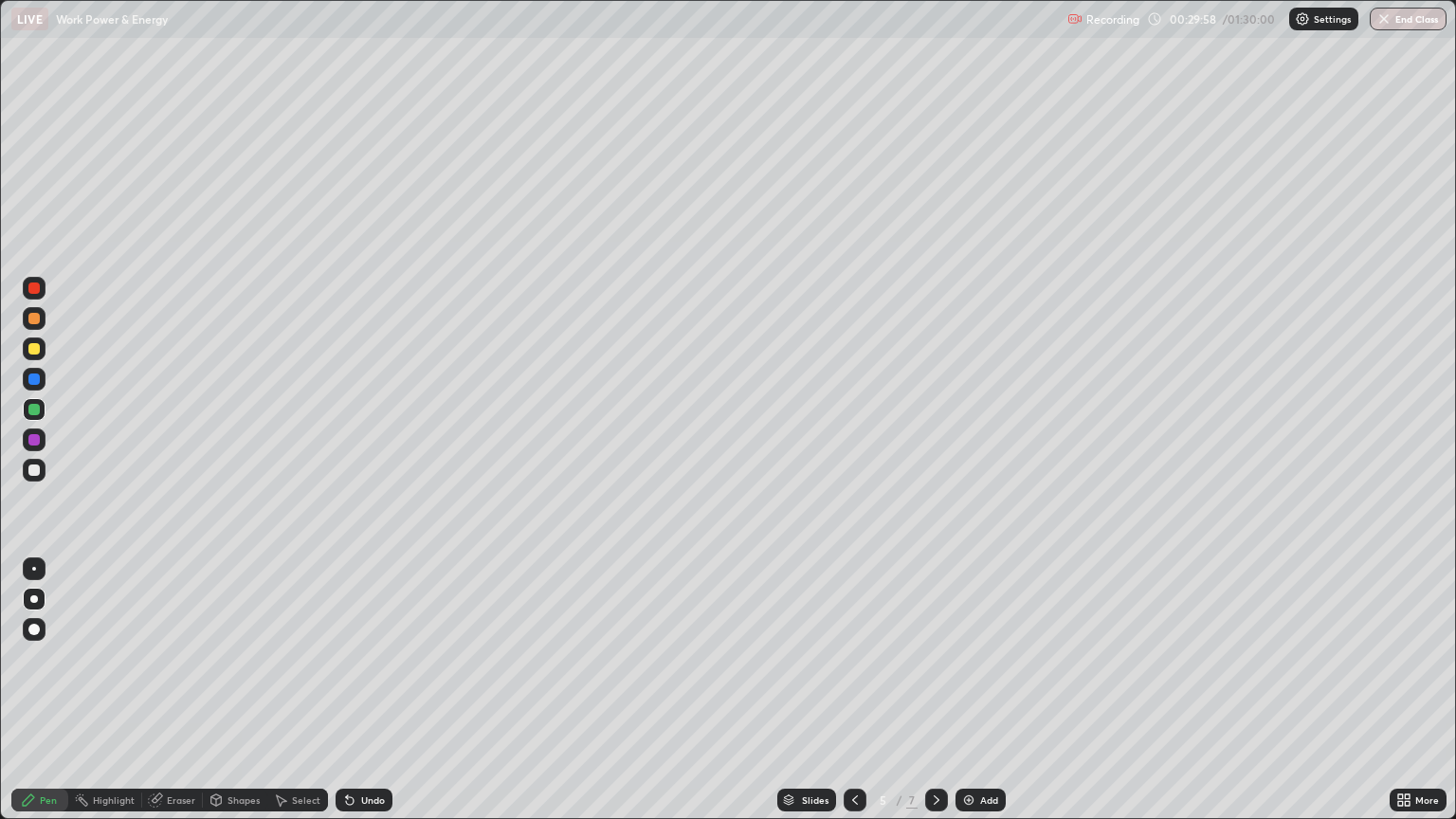 click 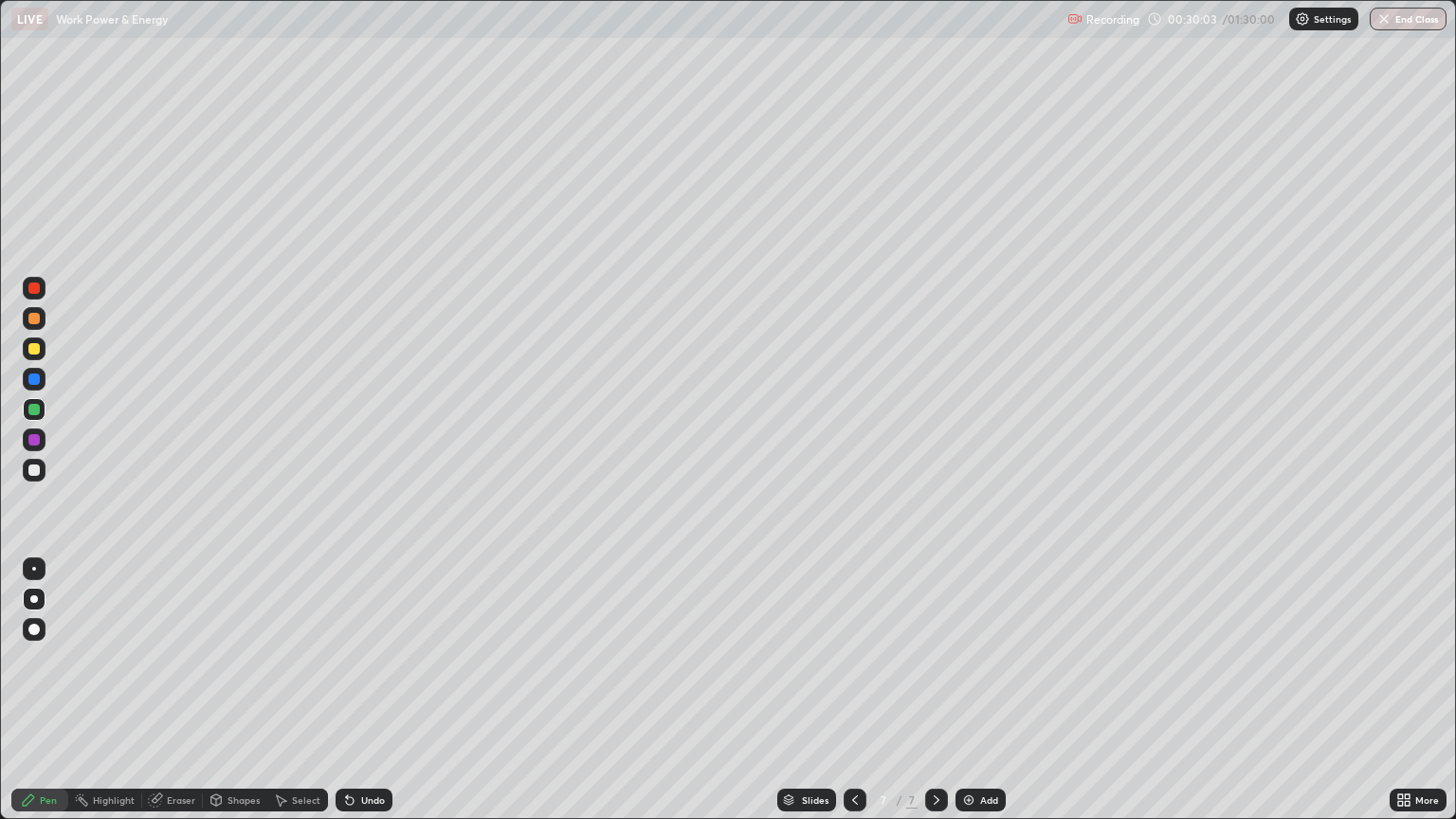 click at bounding box center [34, 470] 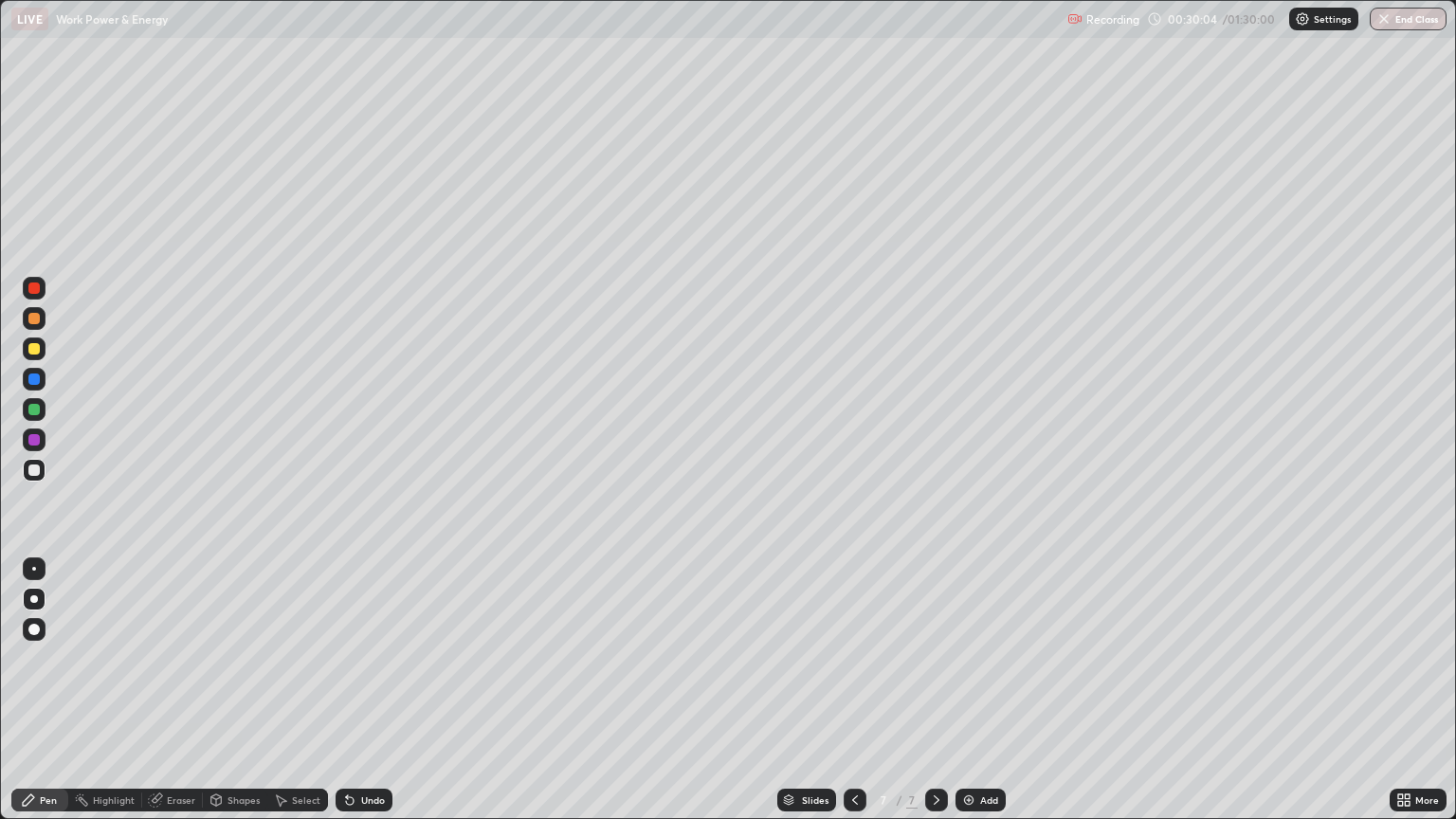click on "Shapes" at bounding box center [244, 800] 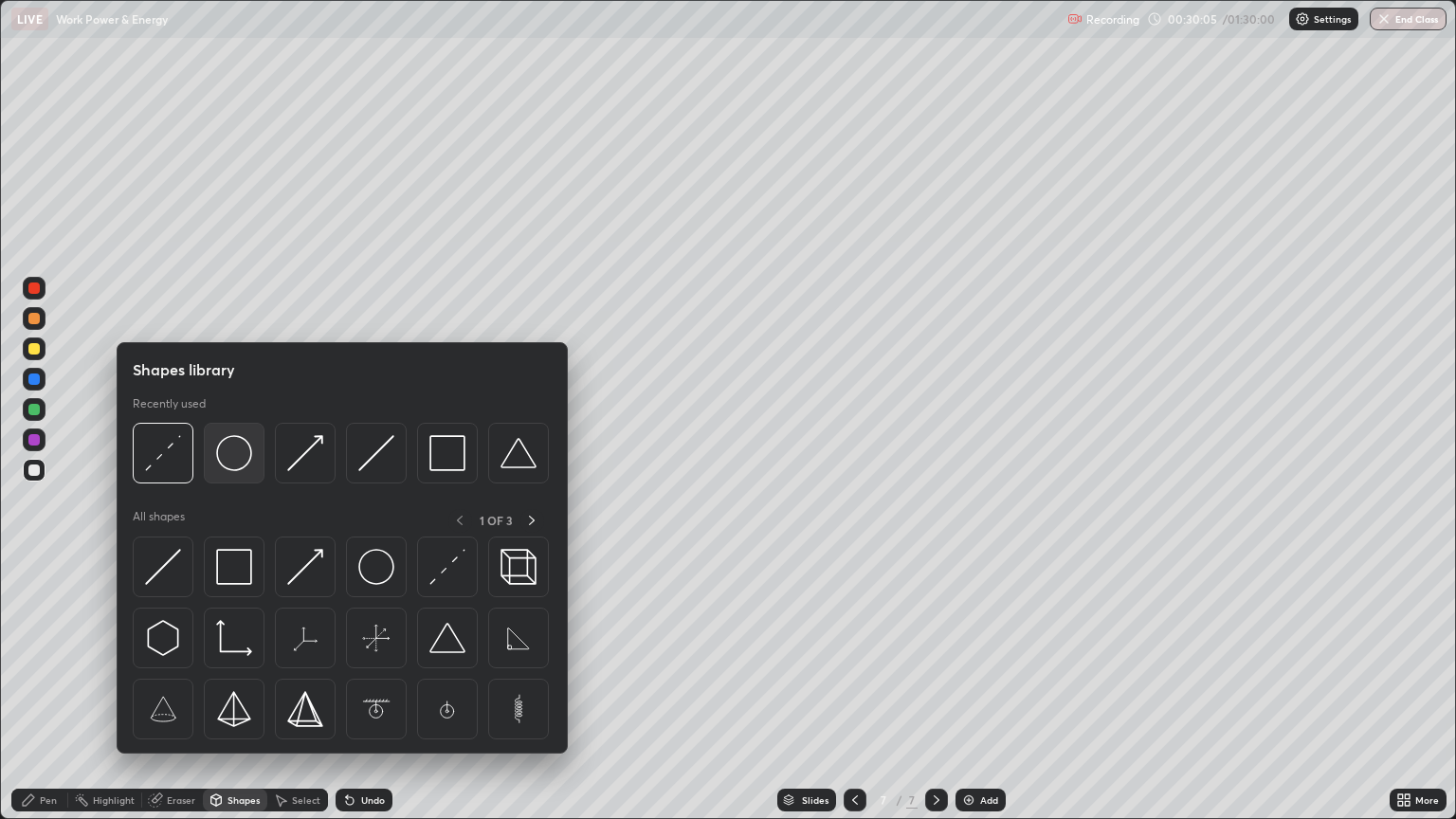 click at bounding box center [234, 453] 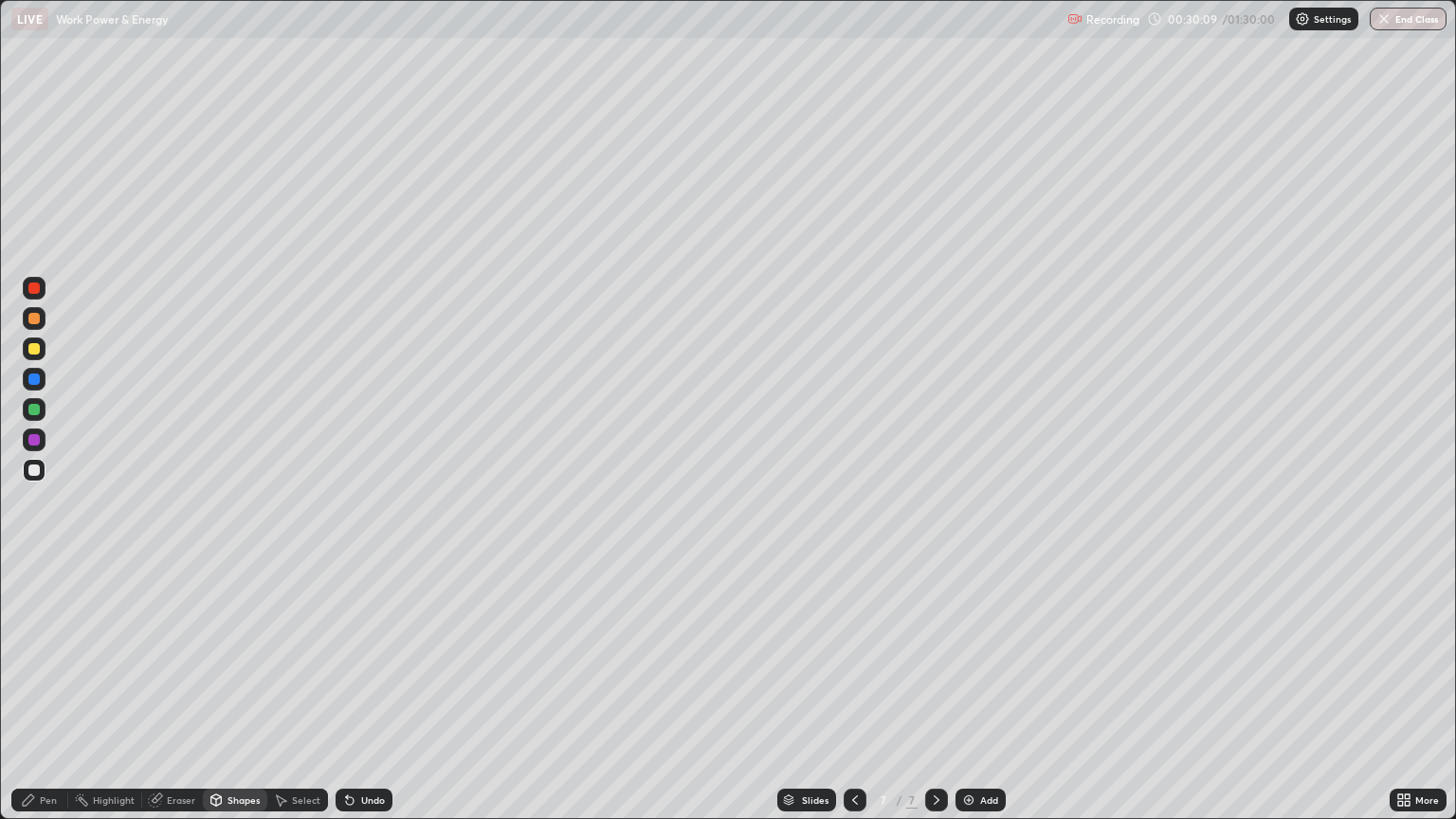 click on "Shapes" at bounding box center (235, 800) 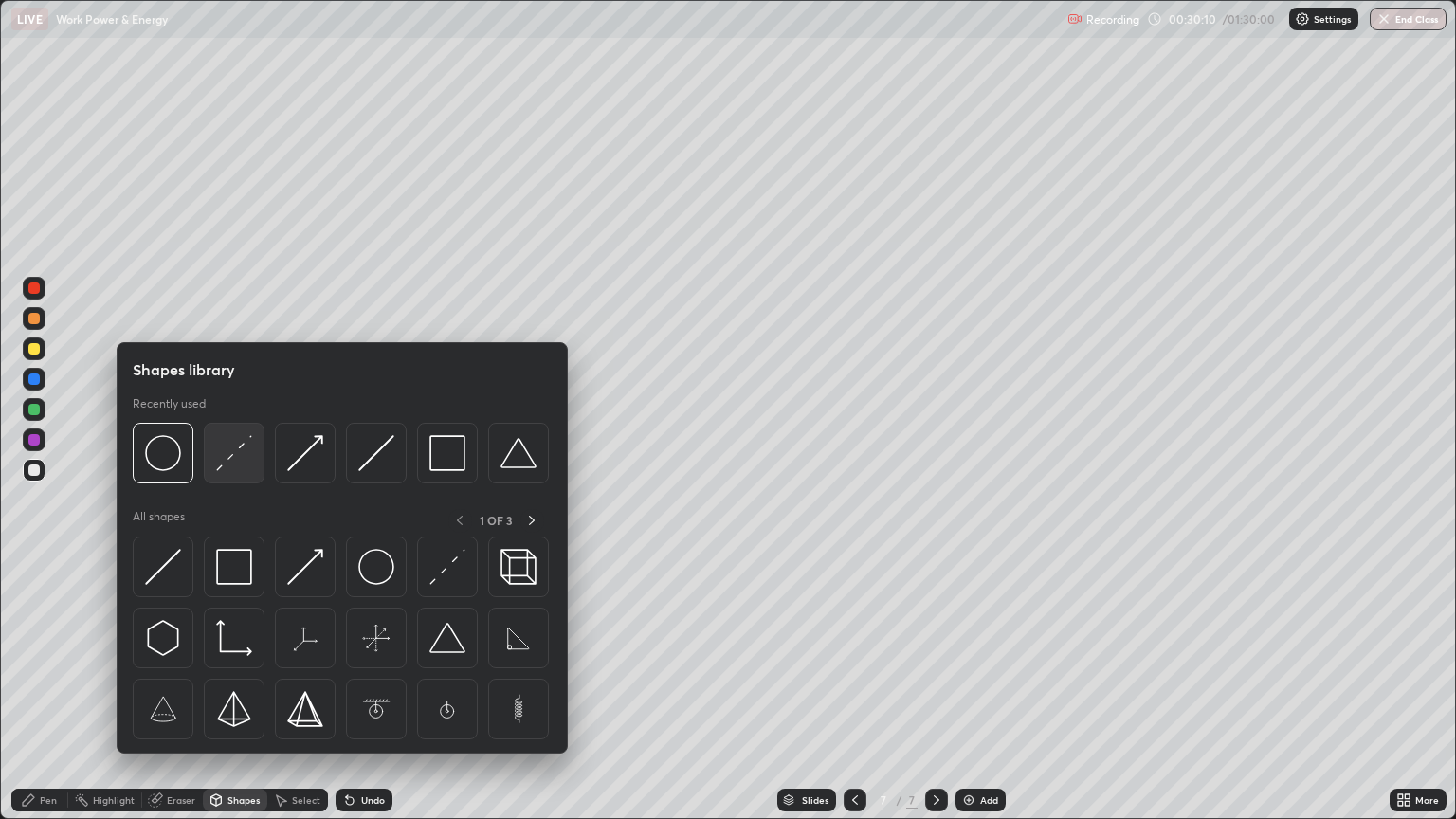 click at bounding box center (234, 453) 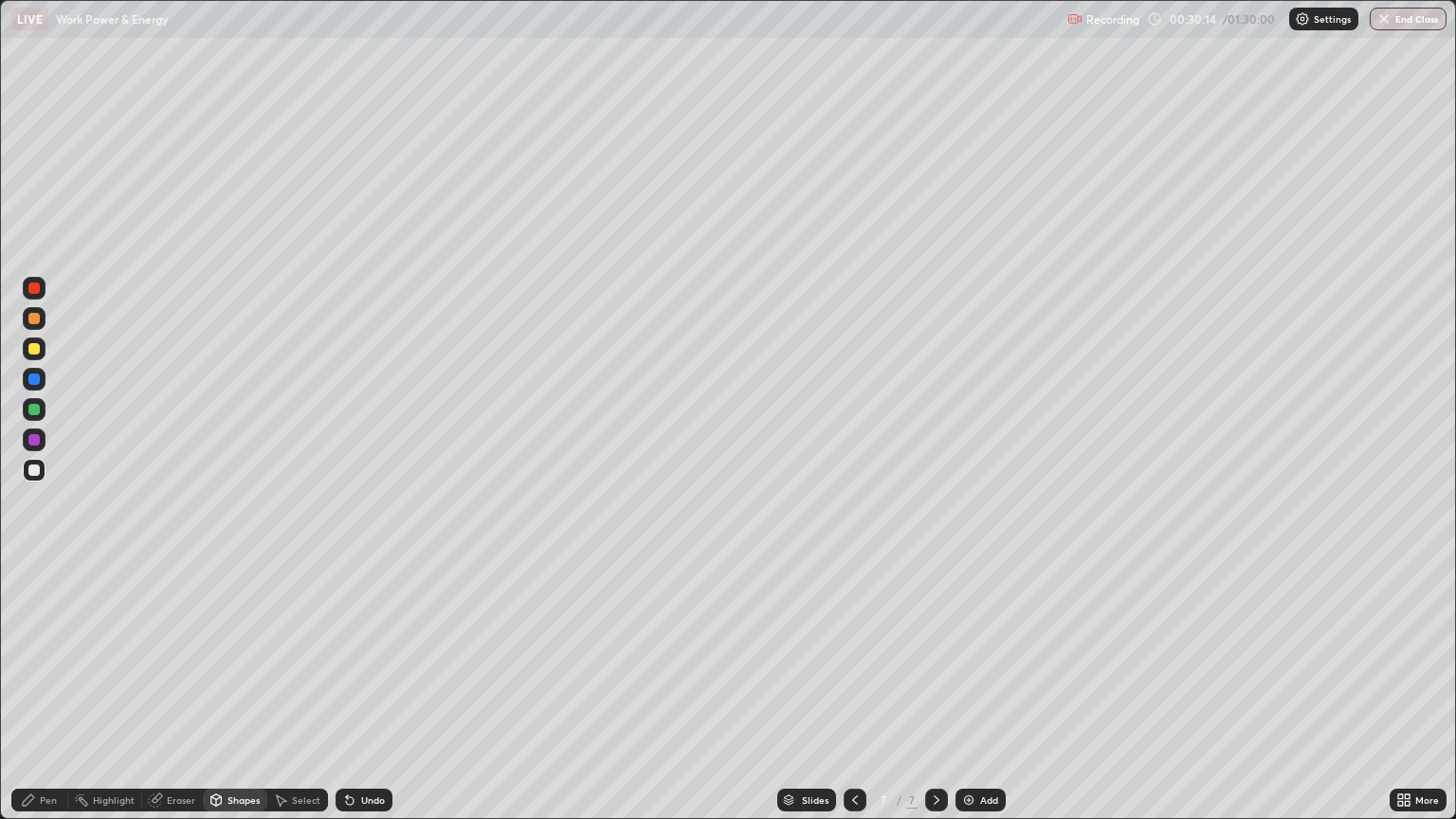 click on "Pen" at bounding box center [48, 800] 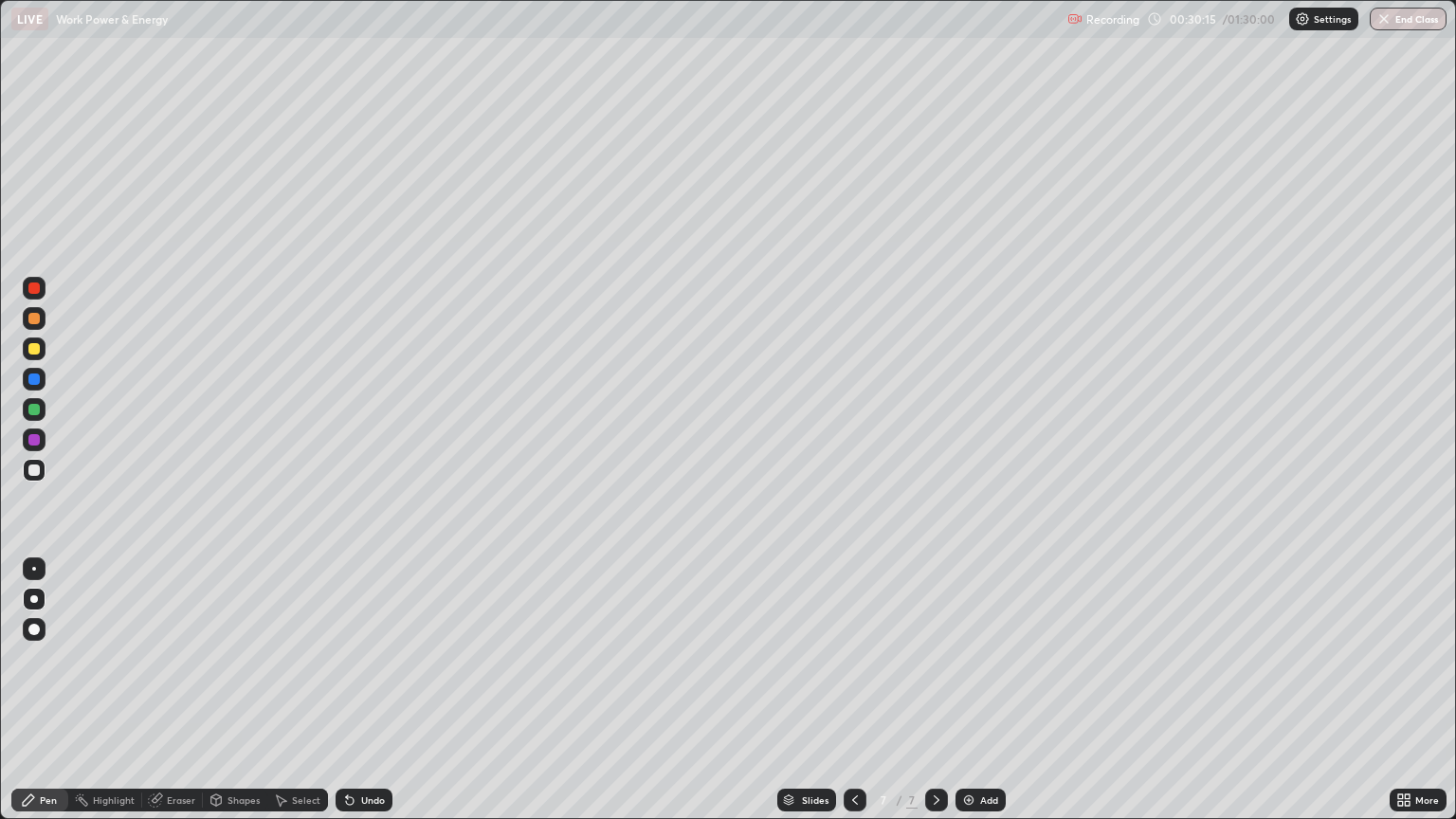 click at bounding box center (34, 569) 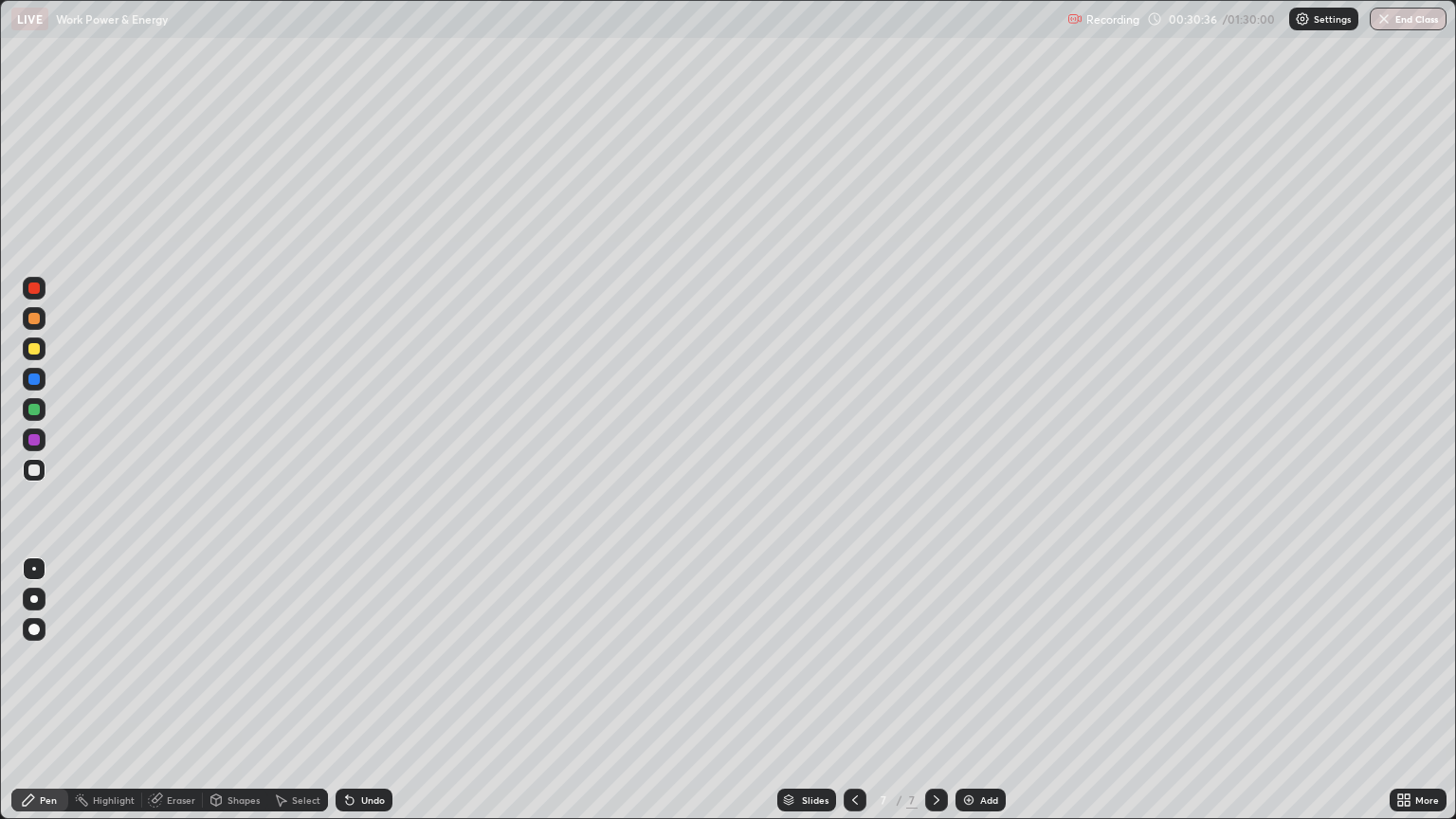 click at bounding box center [34, 349] 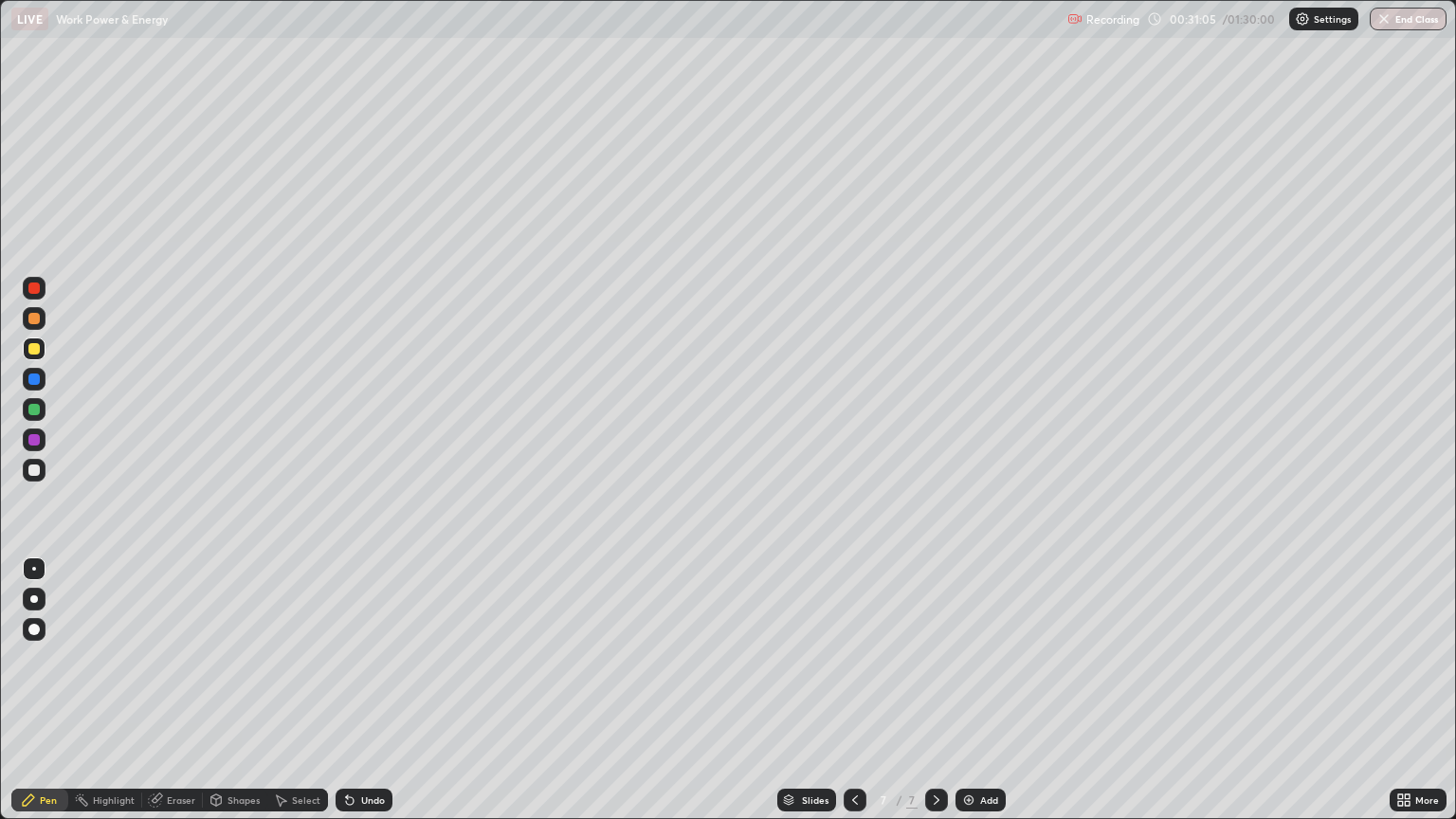 click on "Undo" at bounding box center (364, 800) 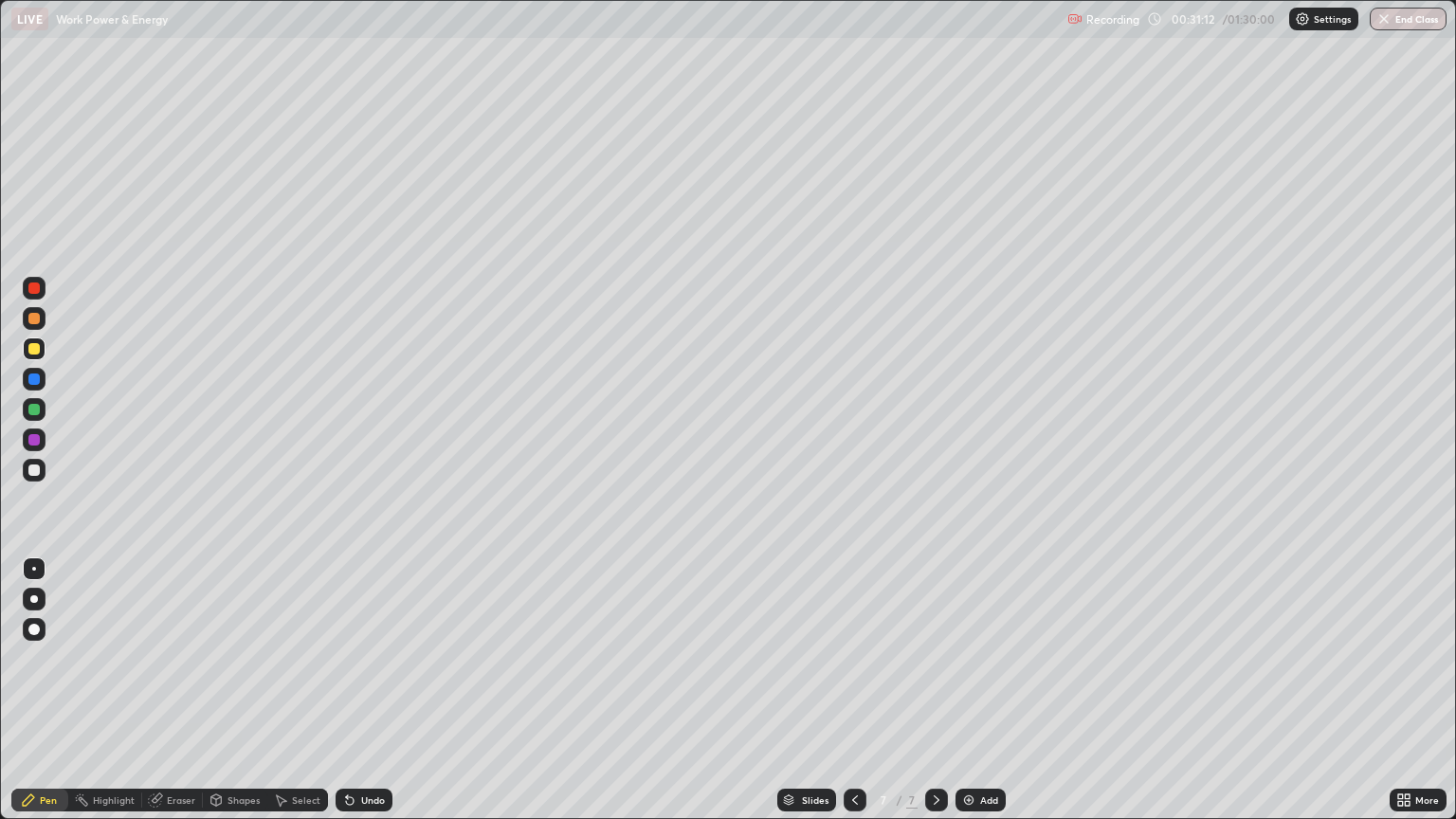 click on "Undo" at bounding box center [373, 800] 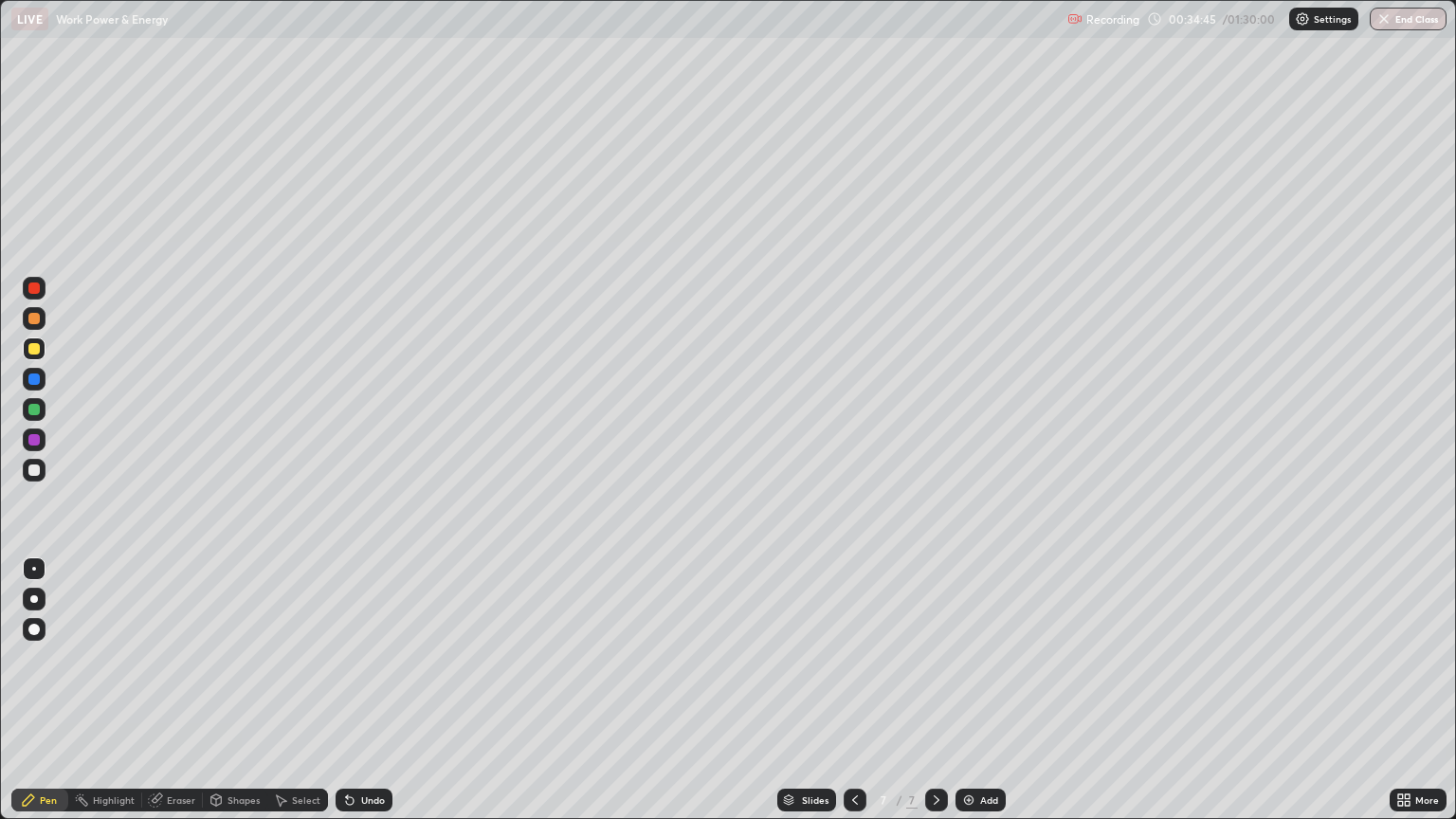 click at bounding box center (34, 470) 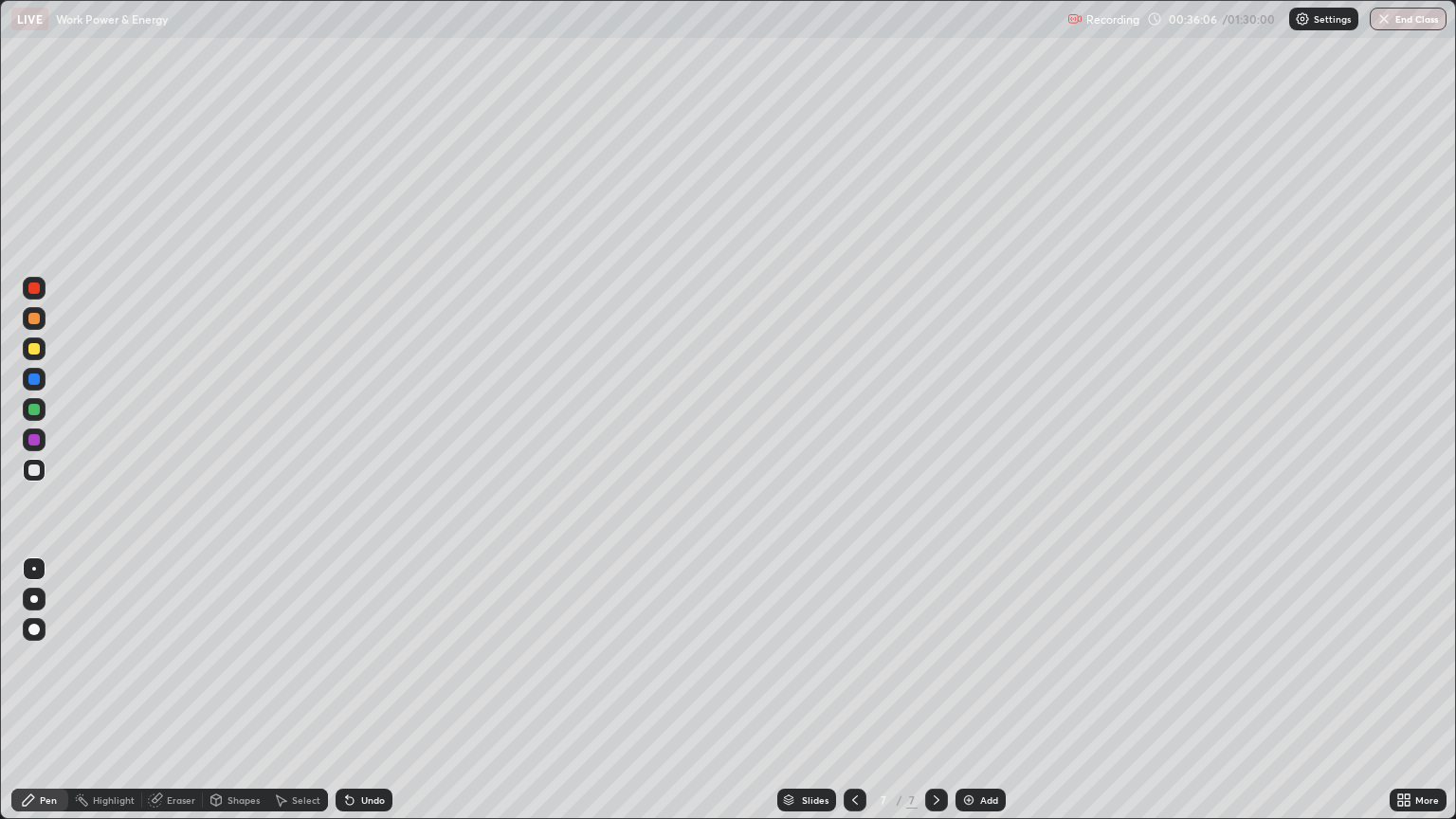 click on "Undo" at bounding box center (373, 800) 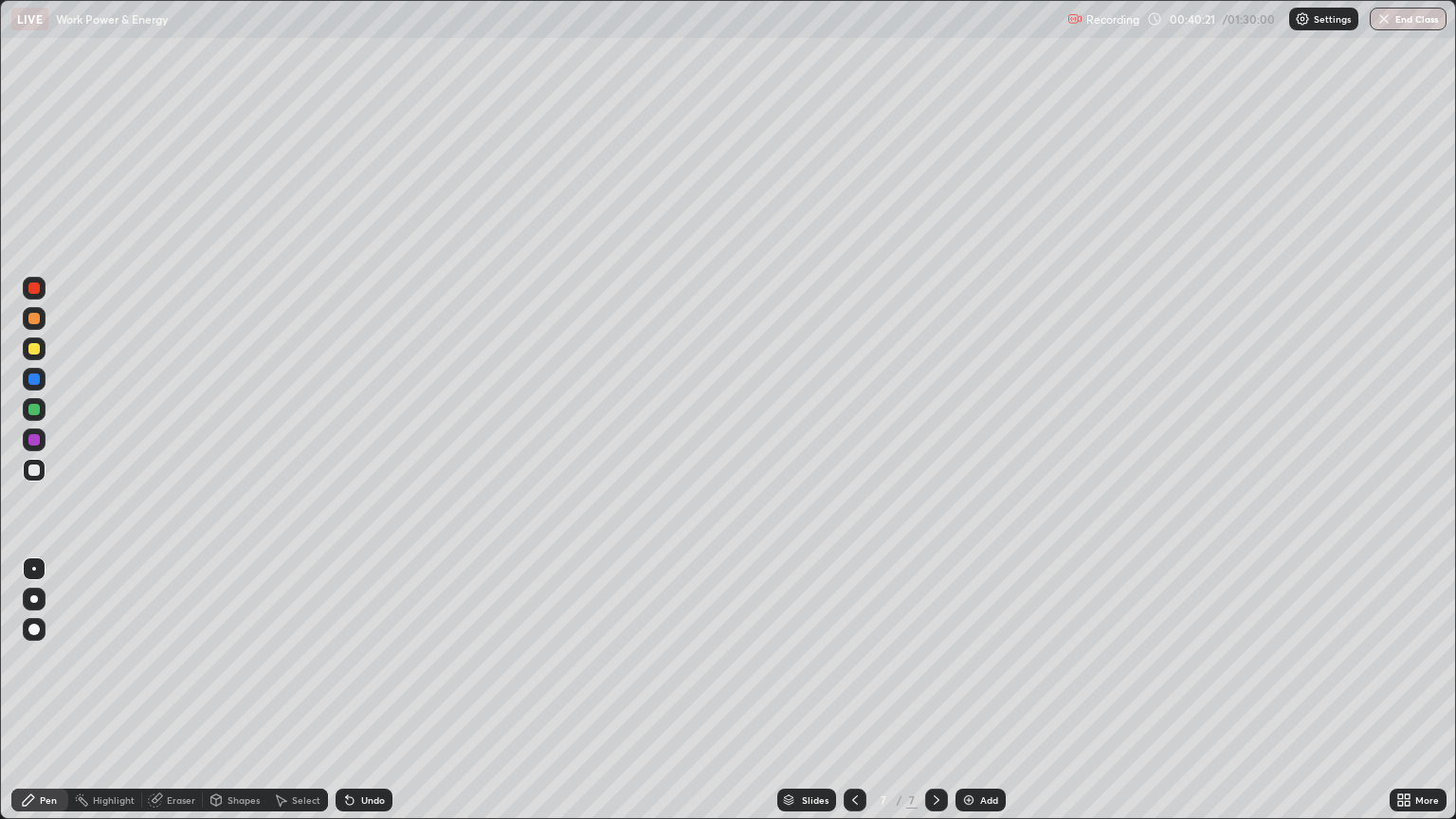 click on "Add" at bounding box center [980, 800] 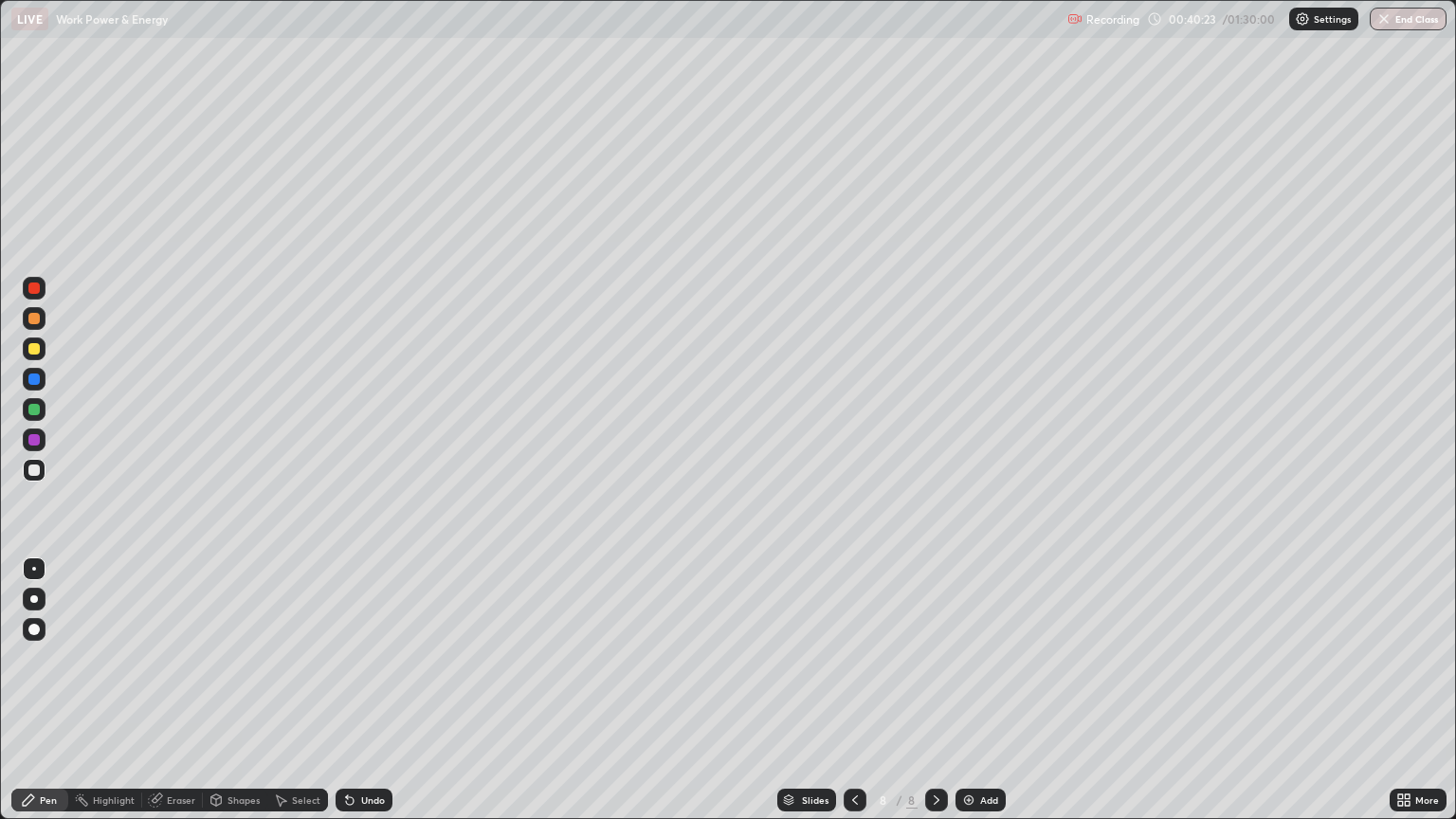 click on "Shapes" at bounding box center (244, 800) 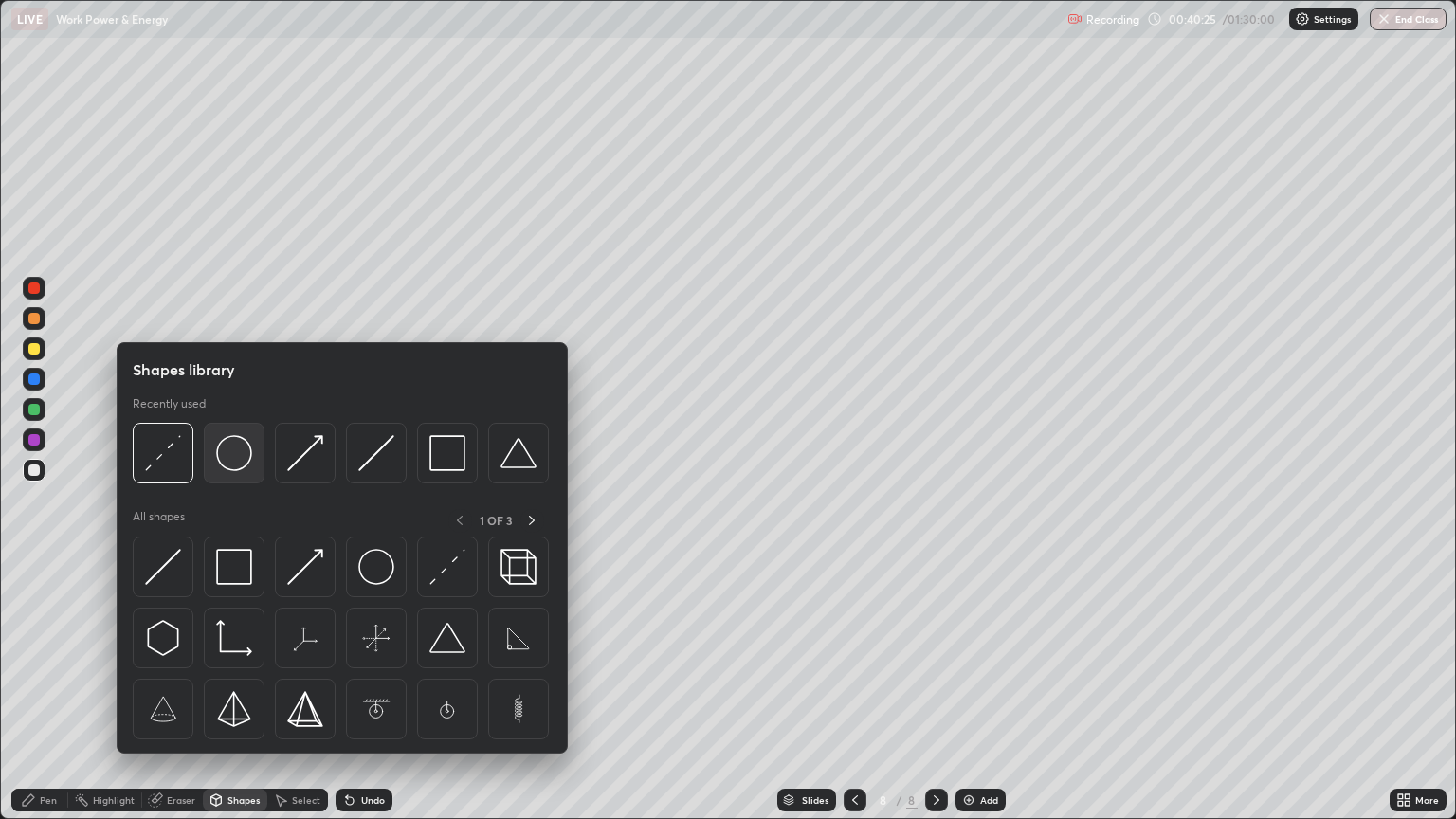 click at bounding box center (234, 453) 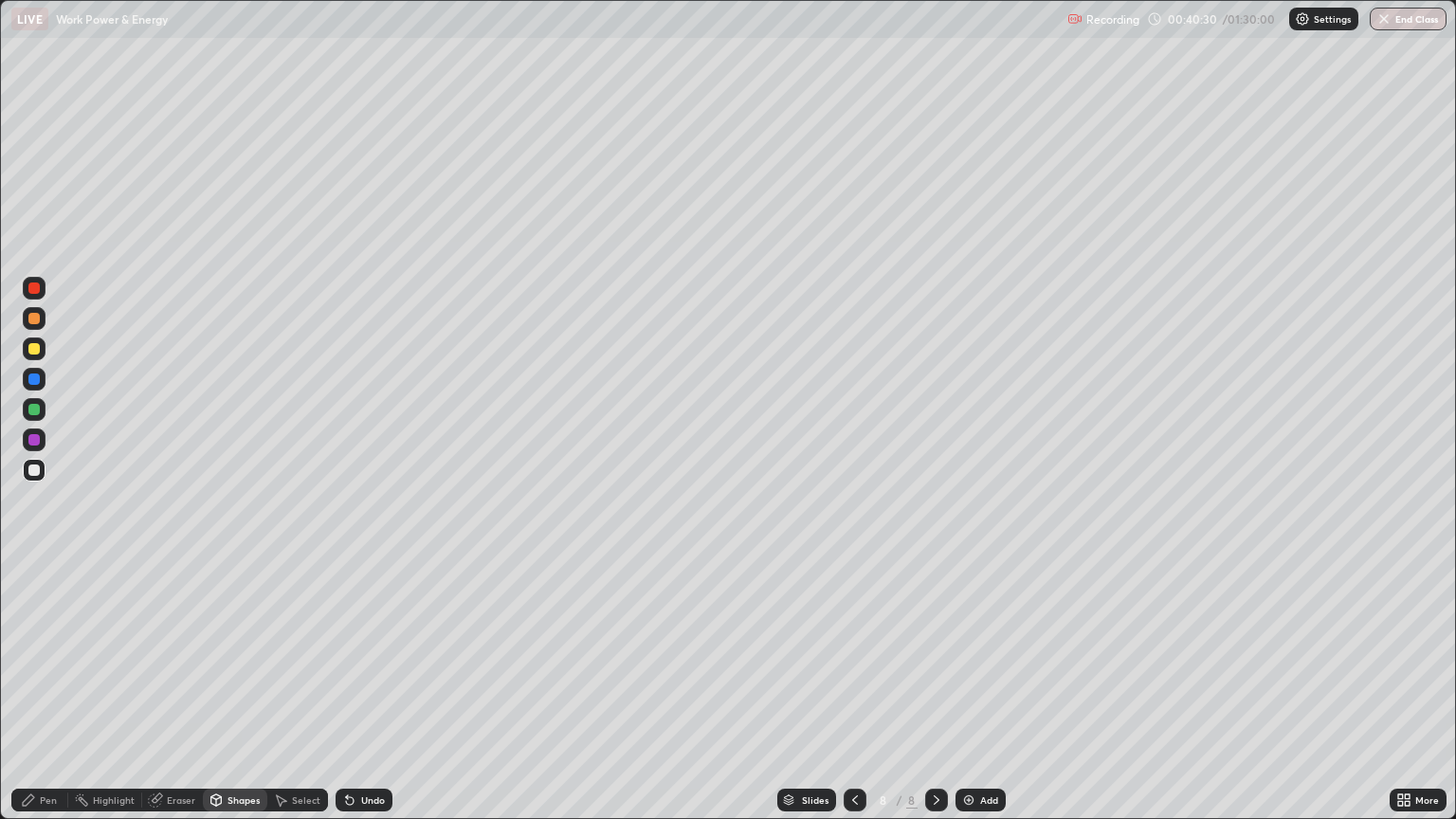 click on "Shapes" at bounding box center (235, 800) 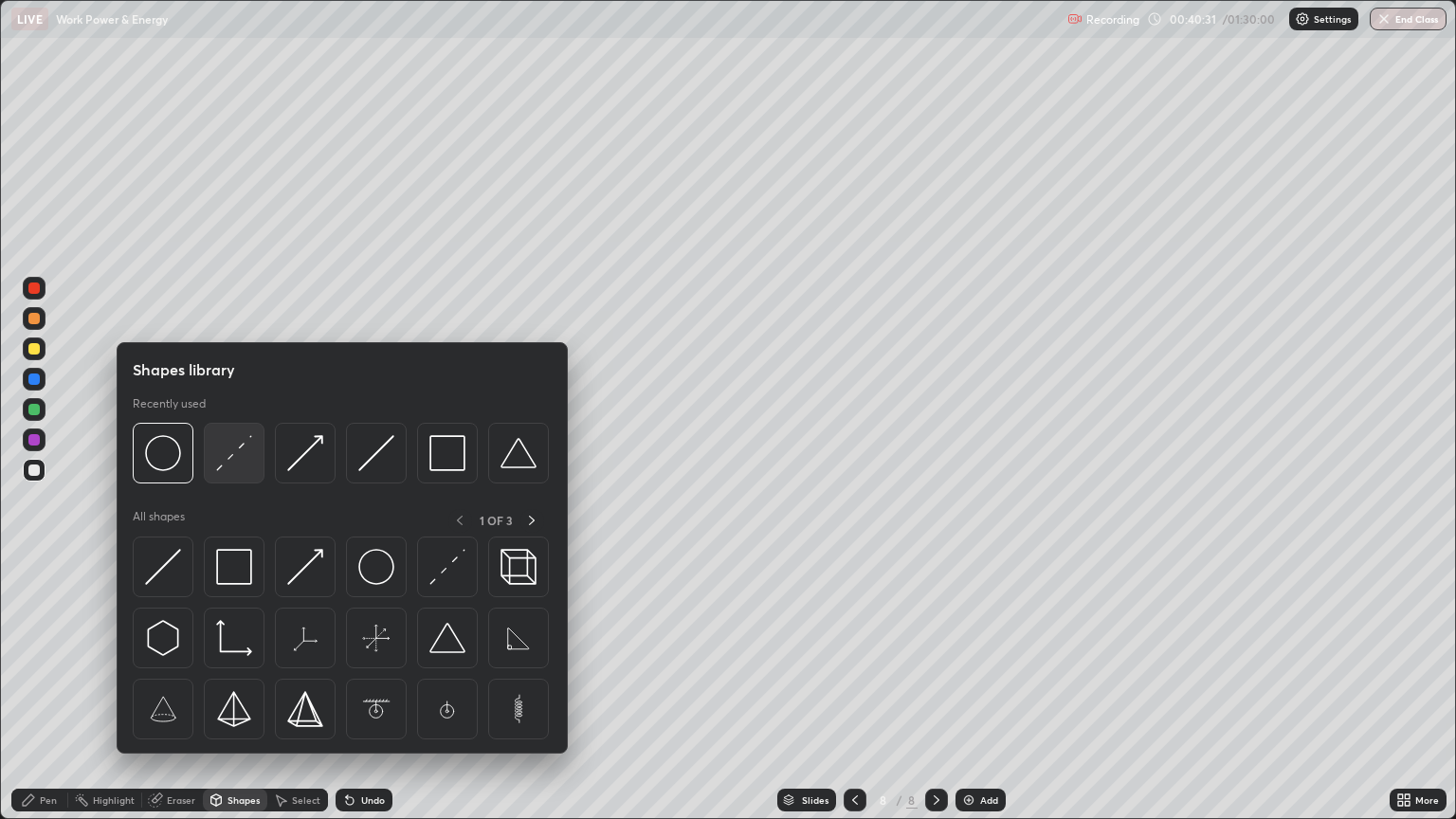 click at bounding box center [234, 453] 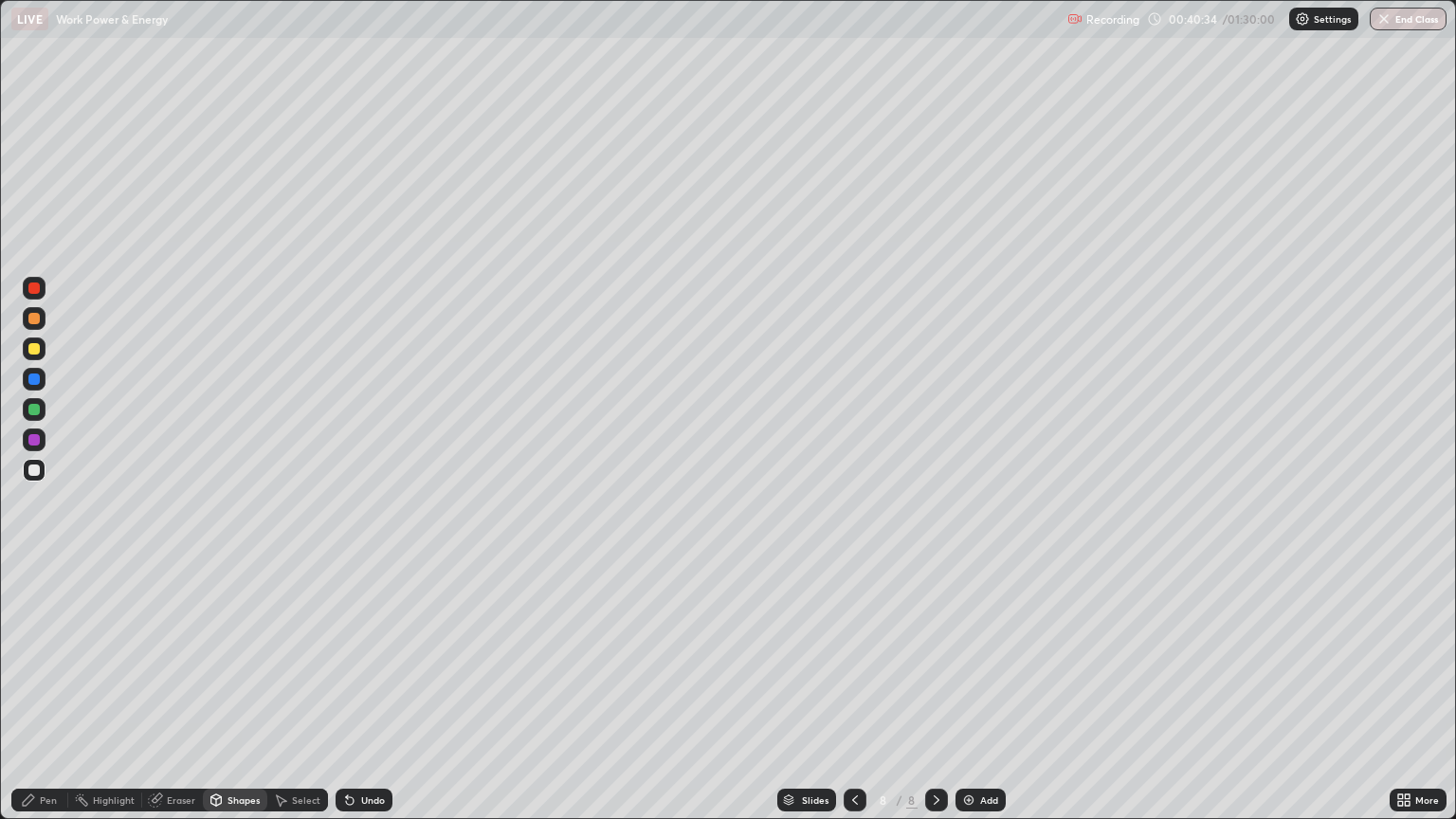 click on "Pen" at bounding box center [48, 800] 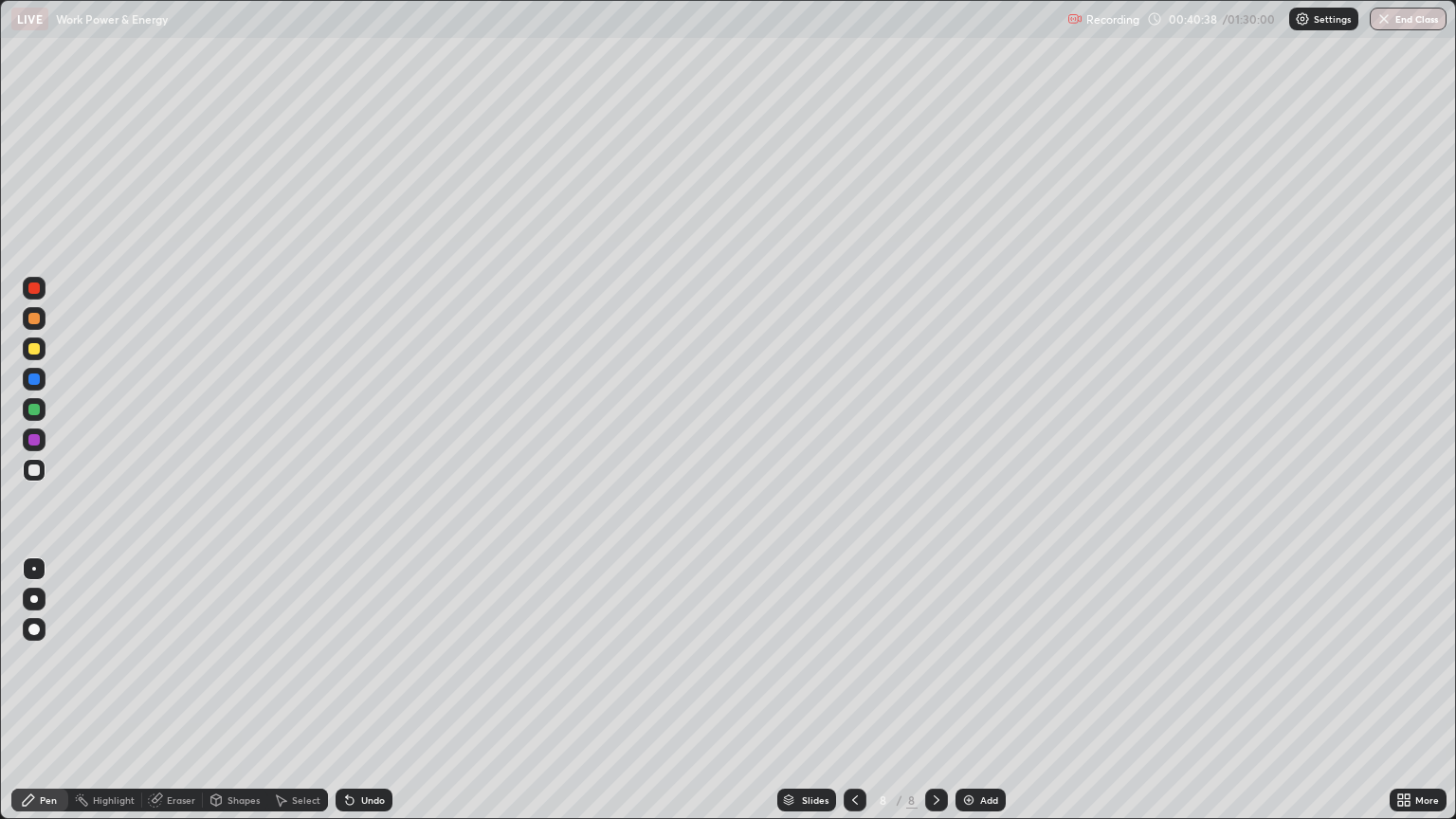 click at bounding box center (34, 349) 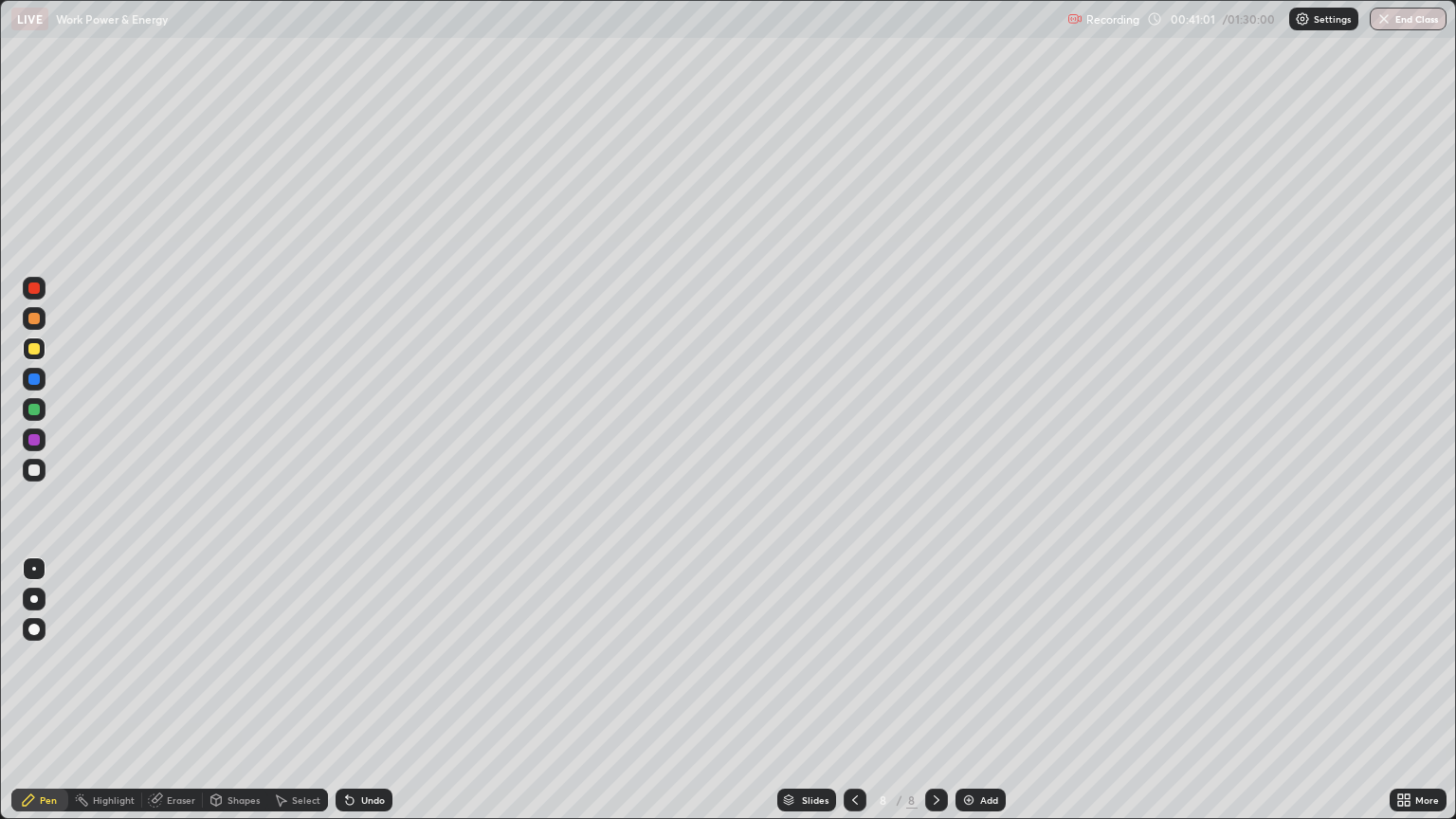 click at bounding box center (855, 800) 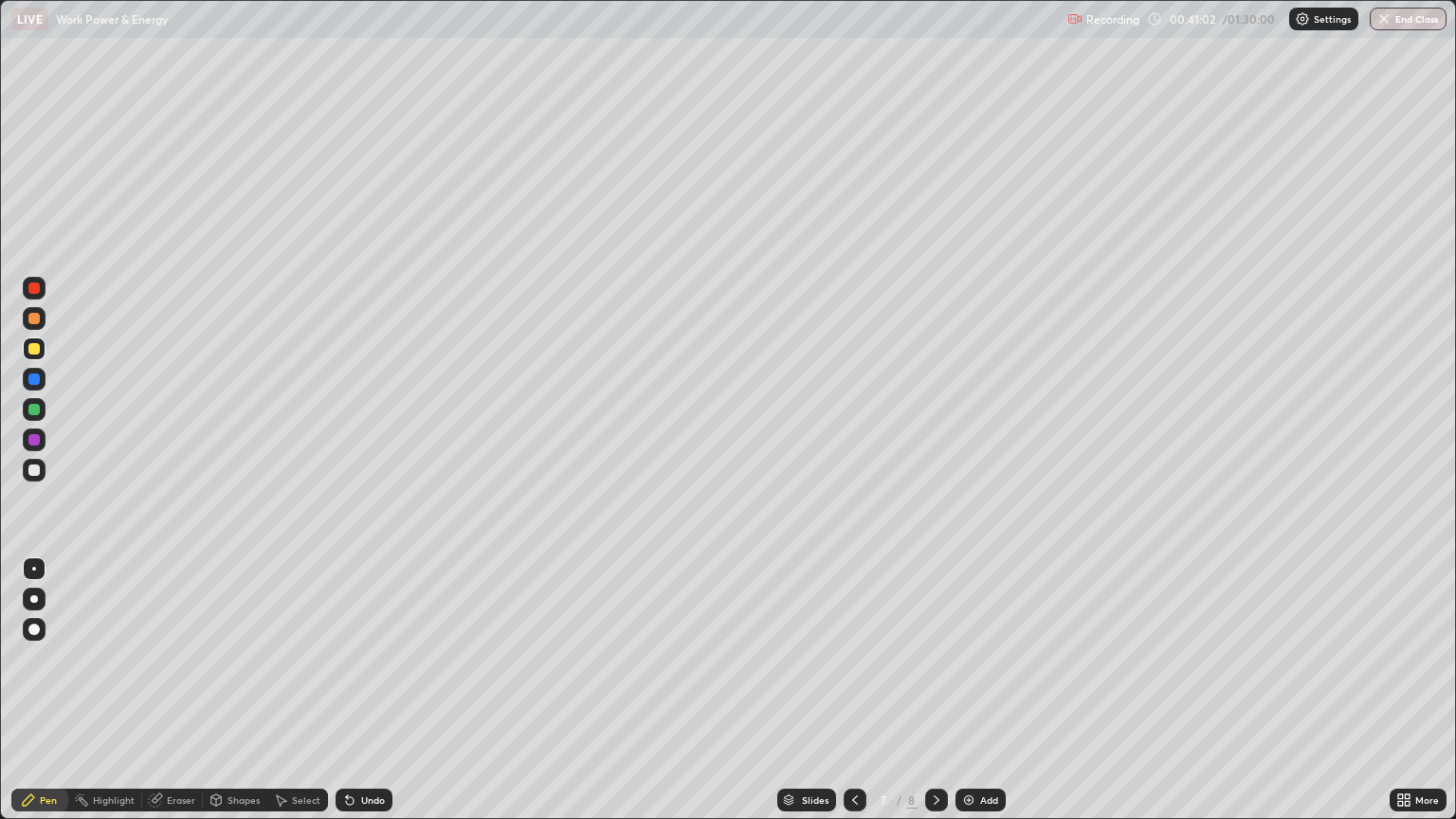 click 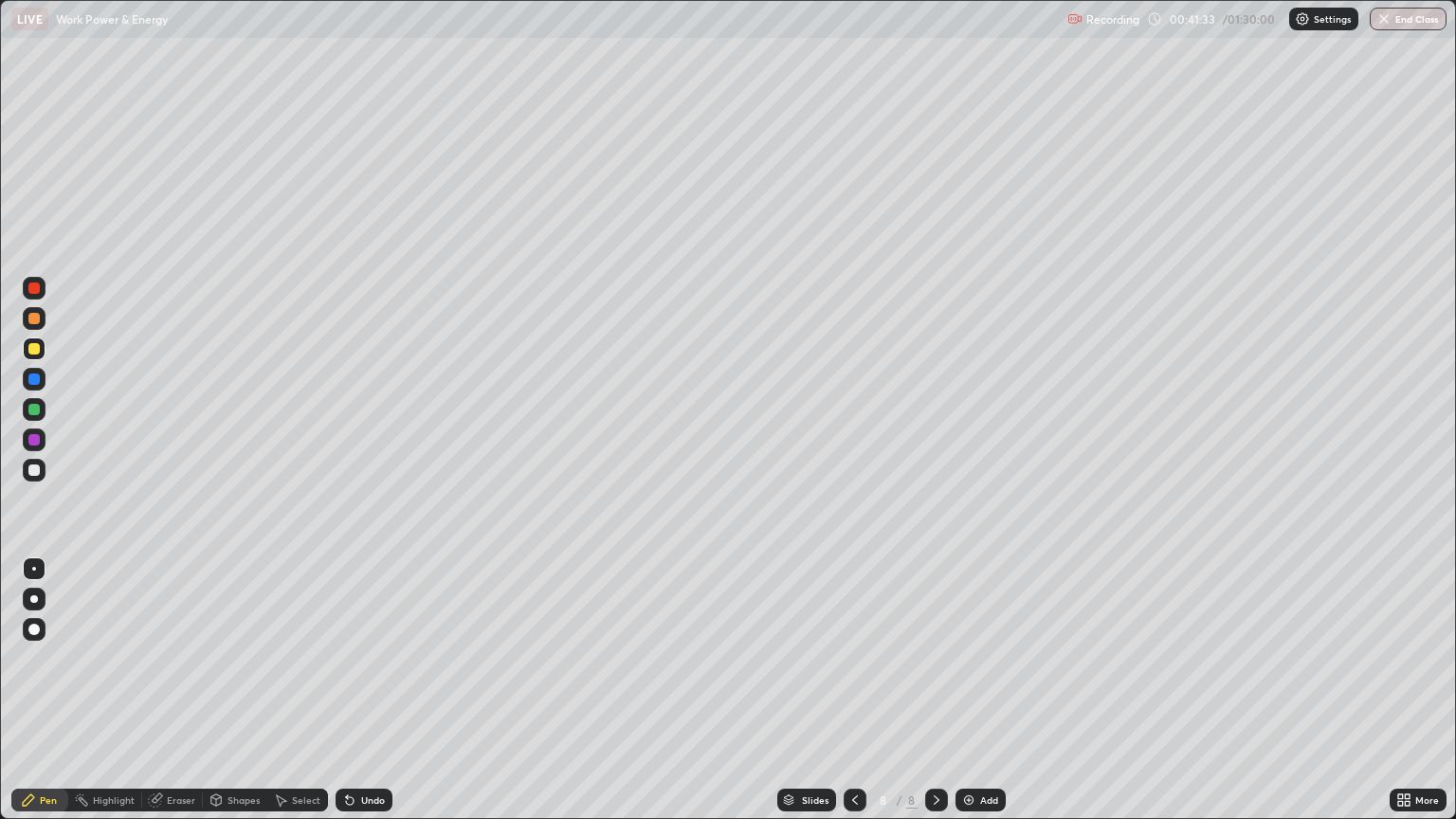click 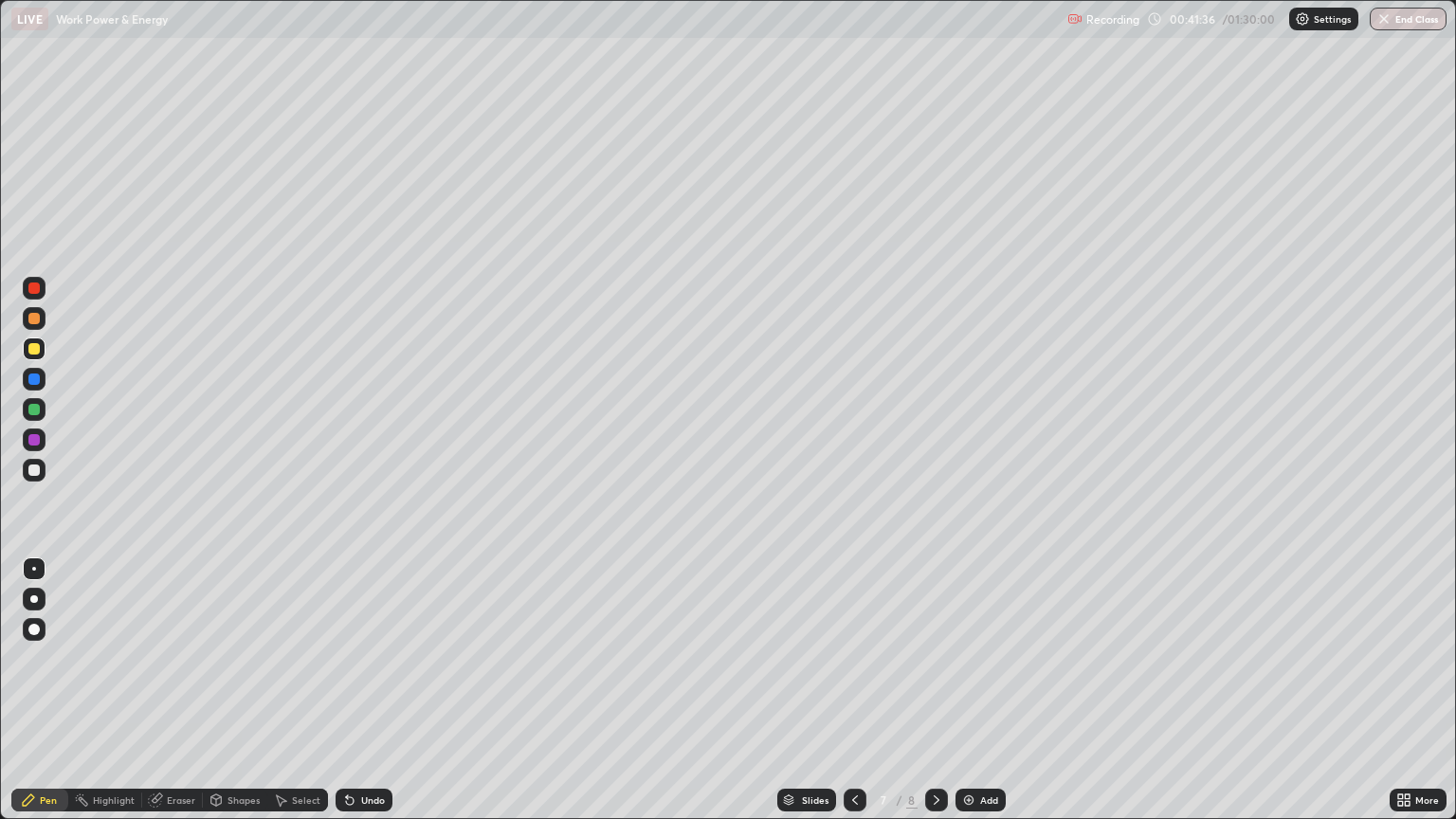 click 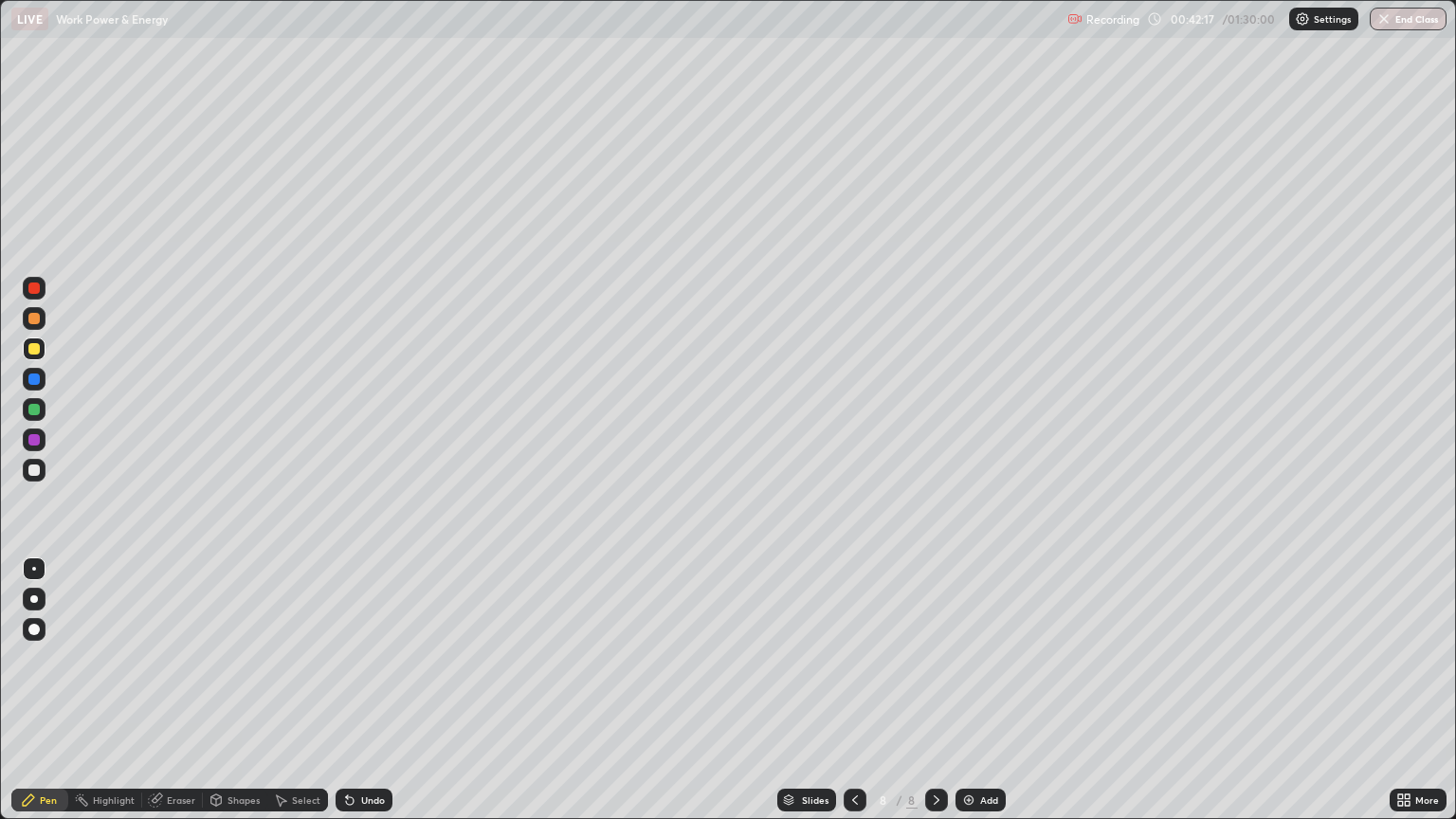 click on "Shapes" at bounding box center [244, 800] 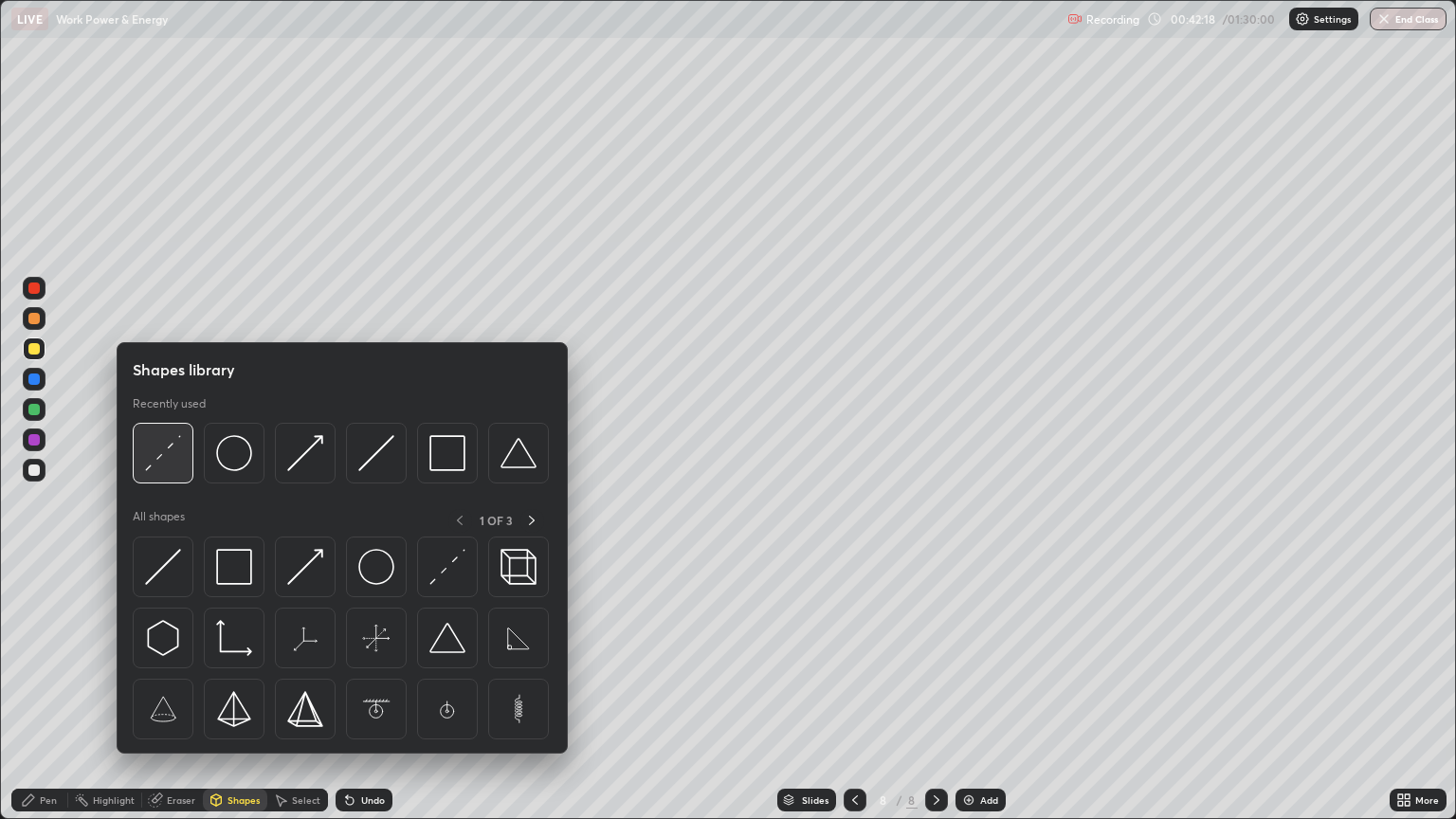 click at bounding box center (163, 453) 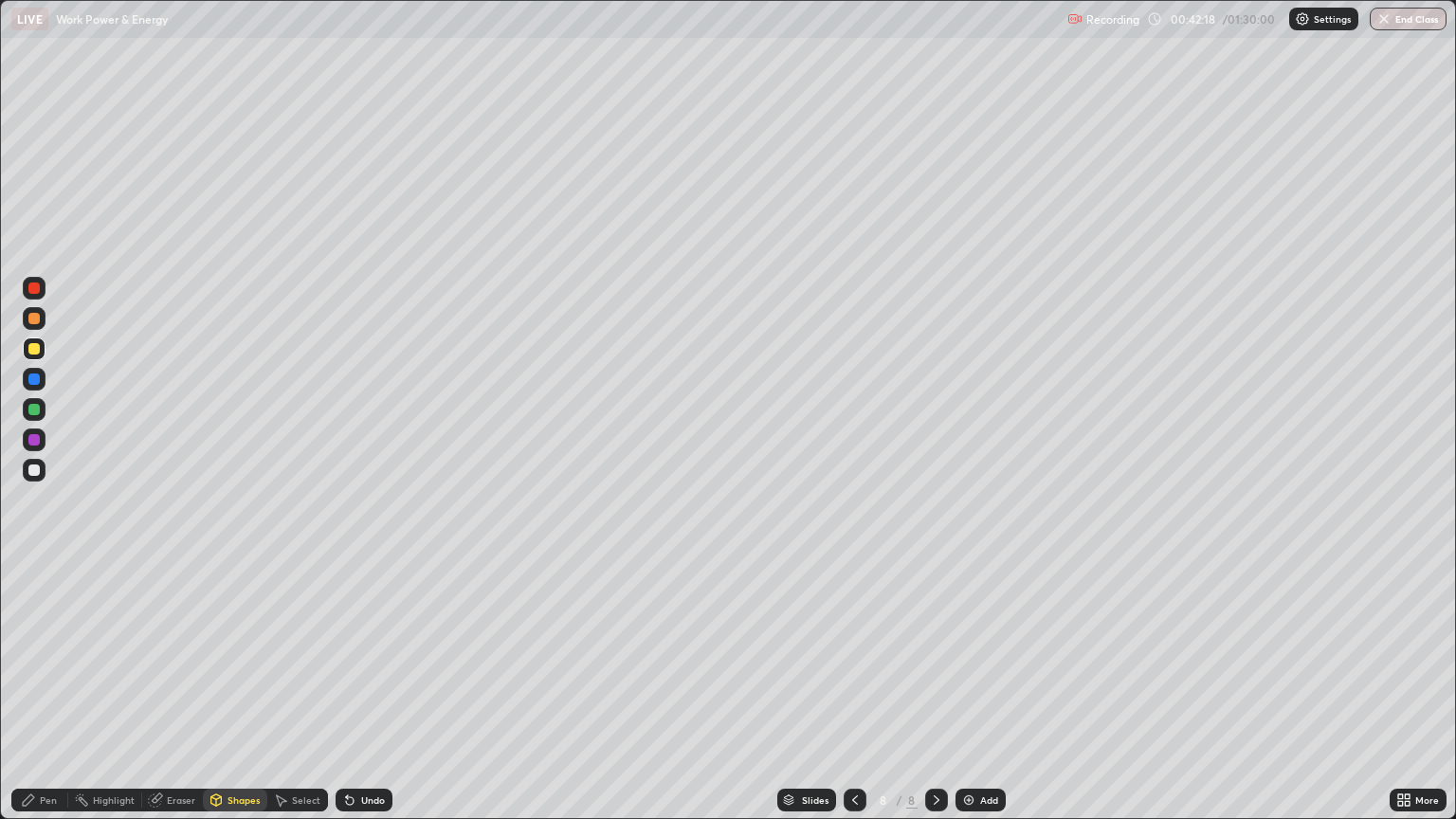 click at bounding box center [34, 470] 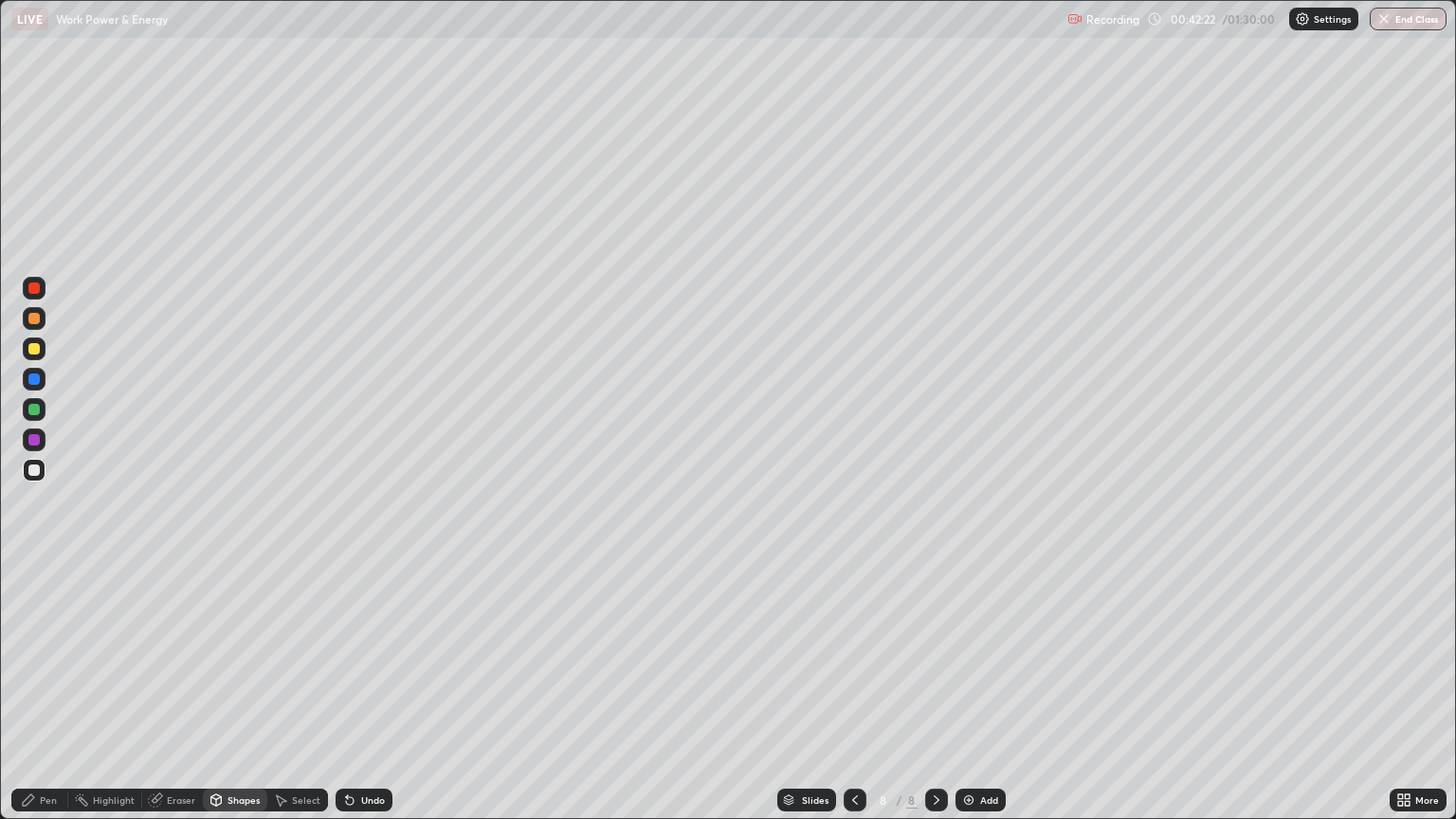 click on "Pen" at bounding box center [40, 800] 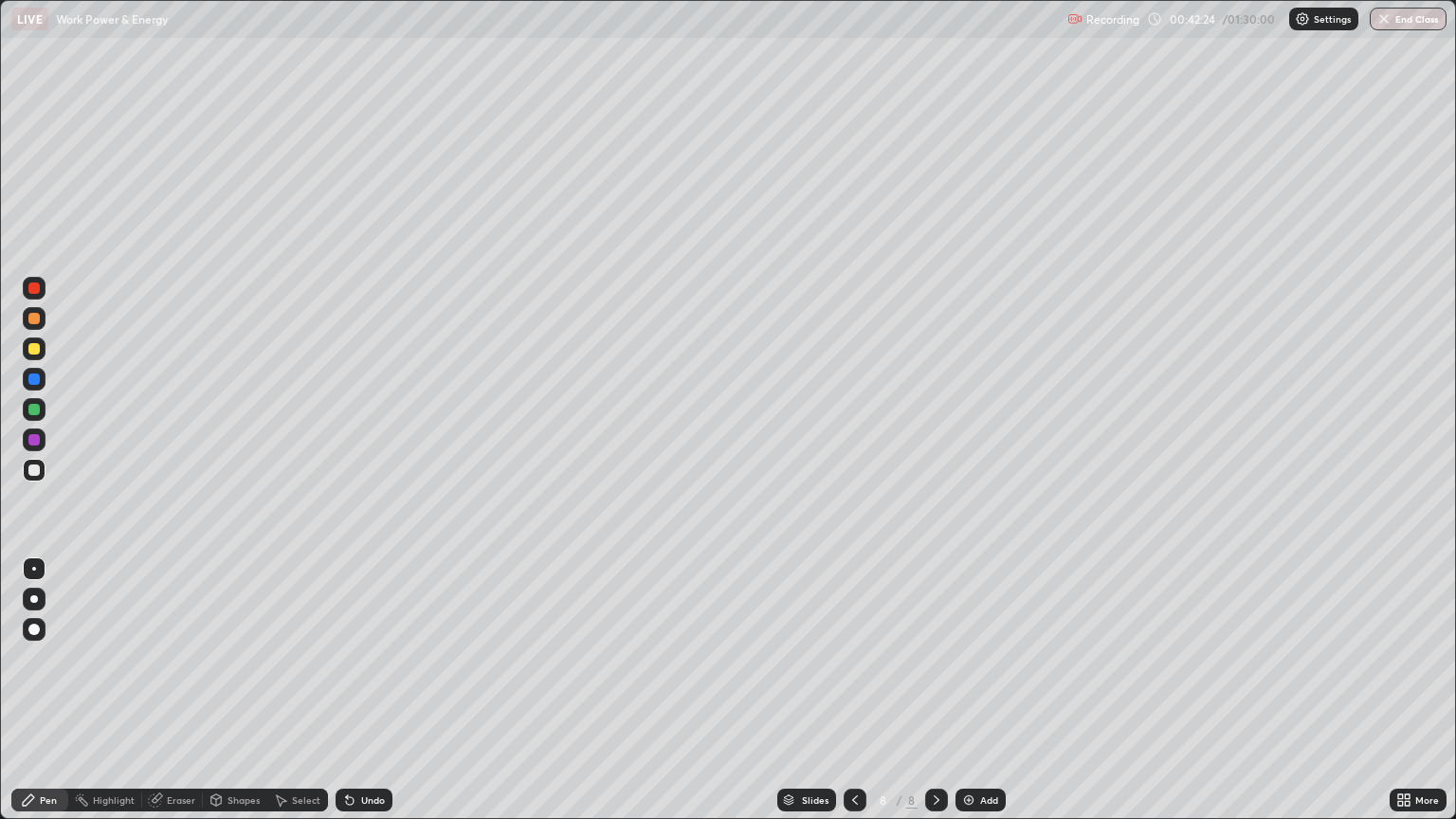 click at bounding box center (34, 349) 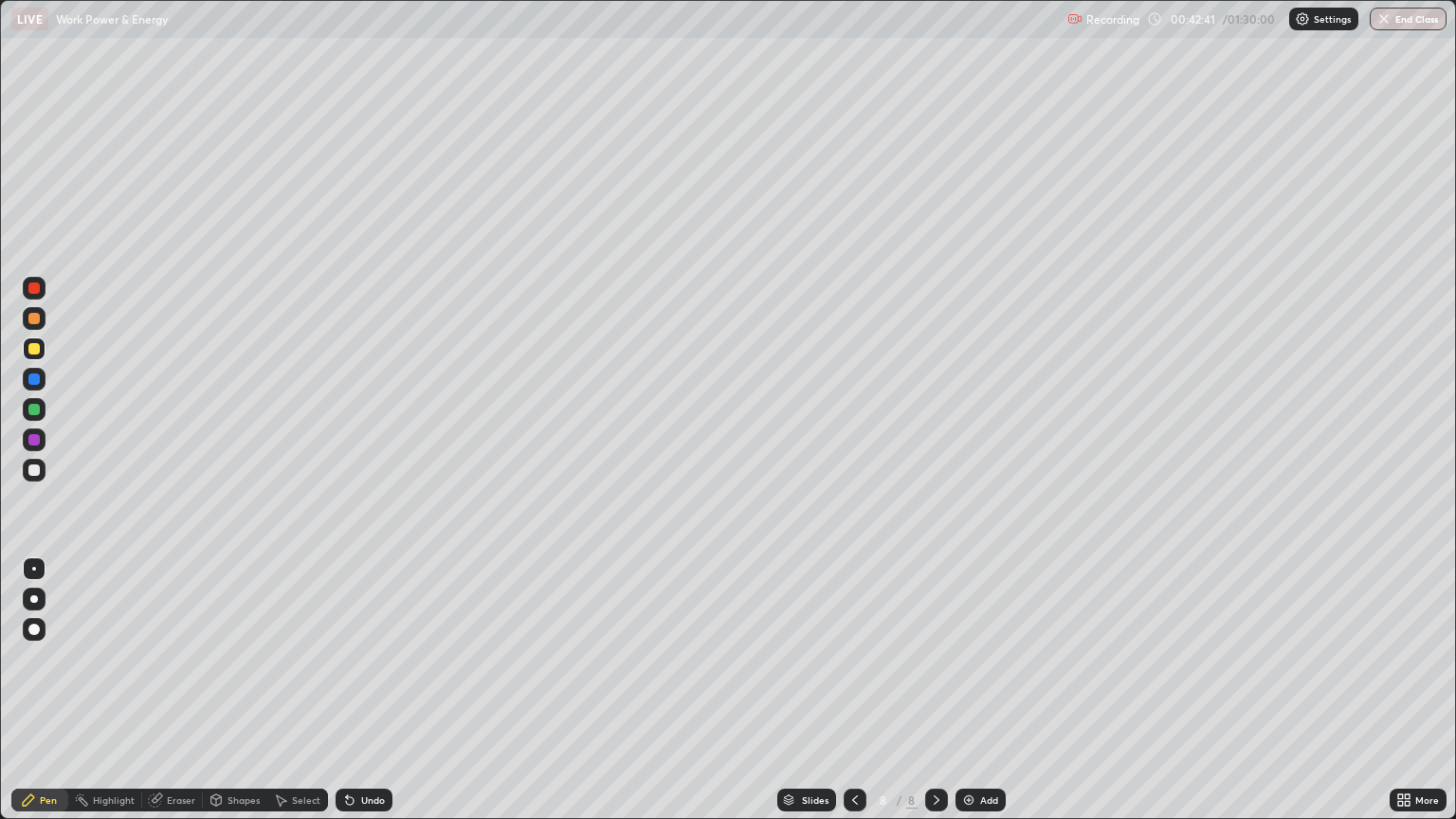 click at bounding box center [34, 379] 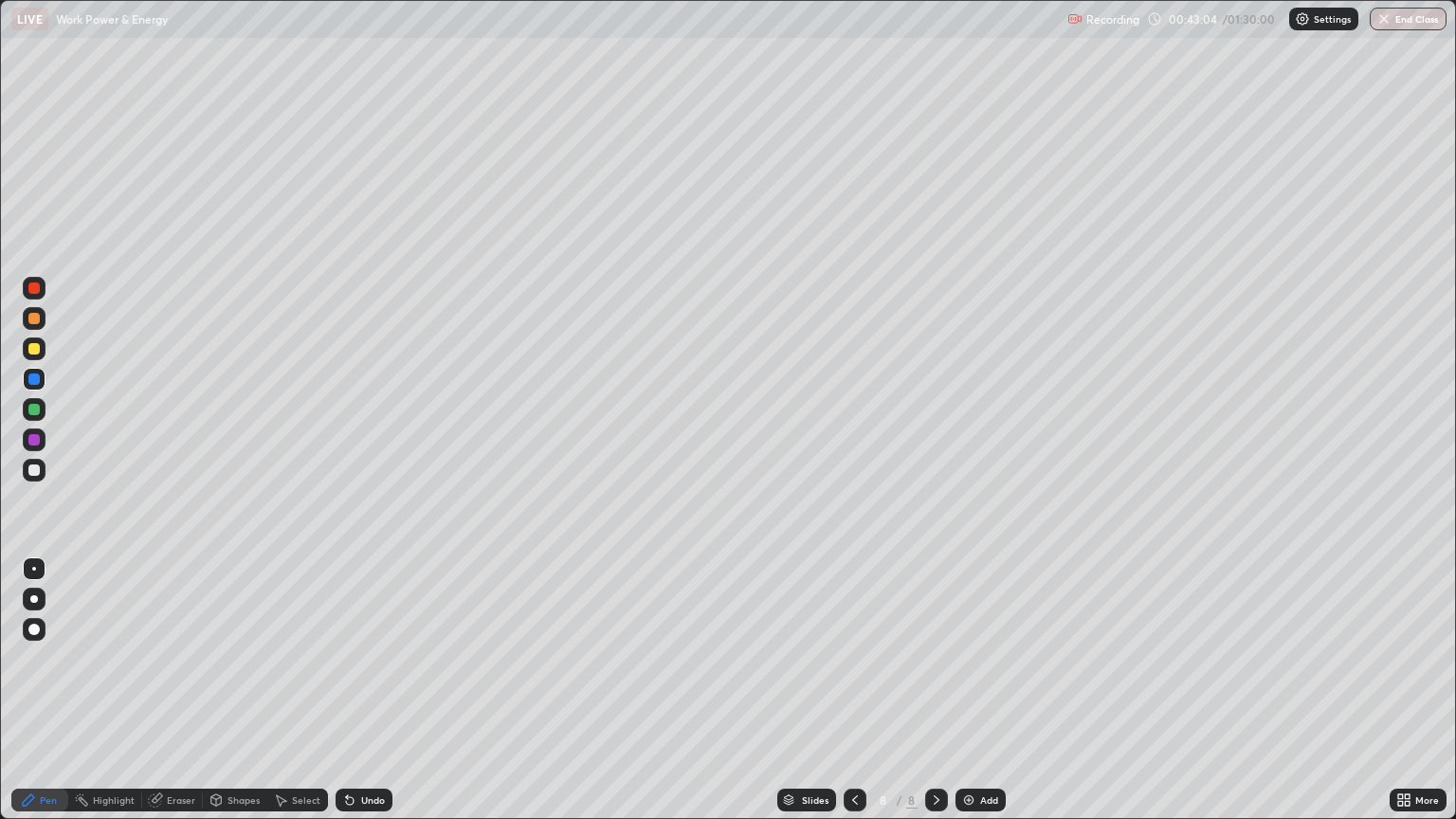 click on "Shapes" at bounding box center (244, 800) 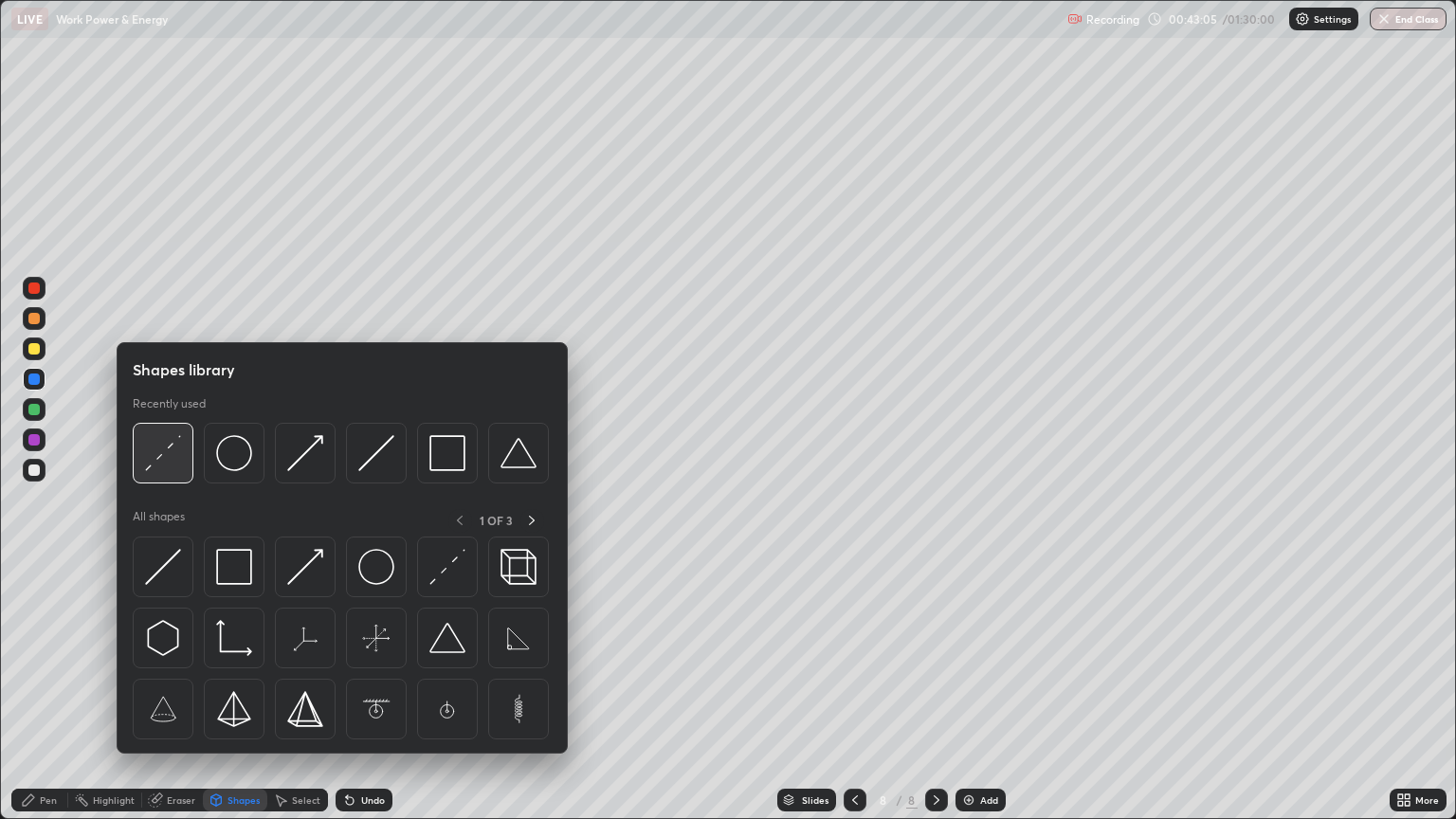 click at bounding box center (163, 453) 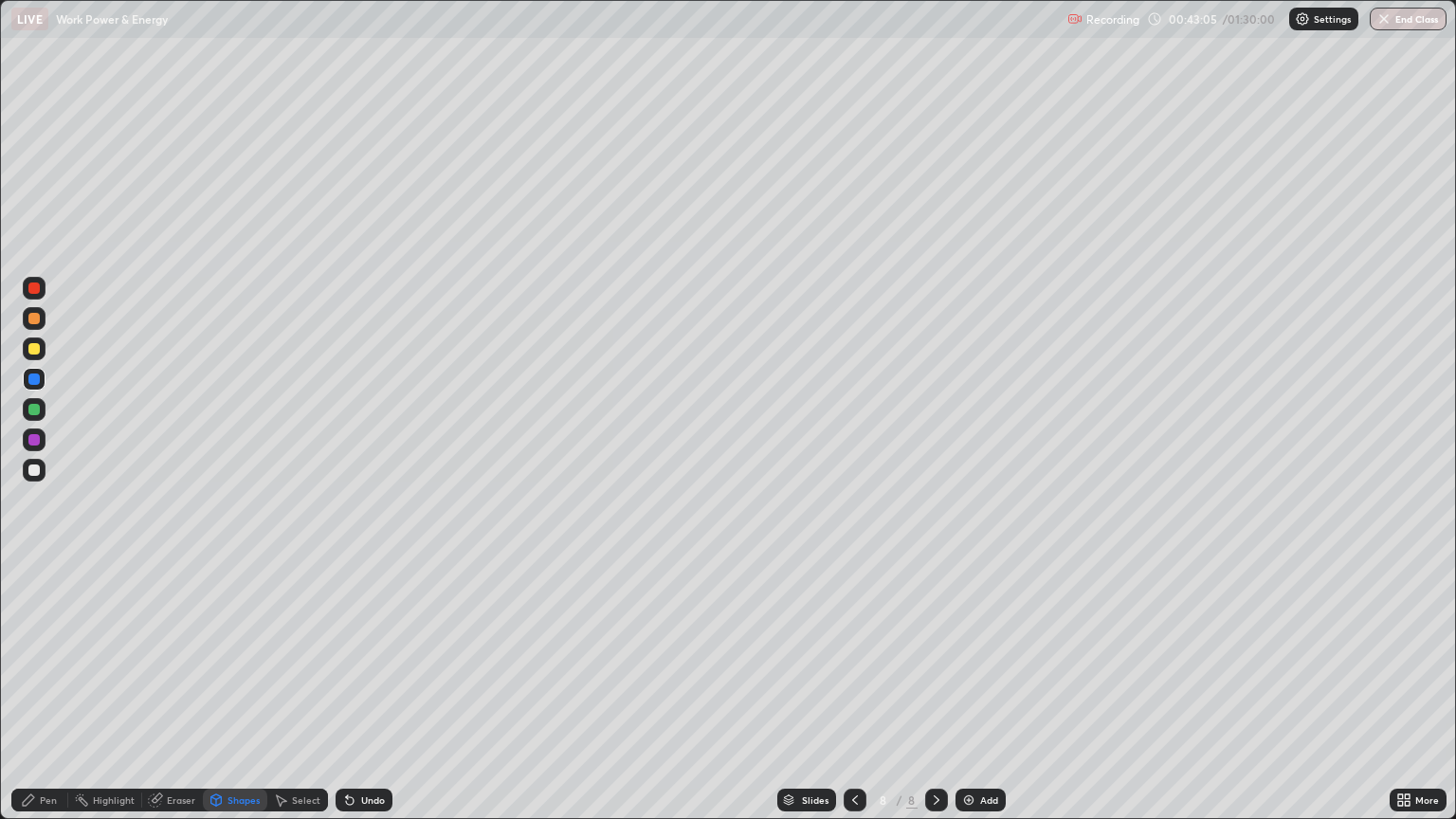 click at bounding box center (34, 470) 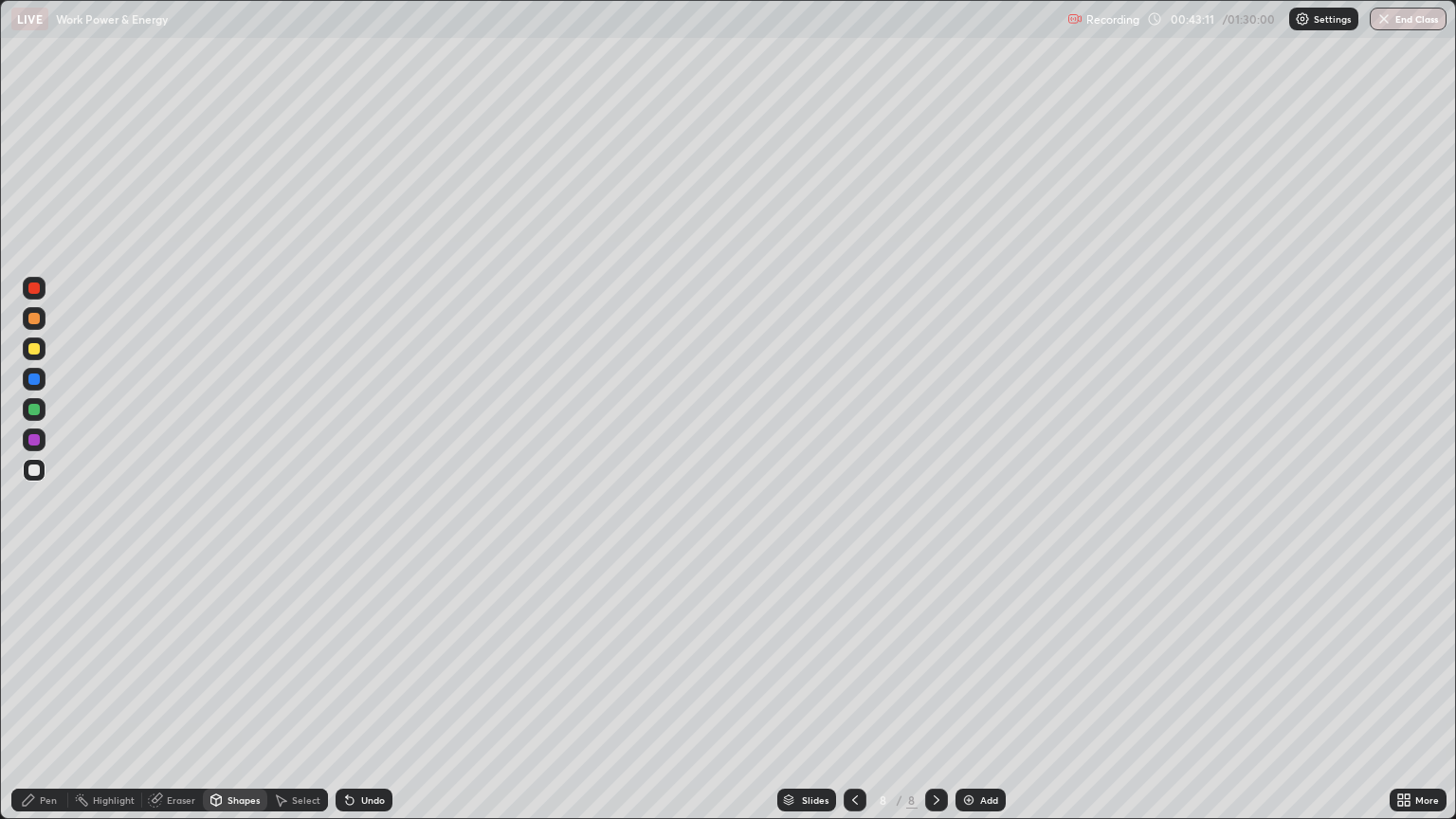 click on "Pen" at bounding box center [48, 800] 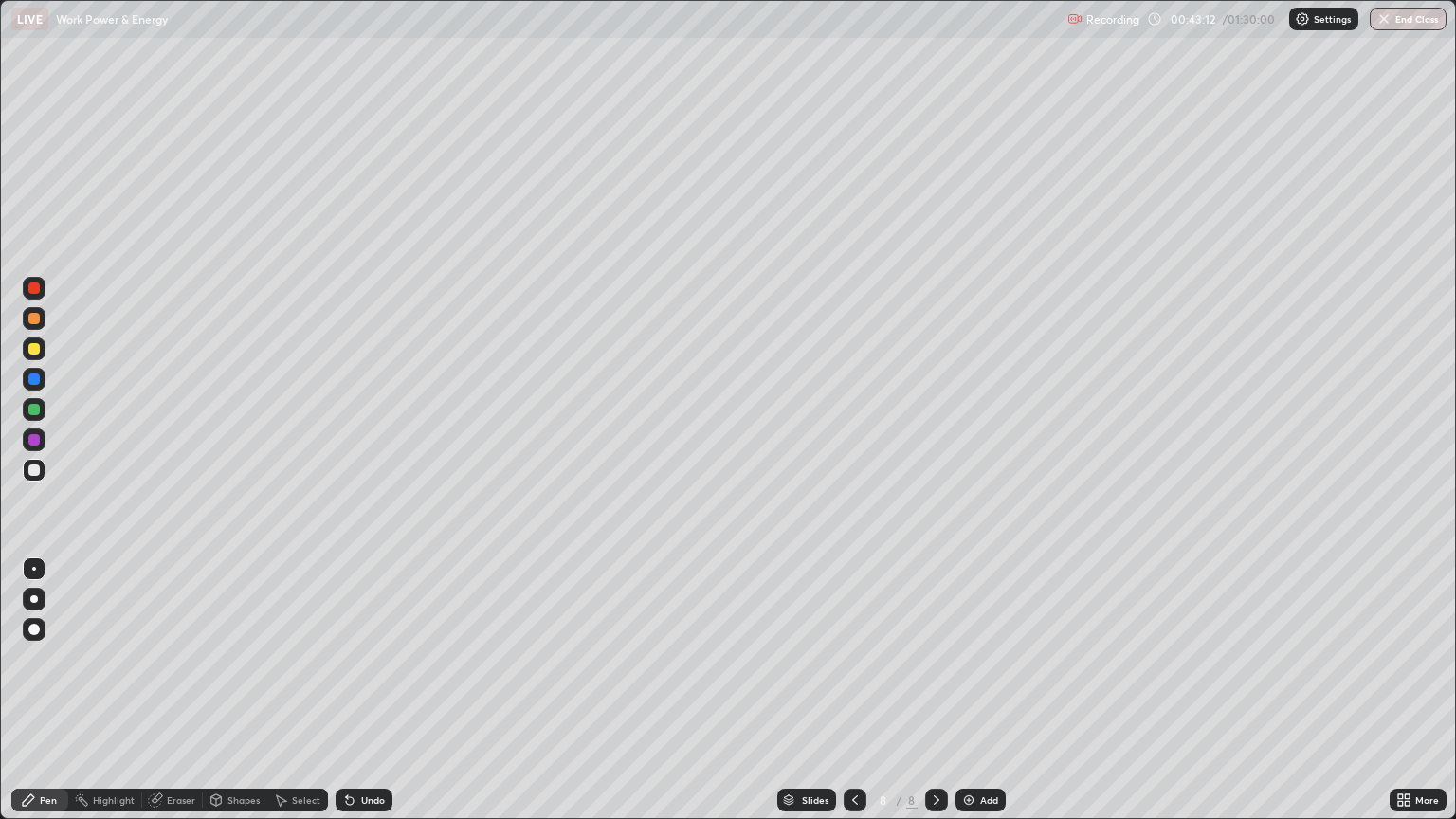 click at bounding box center [34, 349] 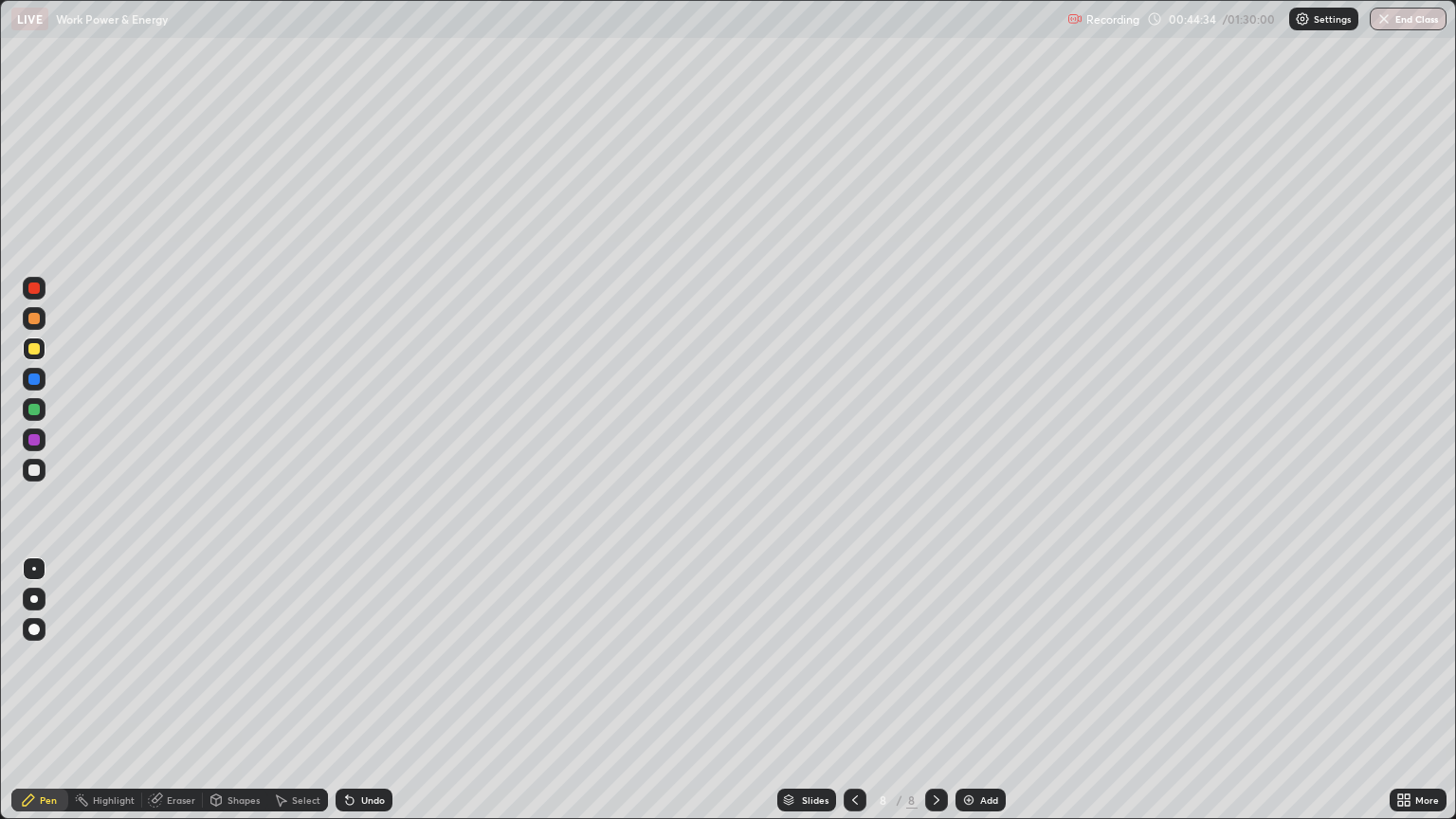 click on "Eraser" at bounding box center [173, 800] 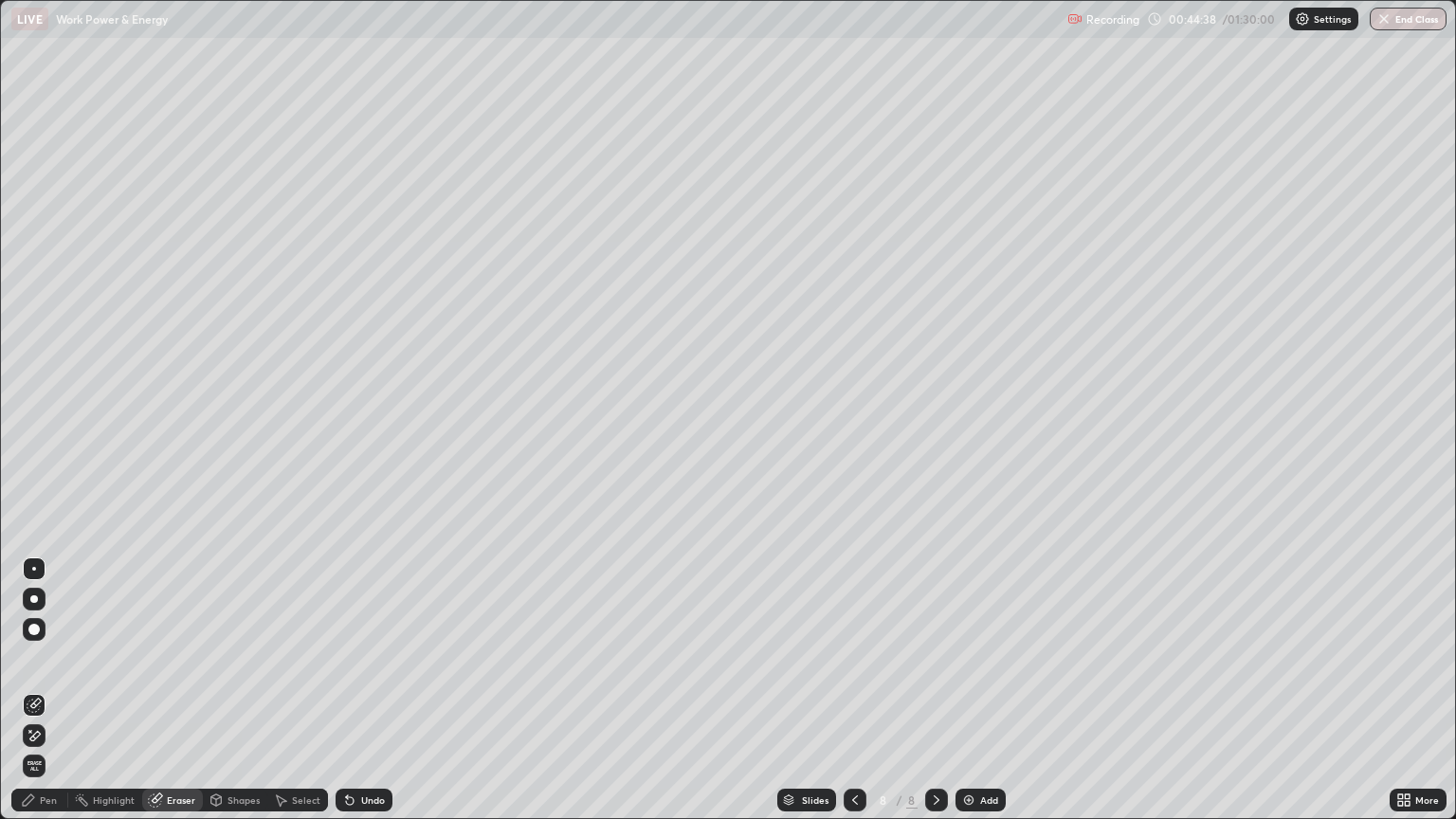 click on "Pen" at bounding box center [48, 800] 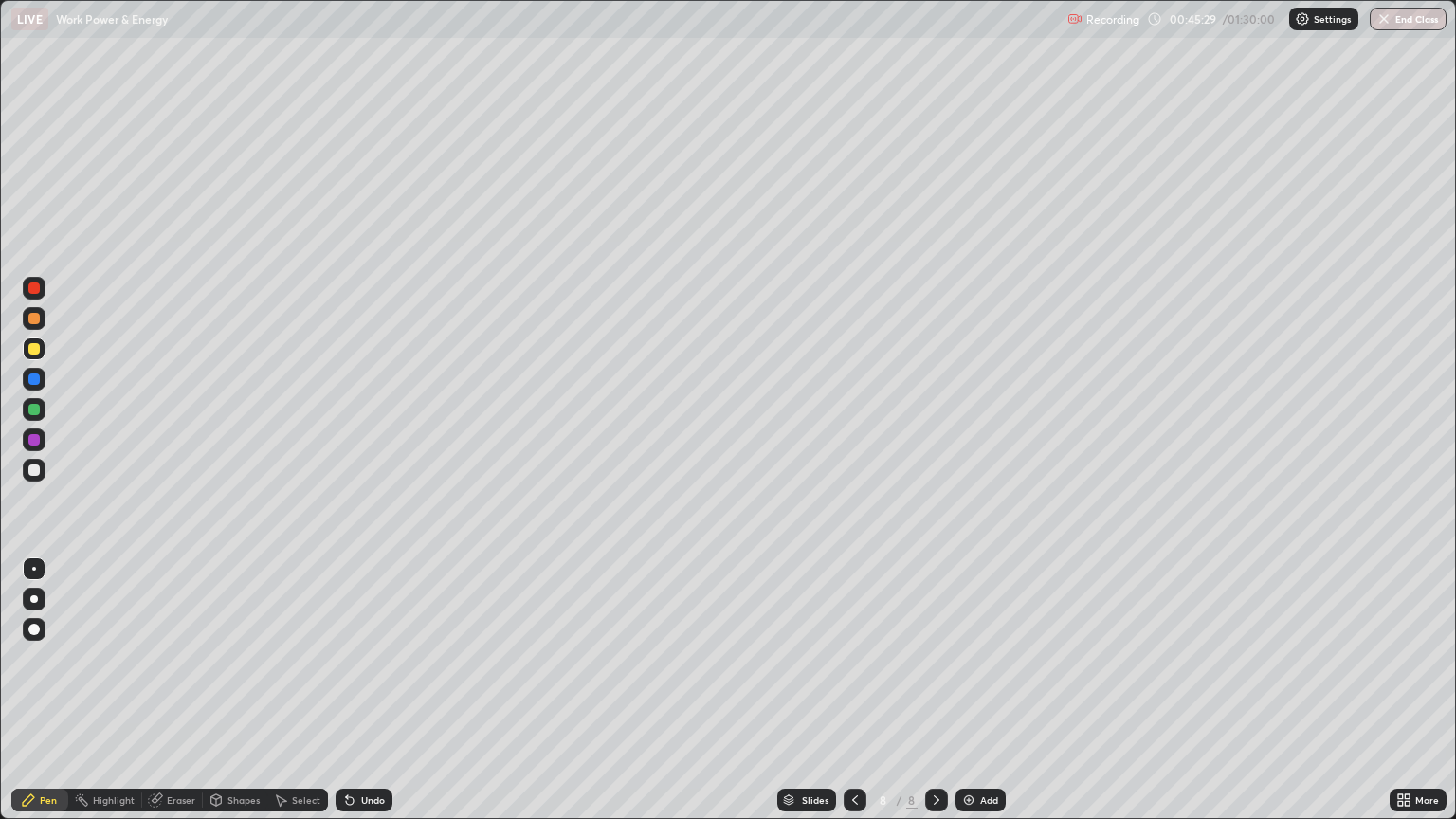 click at bounding box center [34, 379] 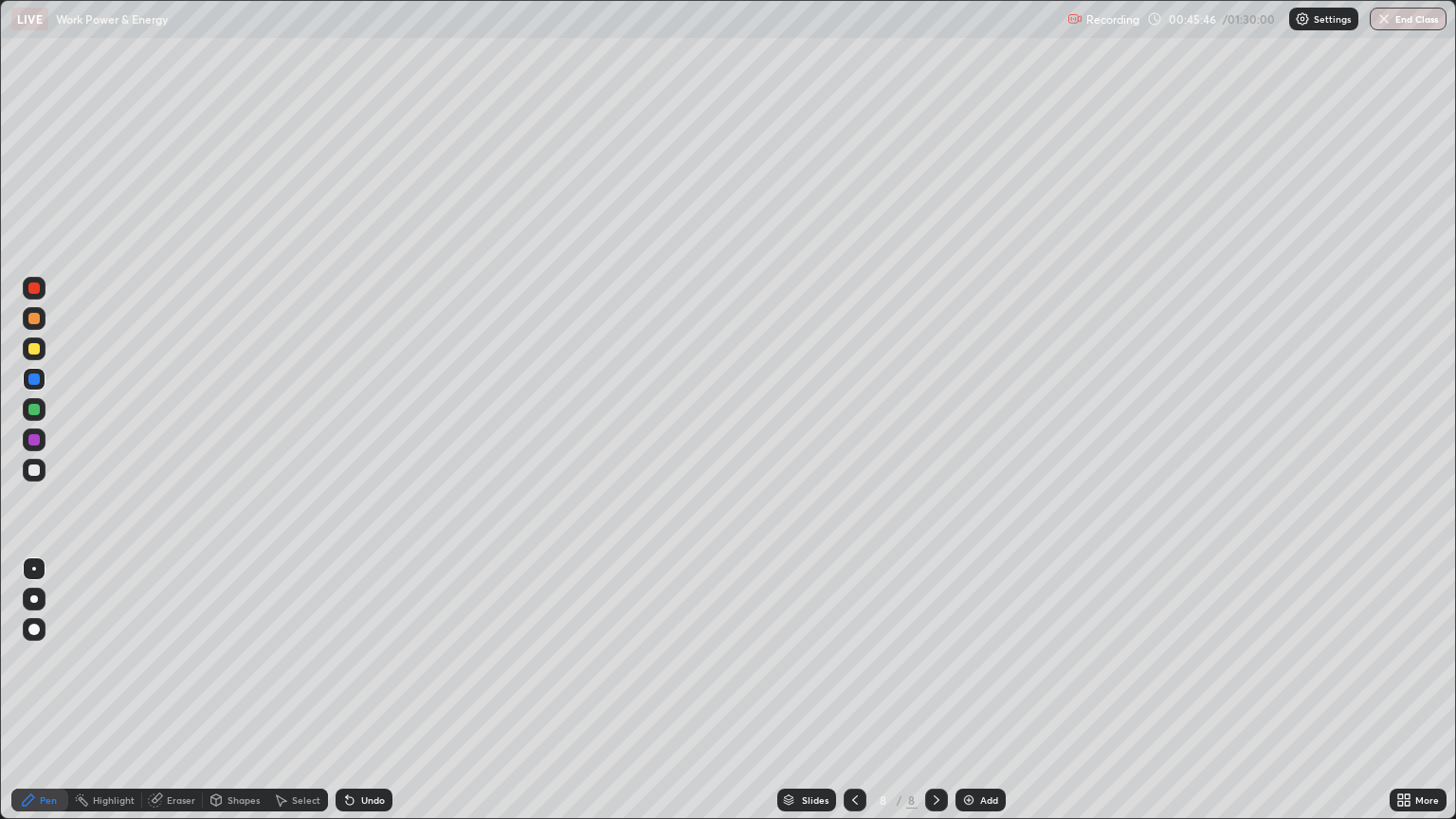 click on "Undo" at bounding box center [364, 800] 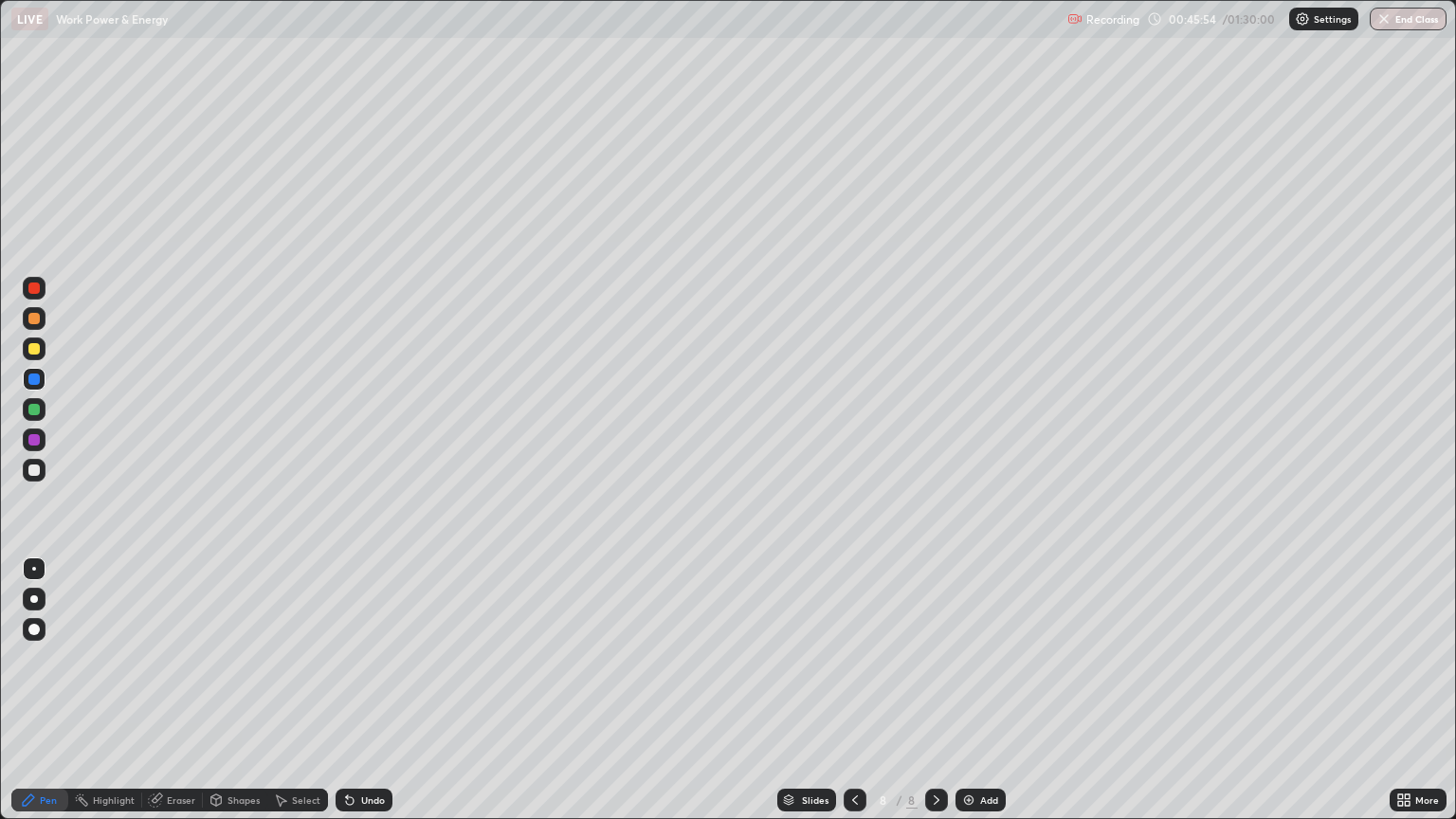click at bounding box center (969, 800) 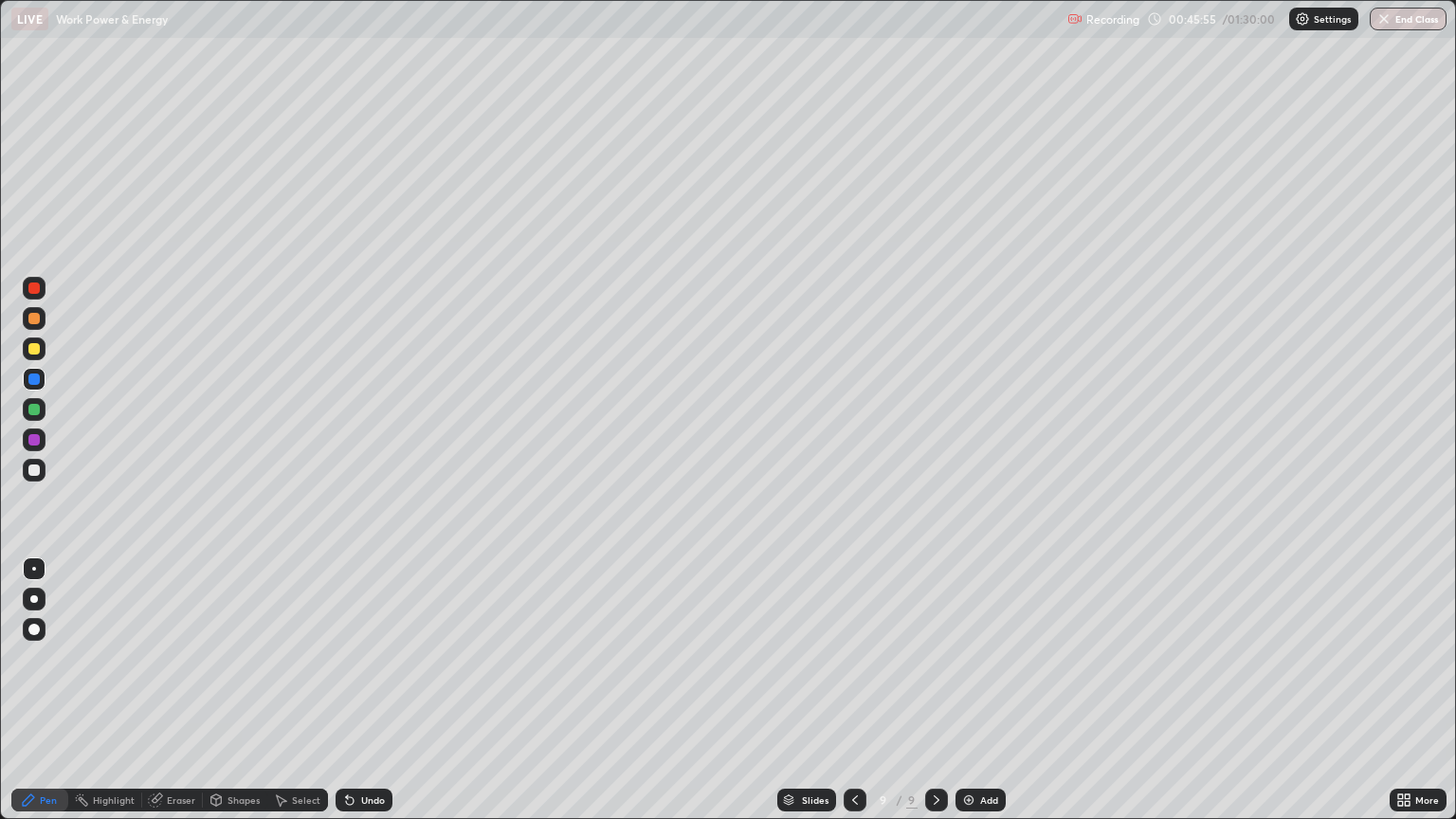 click at bounding box center [34, 470] 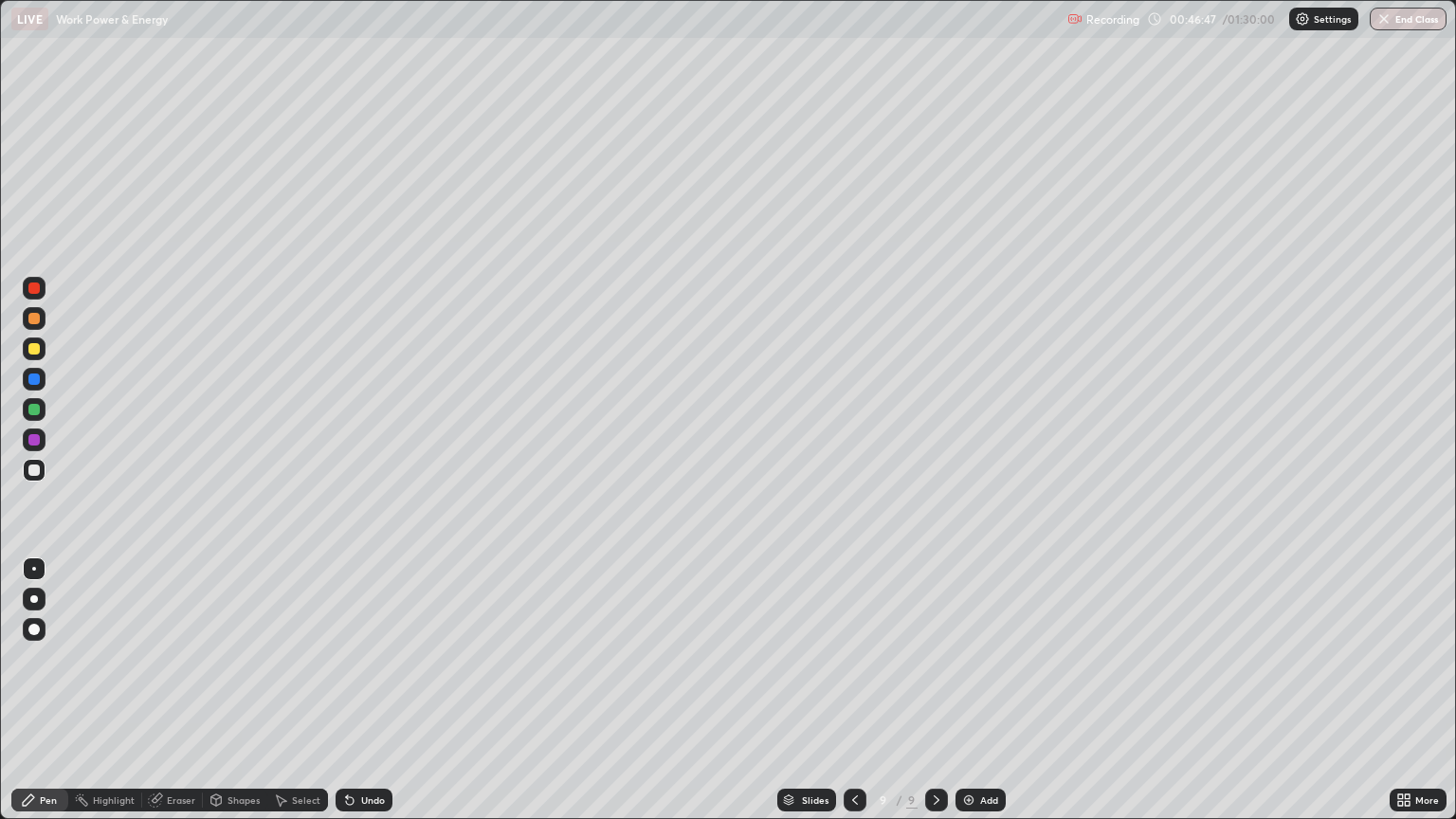 click 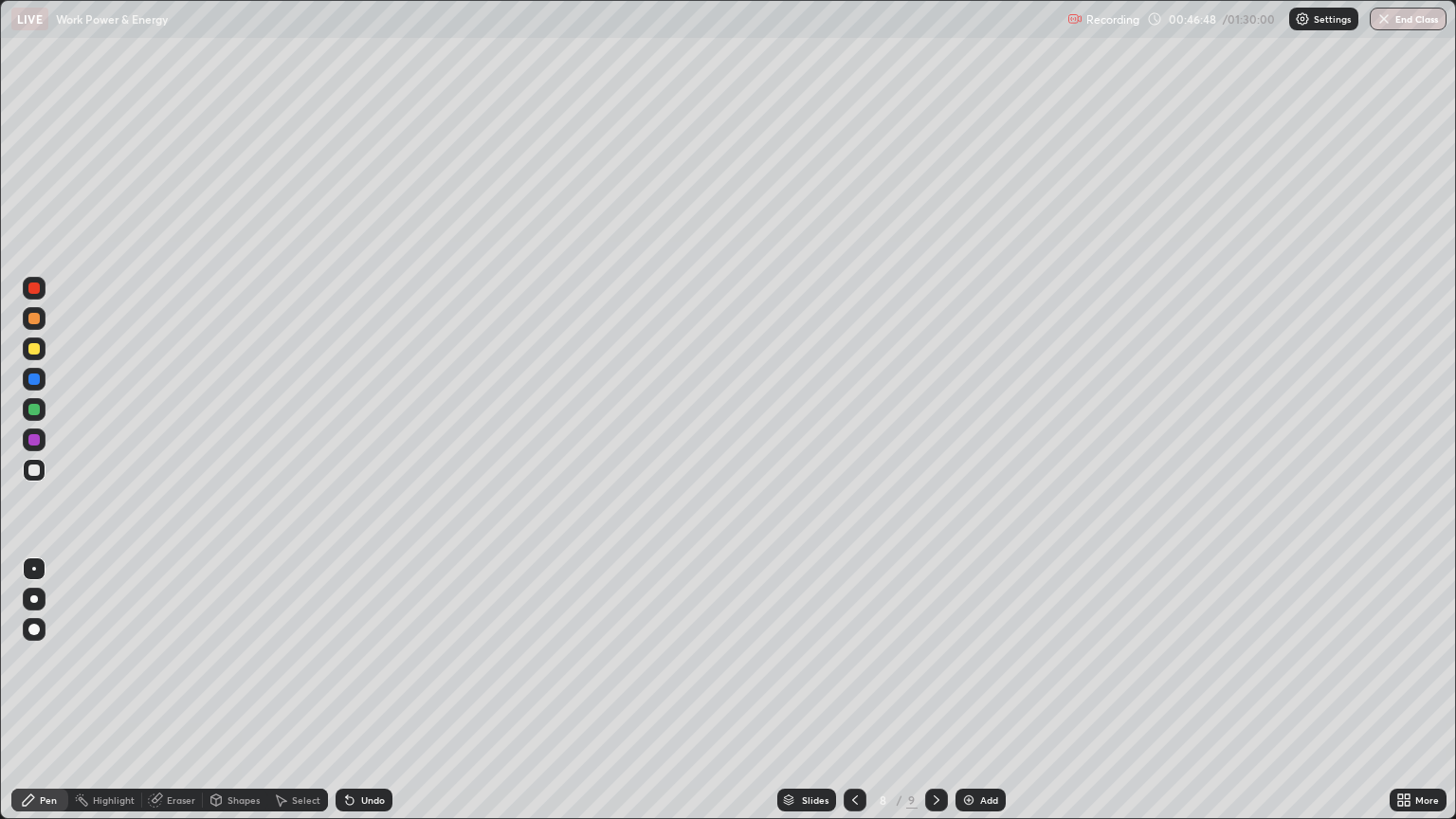 click at bounding box center [855, 800] 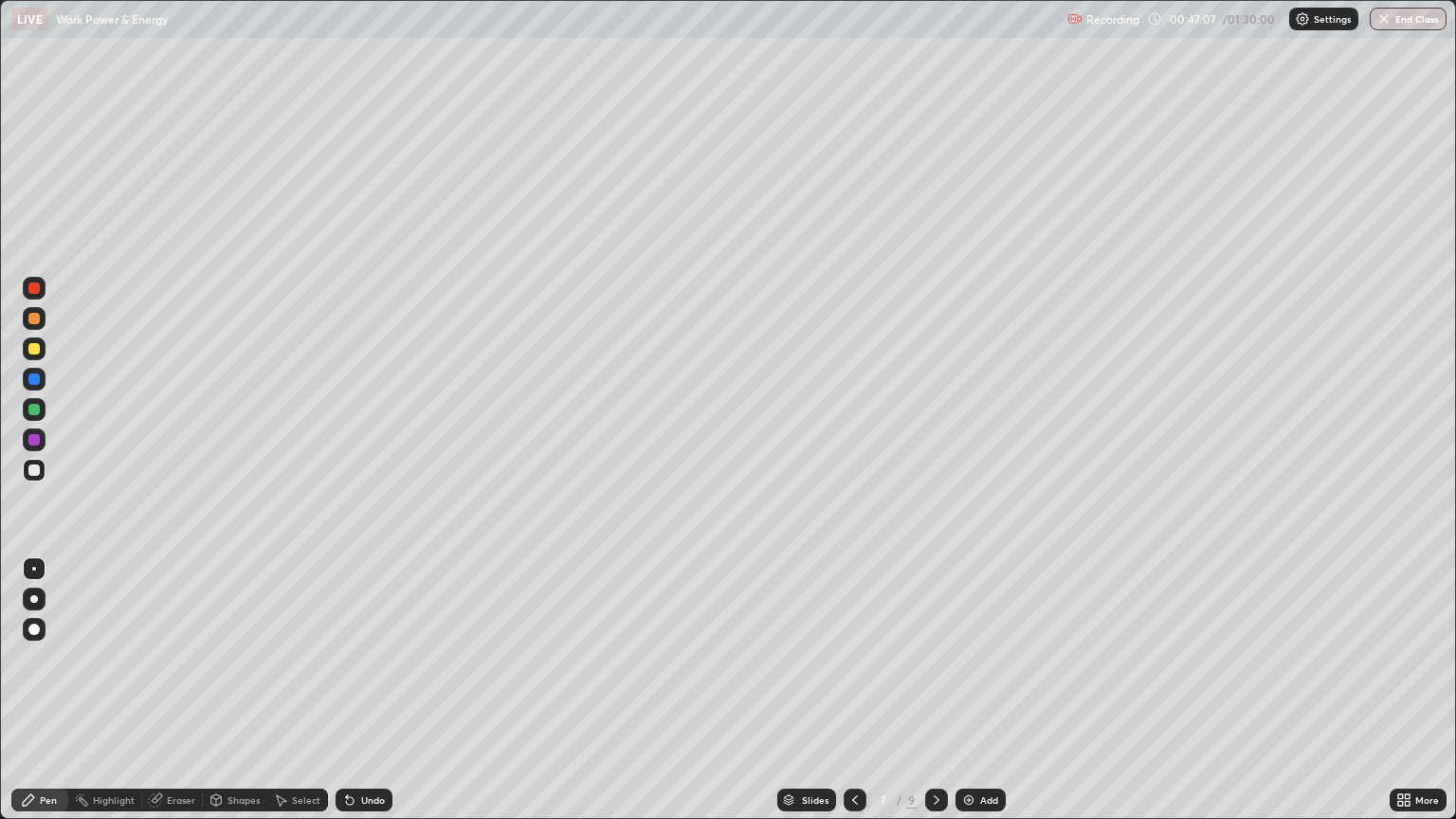 click 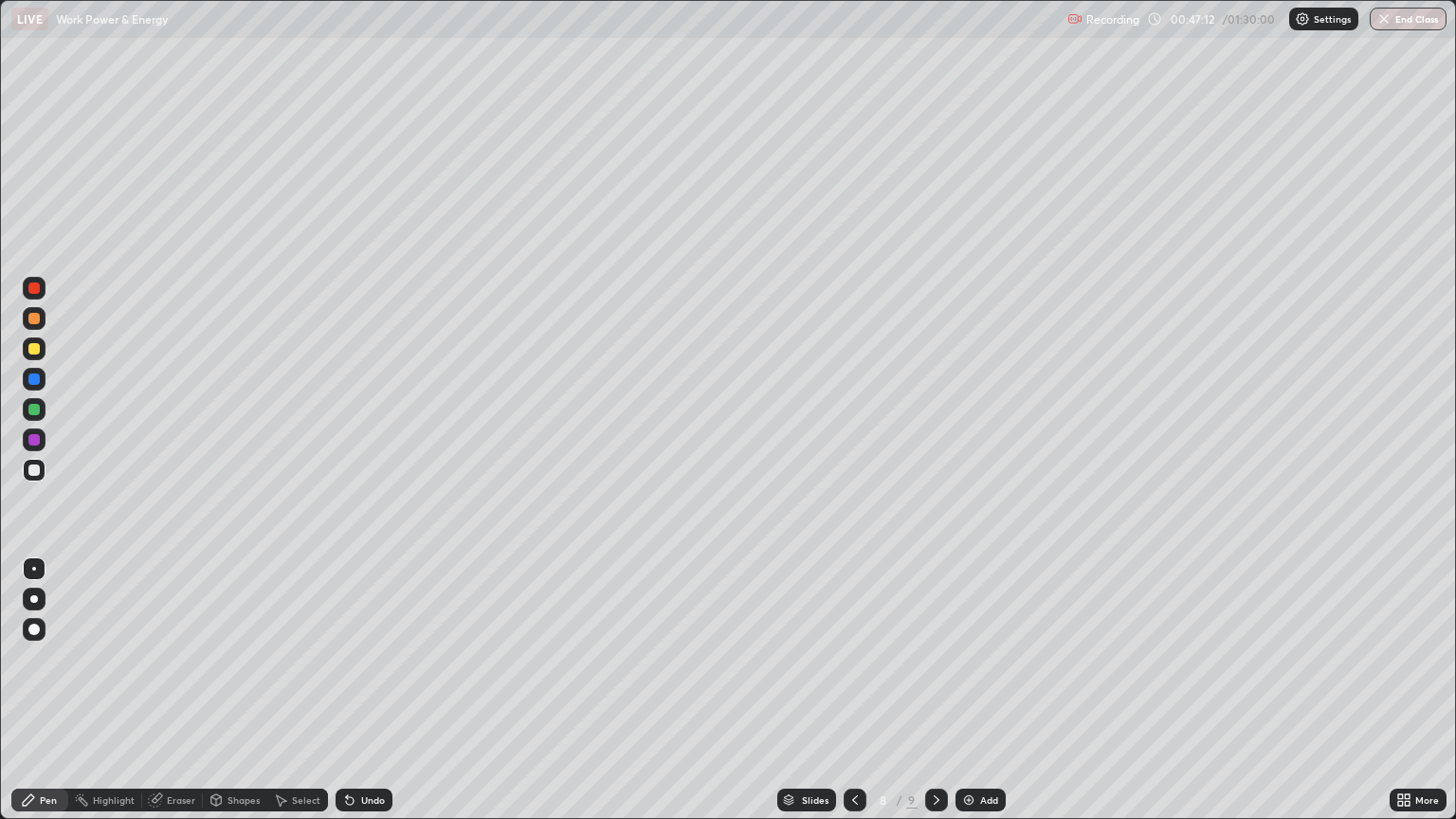 click 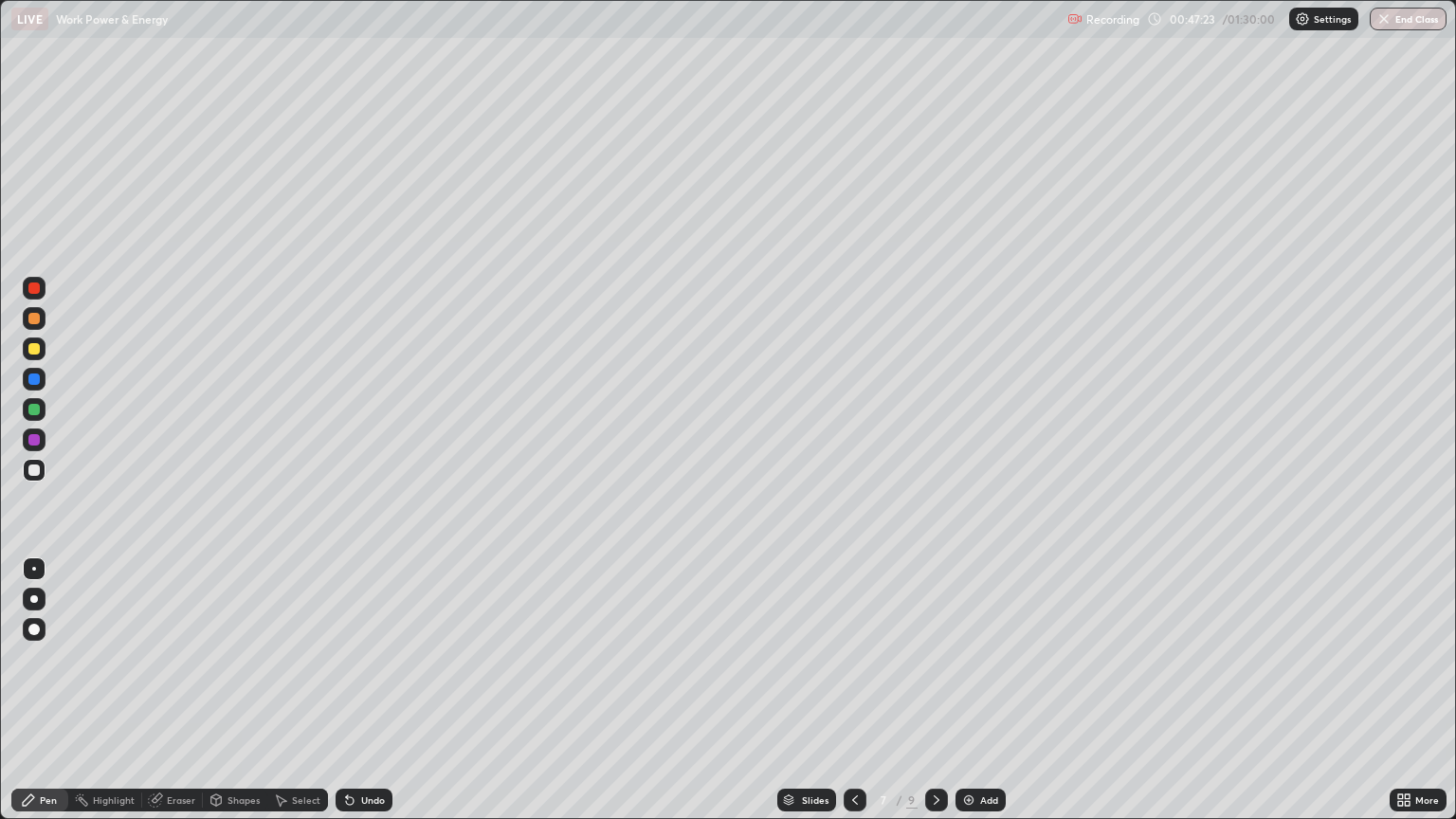 click at bounding box center [937, 800] 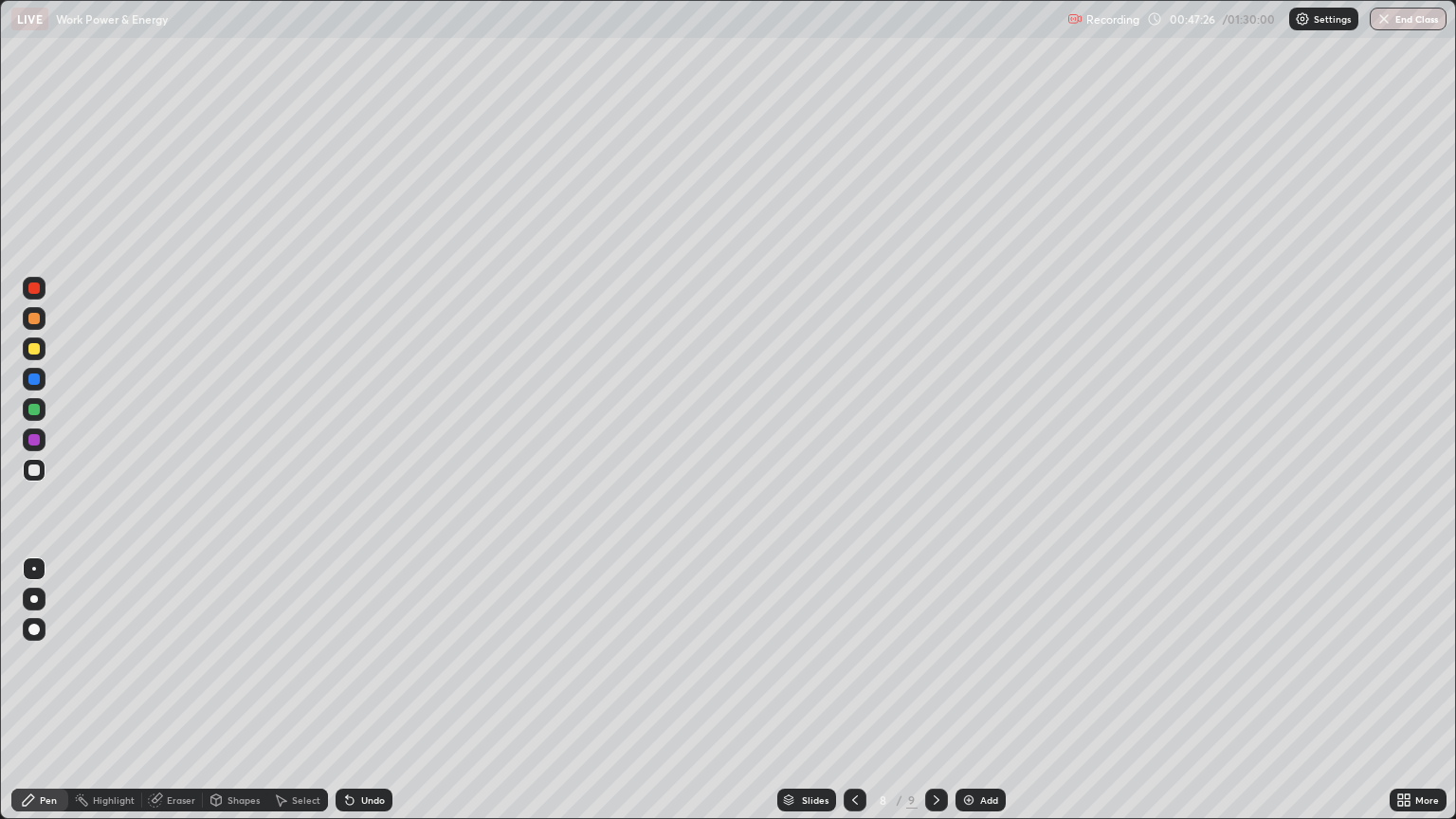 click on "Eraser" at bounding box center [181, 800] 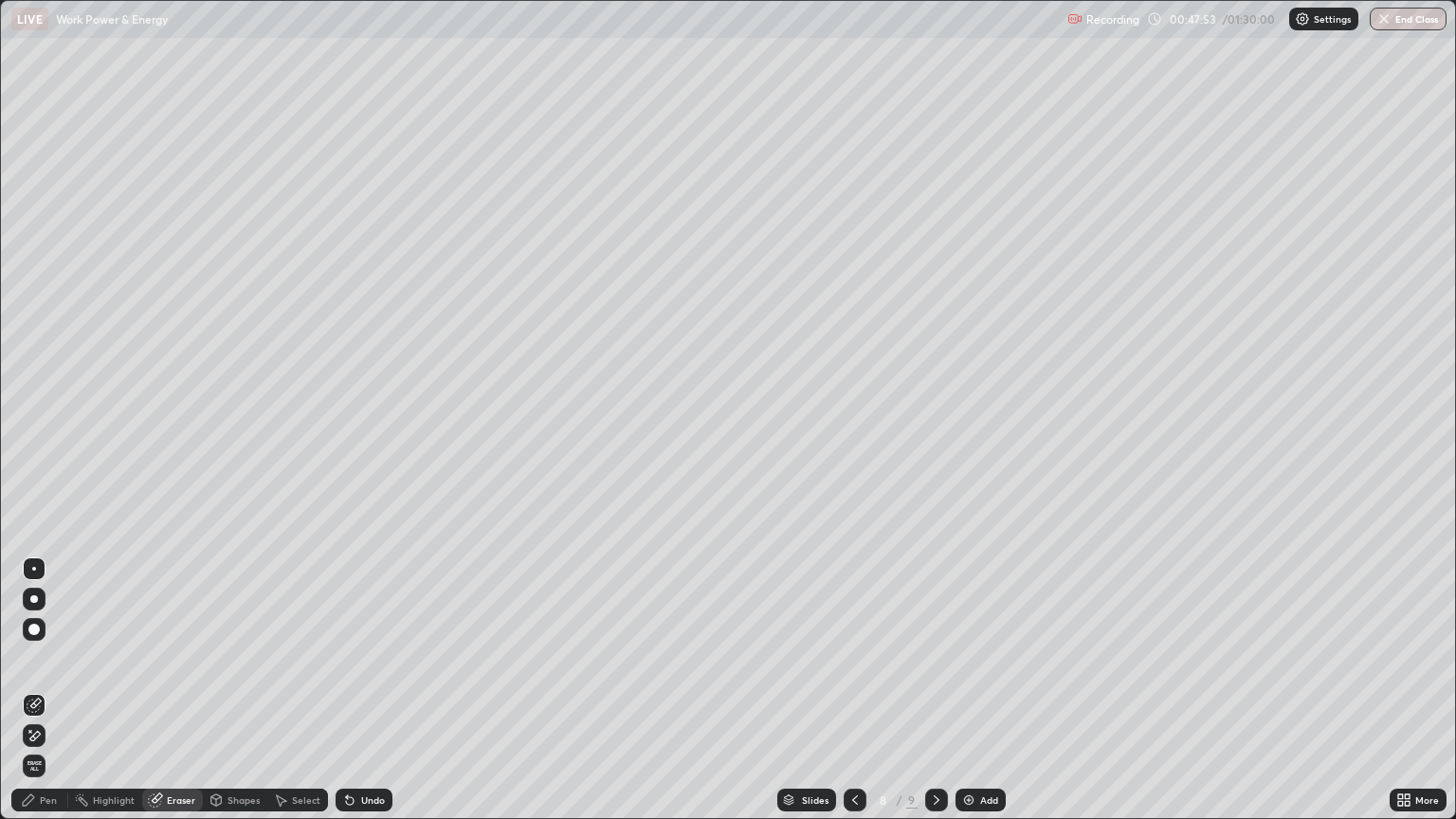 click on "Pen" at bounding box center (48, 800) 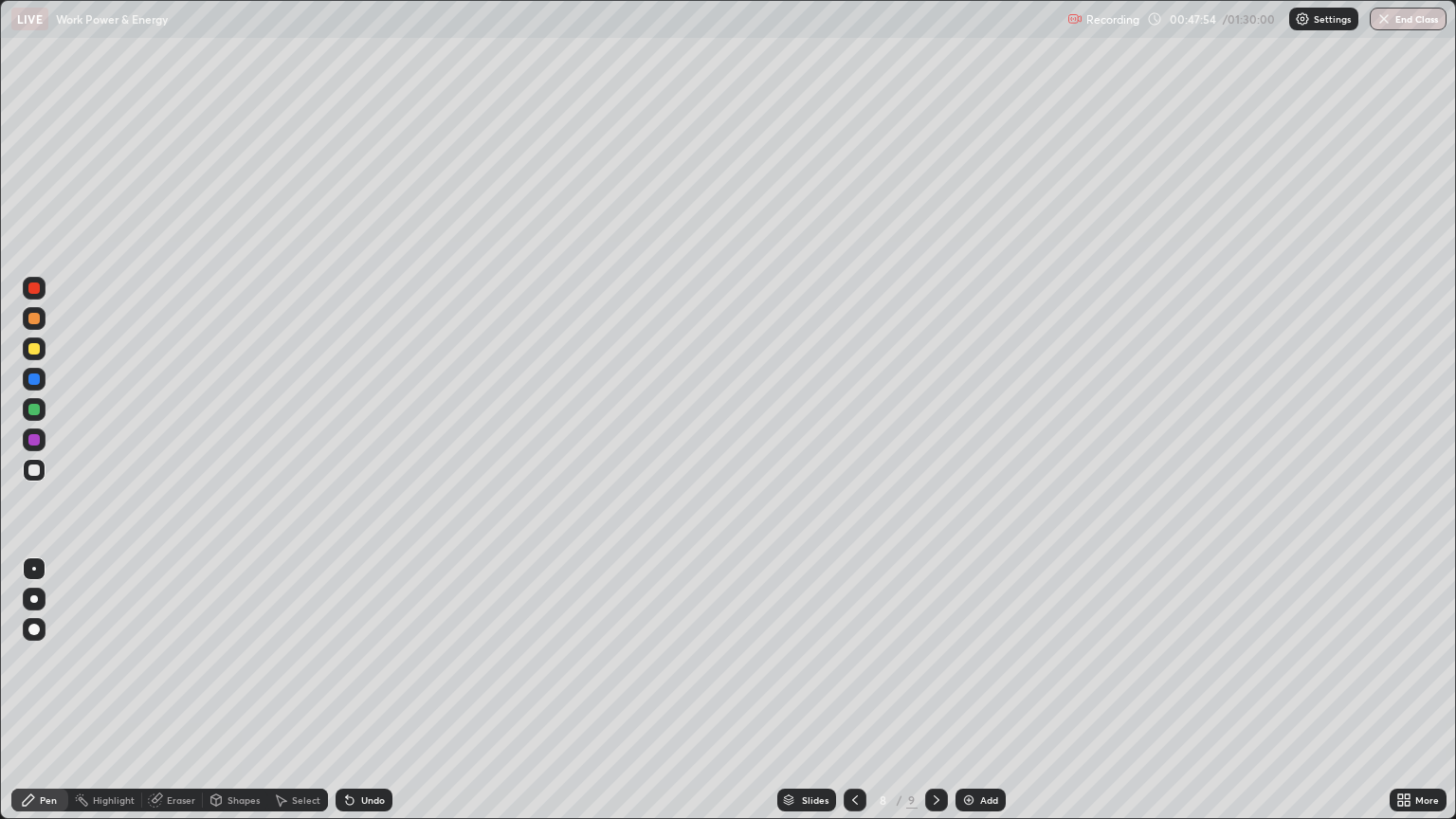 click at bounding box center (34, 349) 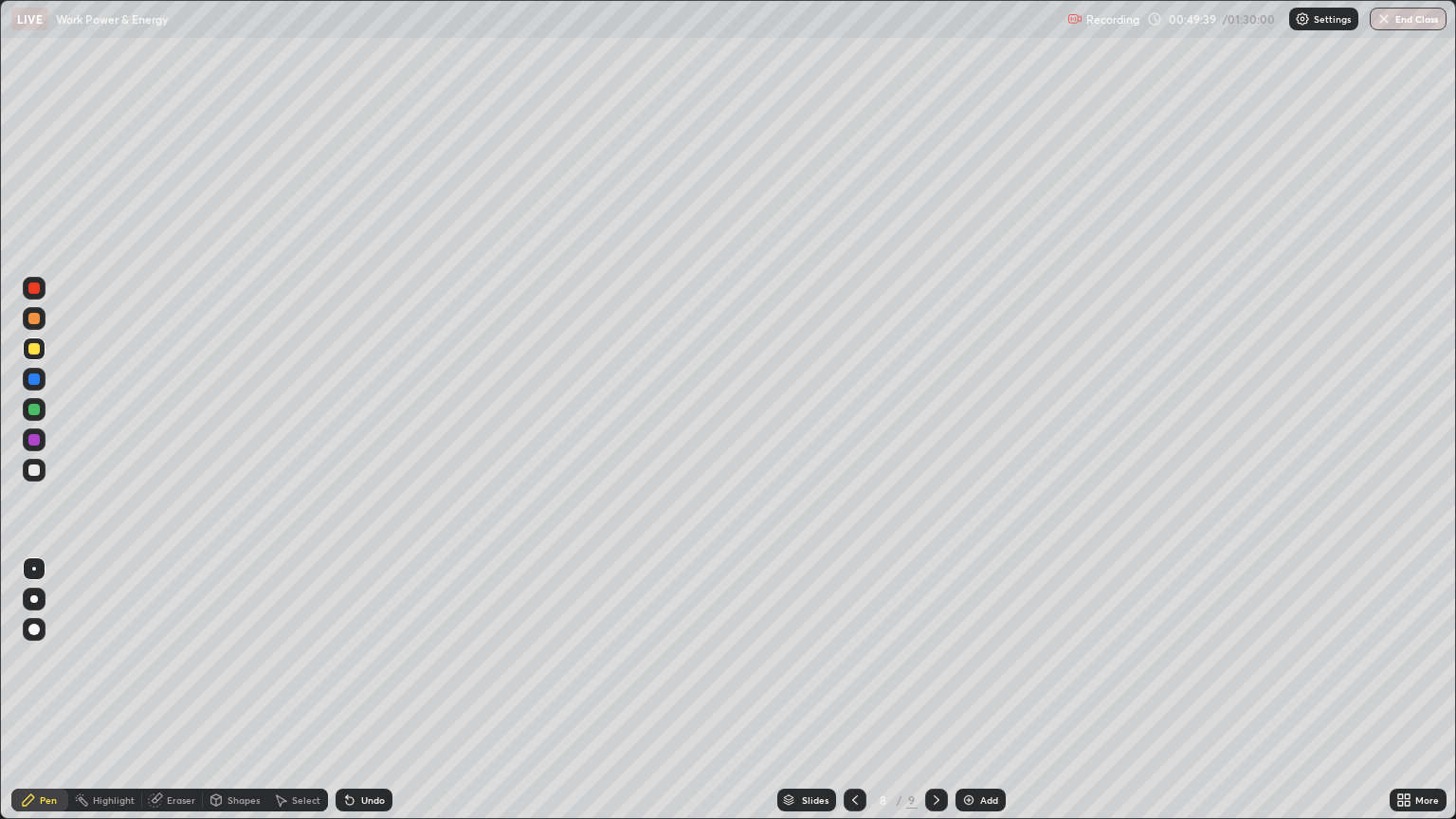 click at bounding box center [937, 800] 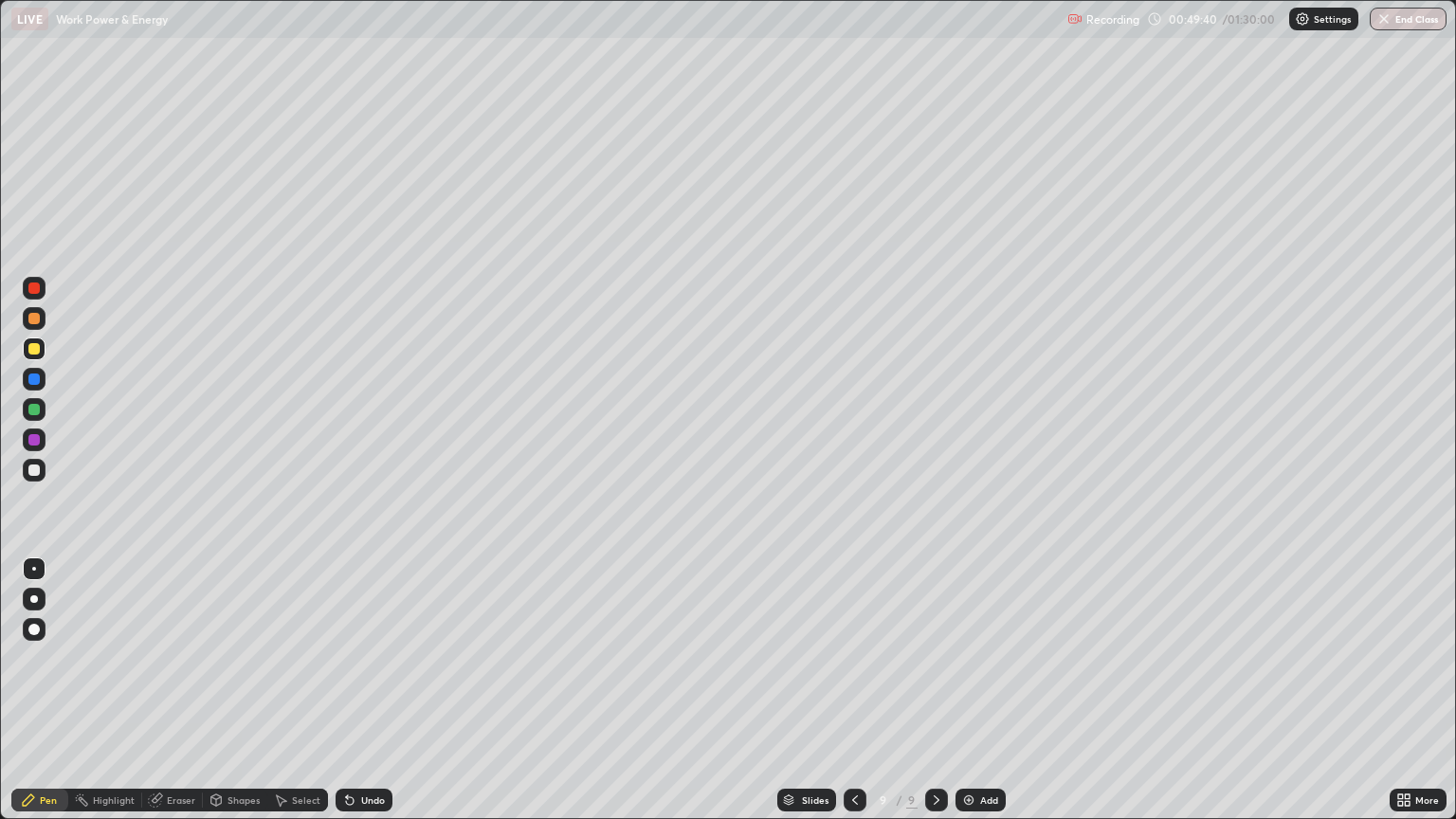 click on "Add" at bounding box center [980, 800] 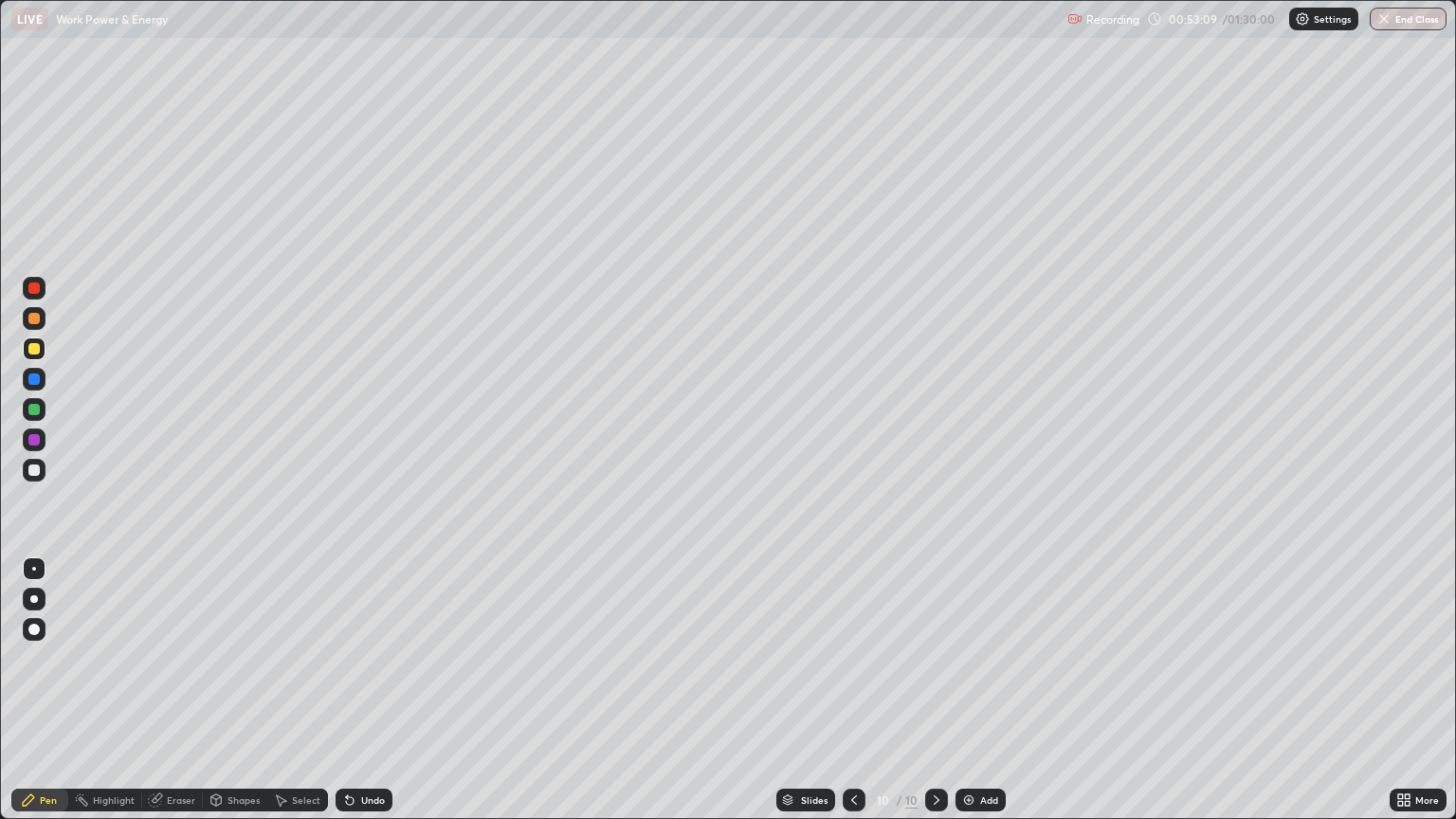 click on "Shapes" at bounding box center (244, 800) 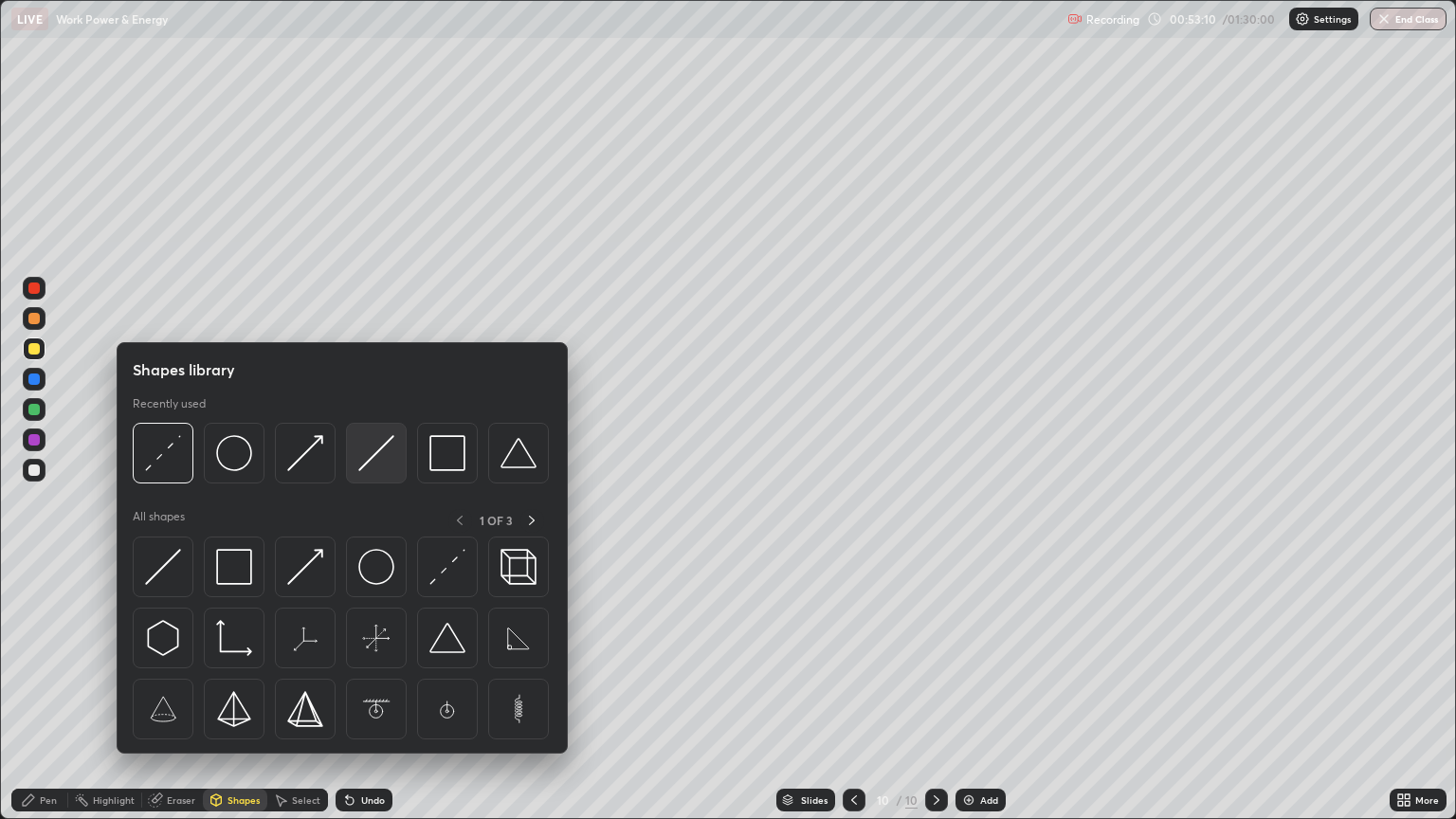 click at bounding box center (376, 453) 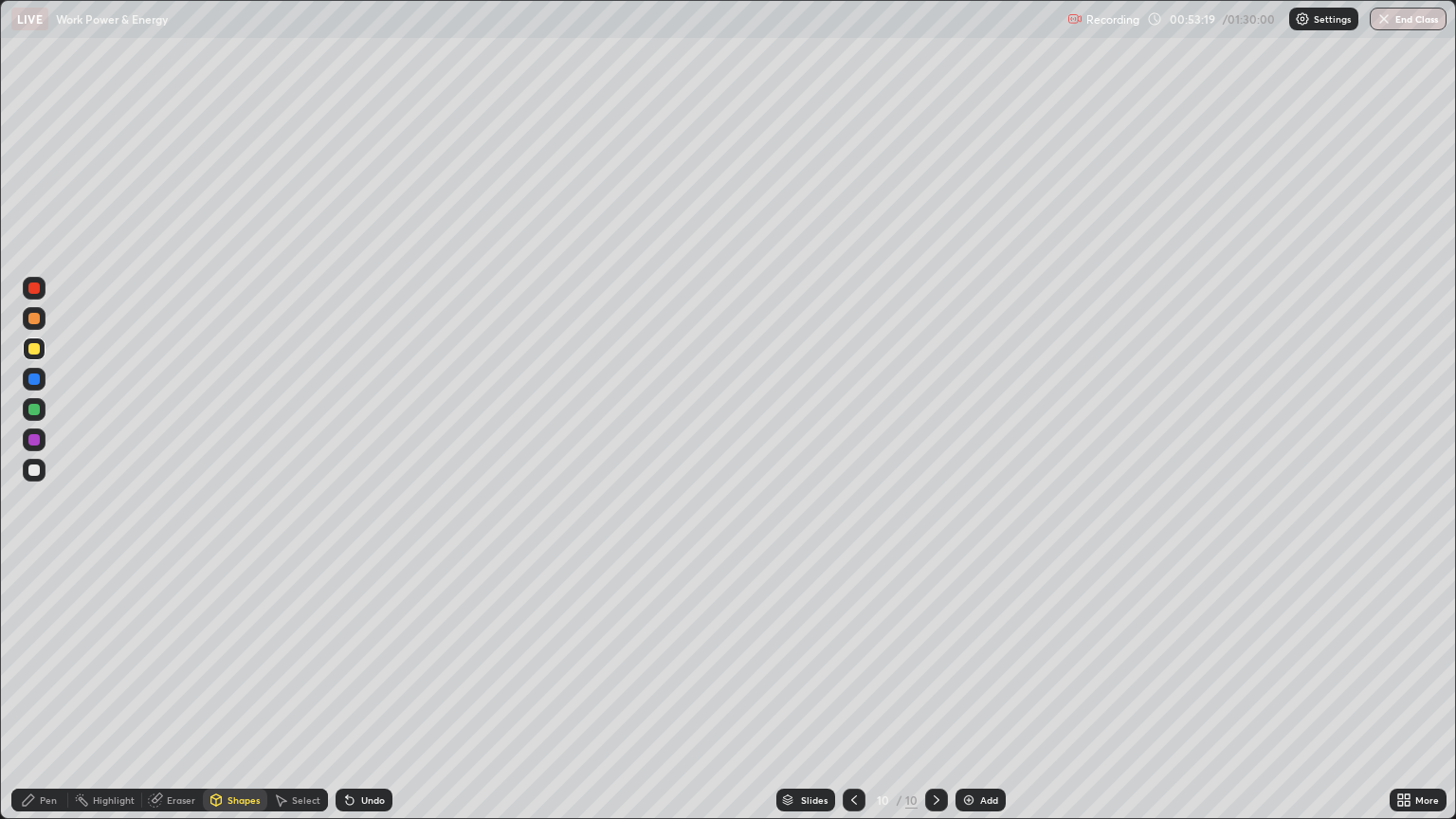 click at bounding box center (34, 470) 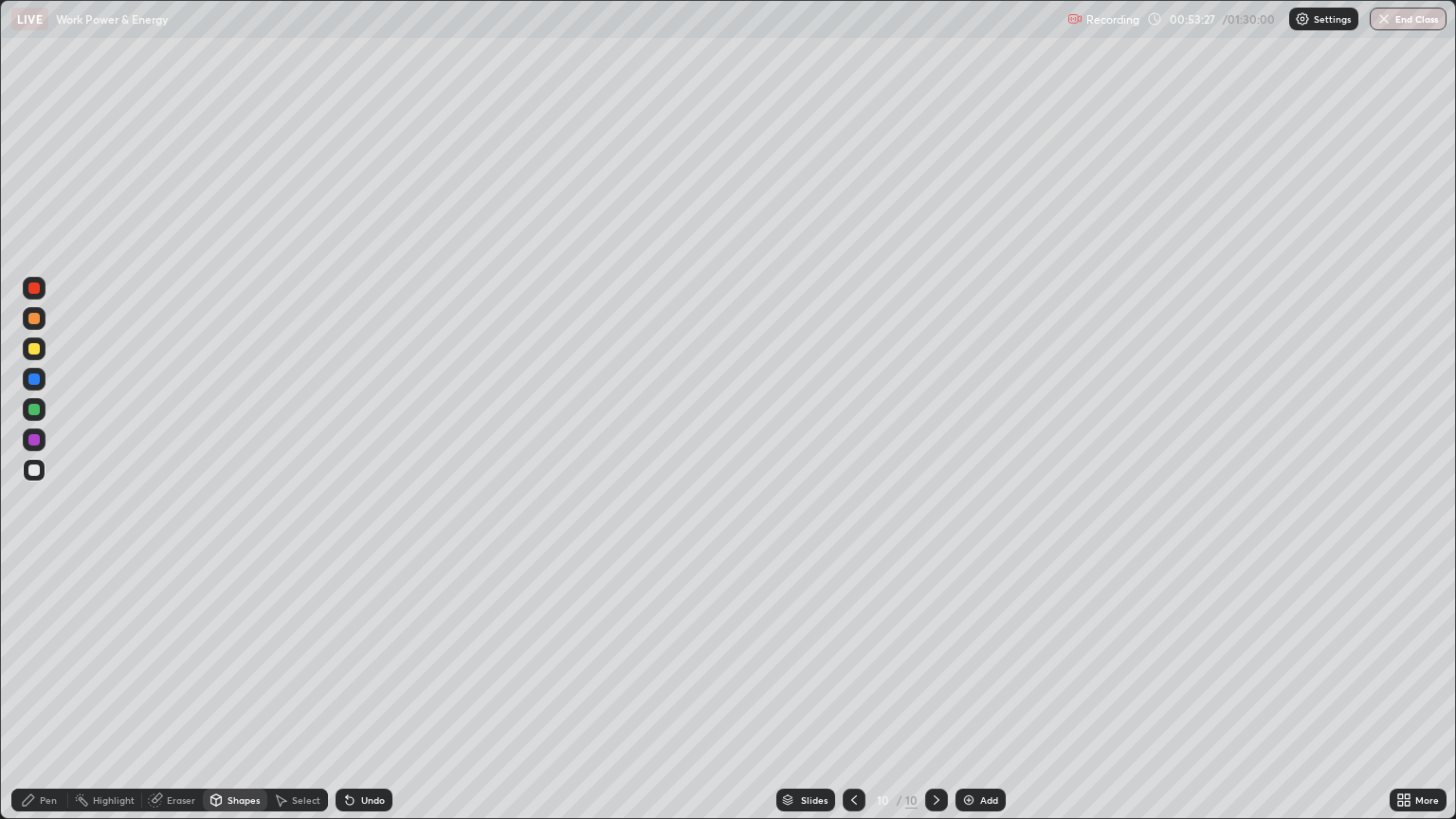 click on "Pen" at bounding box center [40, 800] 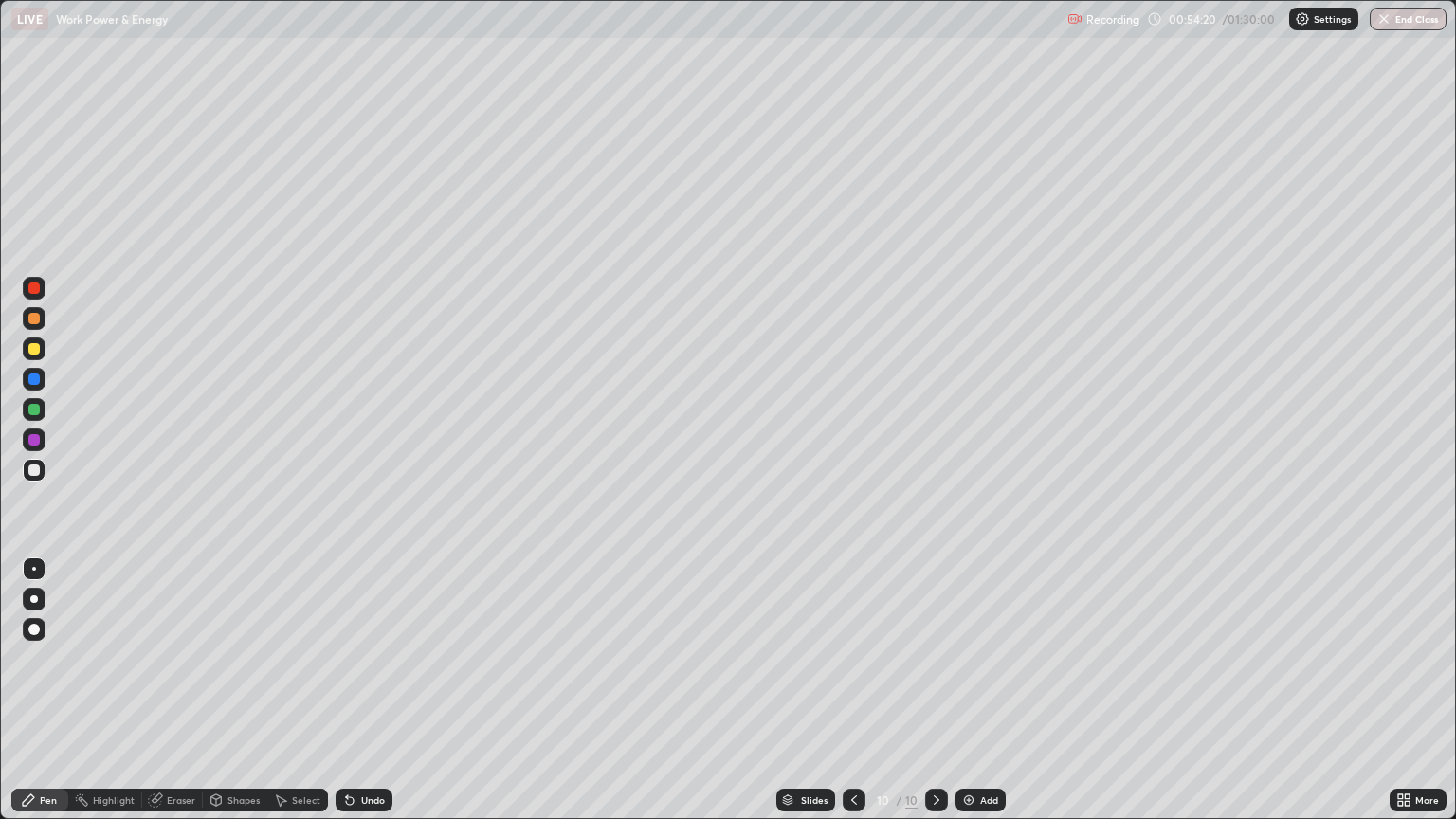 click at bounding box center (34, 379) 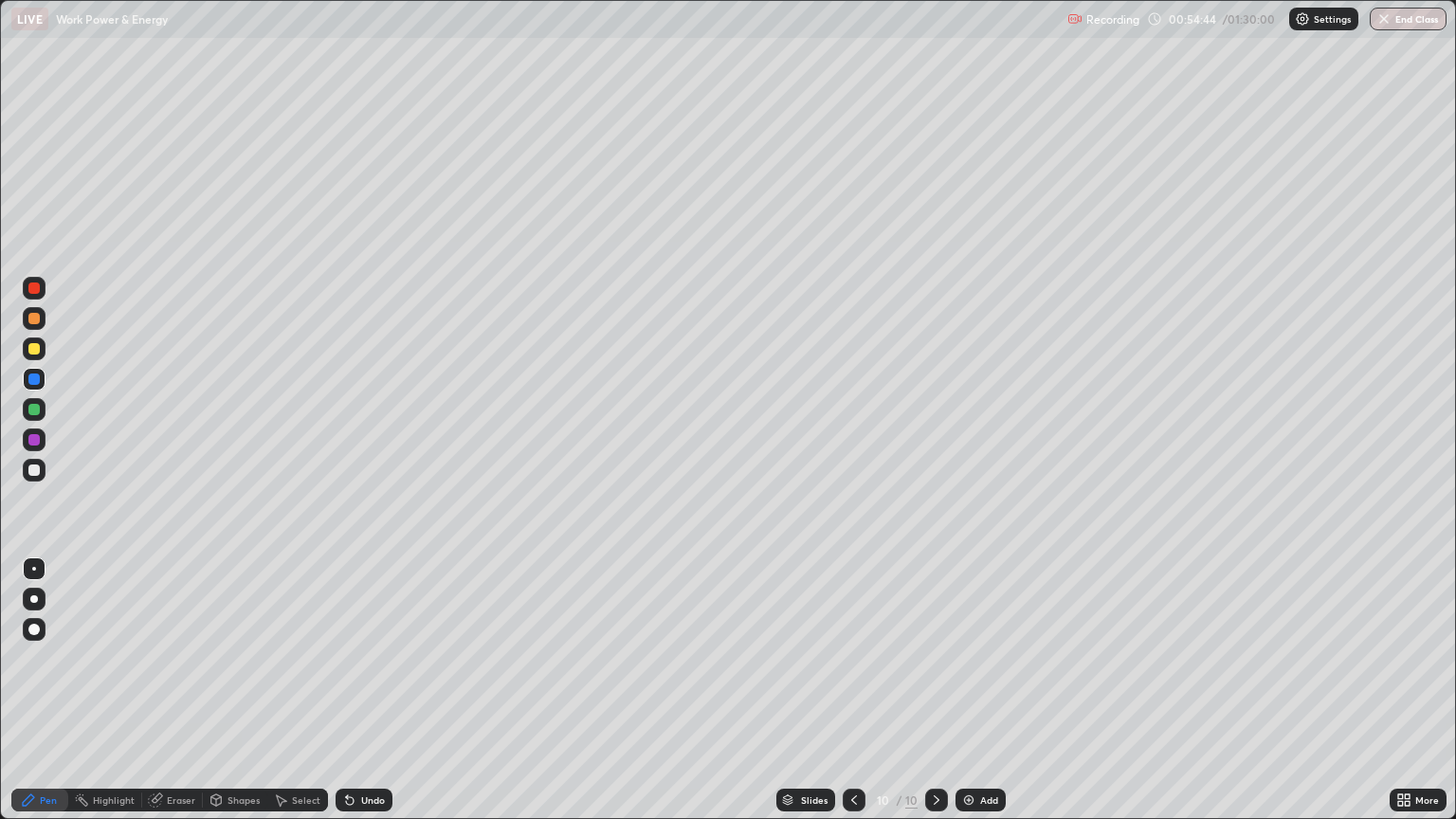 click on "Eraser" at bounding box center (181, 800) 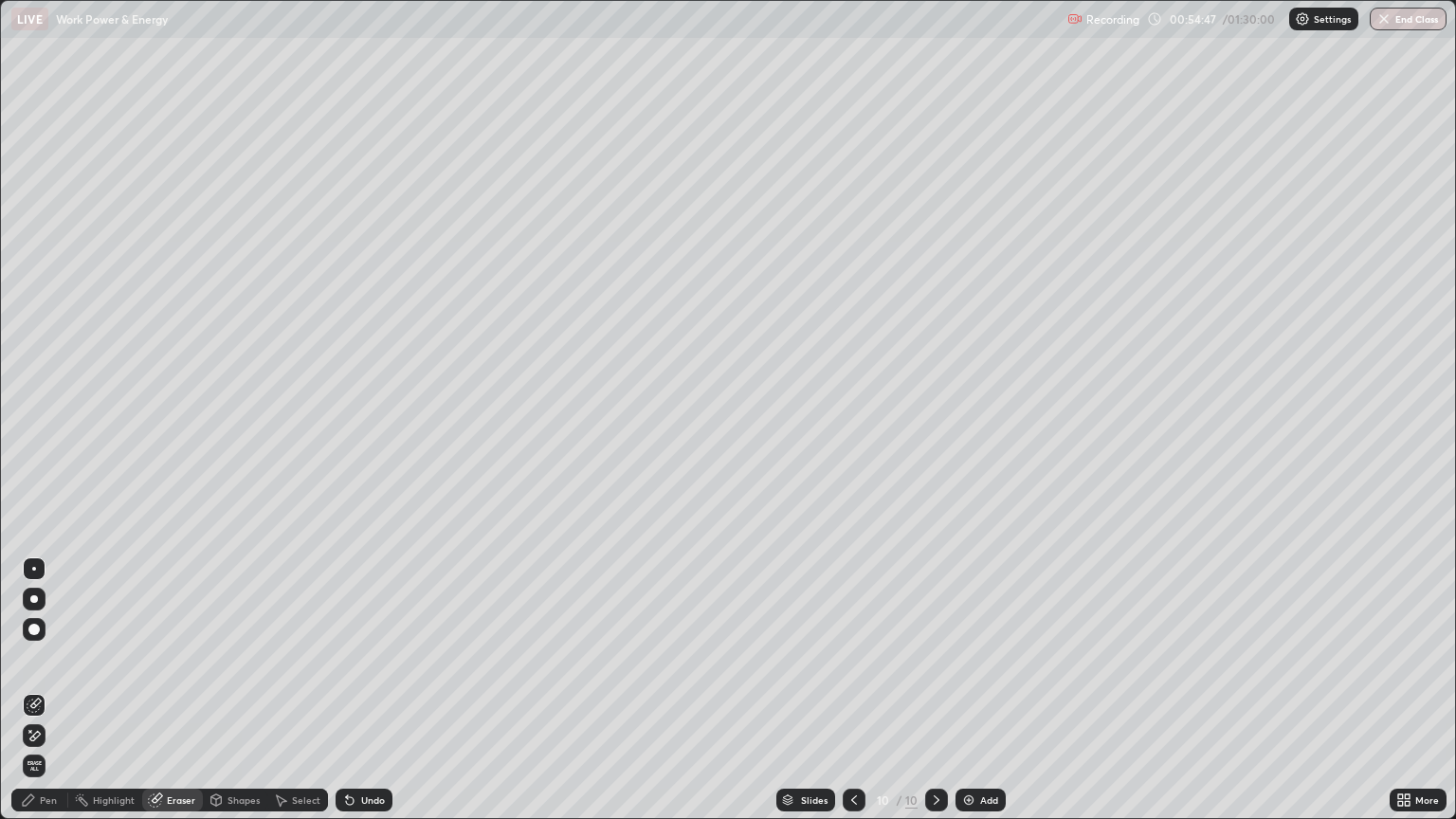 click on "Pen" at bounding box center (48, 800) 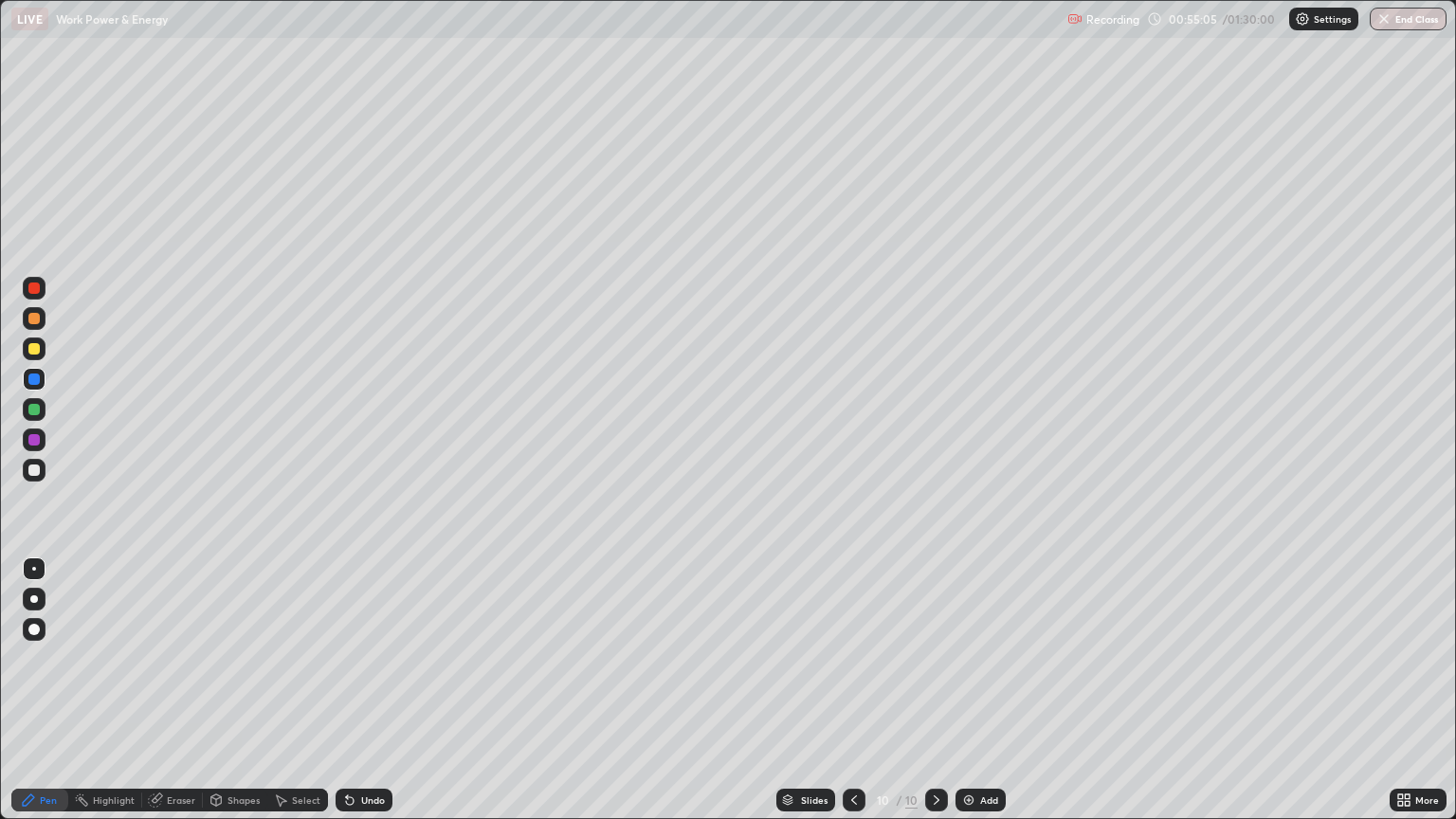 click on "Undo" at bounding box center (373, 800) 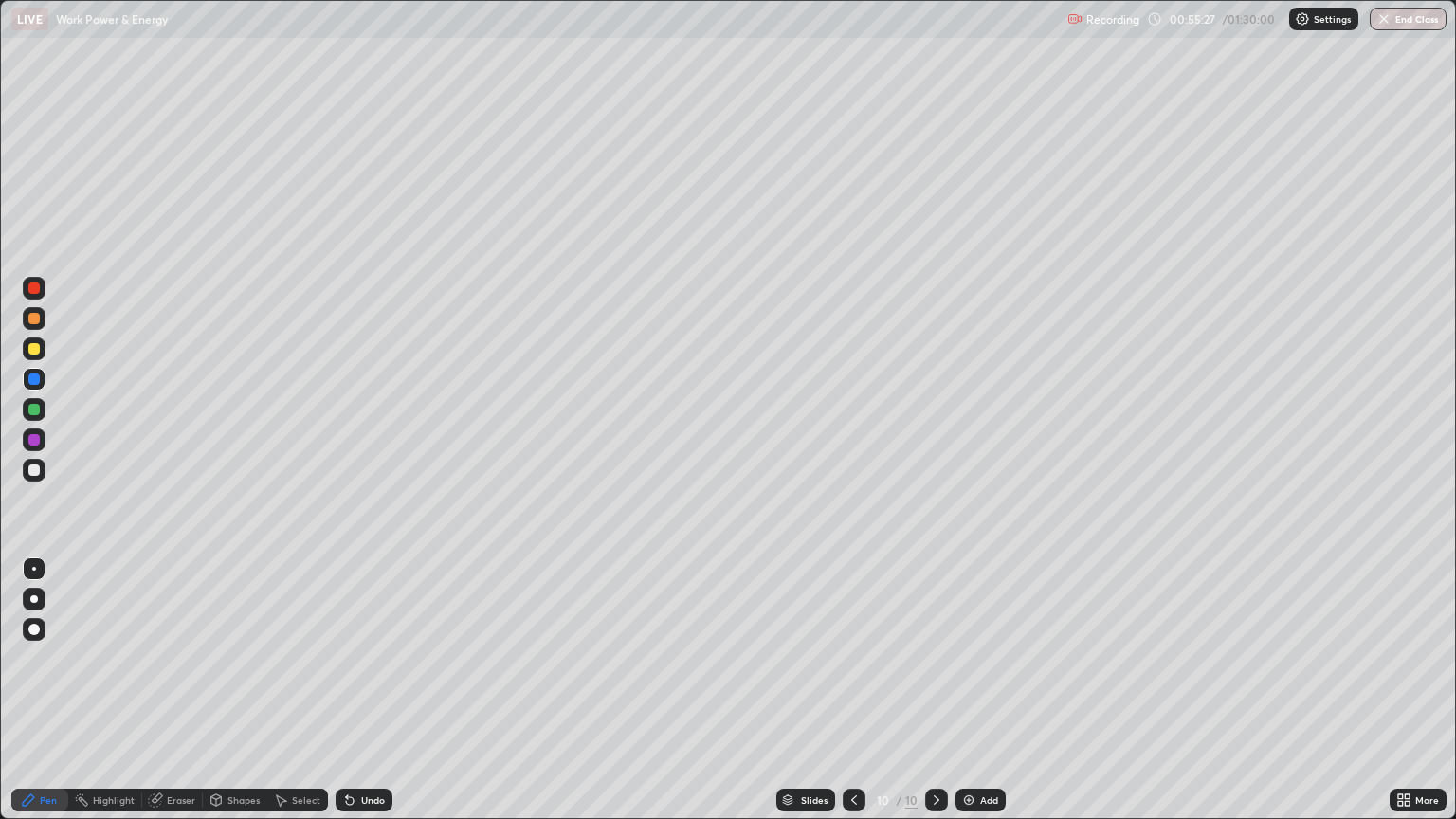 click at bounding box center (34, 470) 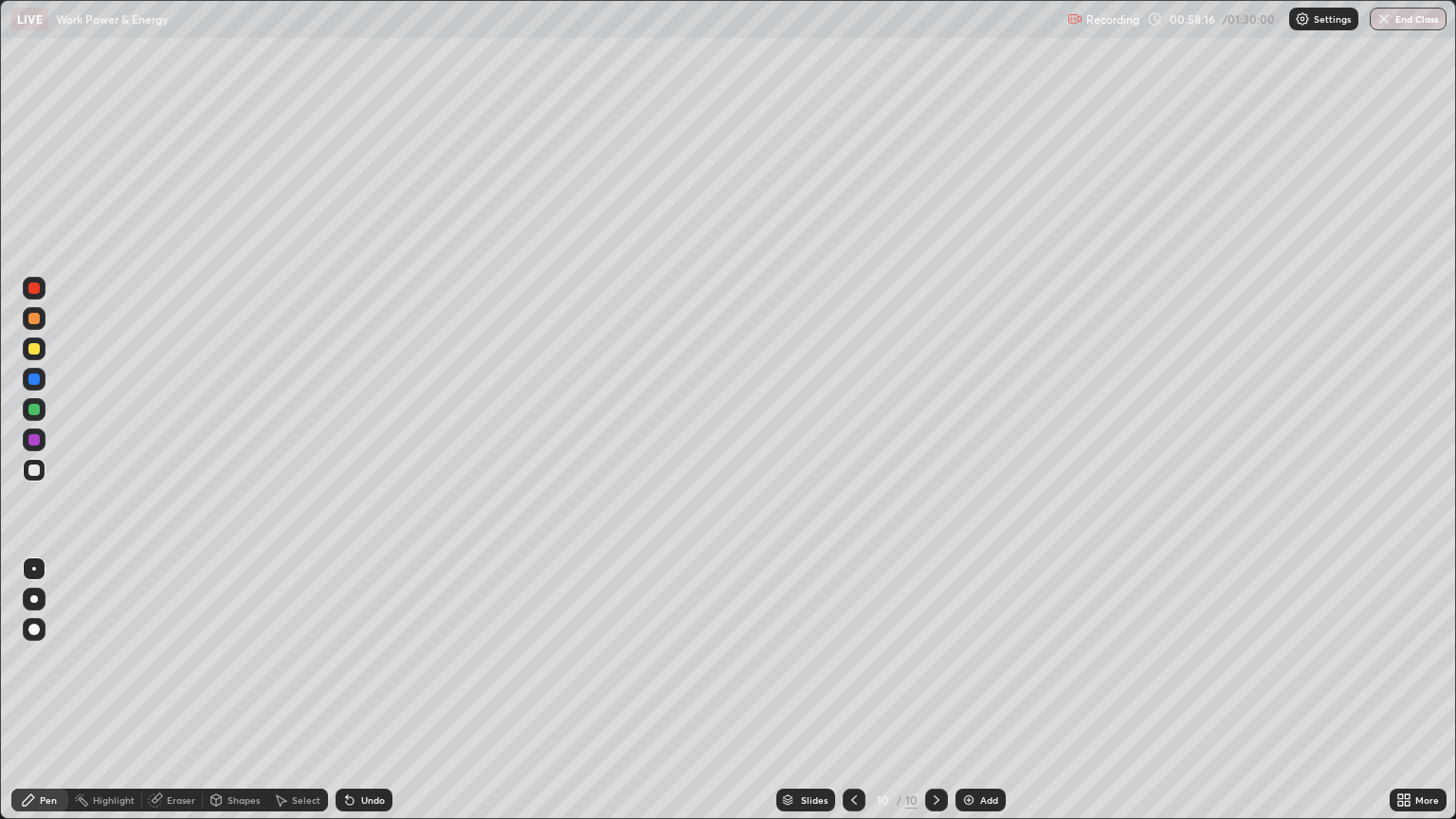 click at bounding box center [34, 349] 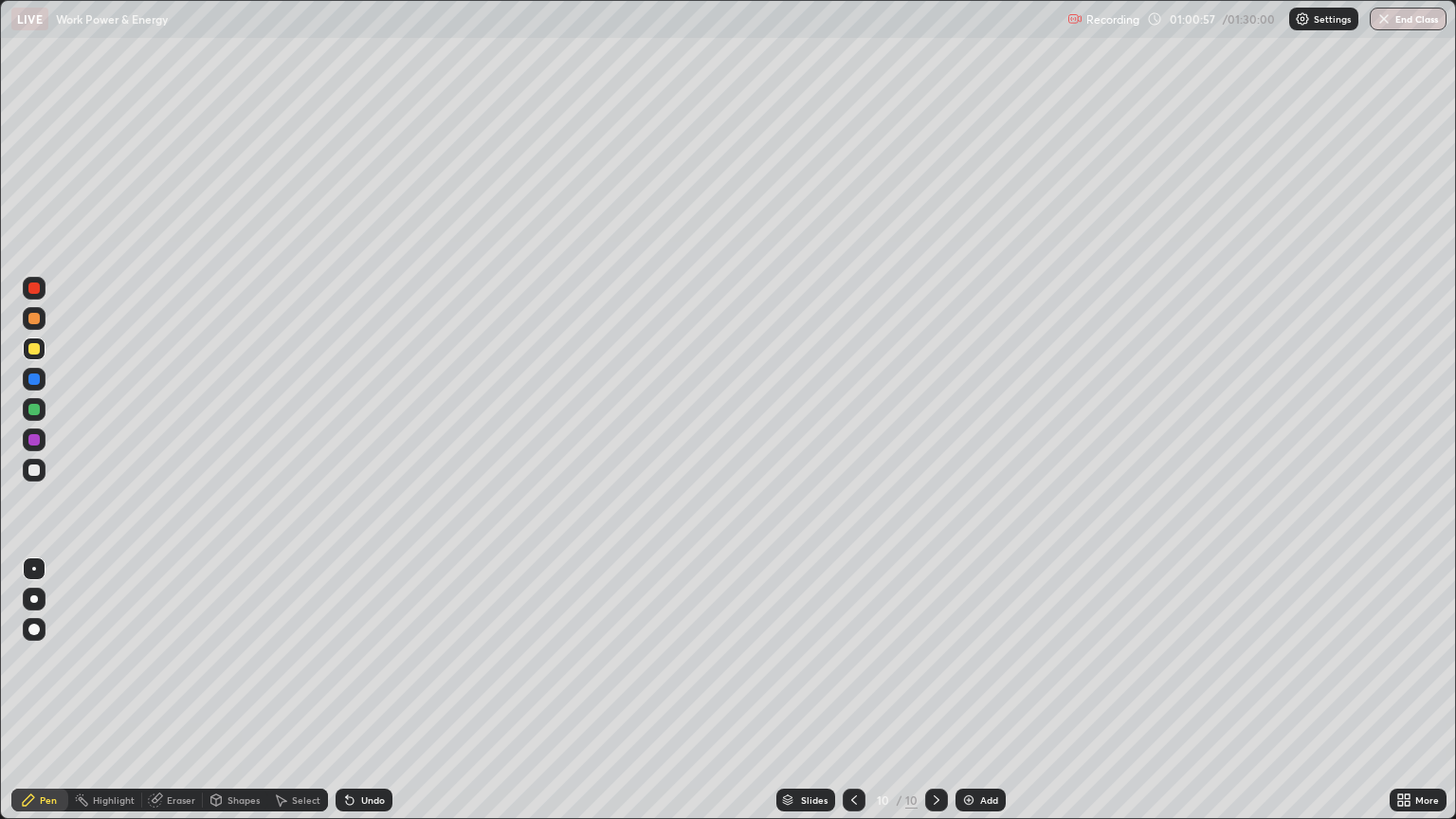 click on "Add" at bounding box center (980, 800) 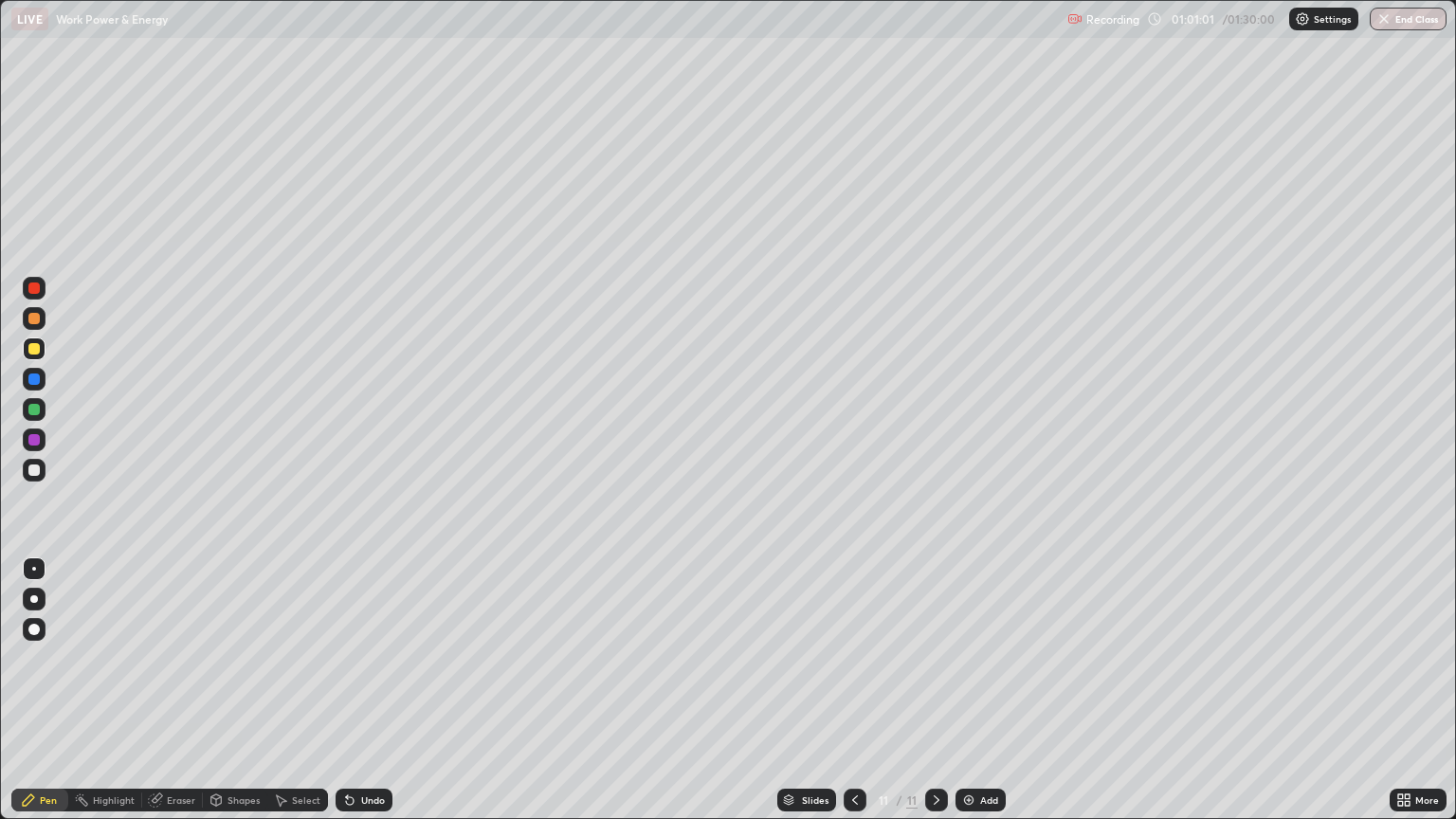 click on "Shapes" at bounding box center [244, 800] 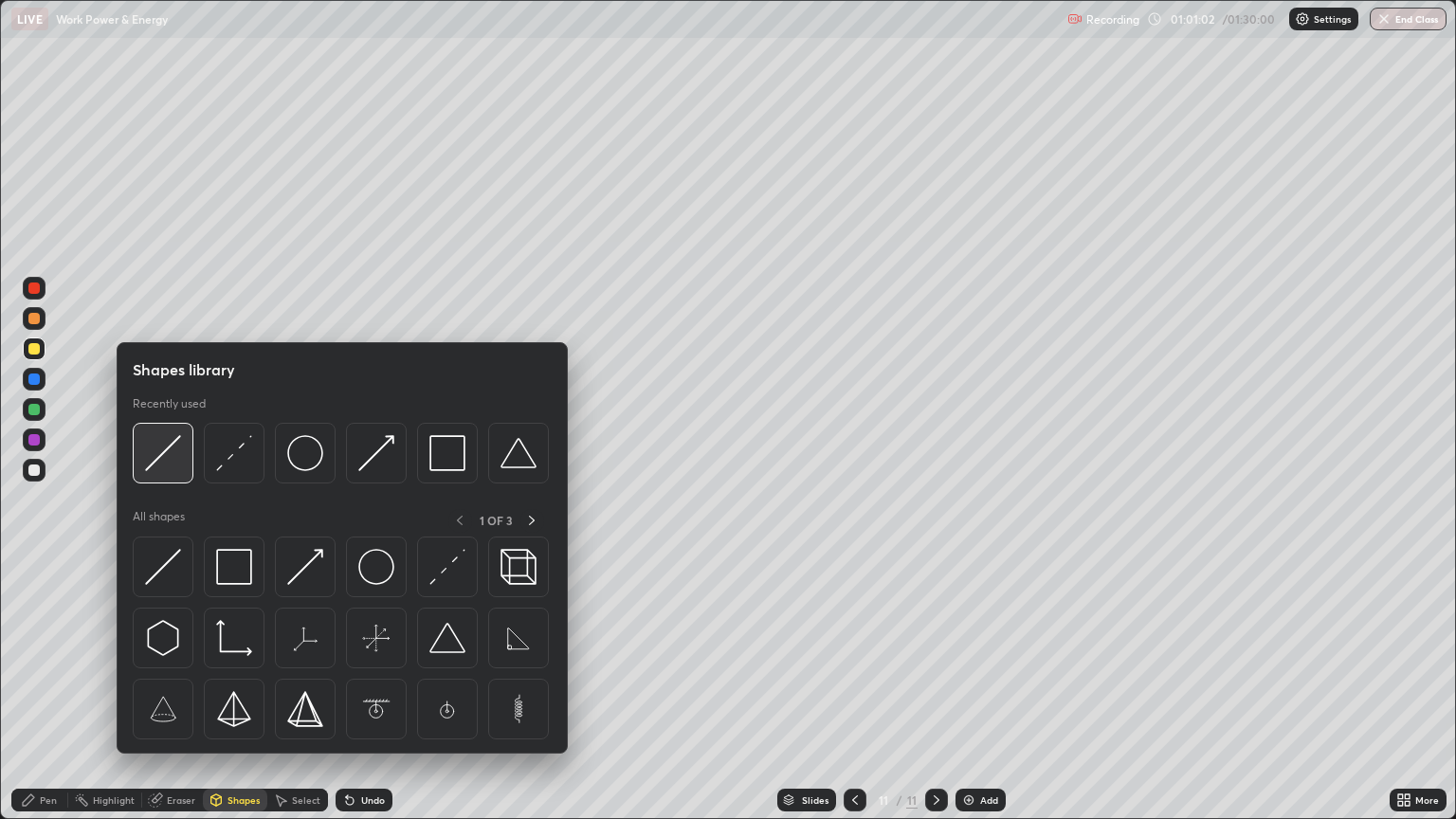 click at bounding box center (163, 453) 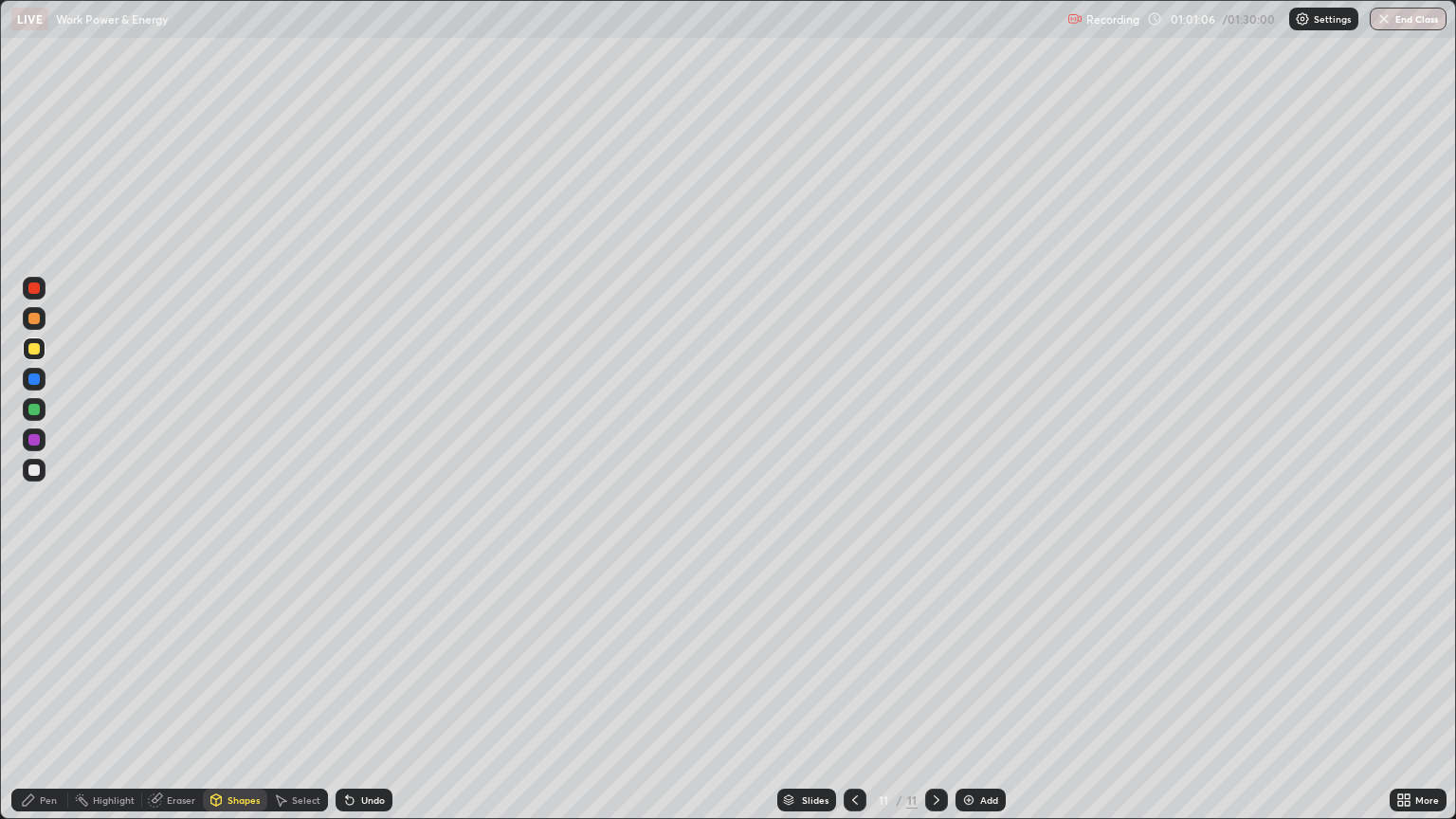 click on "Pen" at bounding box center [48, 800] 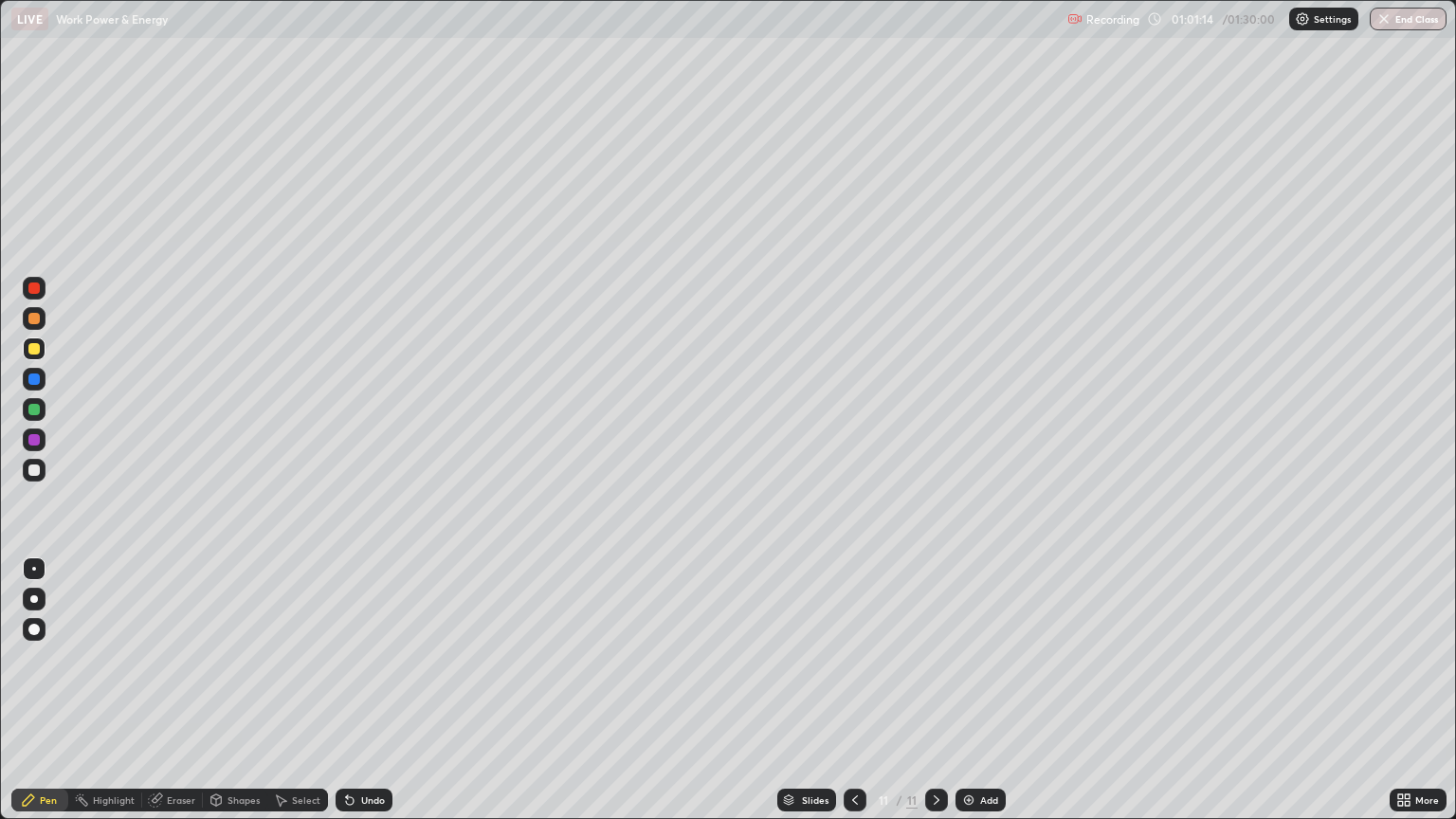 click at bounding box center (34, 379) 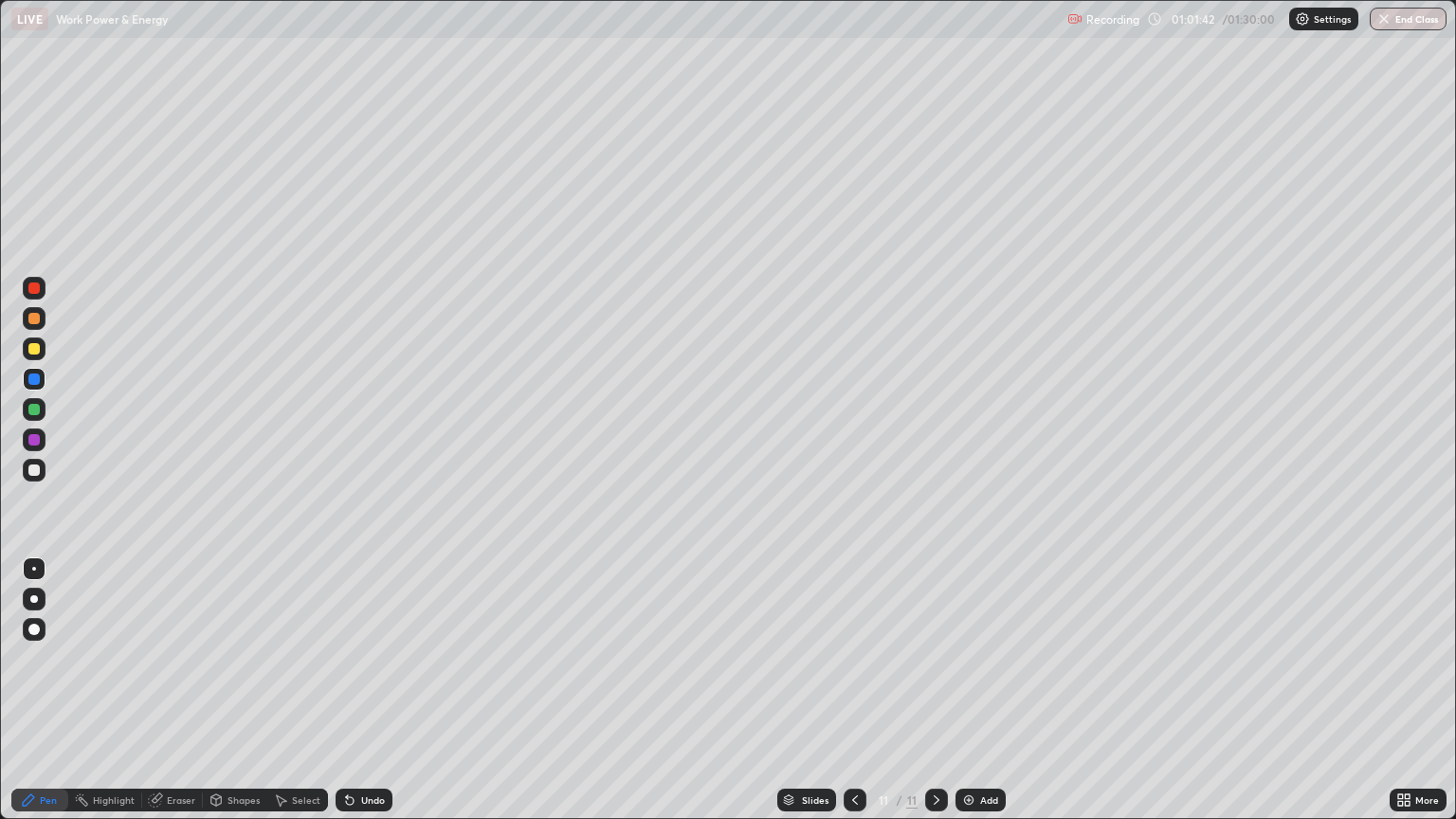 click at bounding box center (34, 470) 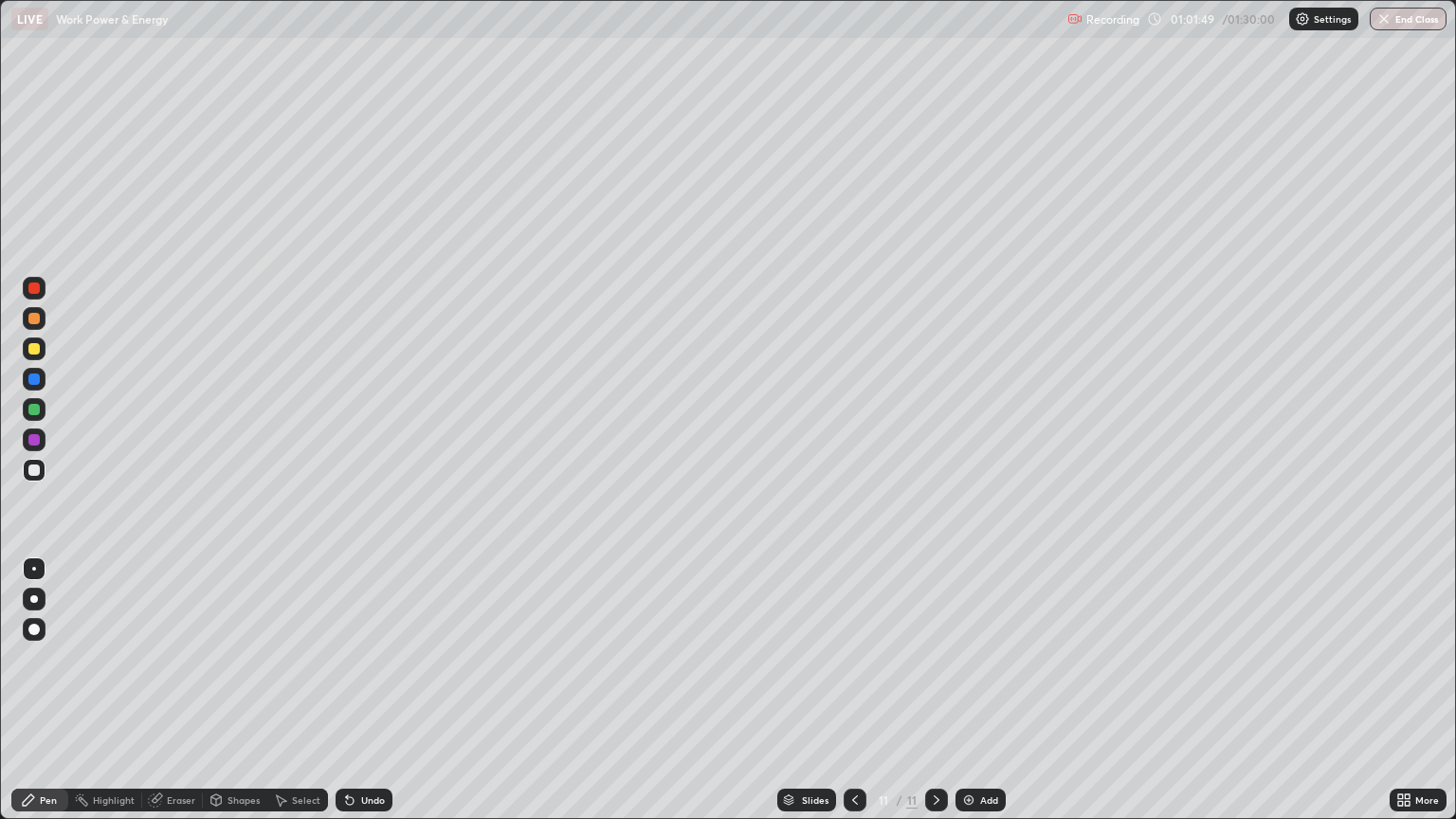 click on "Eraser" at bounding box center [181, 800] 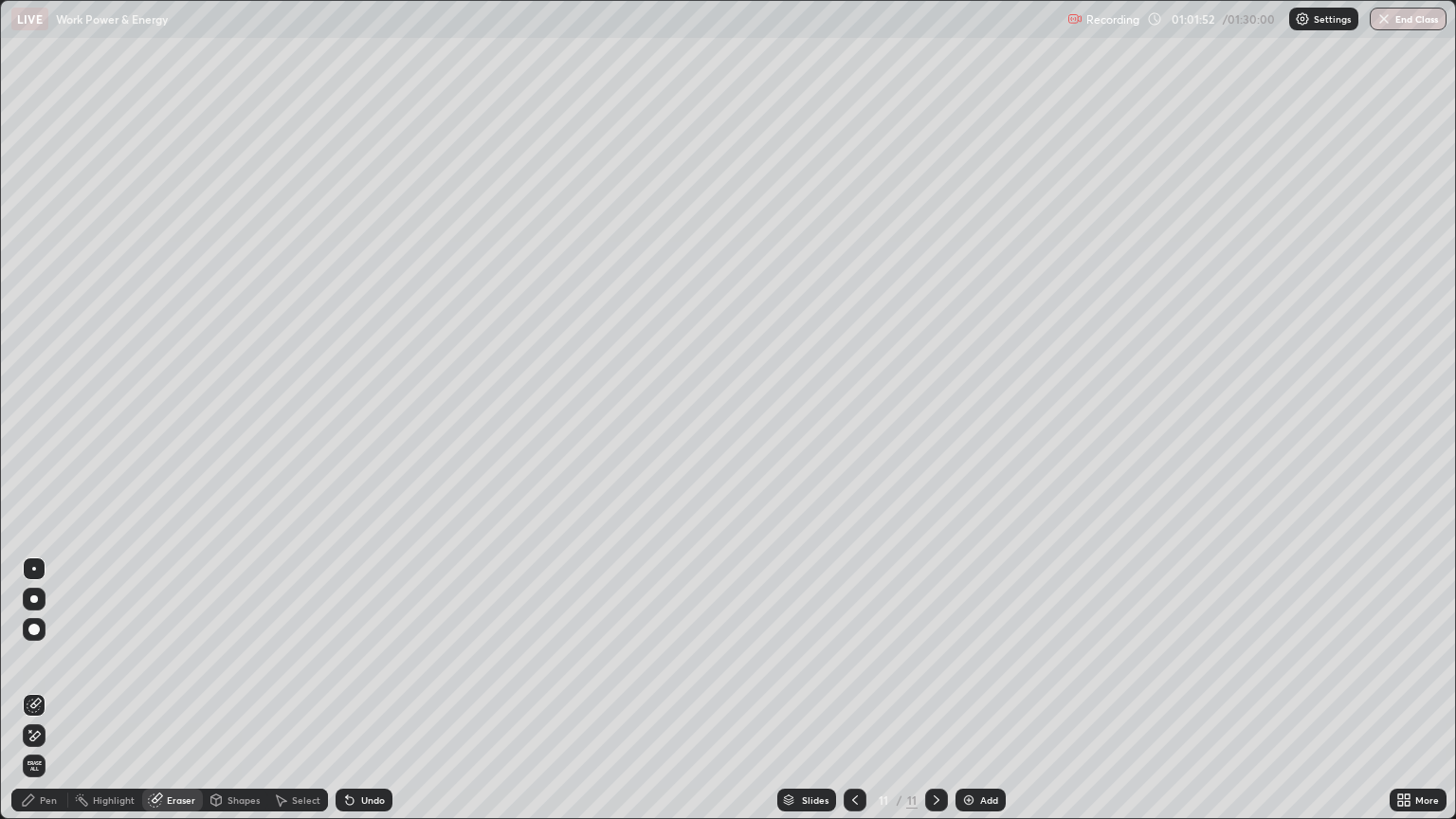 click on "Pen" at bounding box center [48, 800] 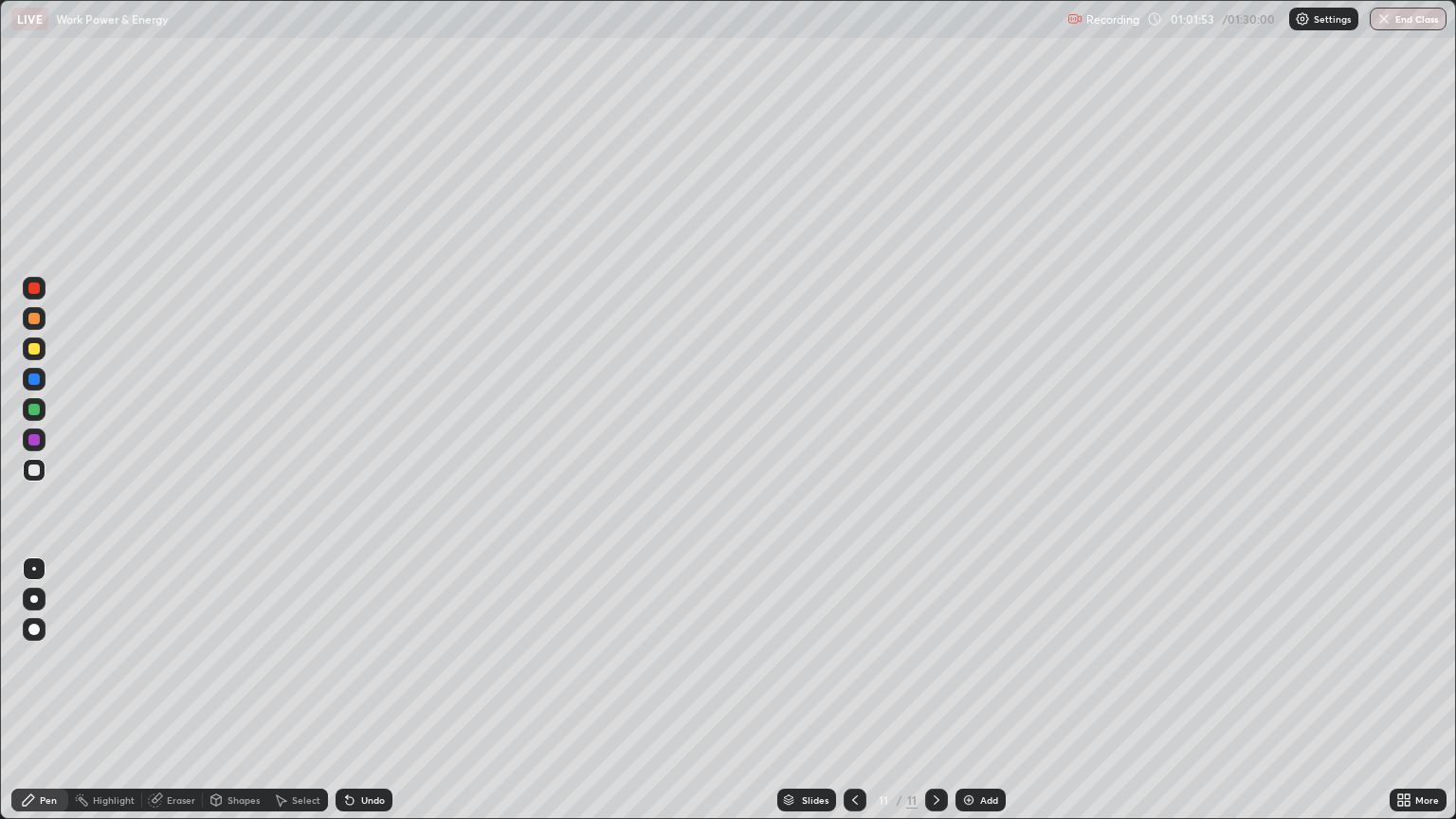 click at bounding box center [34, 379] 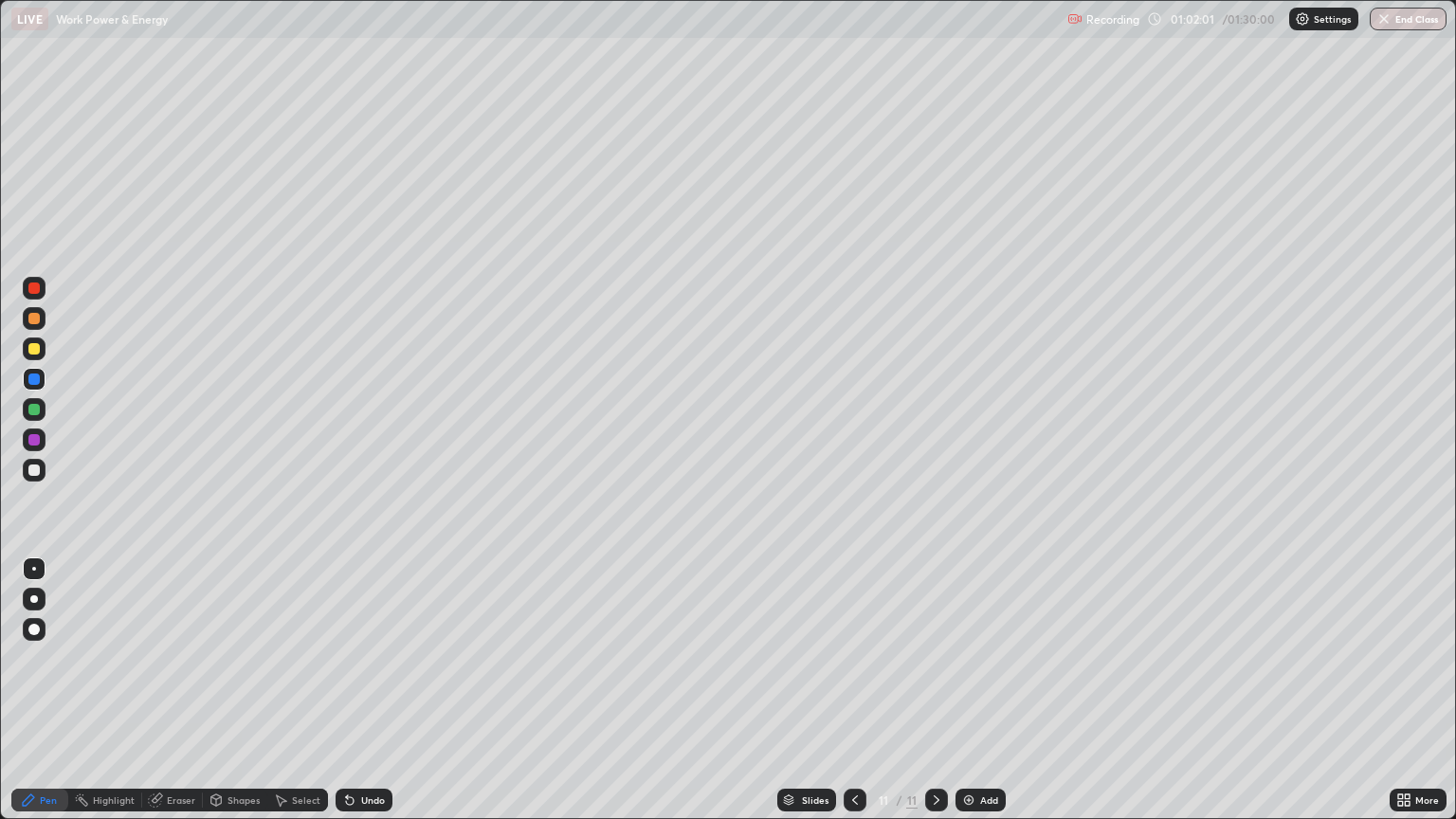 click at bounding box center [34, 379] 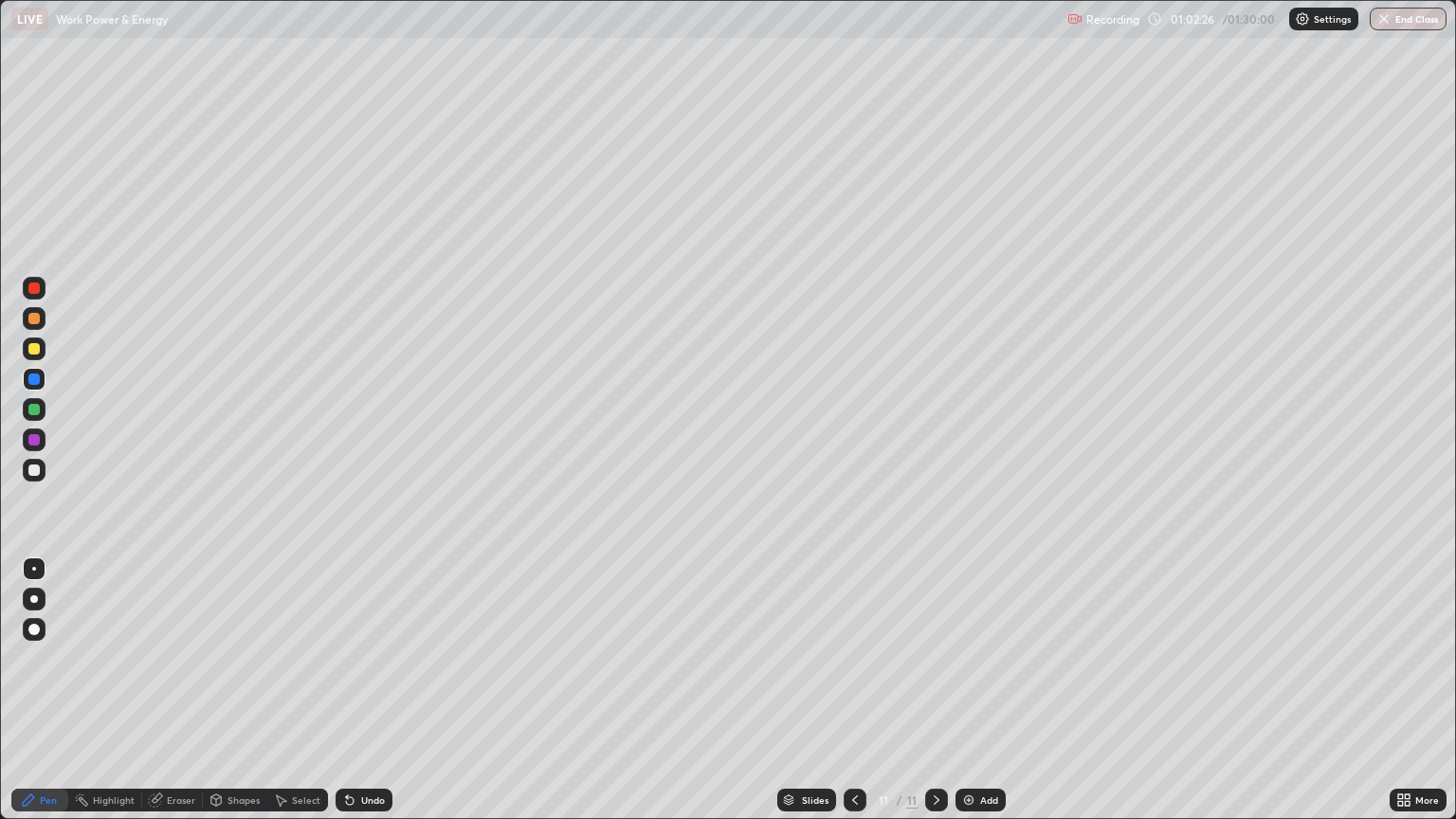 click at bounding box center [34, 410] 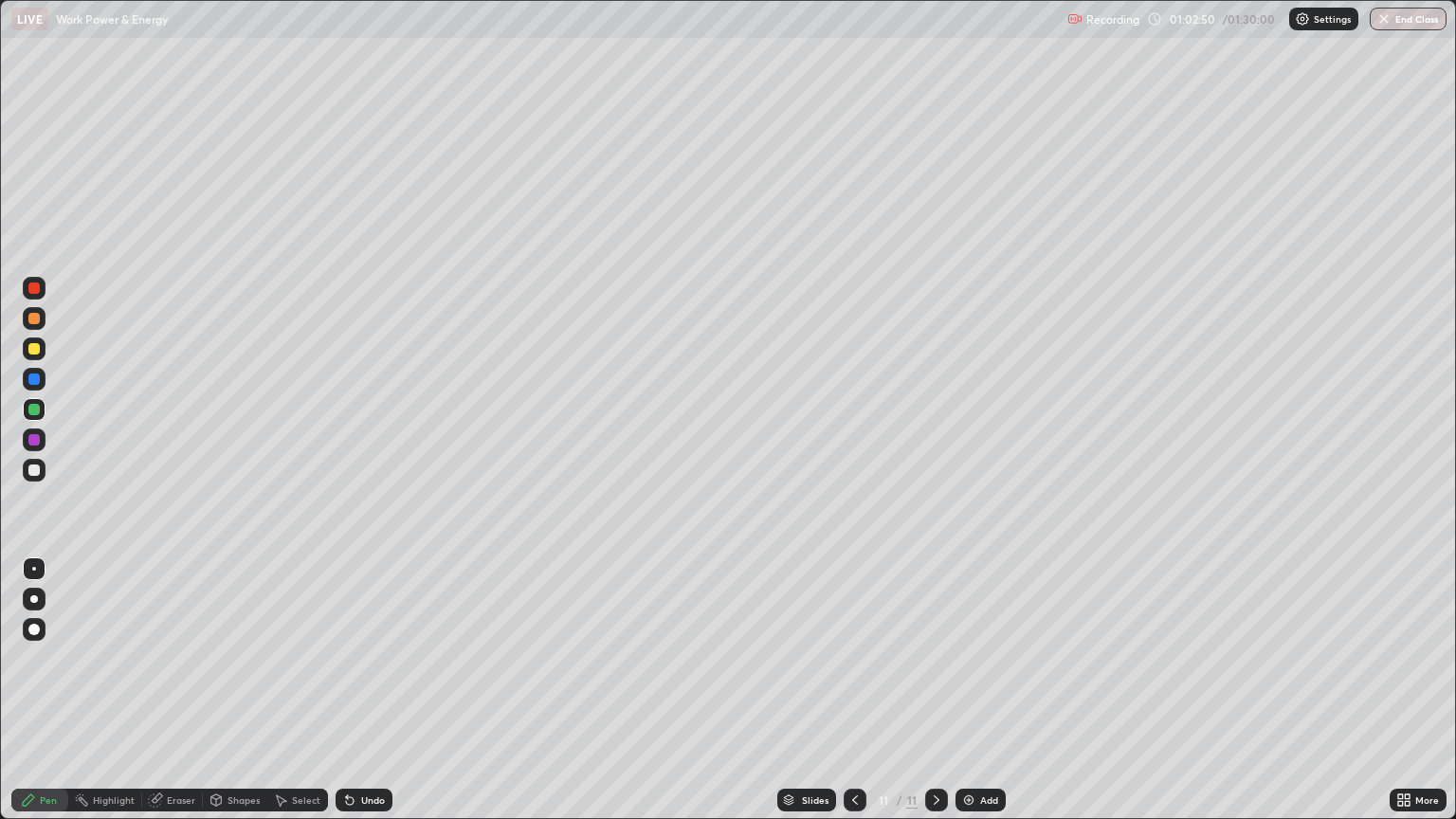 click on "Undo" at bounding box center [364, 800] 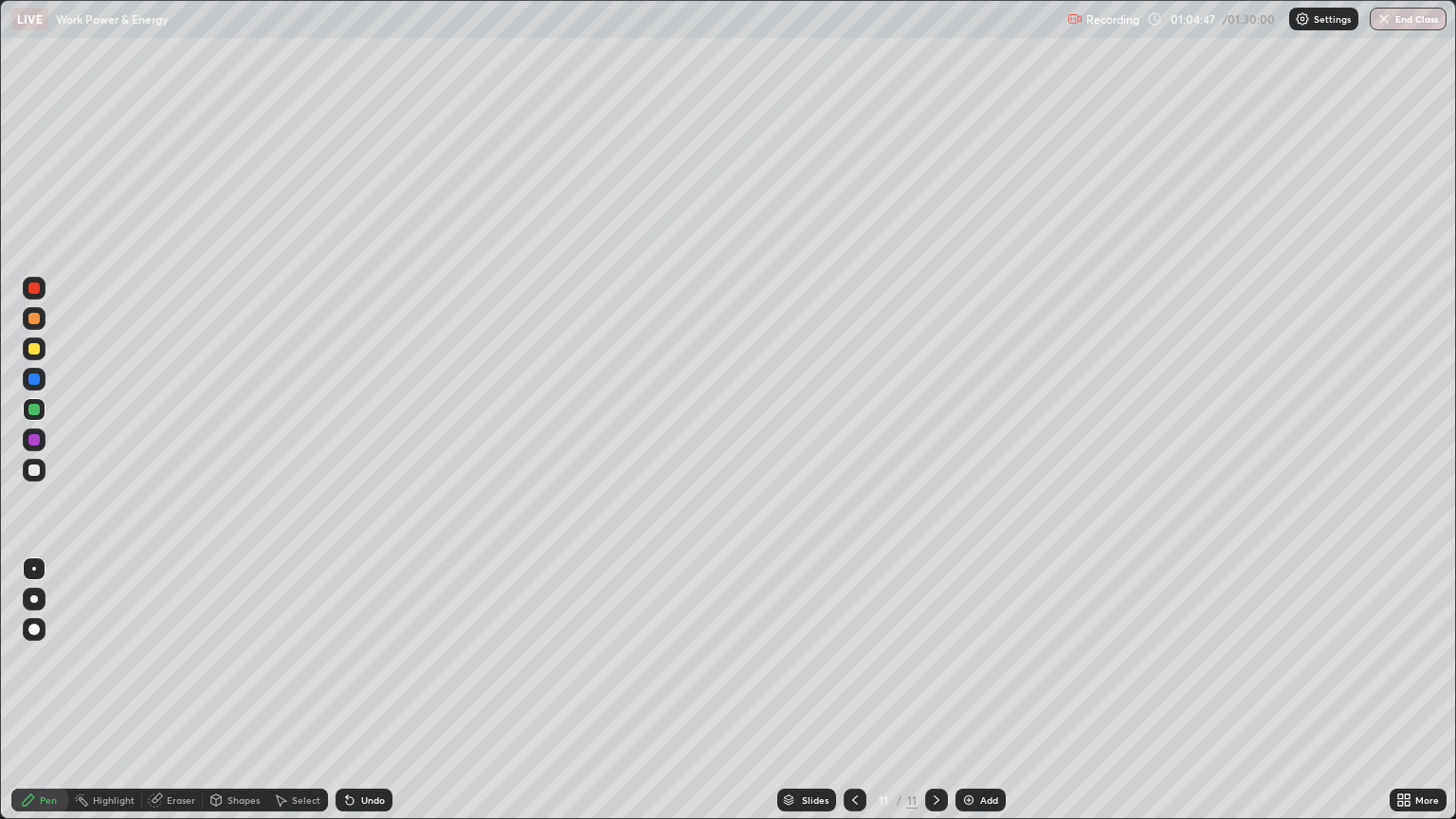 click at bounding box center [969, 800] 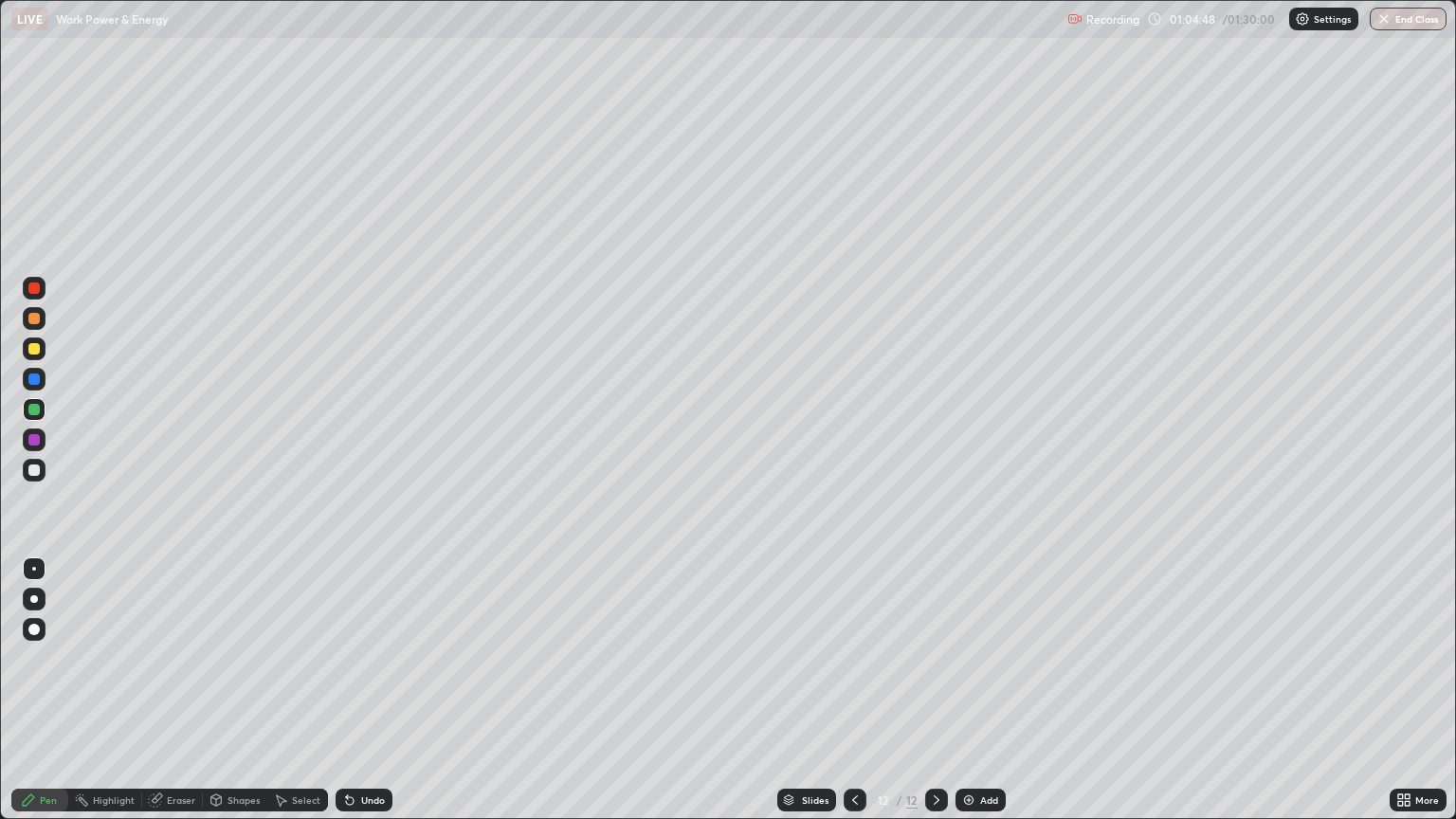click on "Shapes" at bounding box center (244, 800) 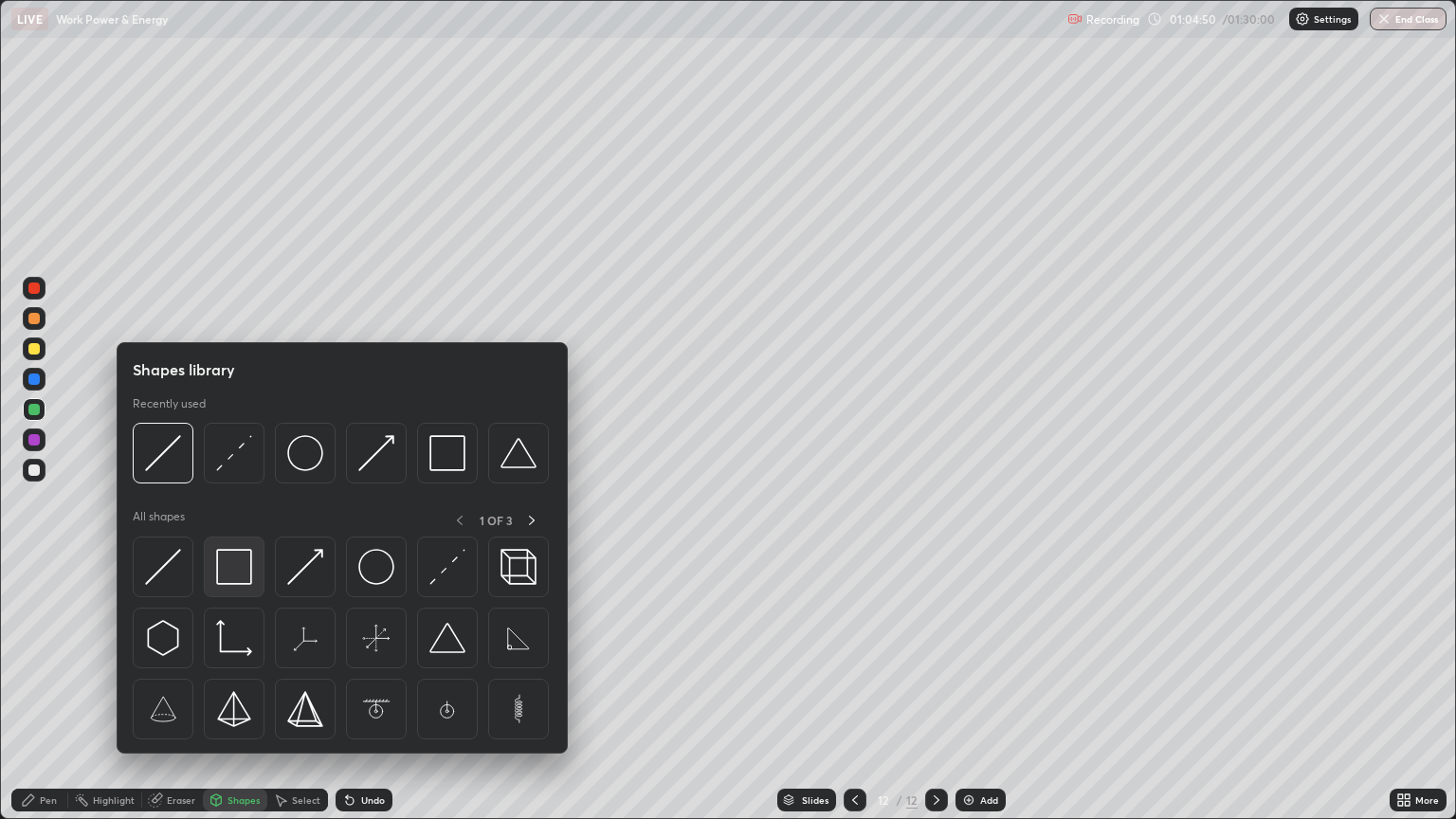 click at bounding box center (234, 567) 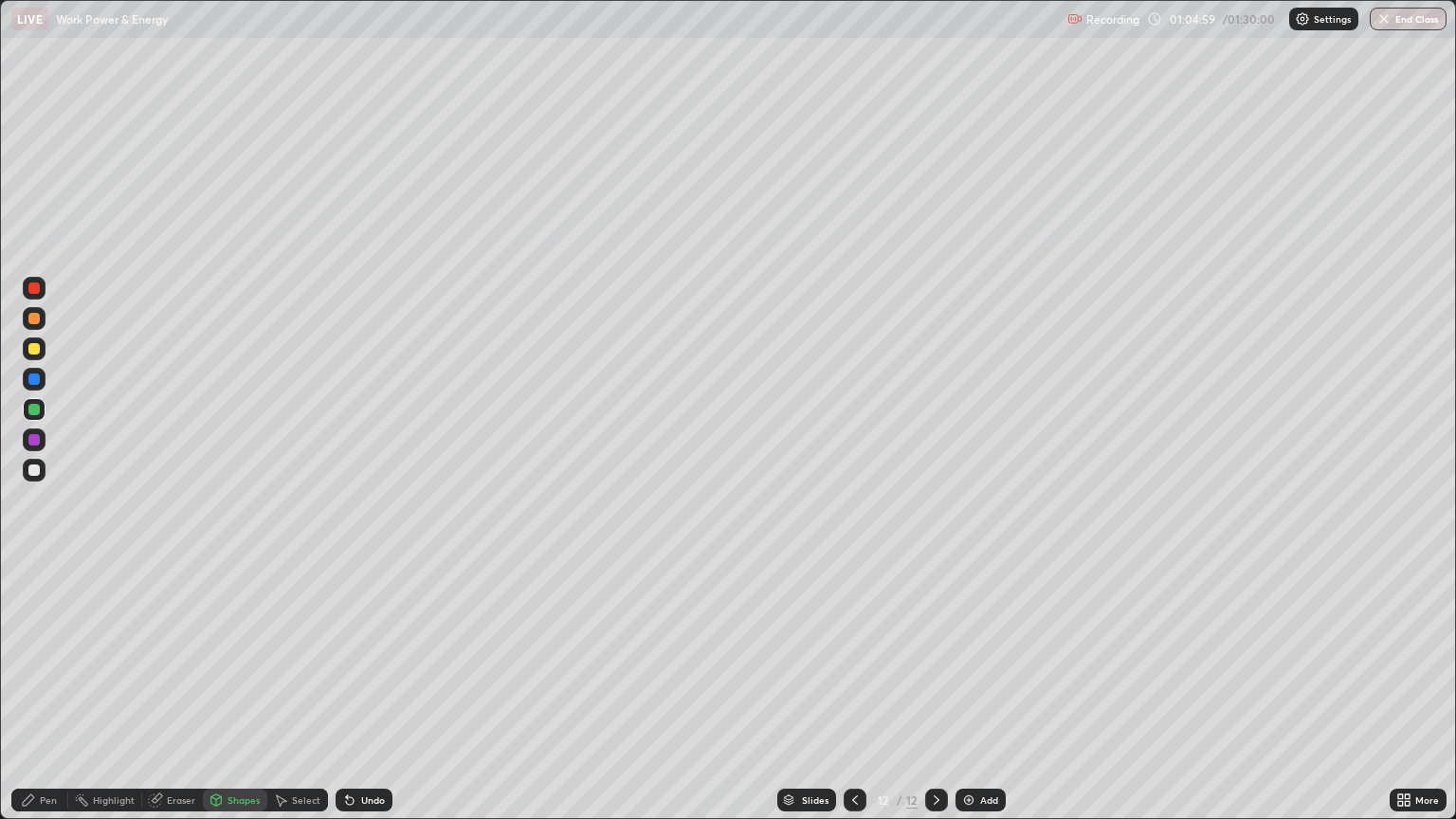 click on "Shapes" at bounding box center [244, 800] 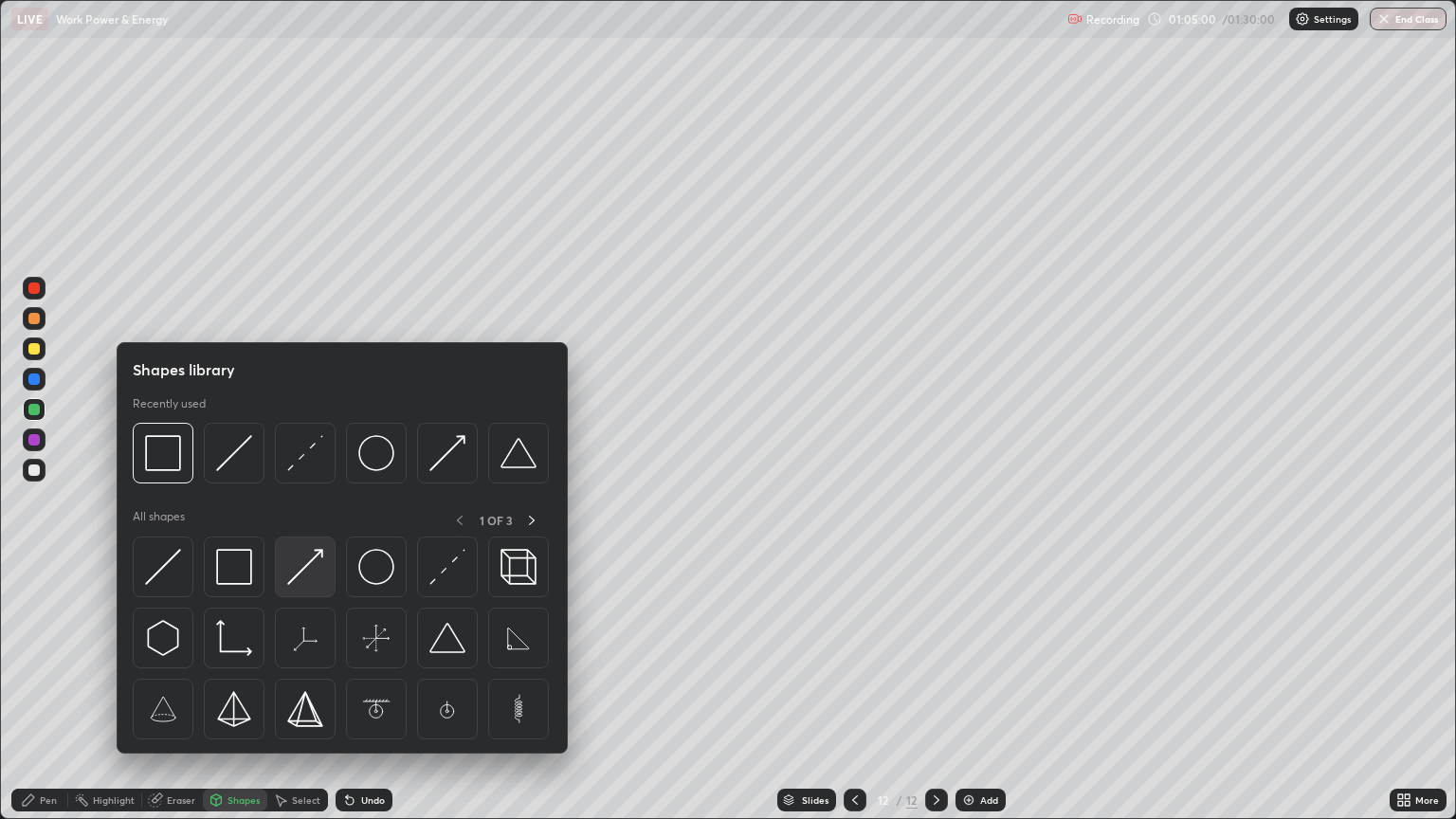 click at bounding box center (305, 567) 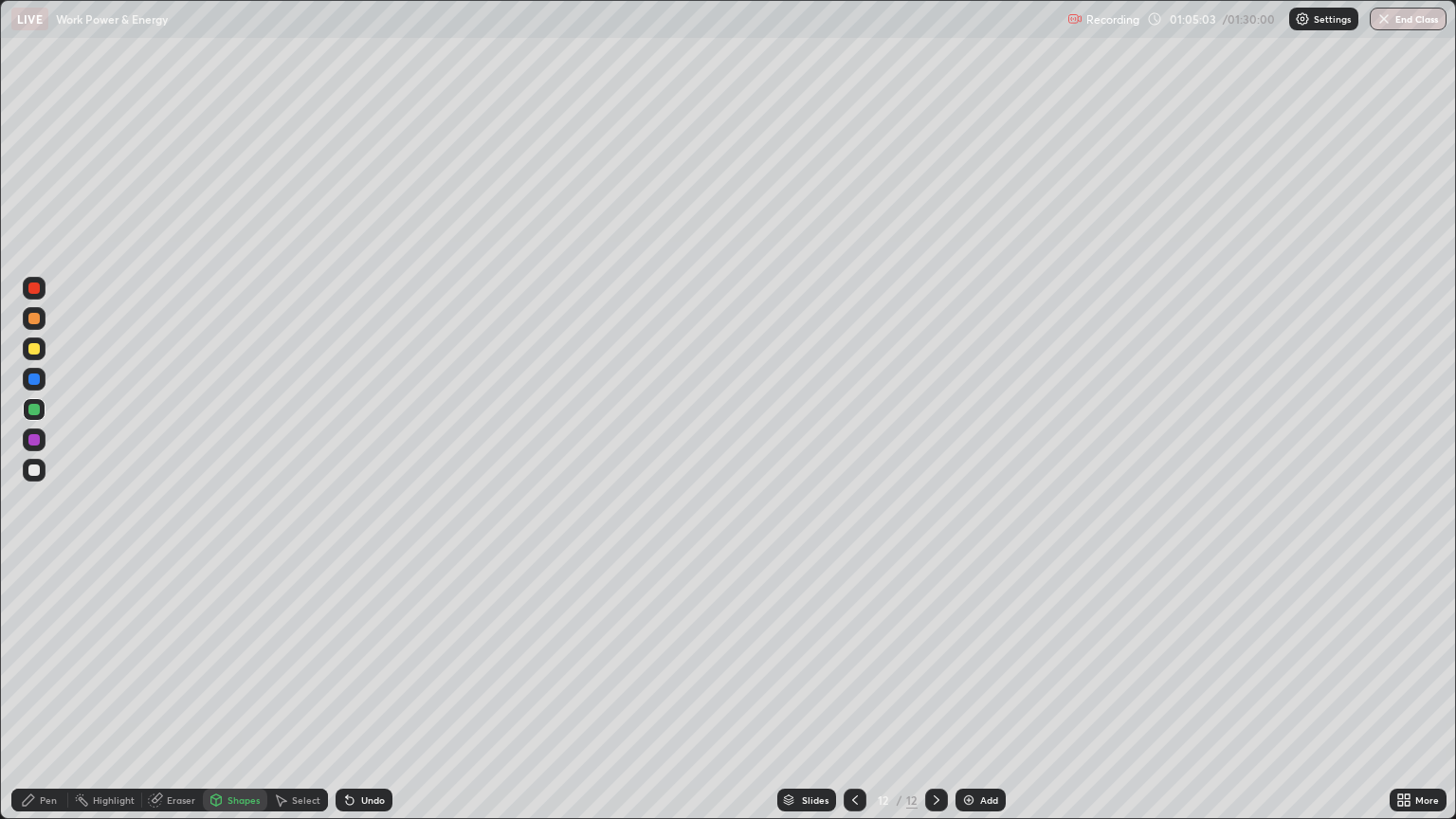click on "Pen" at bounding box center (48, 800) 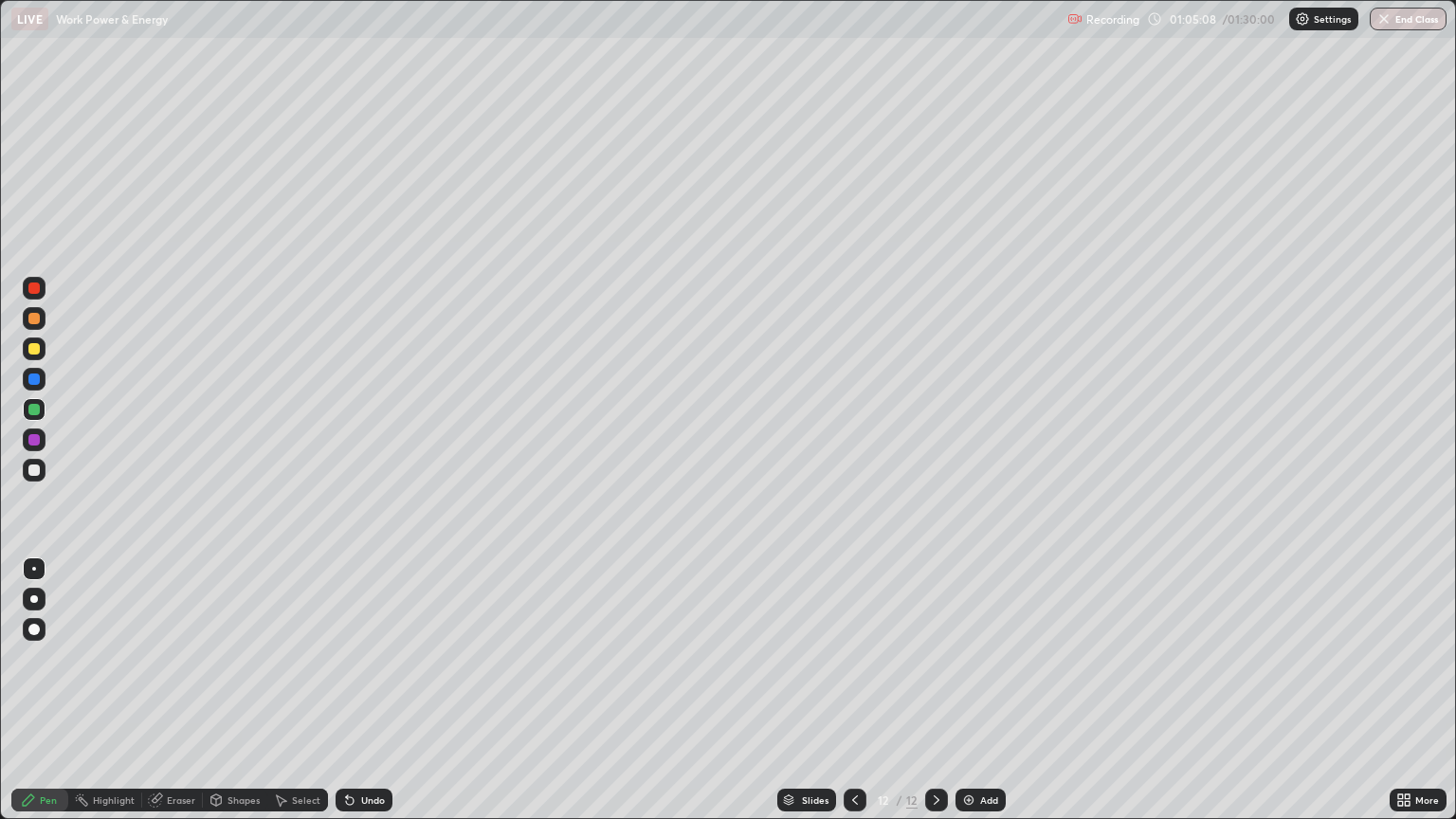 click on "Shapes" at bounding box center [244, 800] 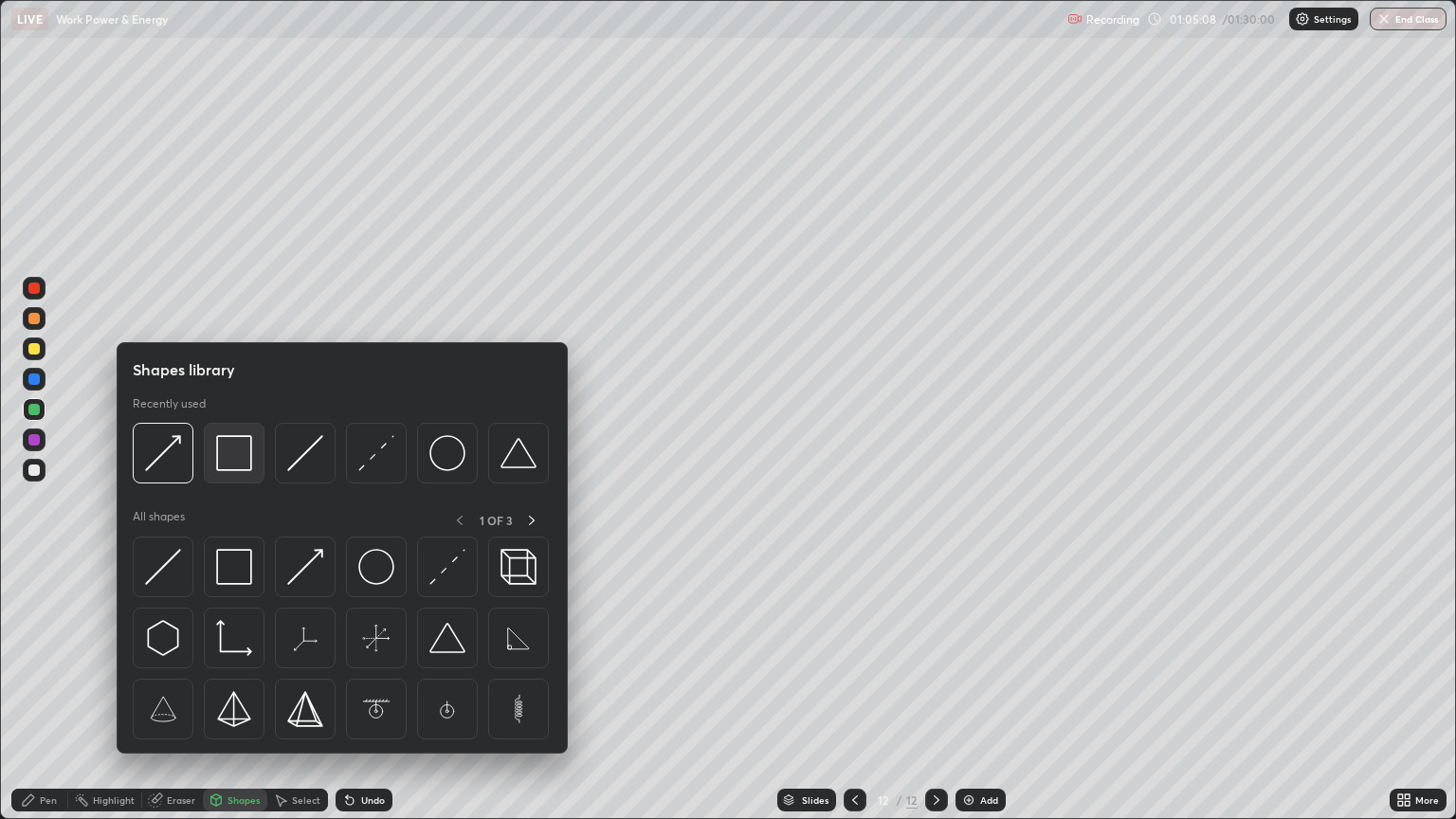 click at bounding box center [234, 453] 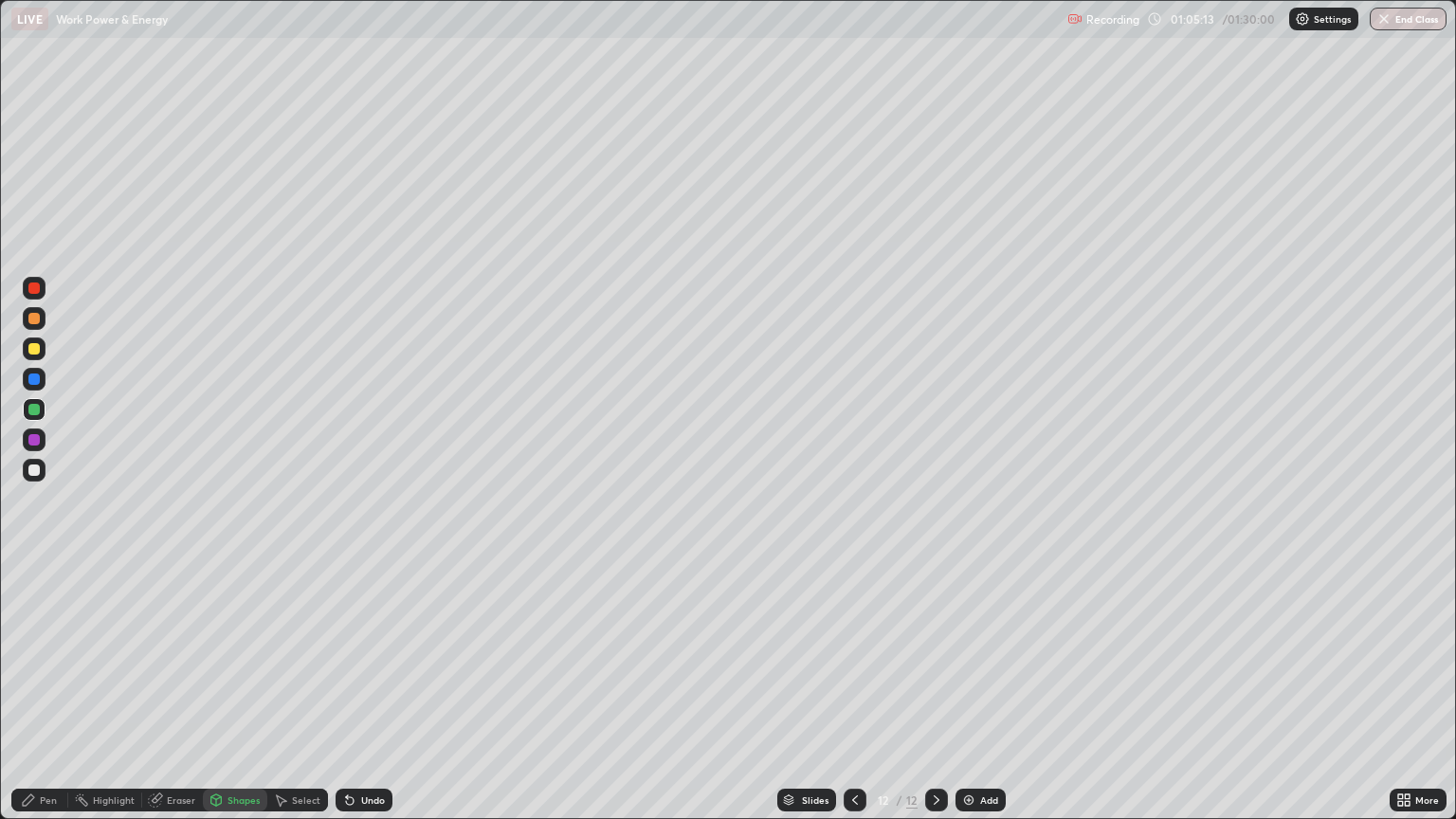click on "Shapes" at bounding box center (244, 800) 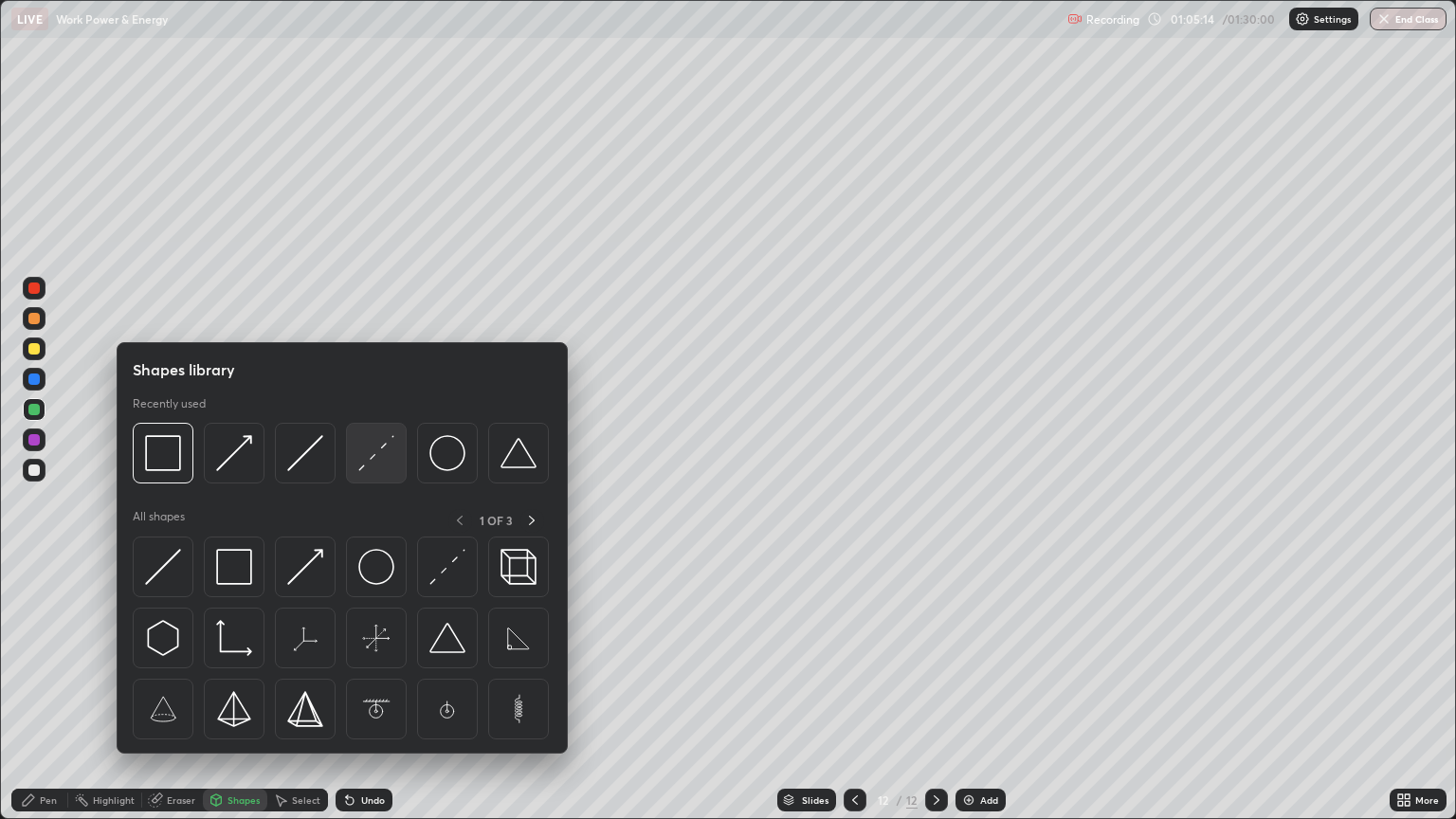 click at bounding box center [376, 453] 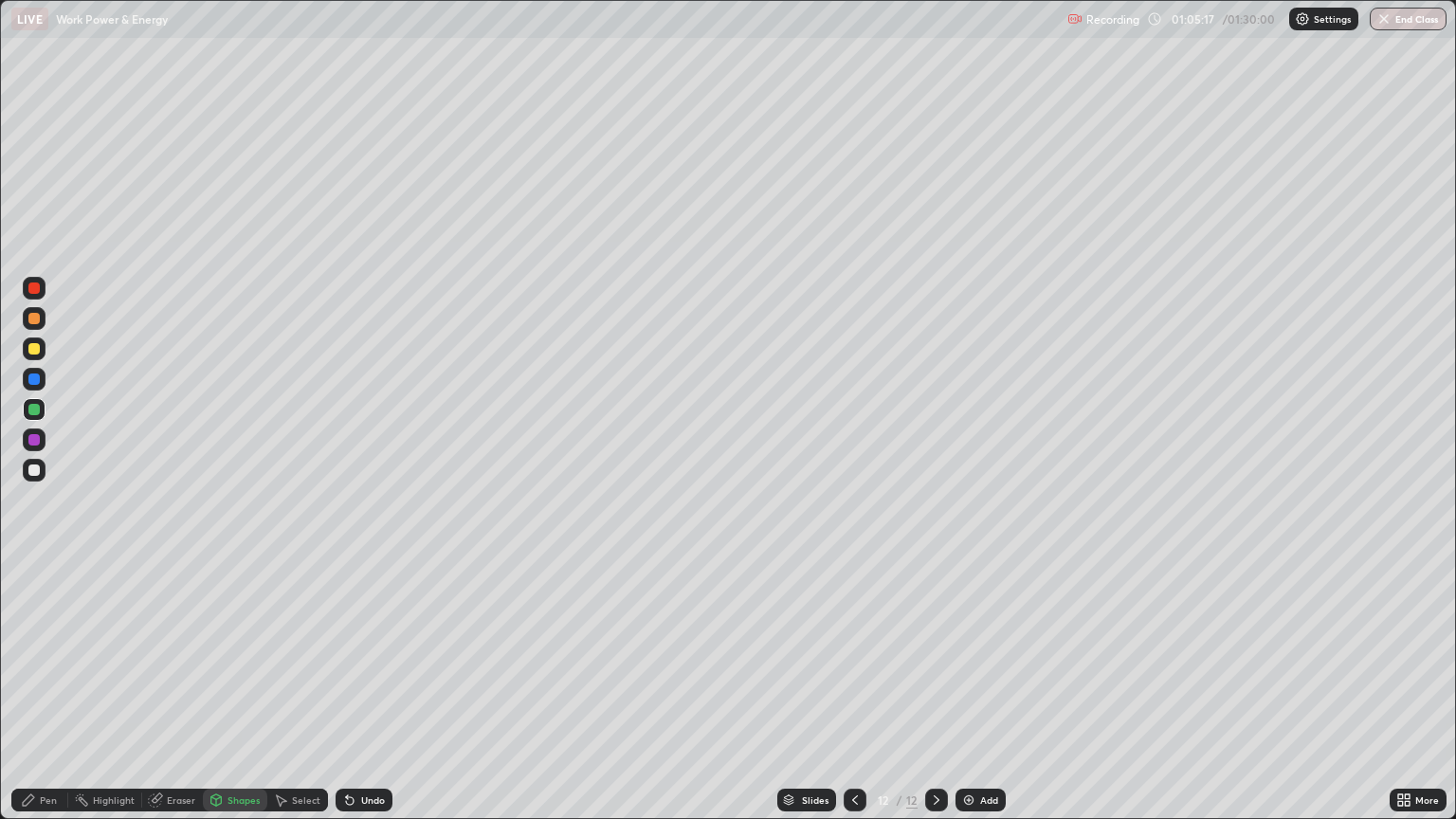 click on "Shapes" at bounding box center (235, 800) 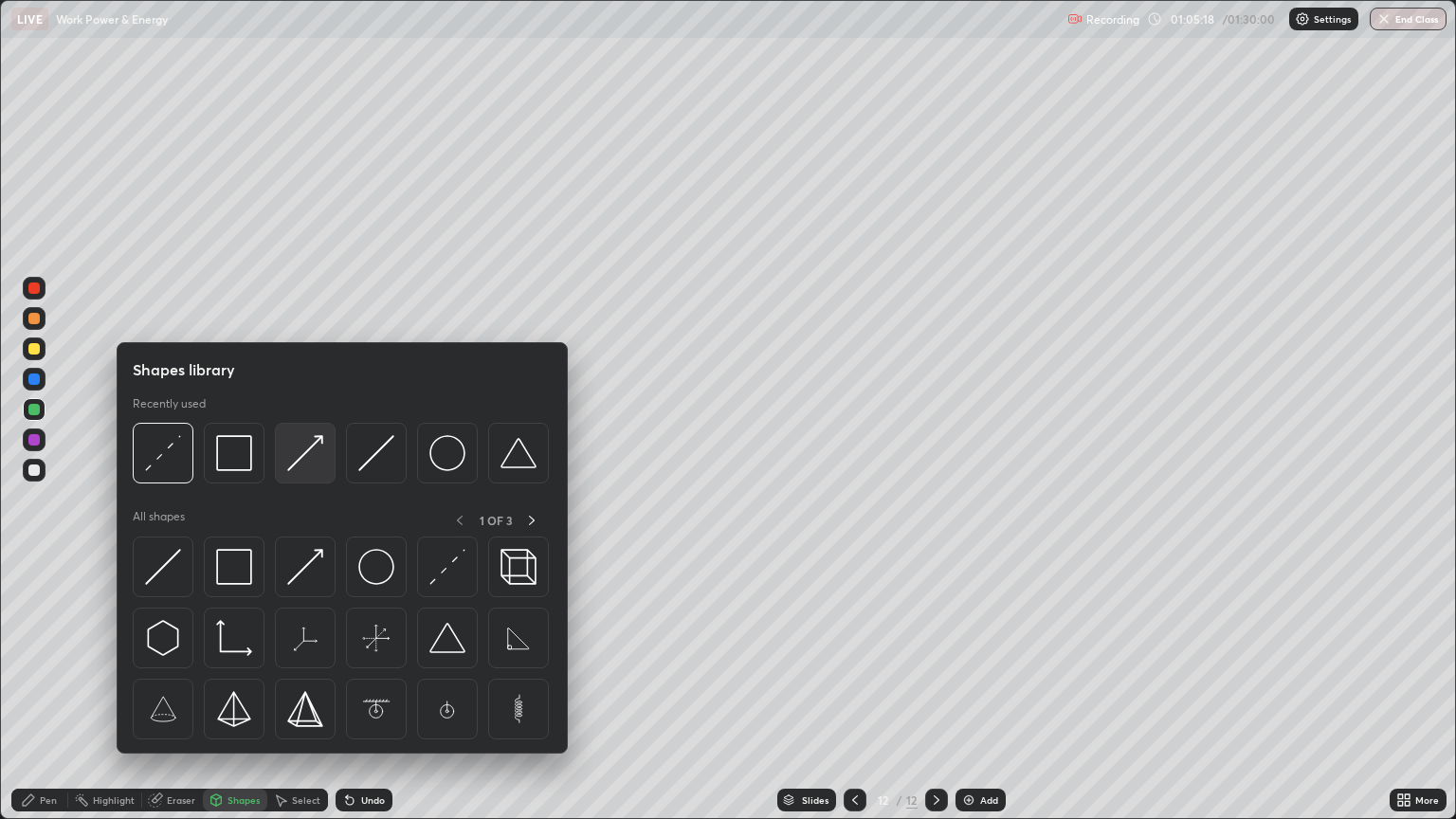 click at bounding box center (305, 453) 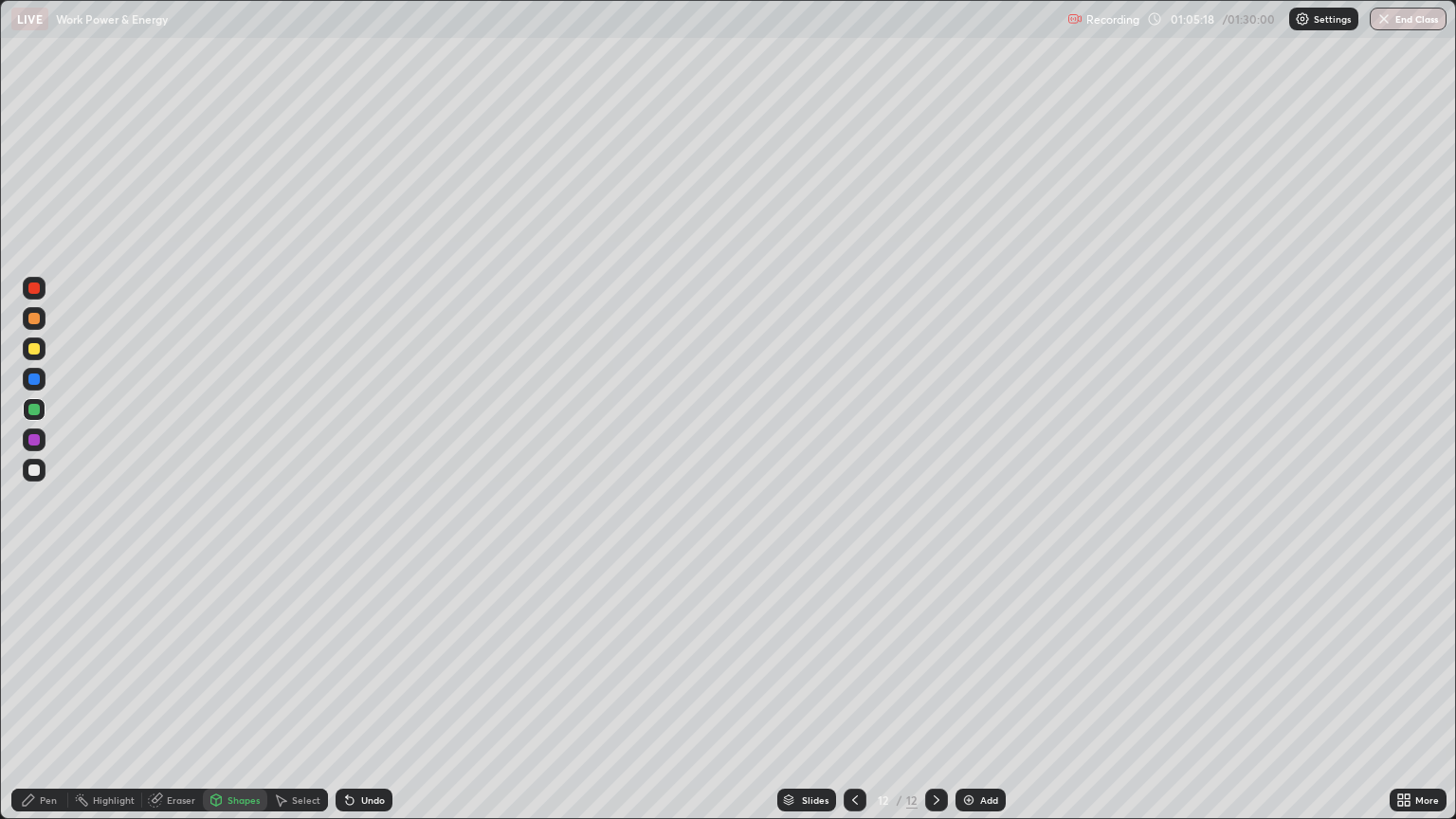 click at bounding box center (34, 349) 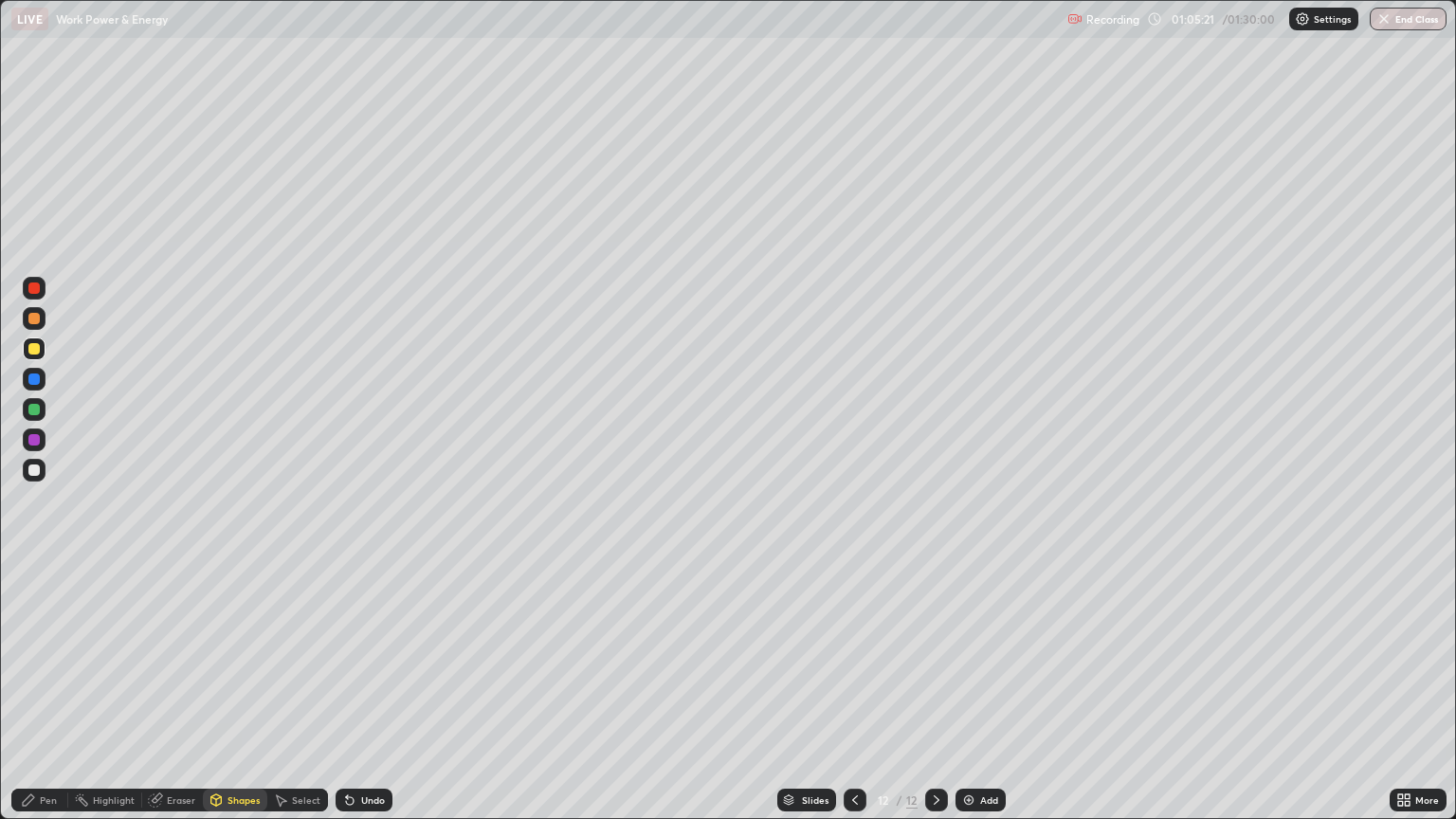 click on "Pen" at bounding box center (48, 800) 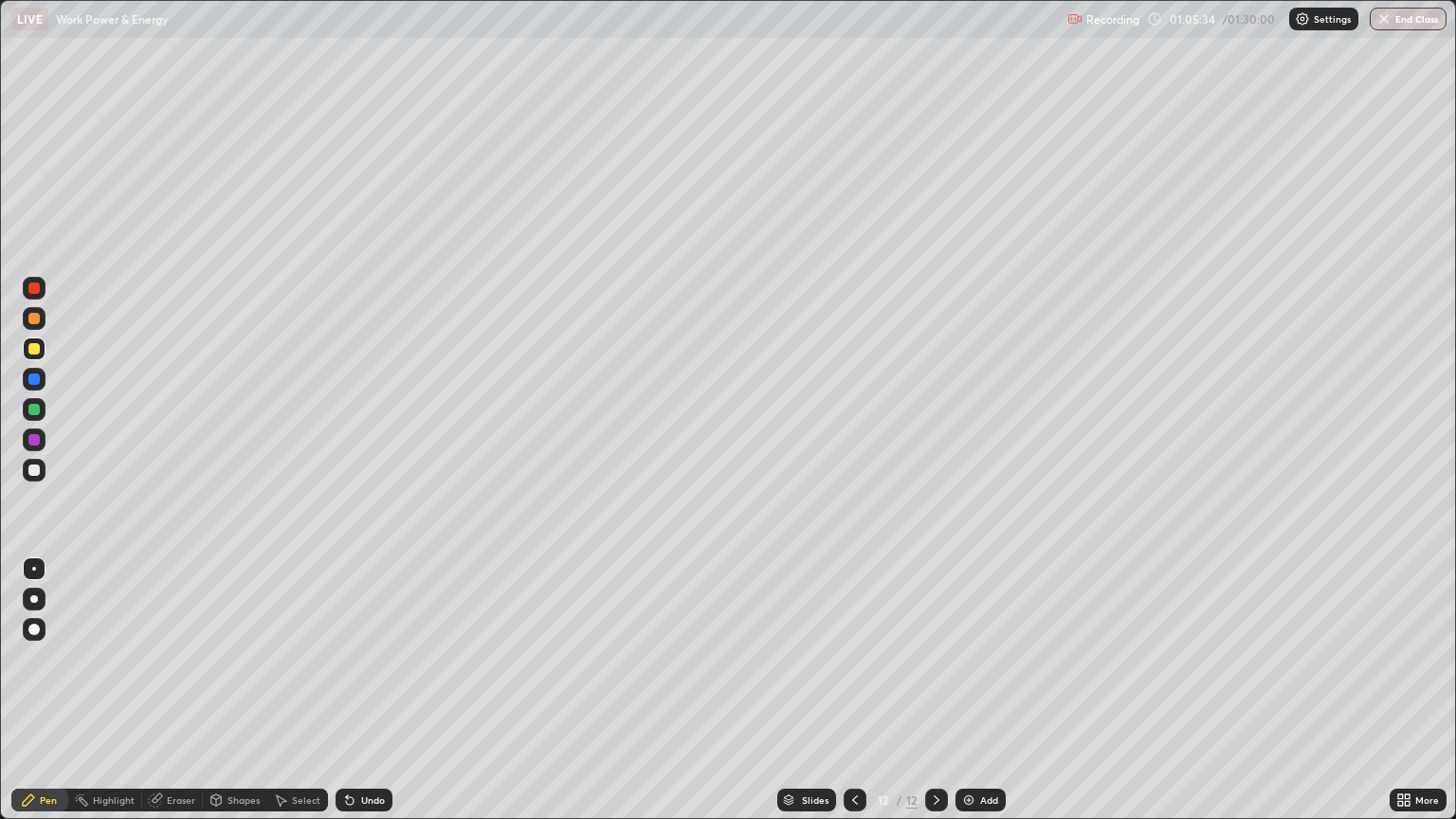 click at bounding box center [34, 379] 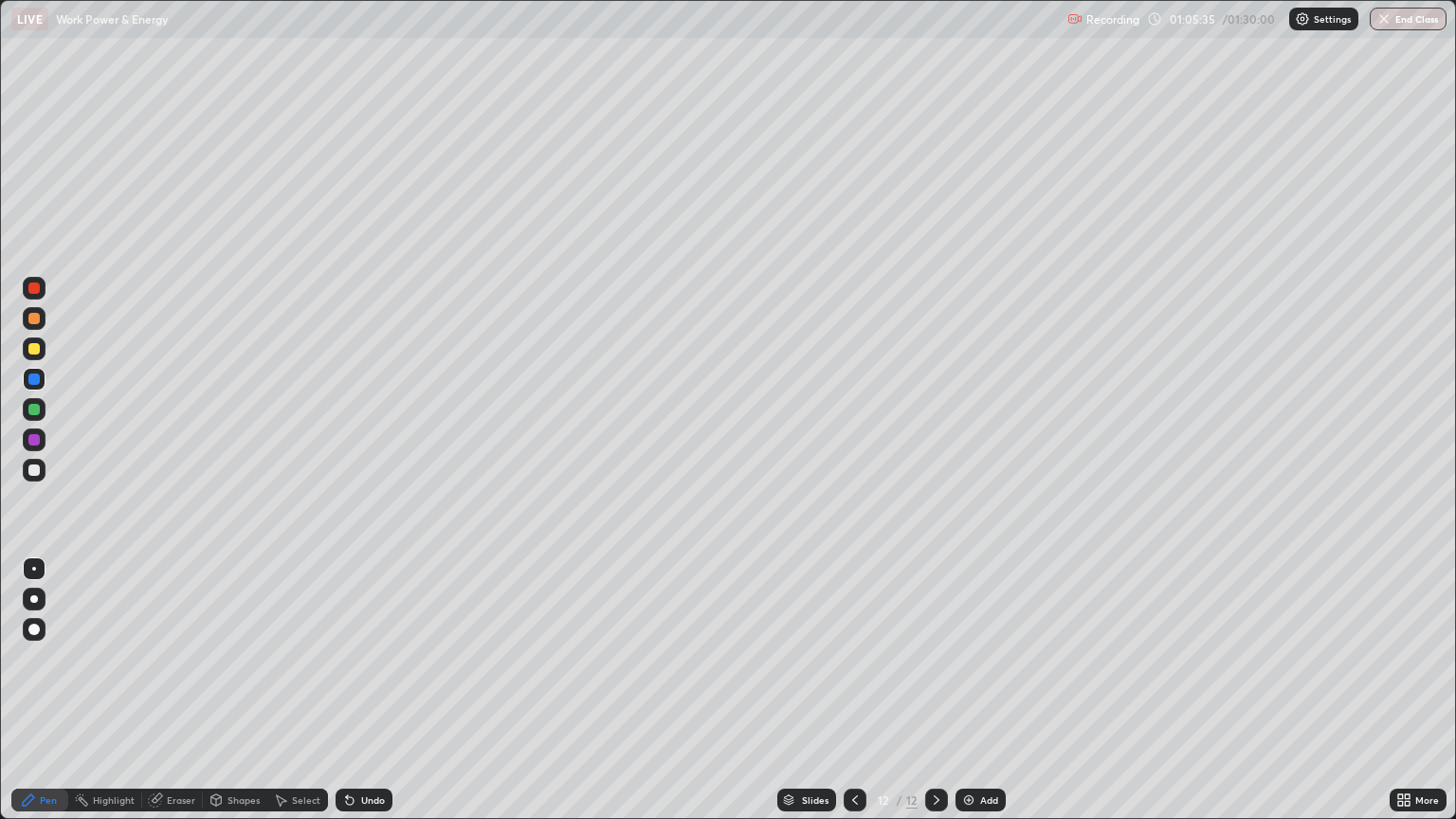 click at bounding box center (34, 599) 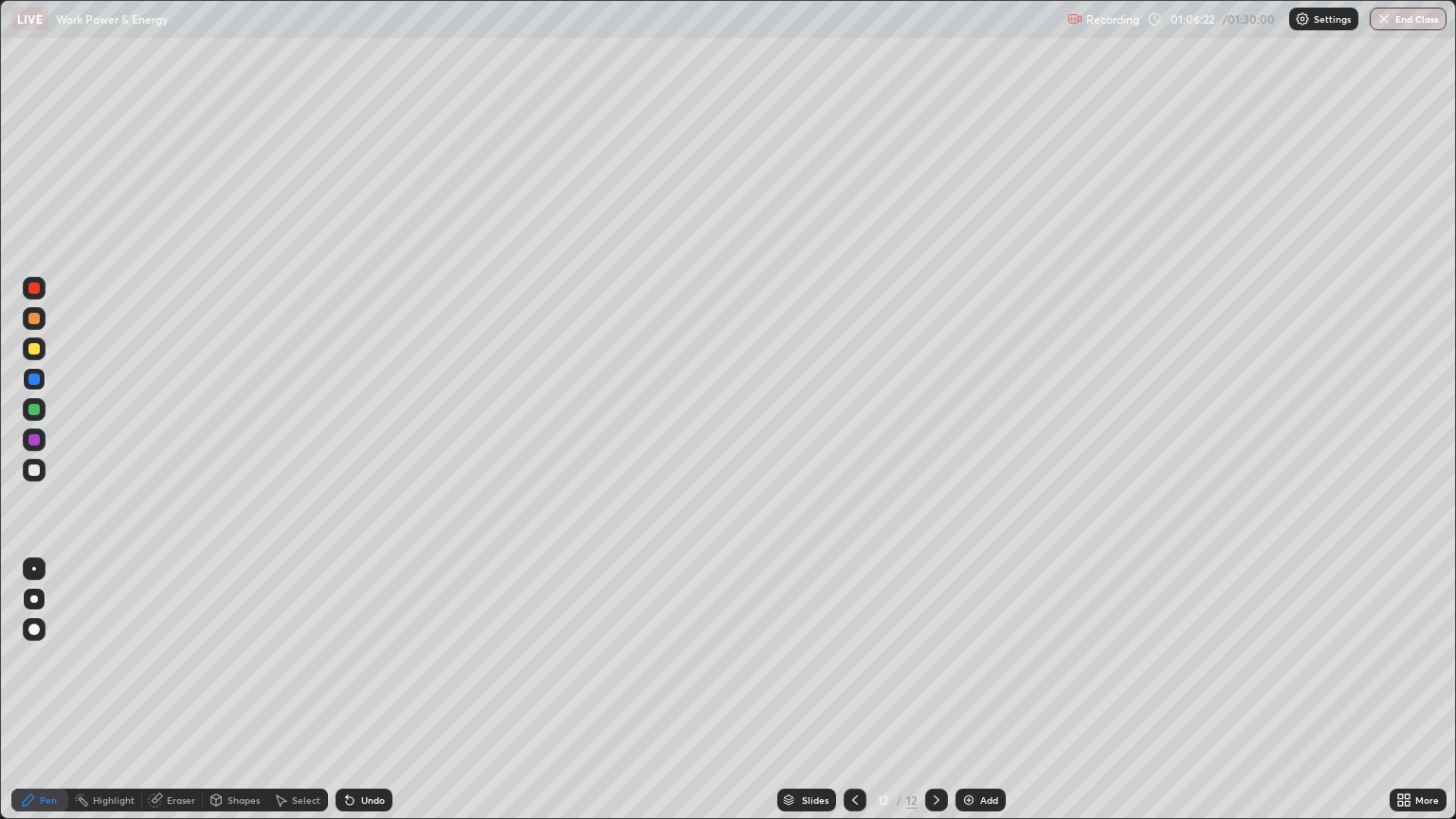 click at bounding box center (34, 470) 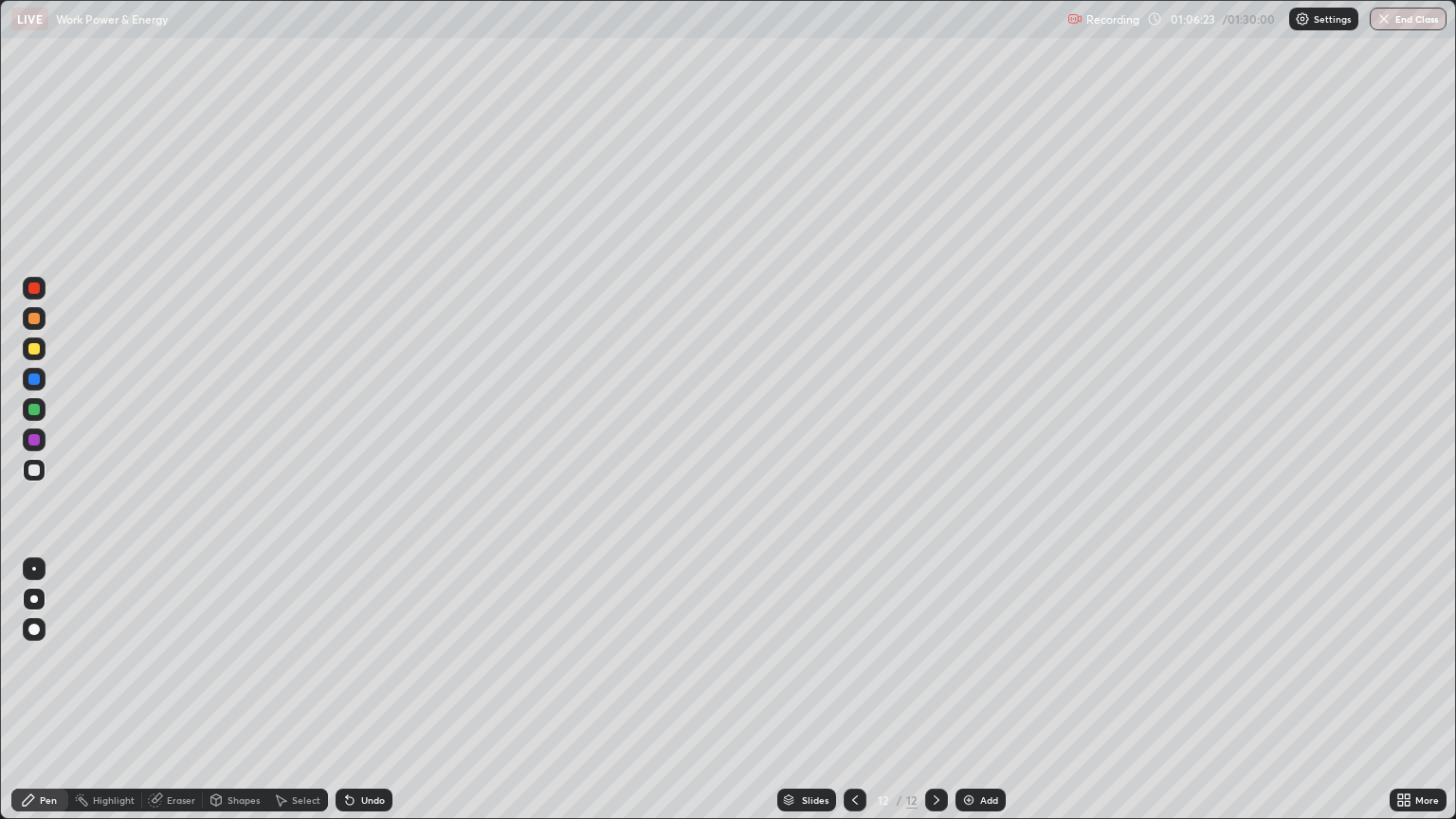 click at bounding box center (34, 569) 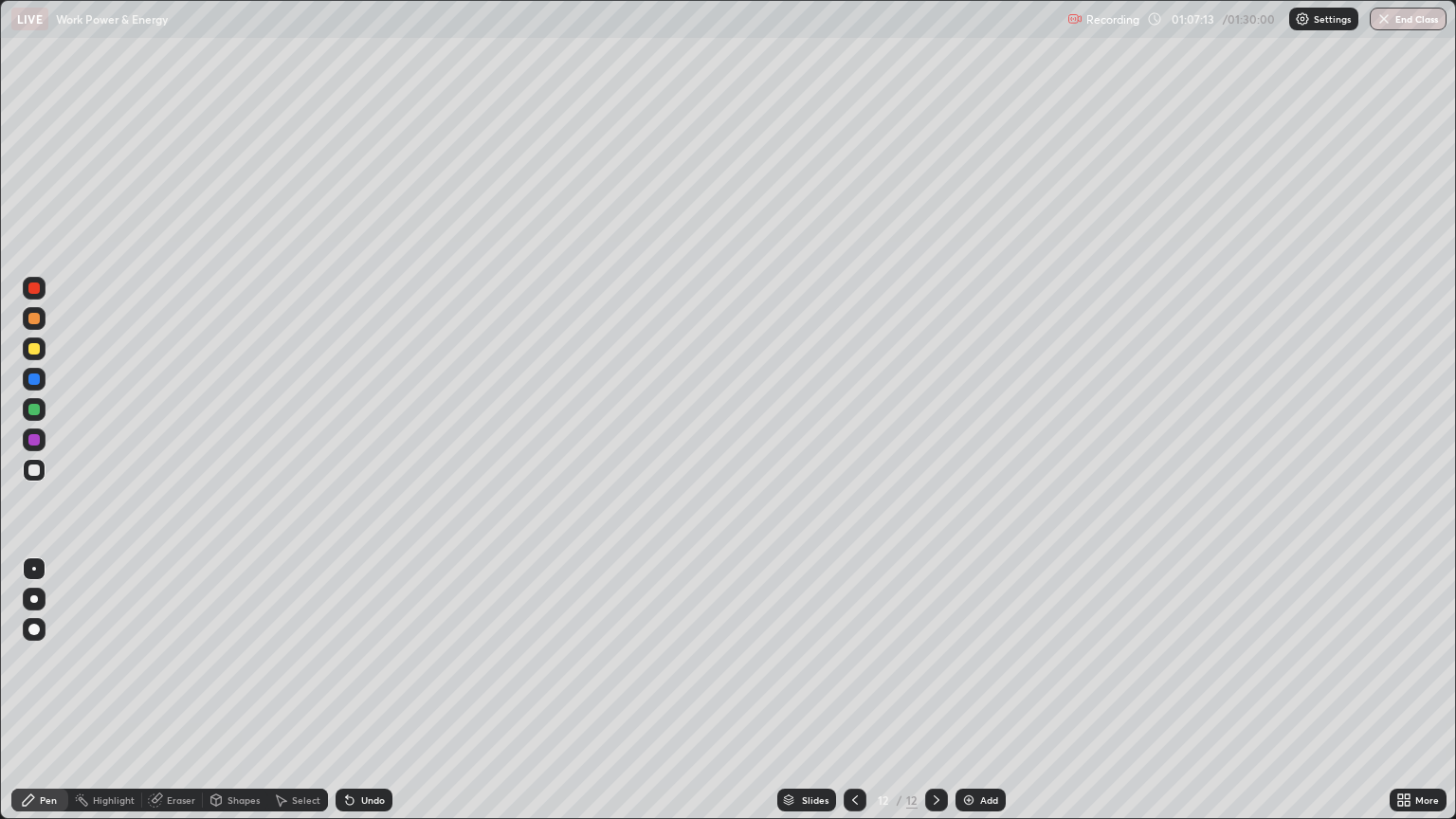 click at bounding box center [34, 379] 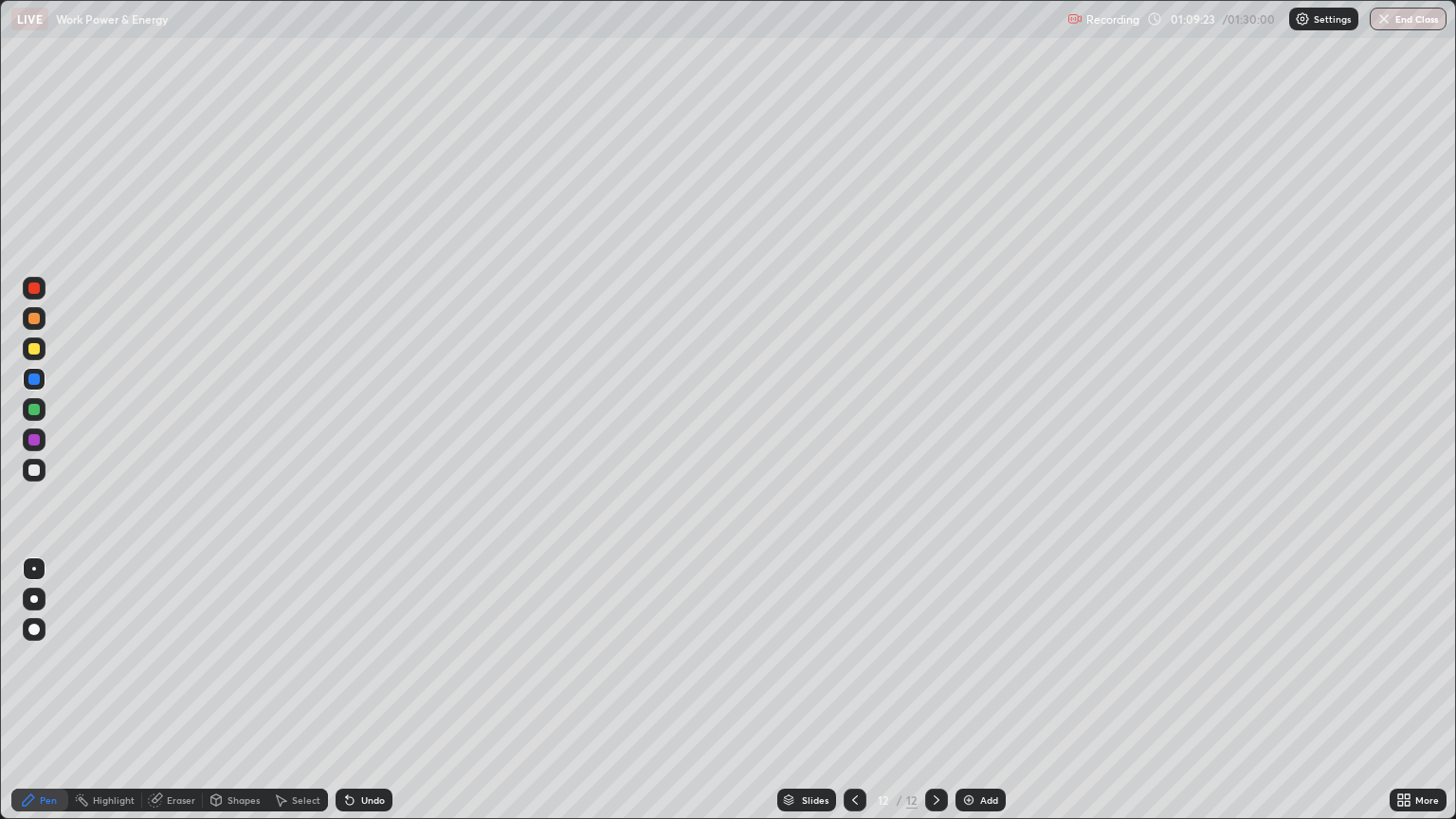 click on "Add" at bounding box center (989, 800) 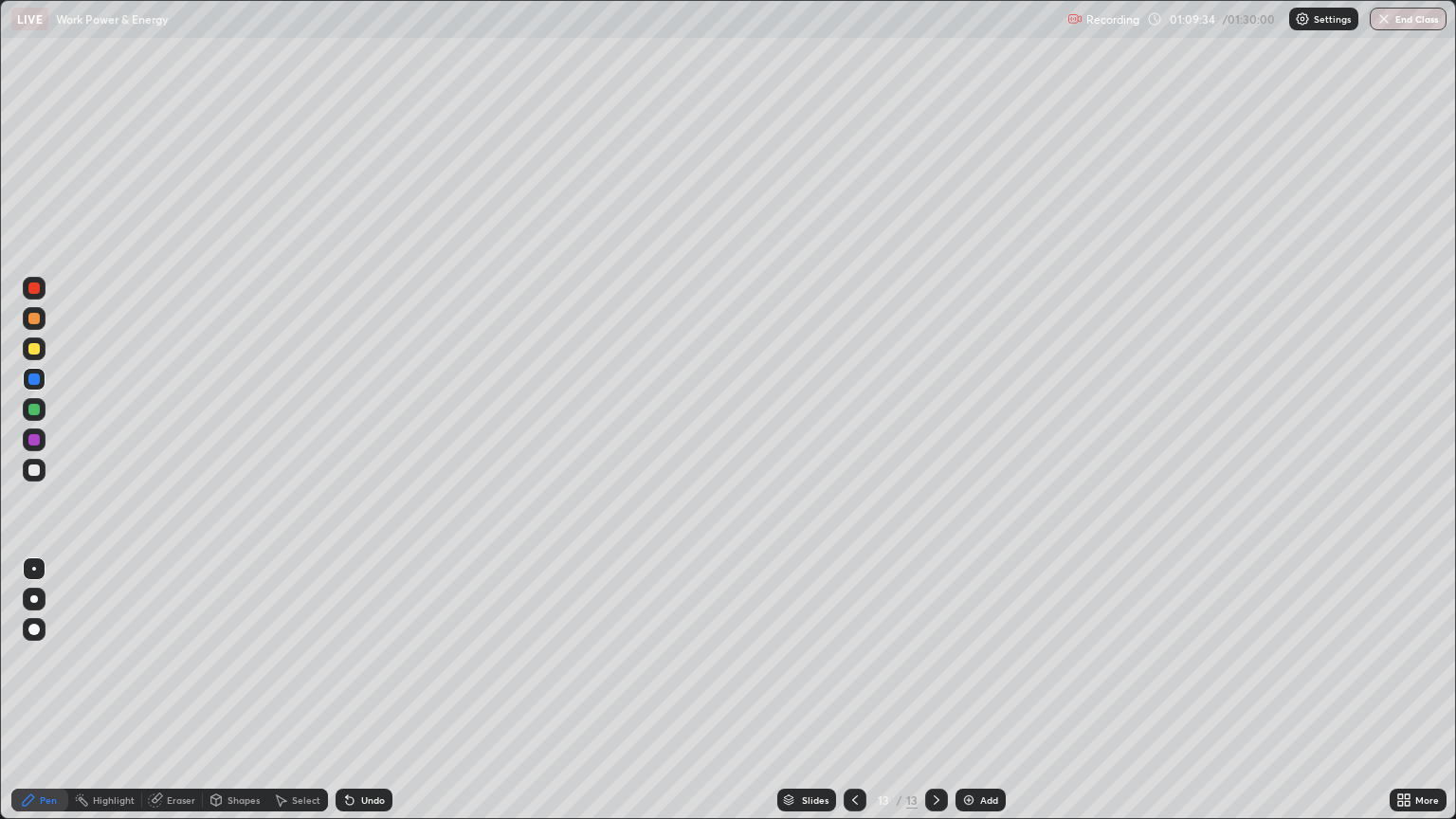 click at bounding box center (34, 470) 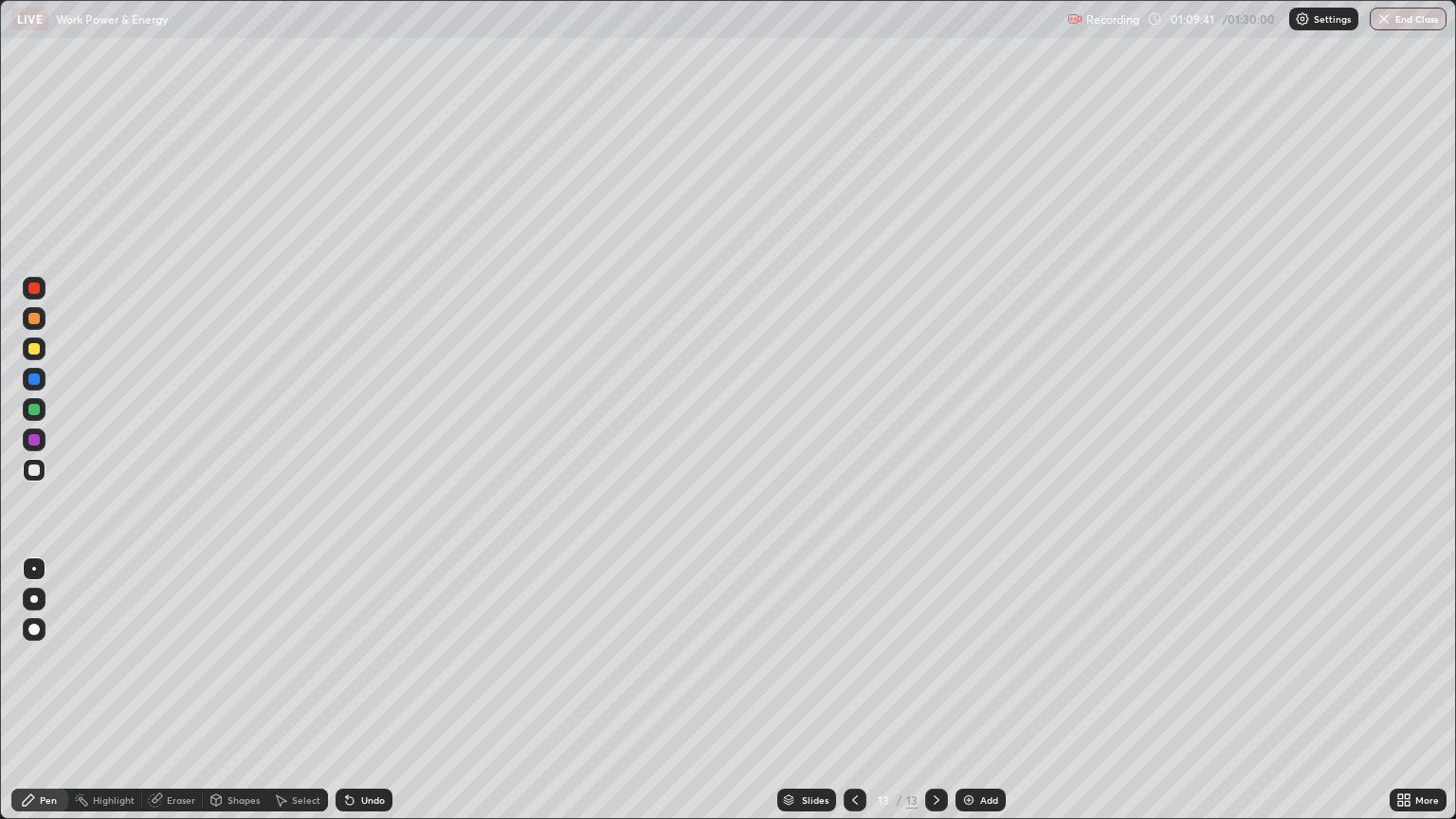 click at bounding box center [34, 349] 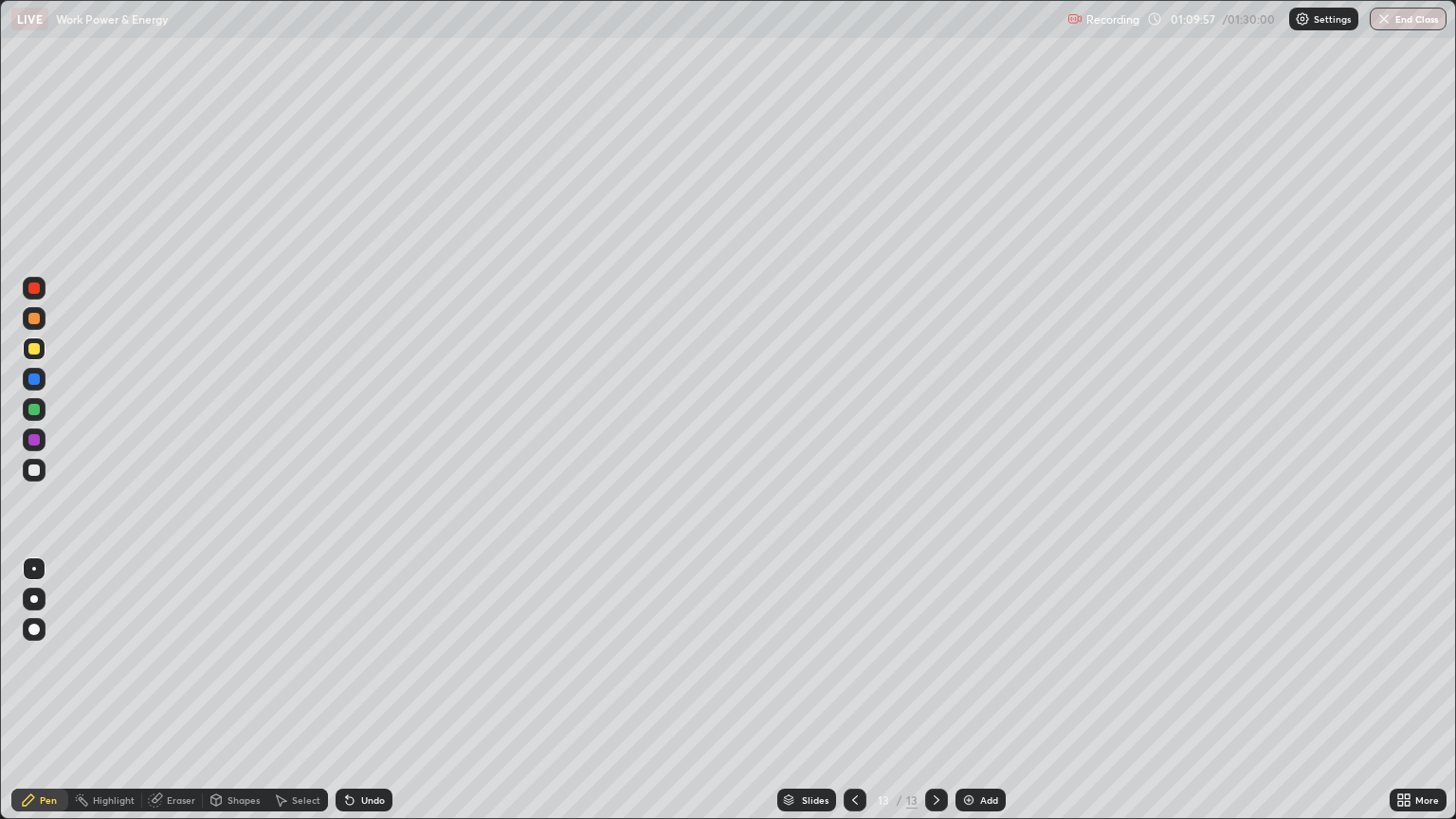 click at bounding box center [34, 379] 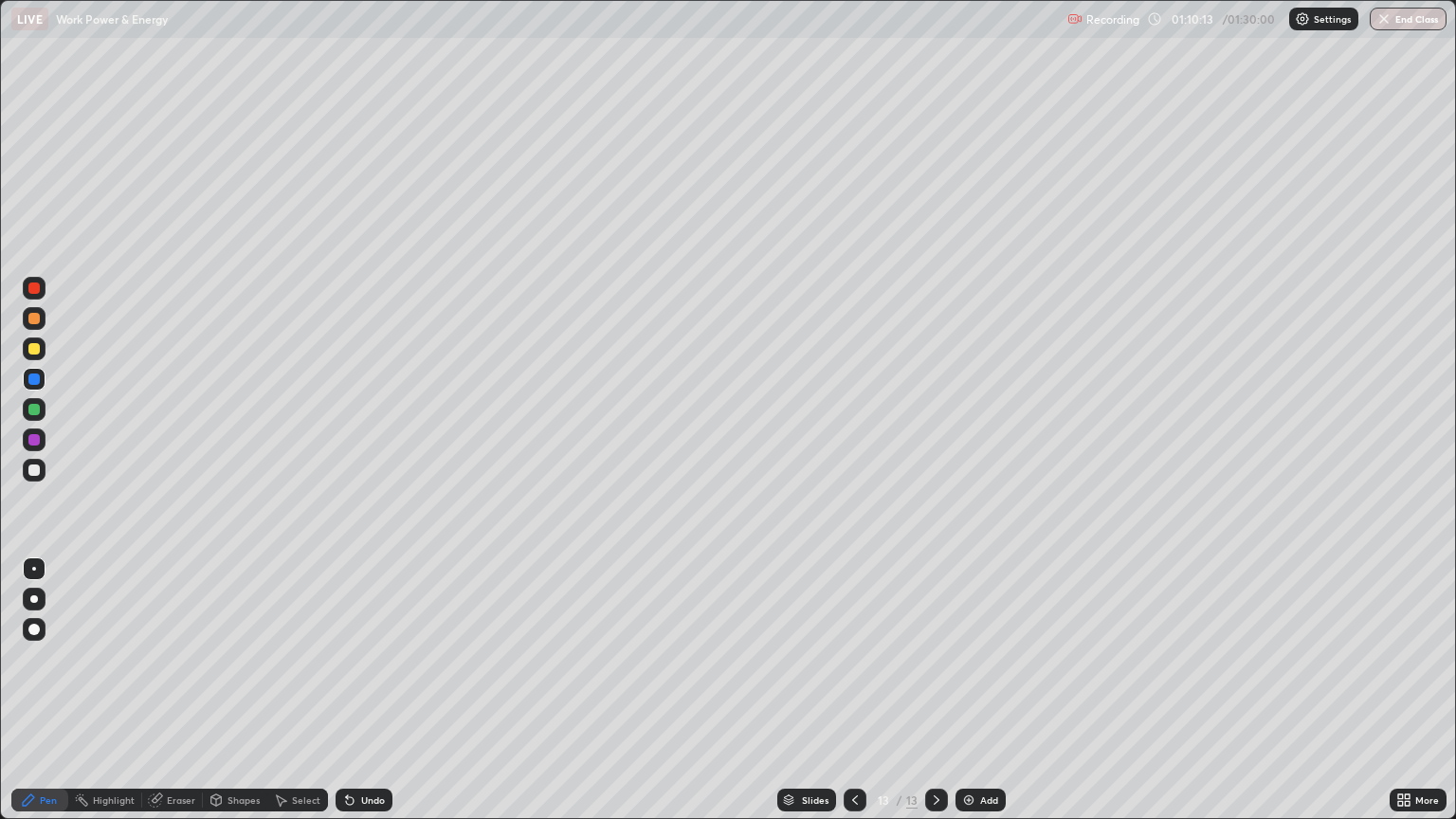 click at bounding box center (34, 349) 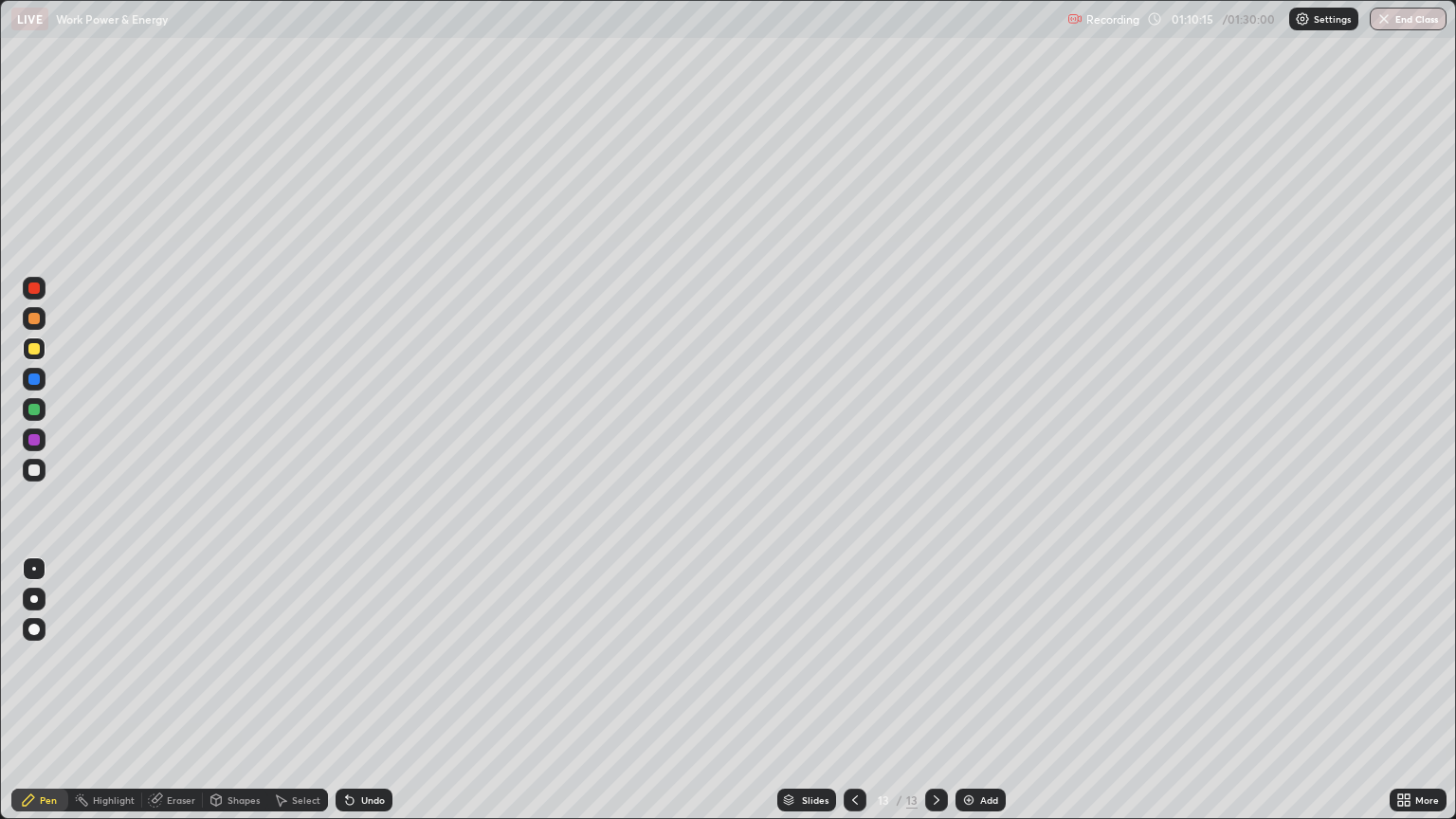 click at bounding box center (34, 410) 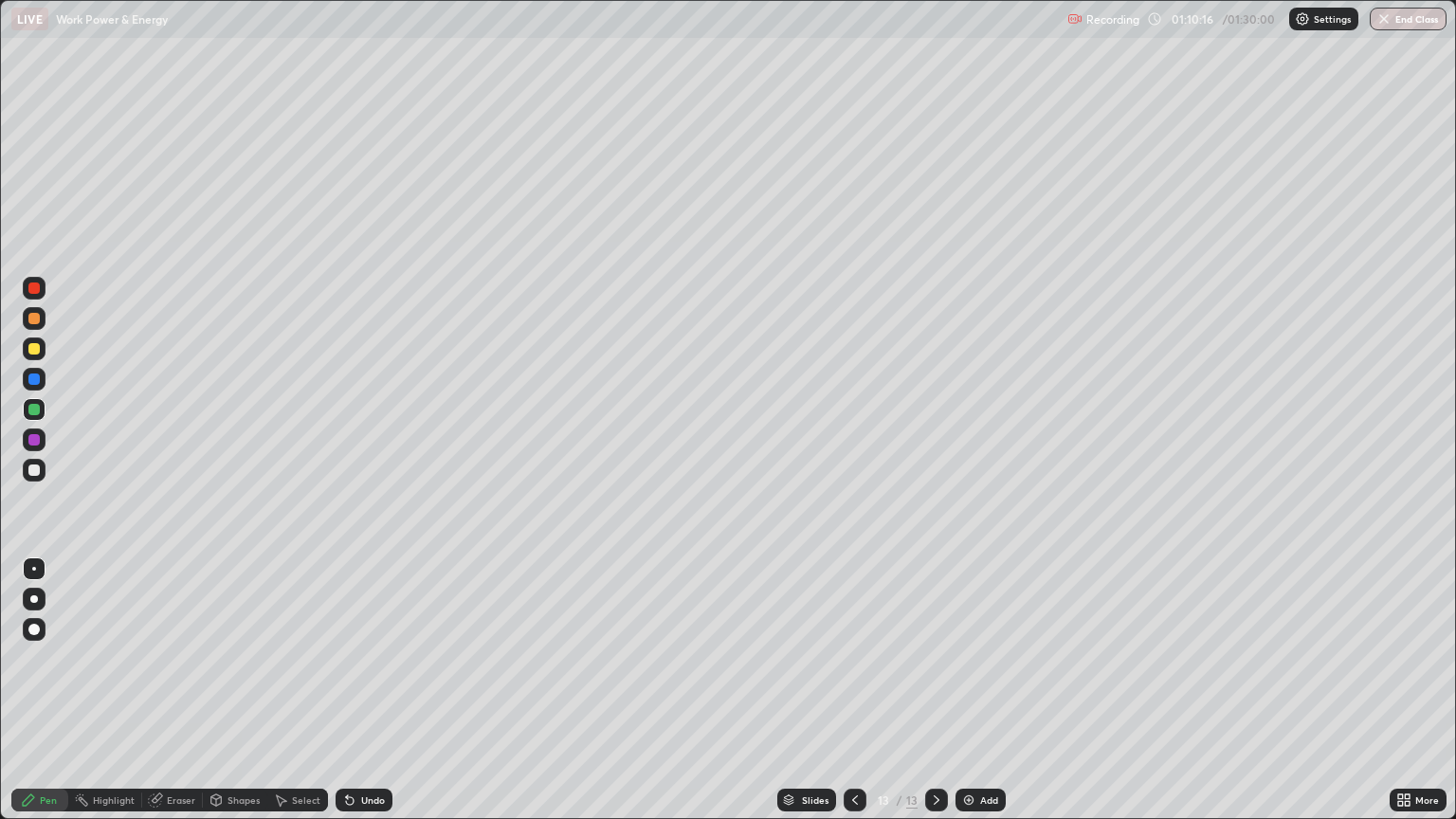 click at bounding box center (34, 599) 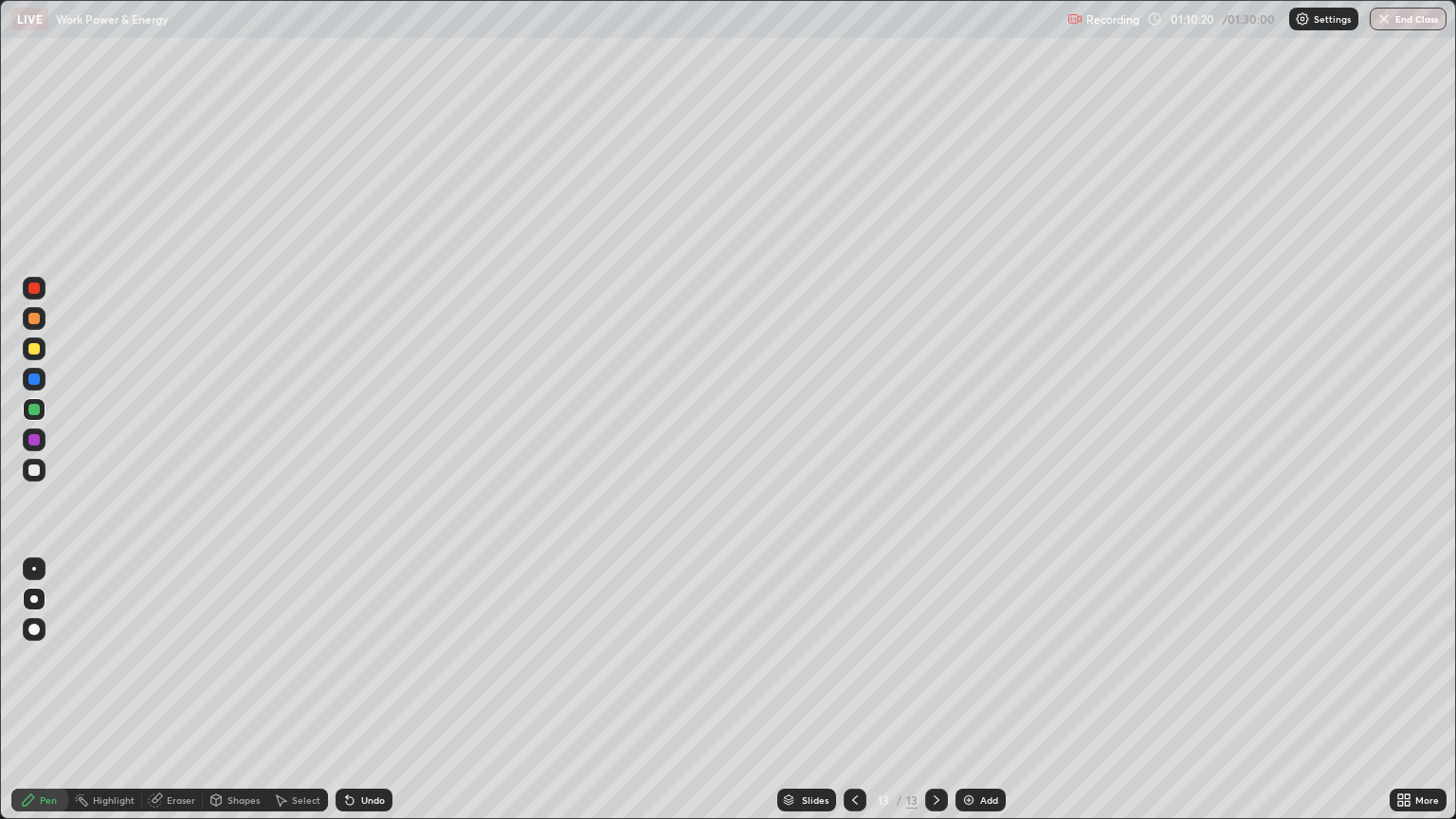 click at bounding box center (34, 569) 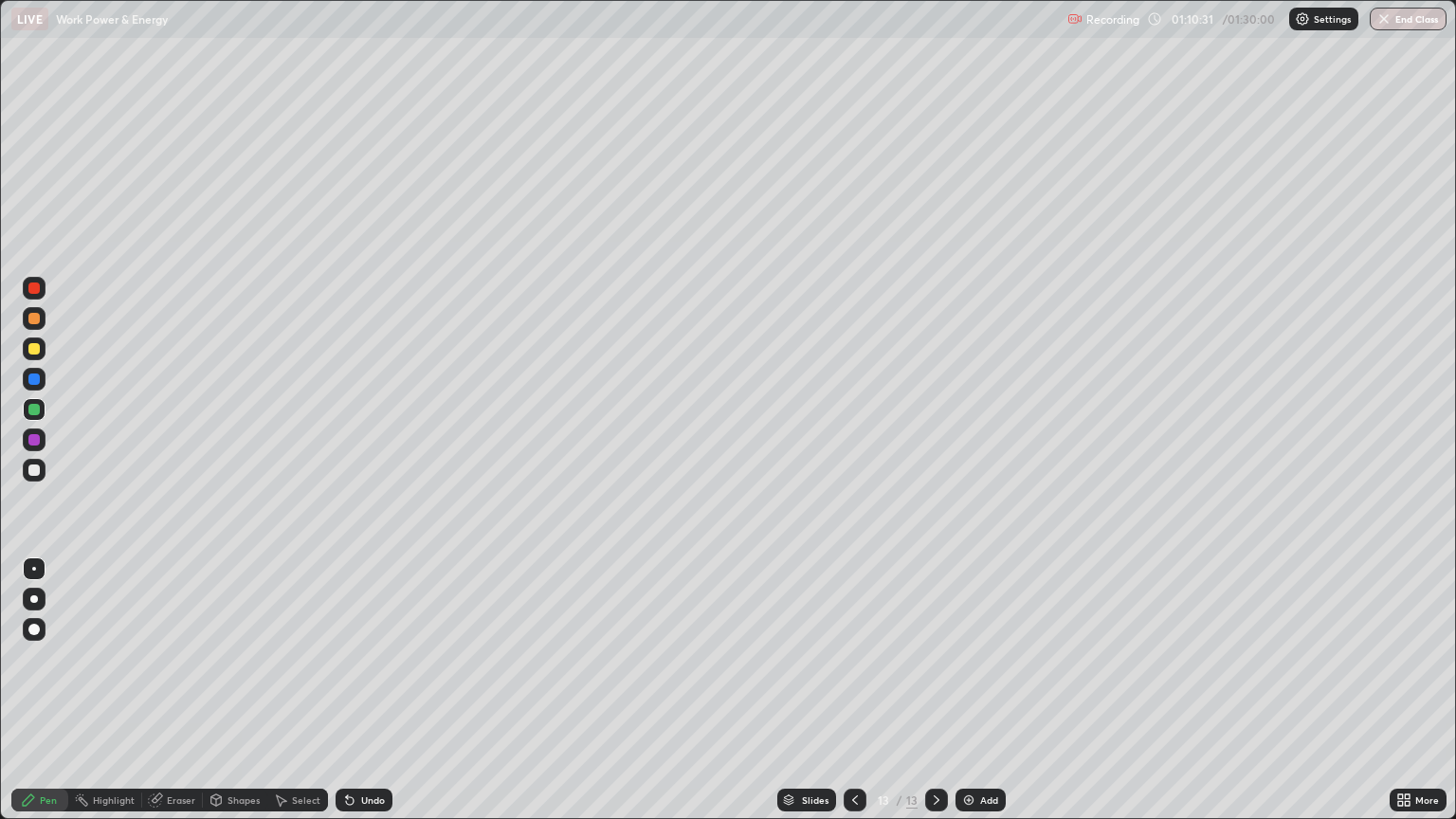 click at bounding box center [34, 470] 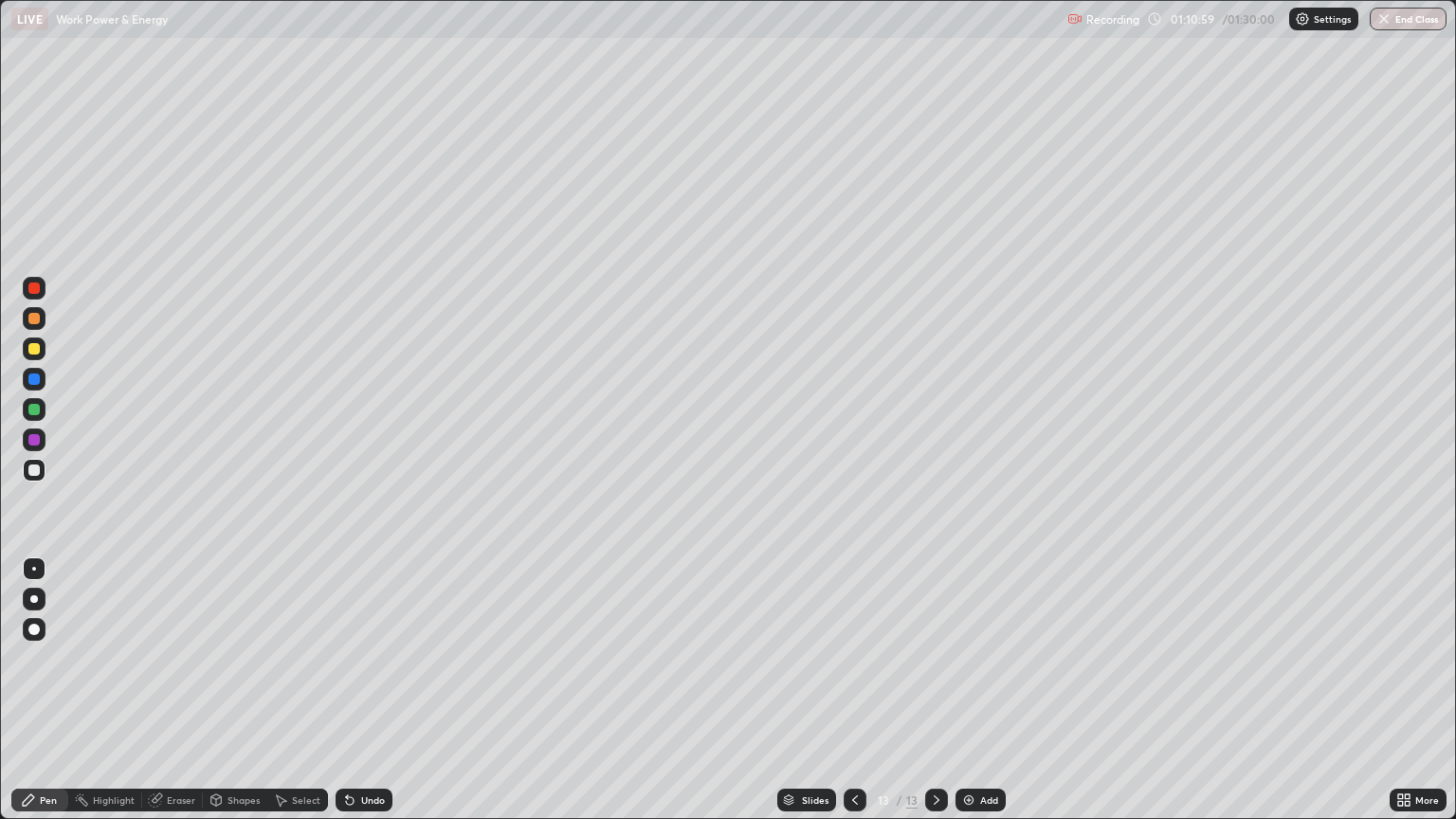 click at bounding box center [34, 349] 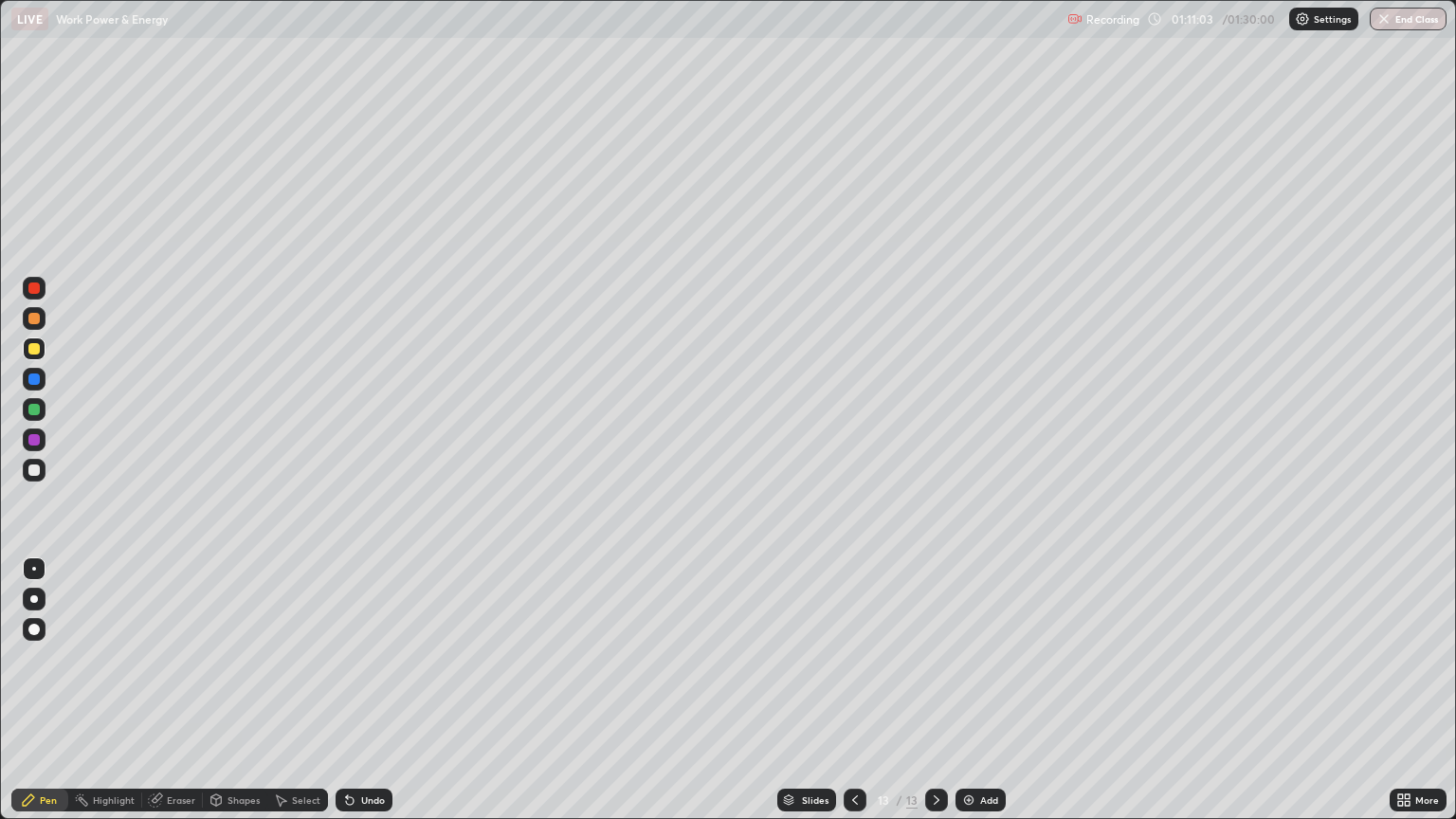 click at bounding box center [34, 470] 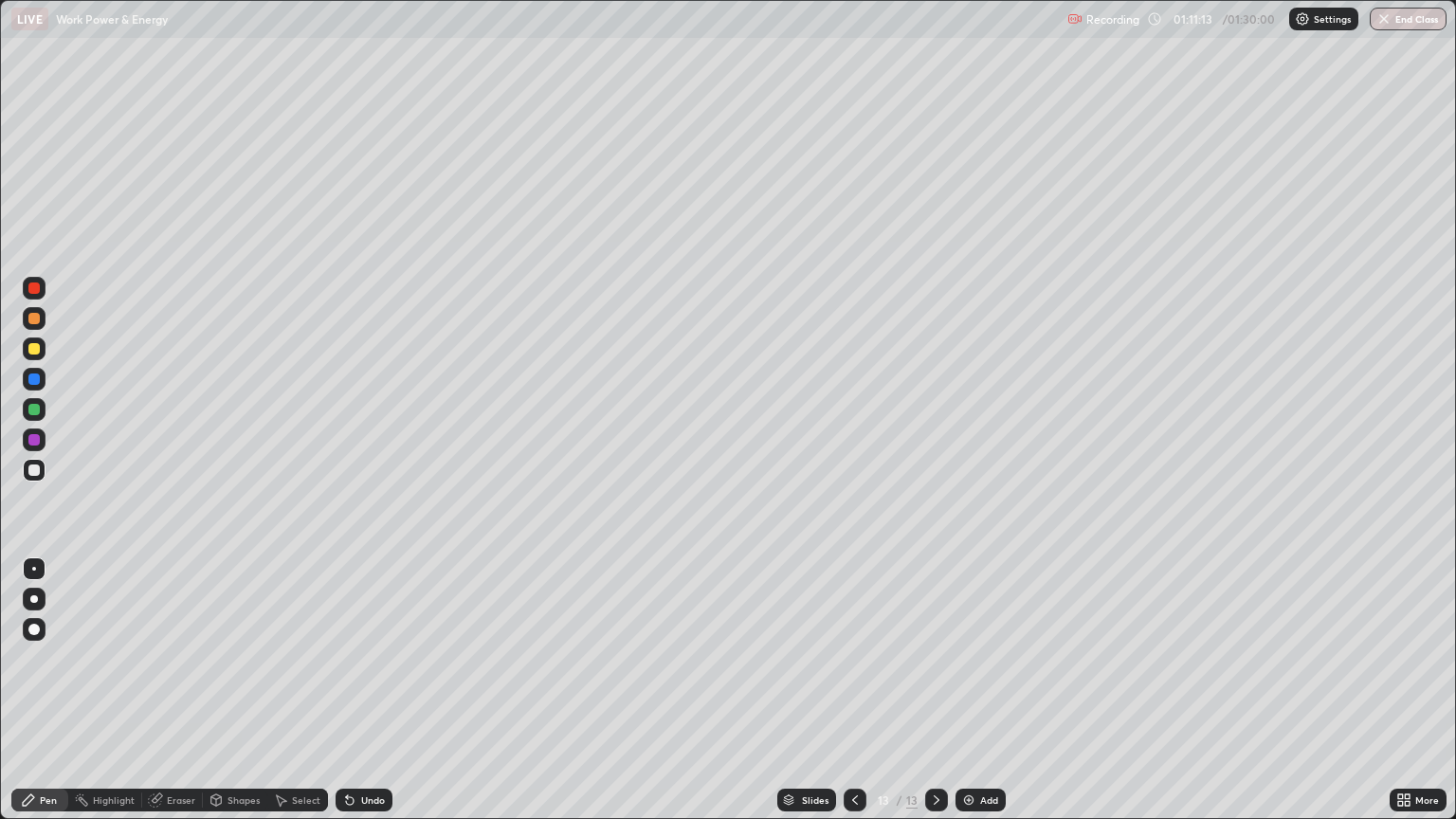 click at bounding box center (34, 349) 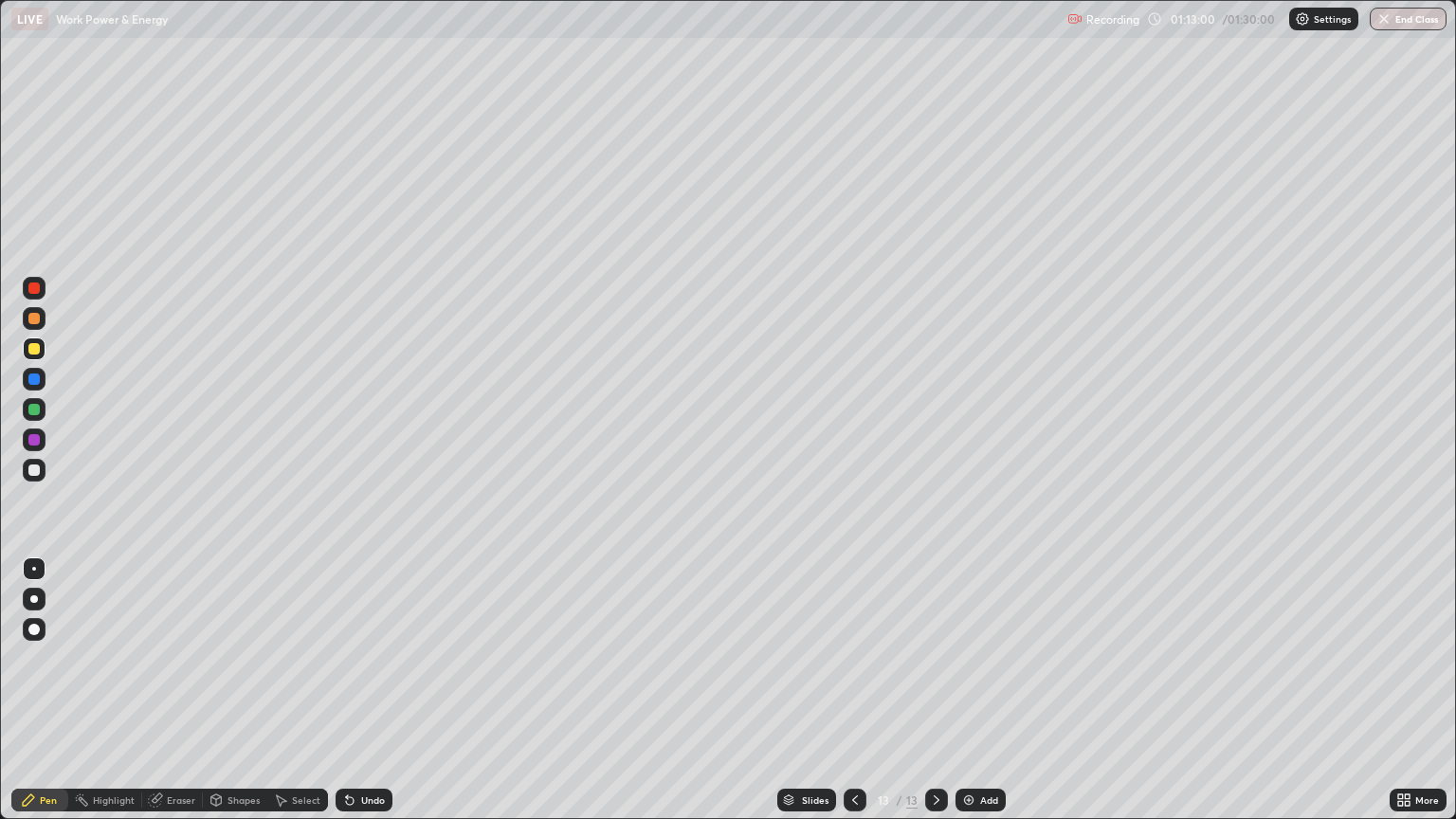 click at bounding box center [34, 349] 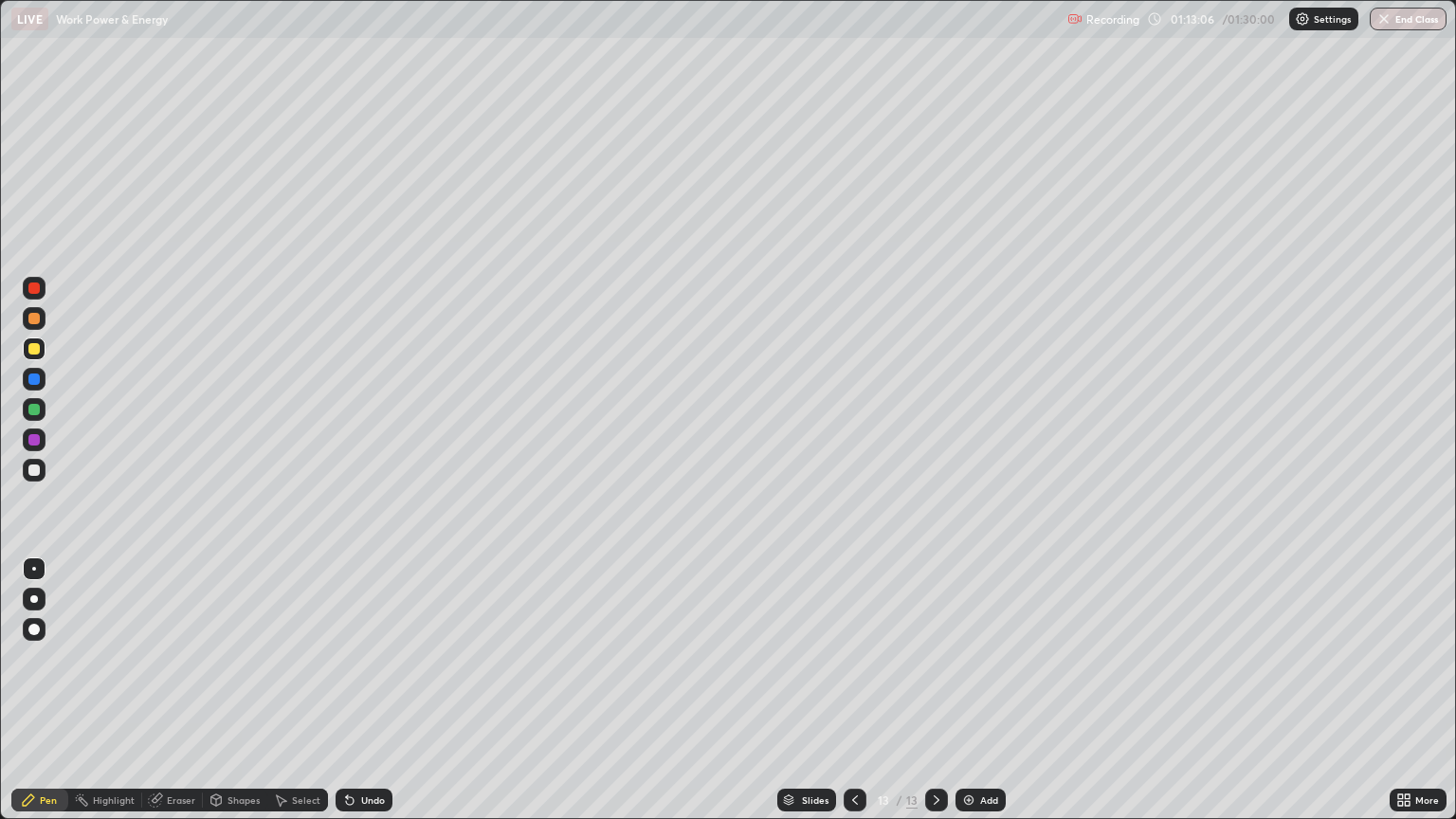 click on "Undo" at bounding box center (373, 800) 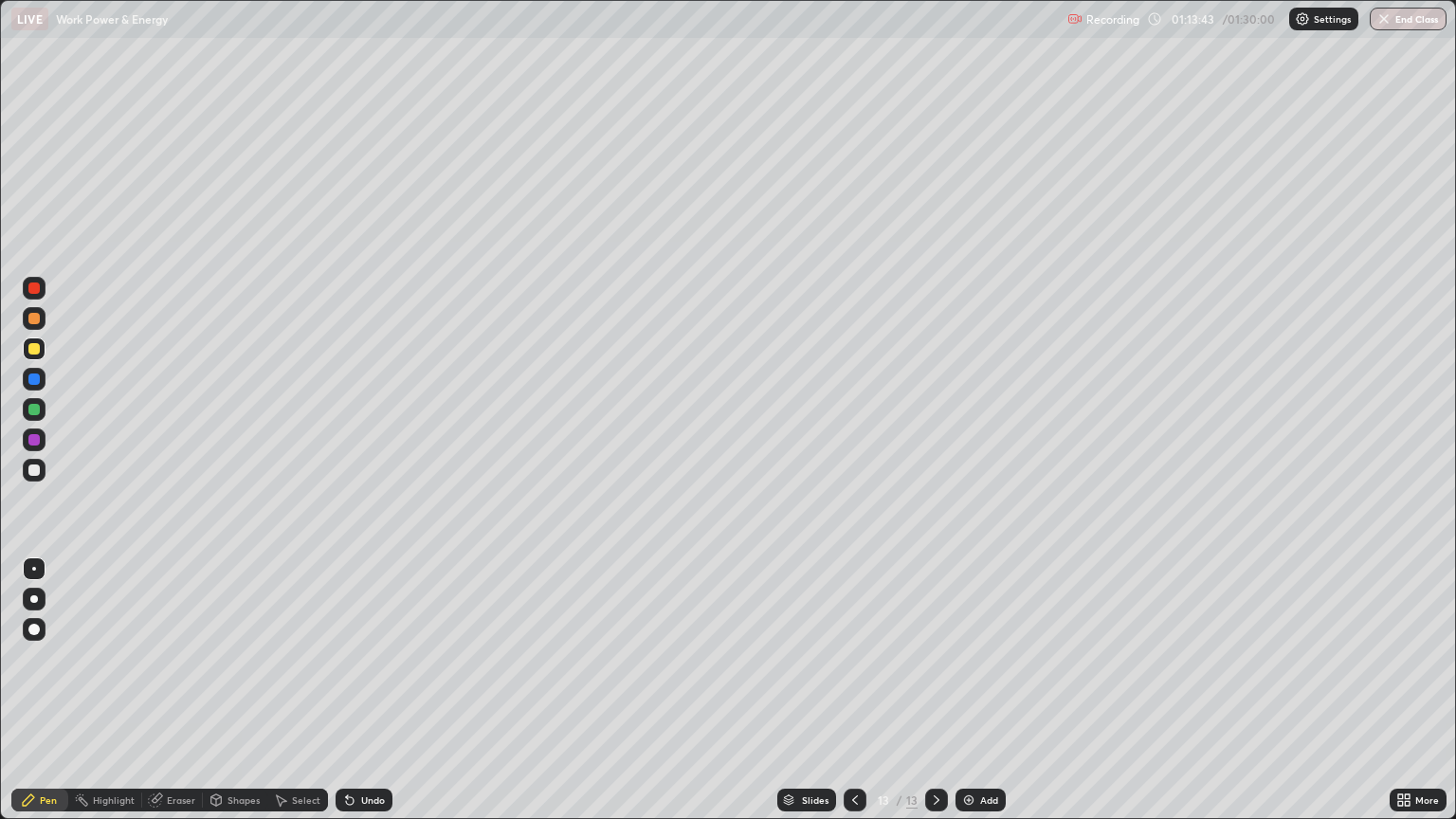 click at bounding box center [34, 379] 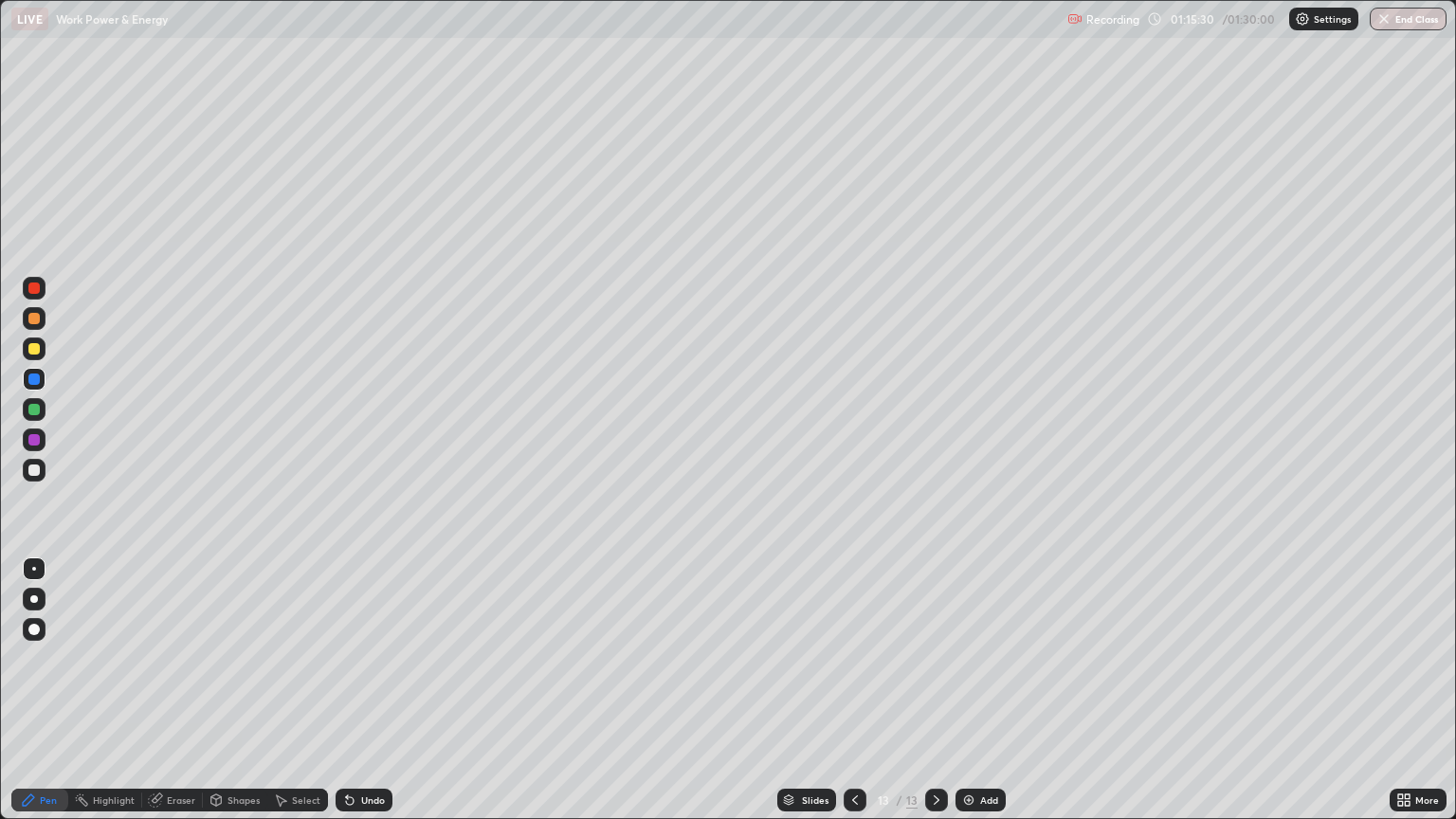 click on "Add" at bounding box center (980, 800) 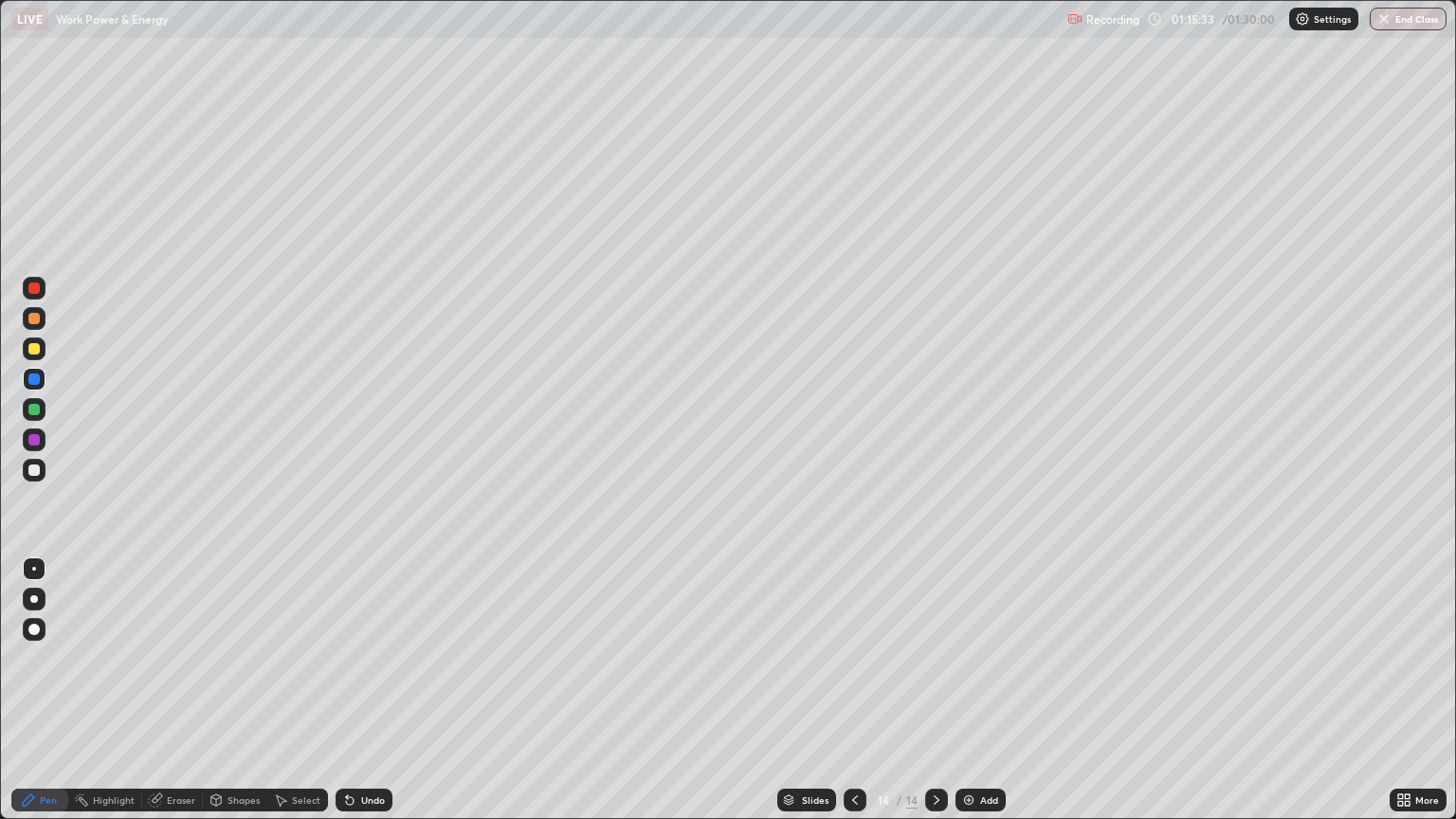 click at bounding box center (34, 349) 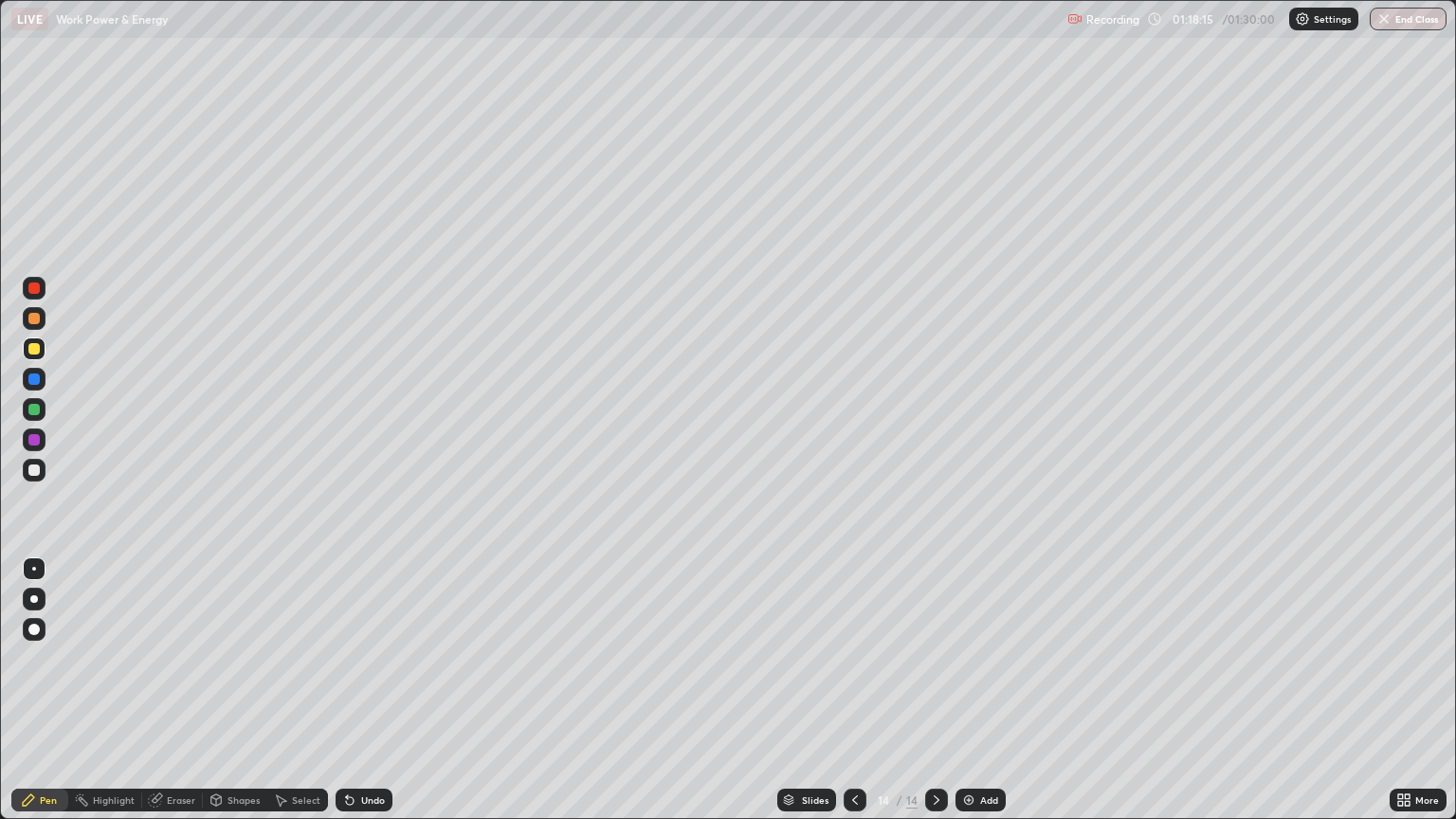 click at bounding box center [34, 470] 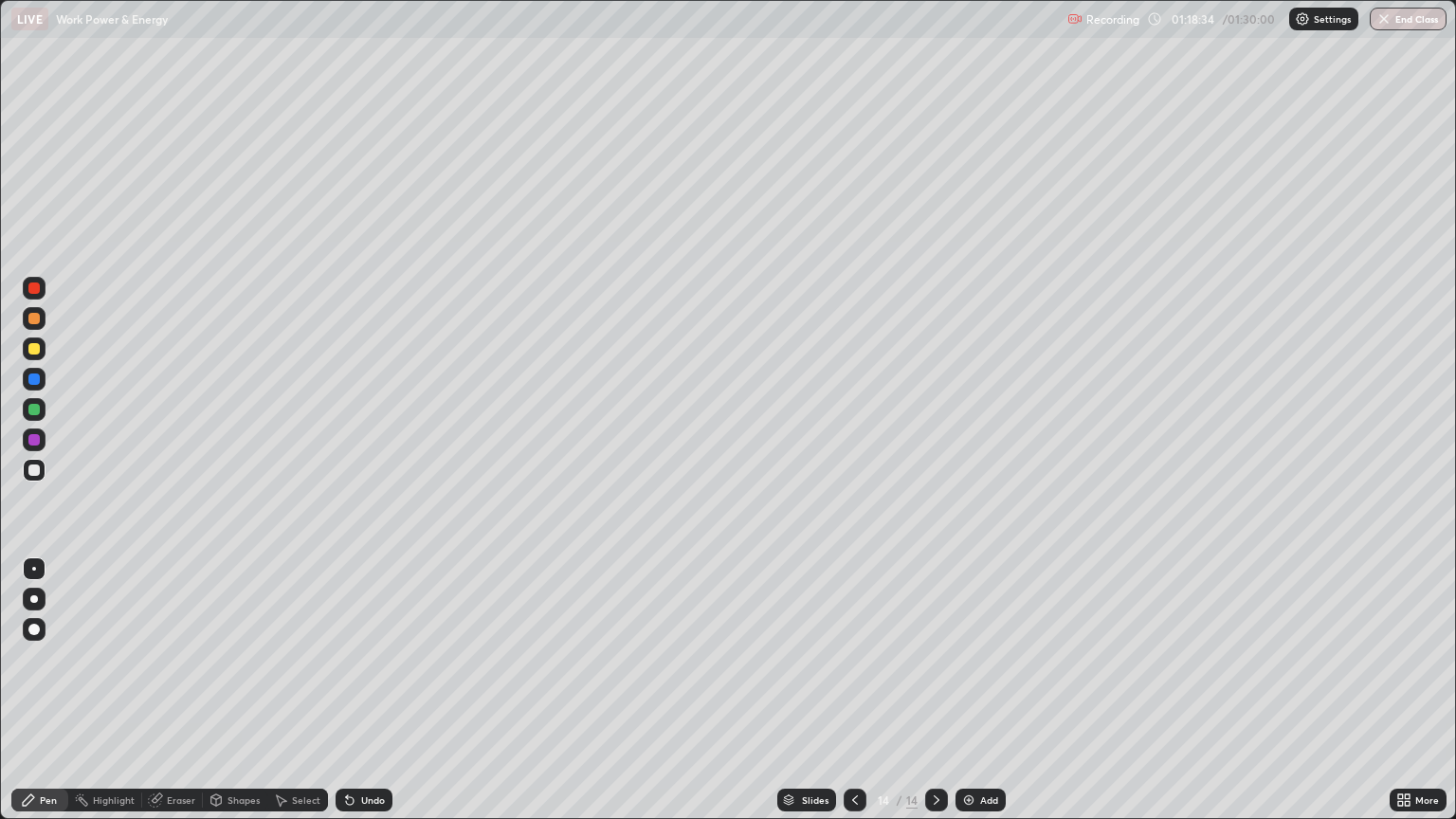 click at bounding box center (34, 410) 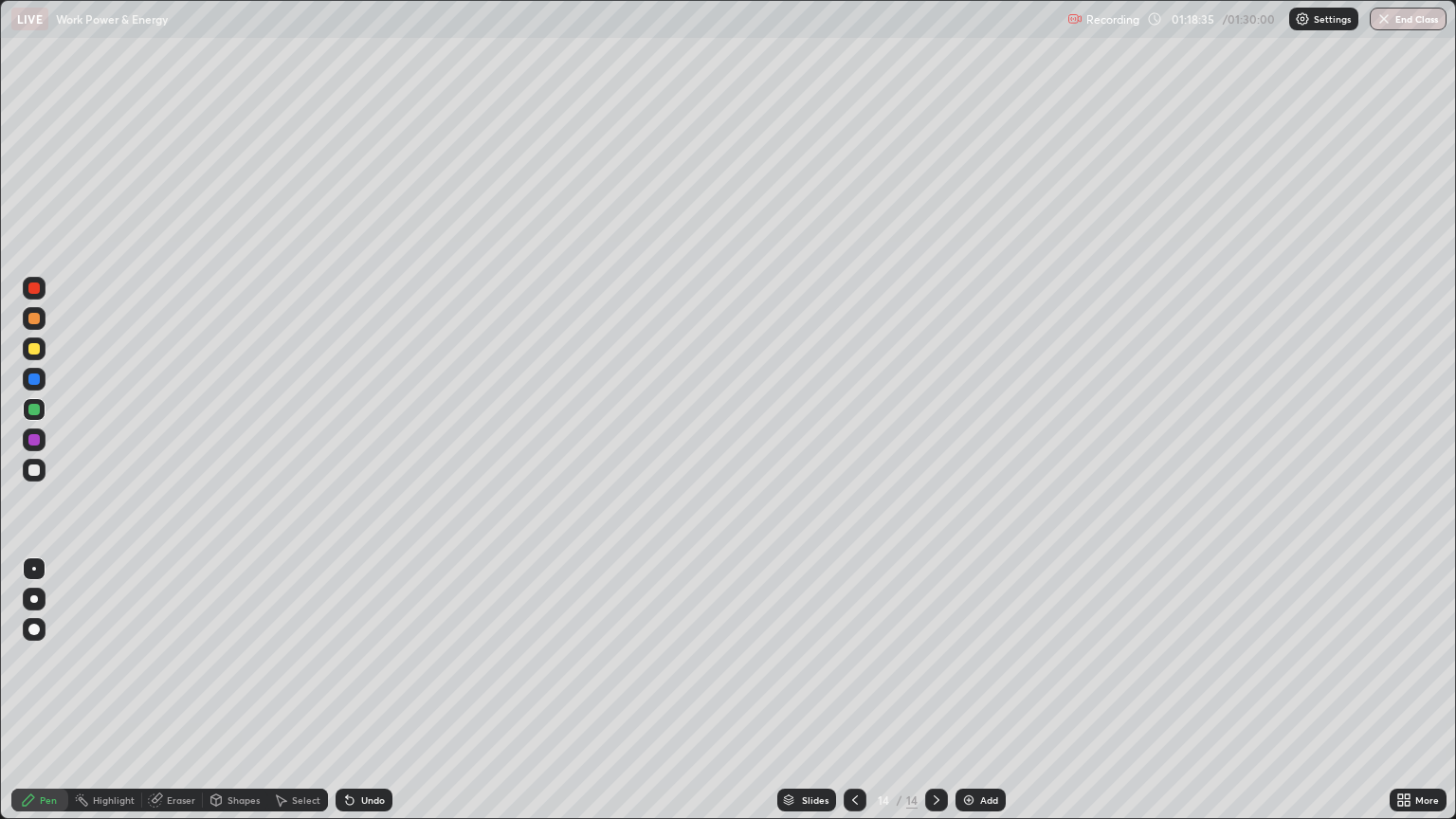 click at bounding box center (34, 599) 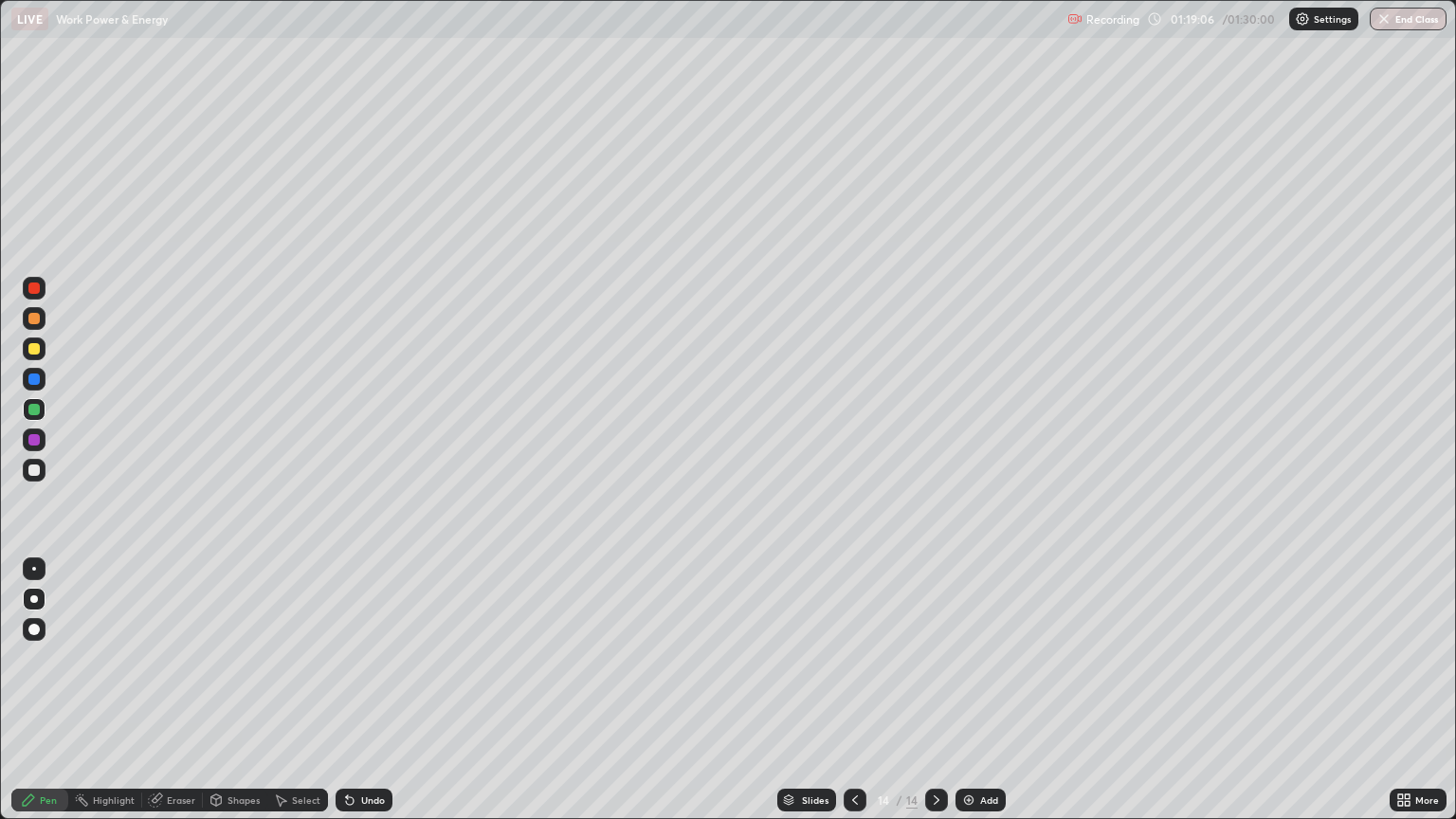 click at bounding box center [34, 569] 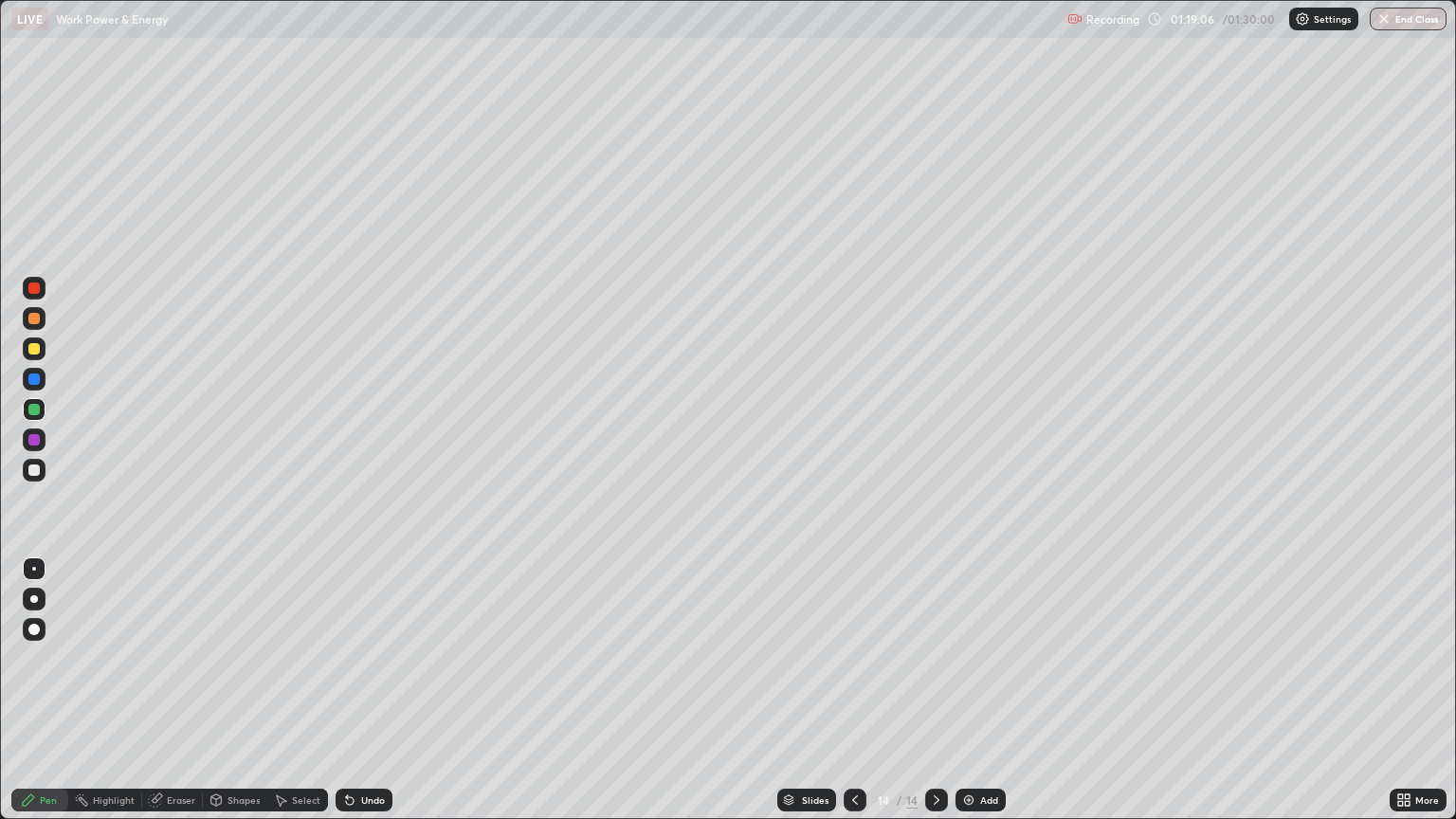 click at bounding box center [34, 470] 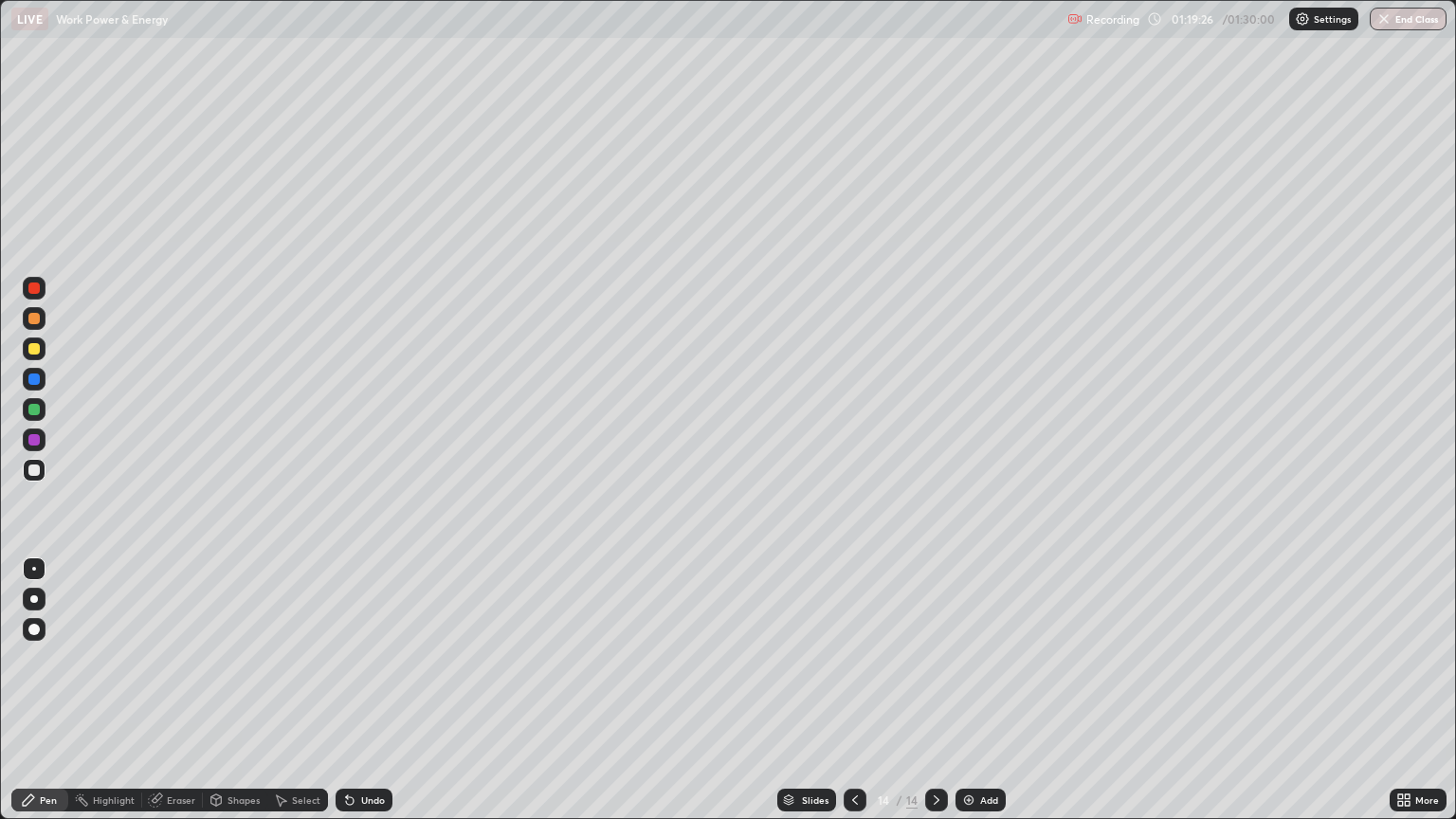 click 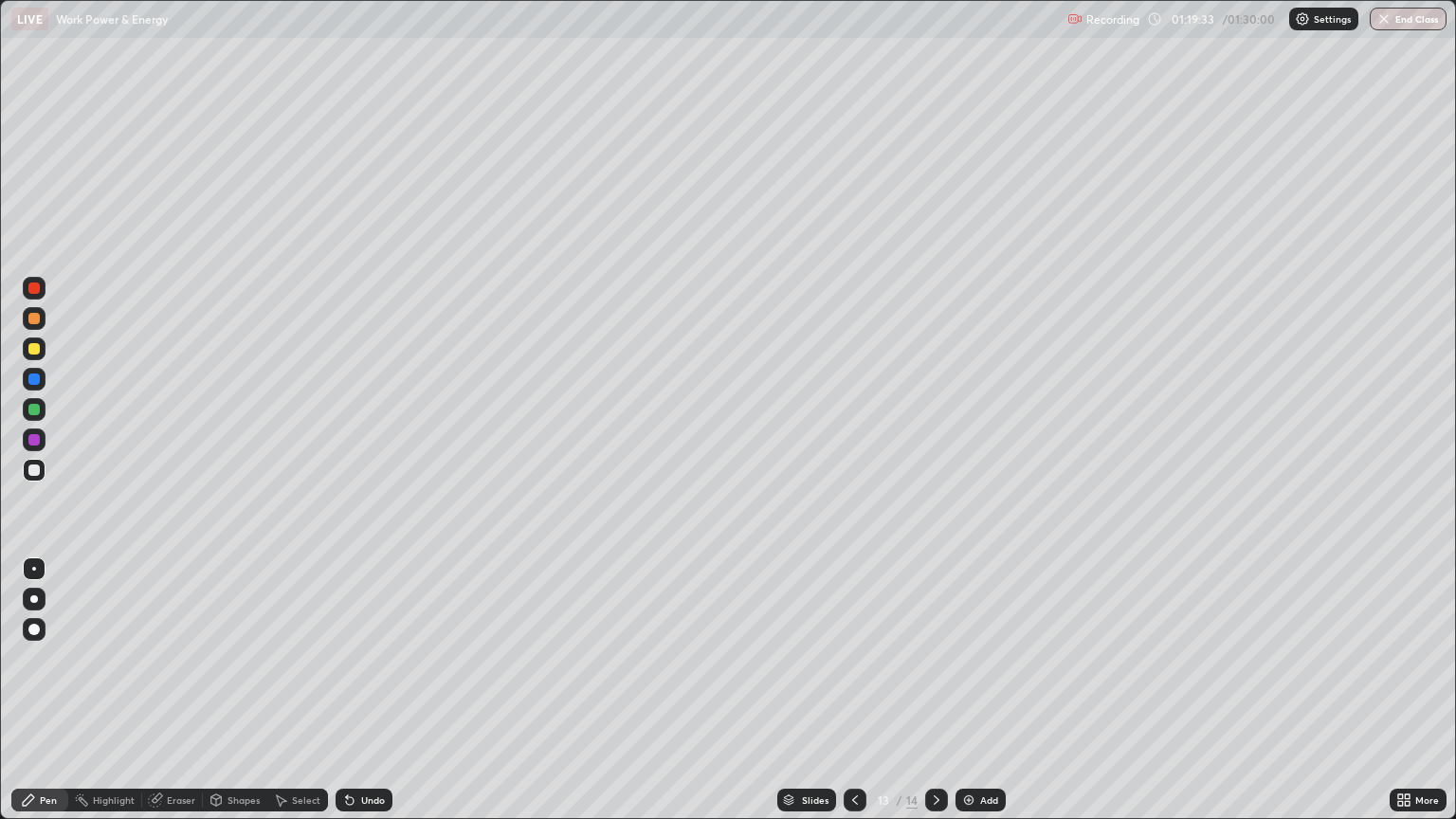 click 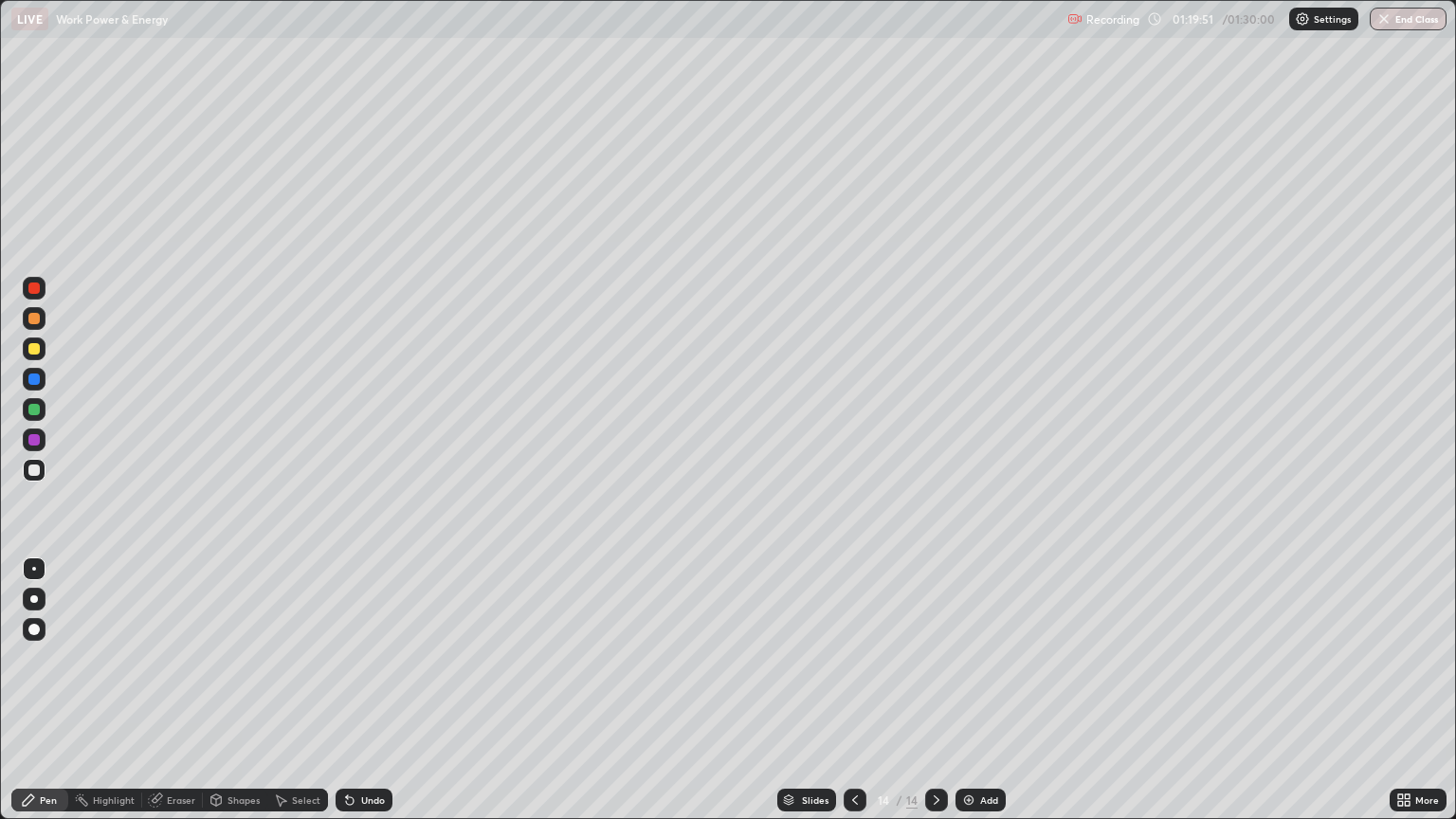 click at bounding box center [34, 349] 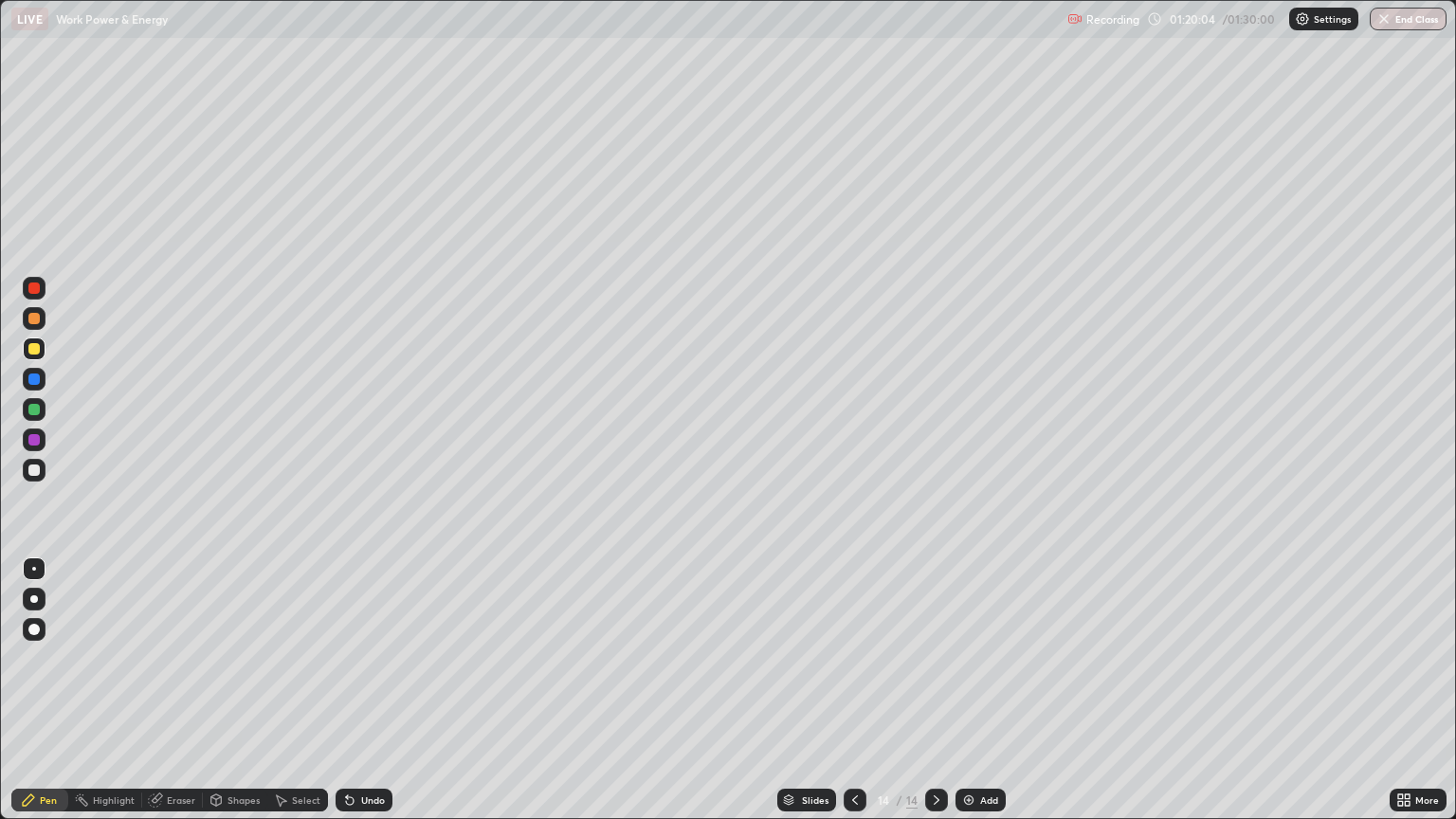click at bounding box center (34, 379) 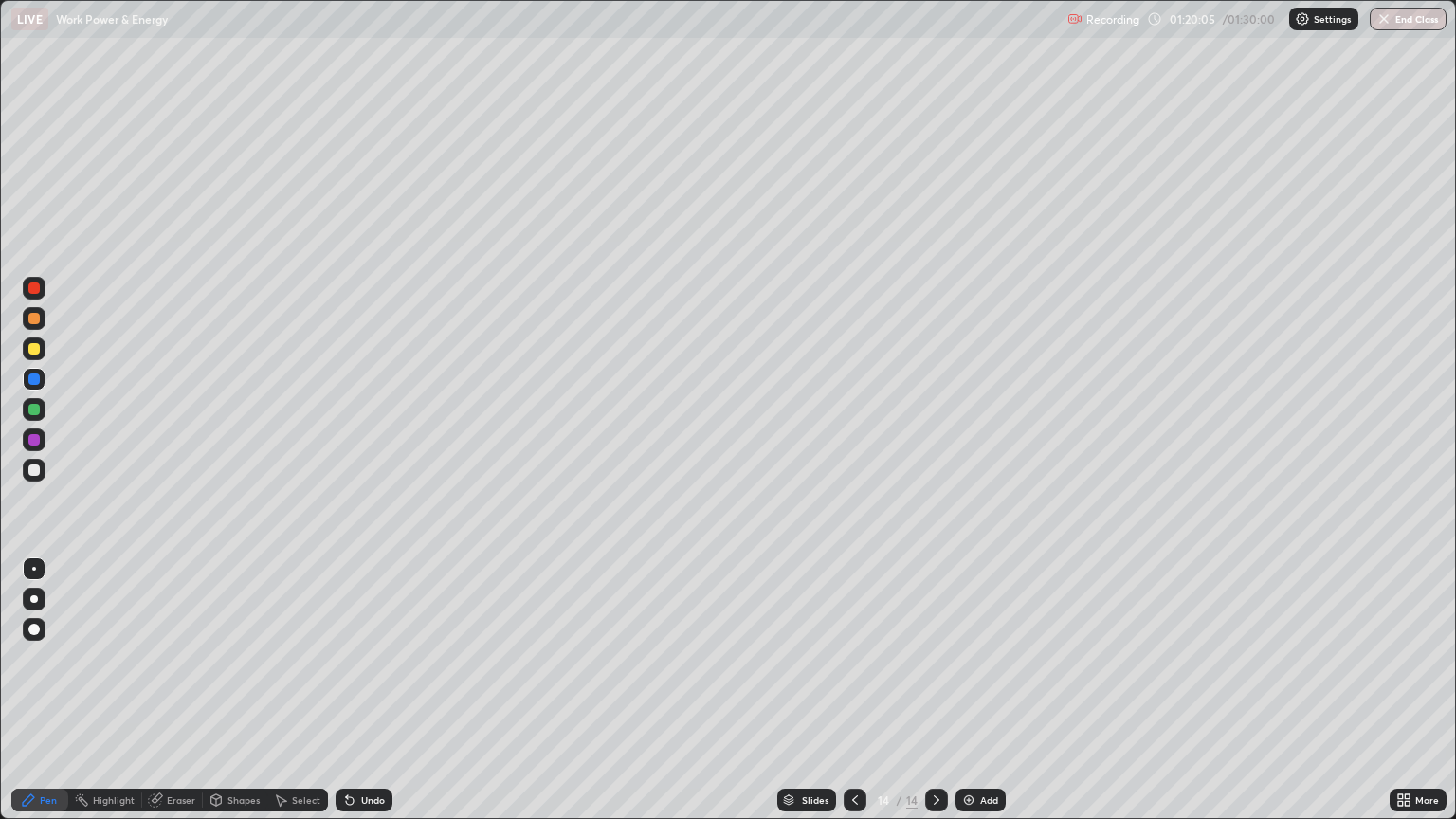 click at bounding box center [34, 599] 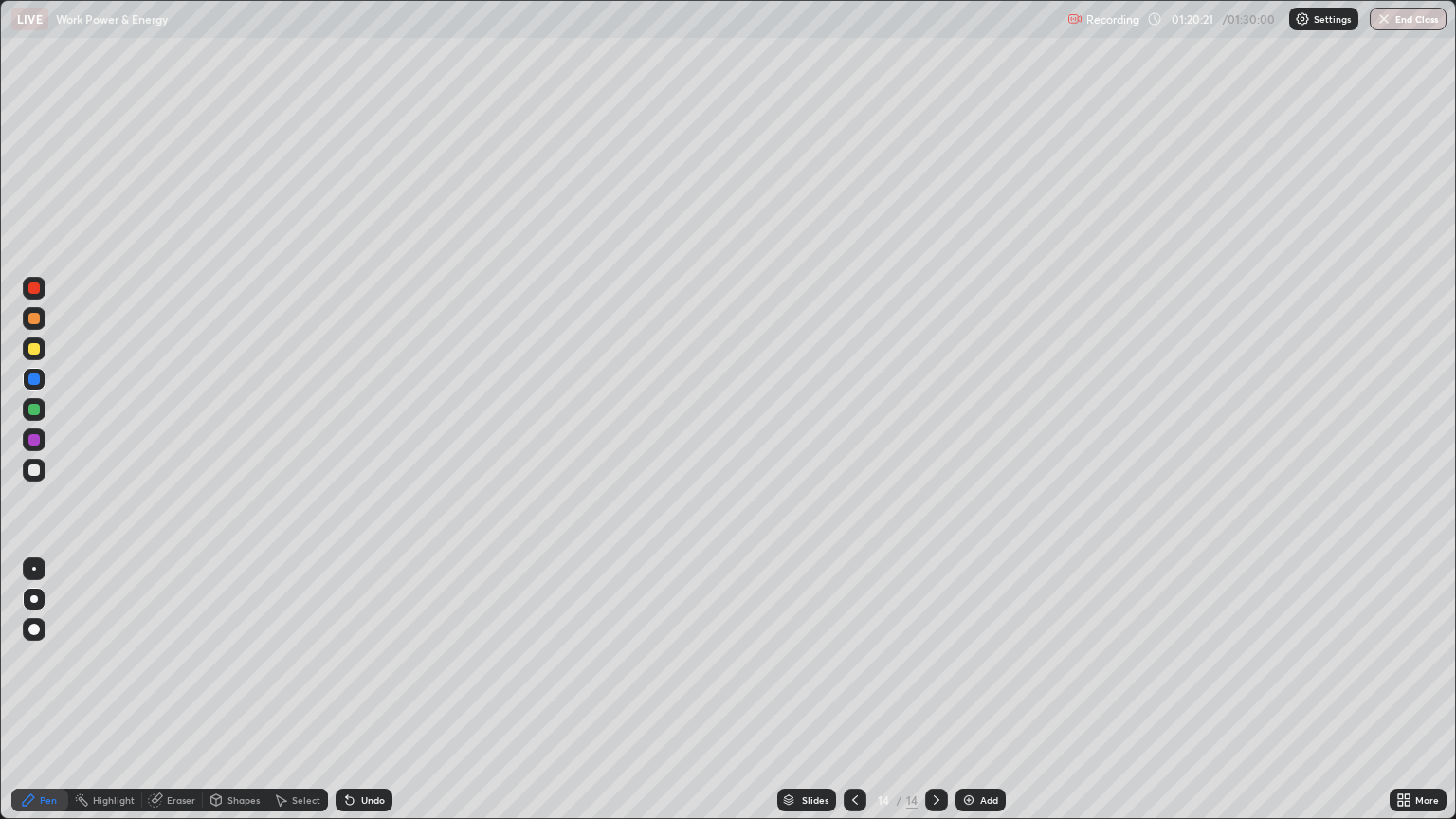 click at bounding box center (34, 349) 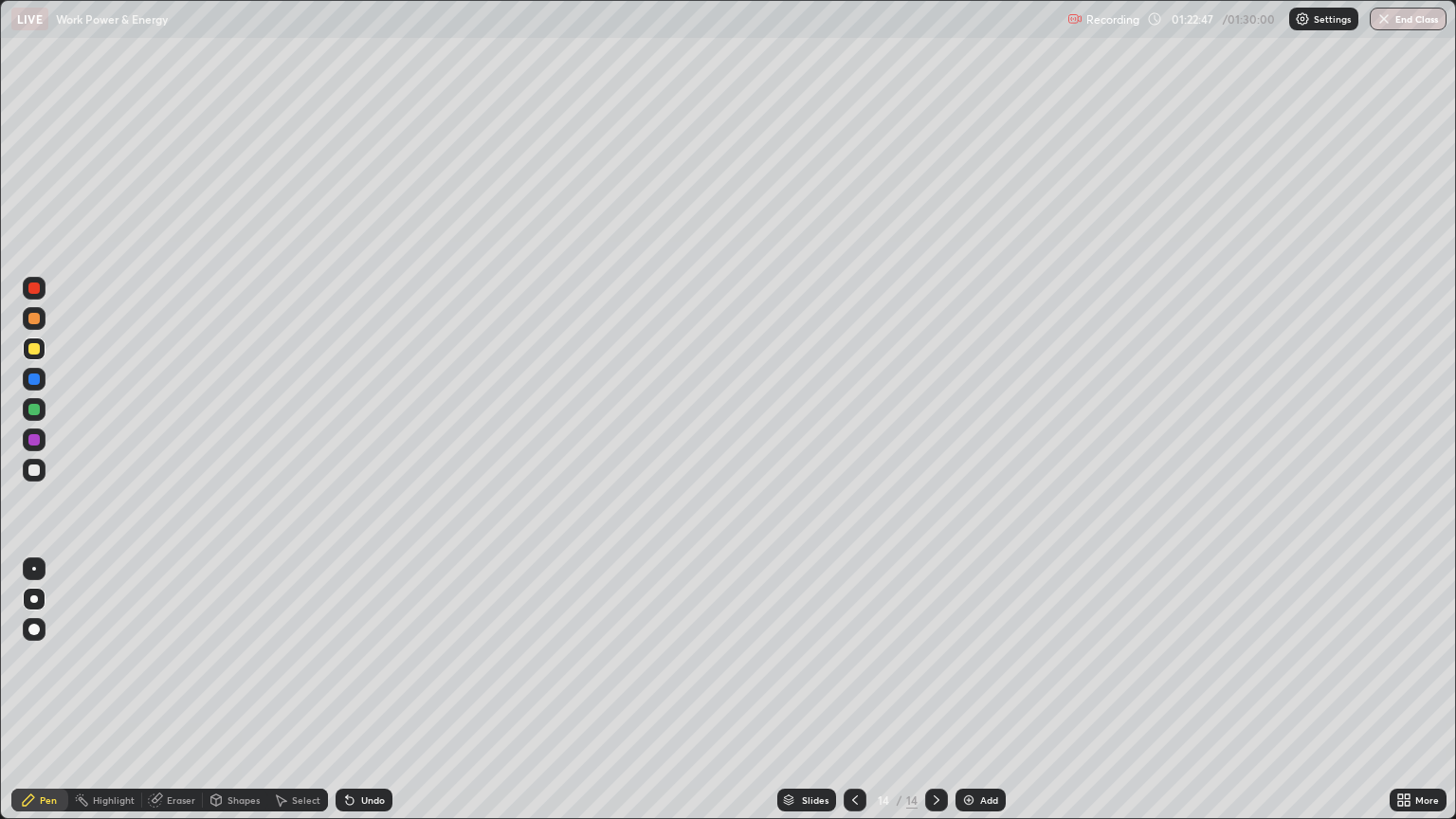 click on "End Class" at bounding box center (1408, 19) 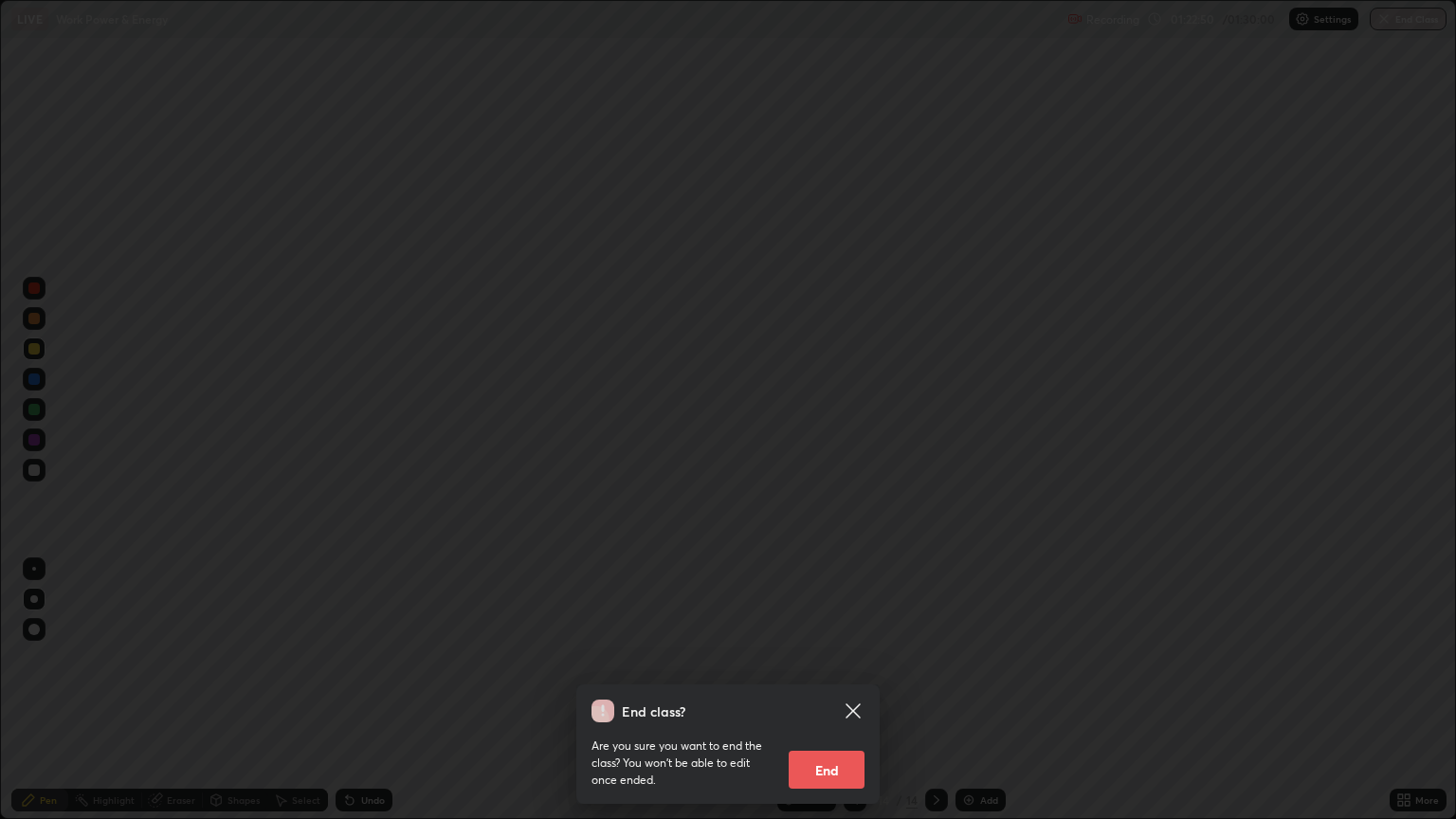 click on "End" at bounding box center (827, 770) 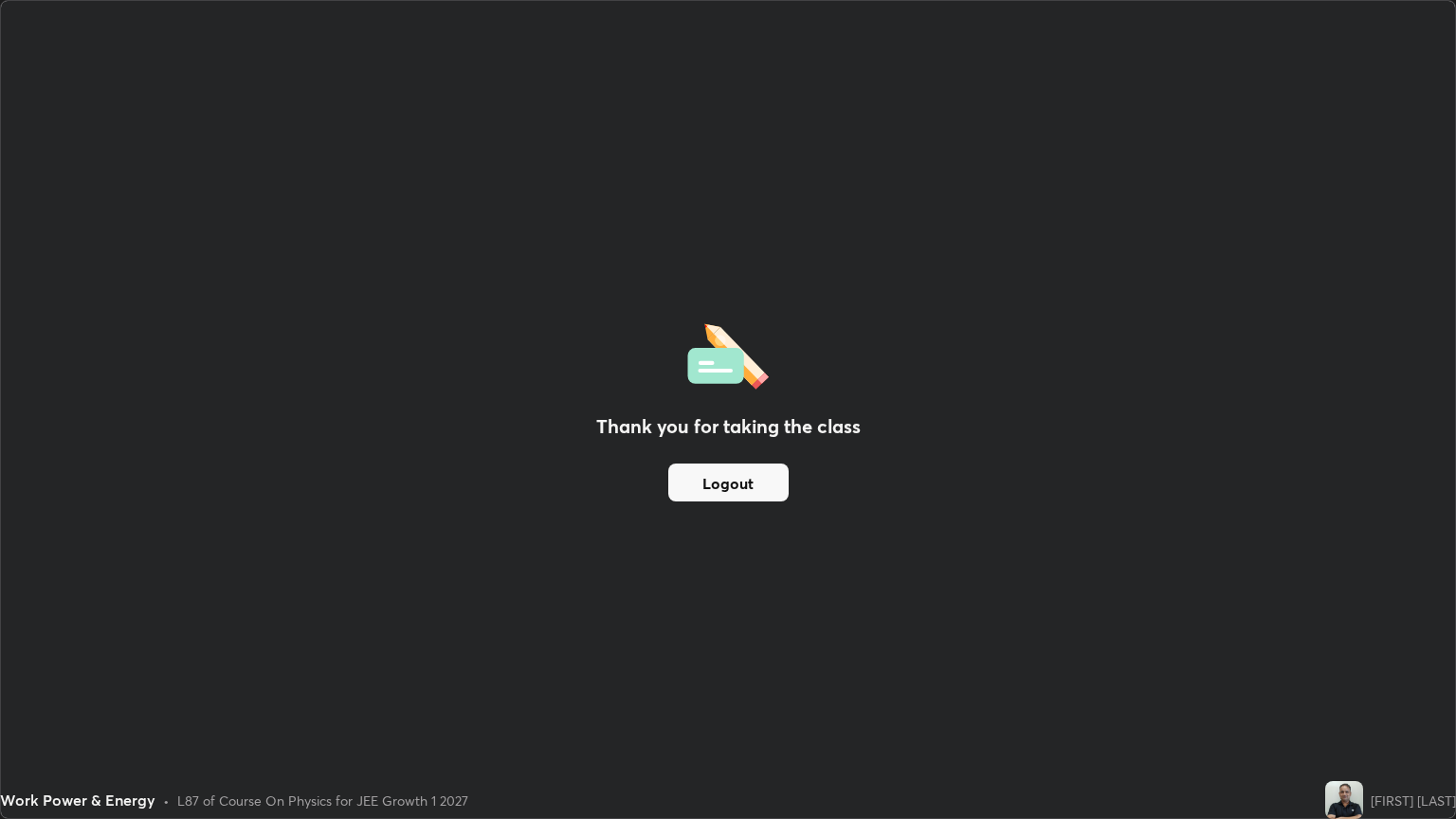 click on "Logout" at bounding box center [728, 482] 